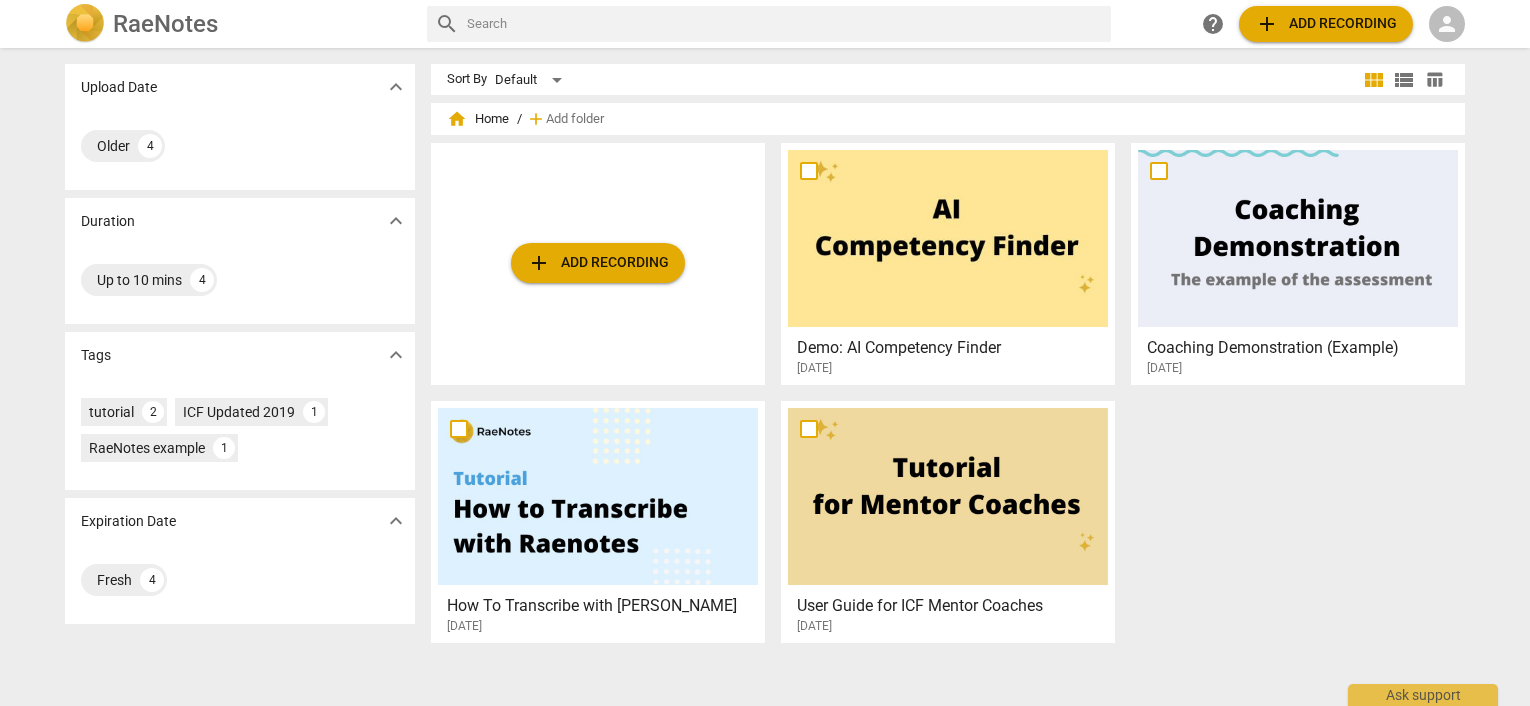 scroll, scrollTop: 0, scrollLeft: 0, axis: both 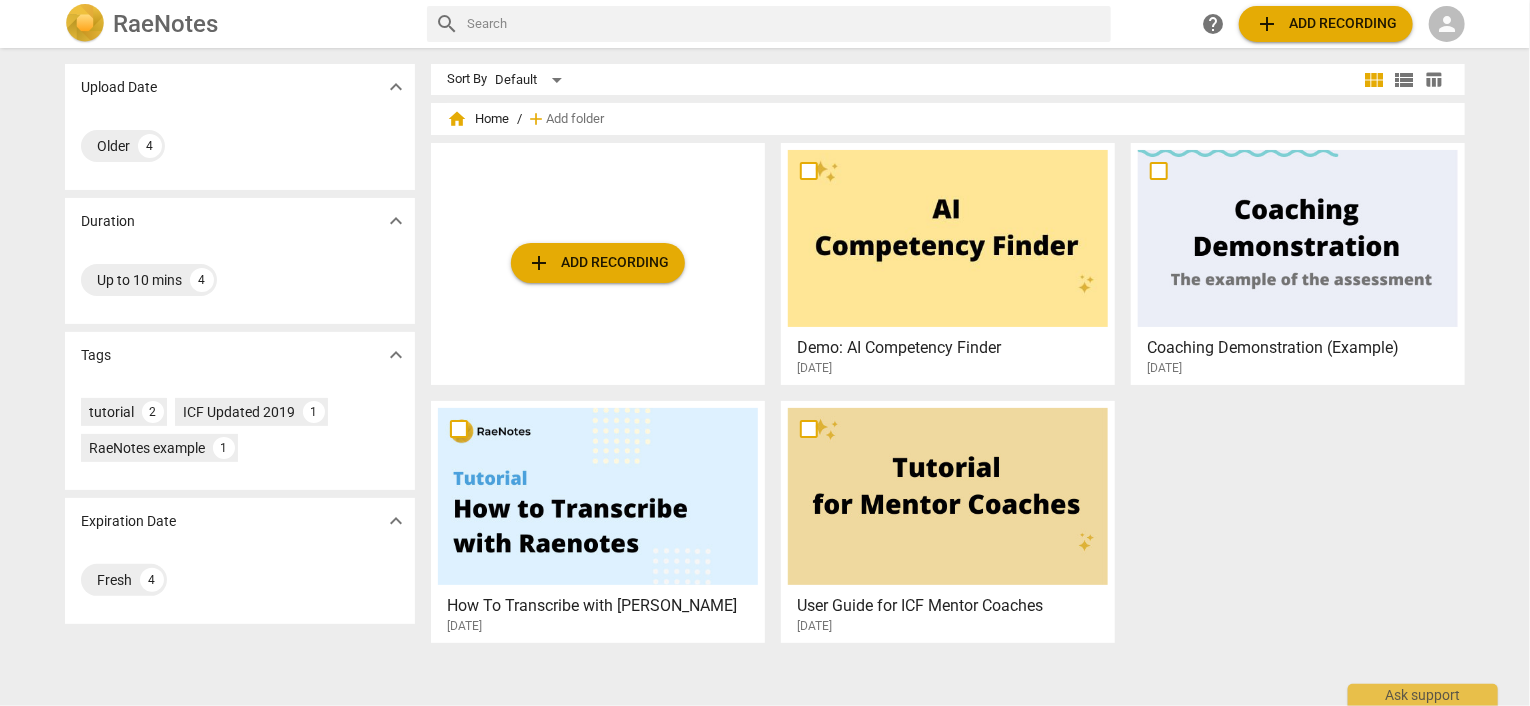click on "person" at bounding box center (1447, 24) 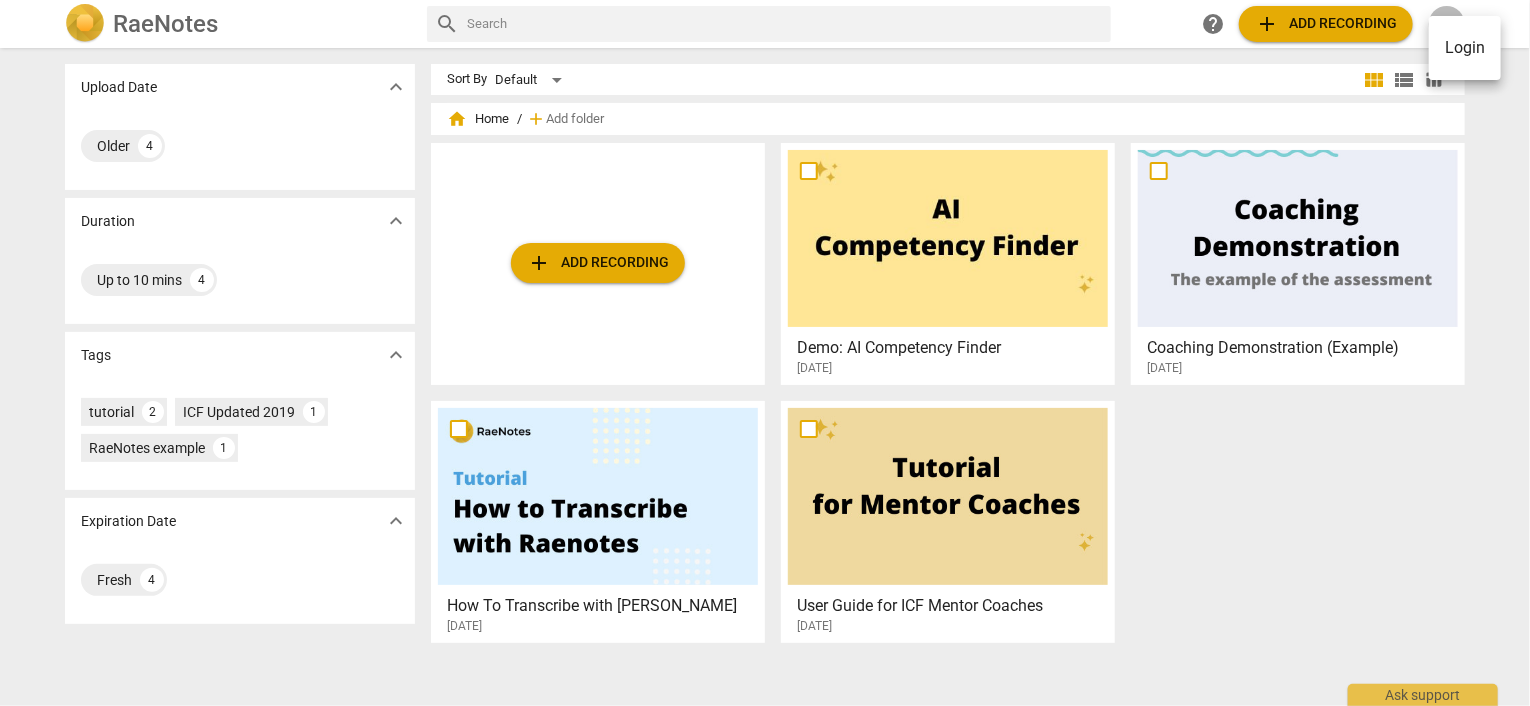 click on "Login" at bounding box center (1465, 48) 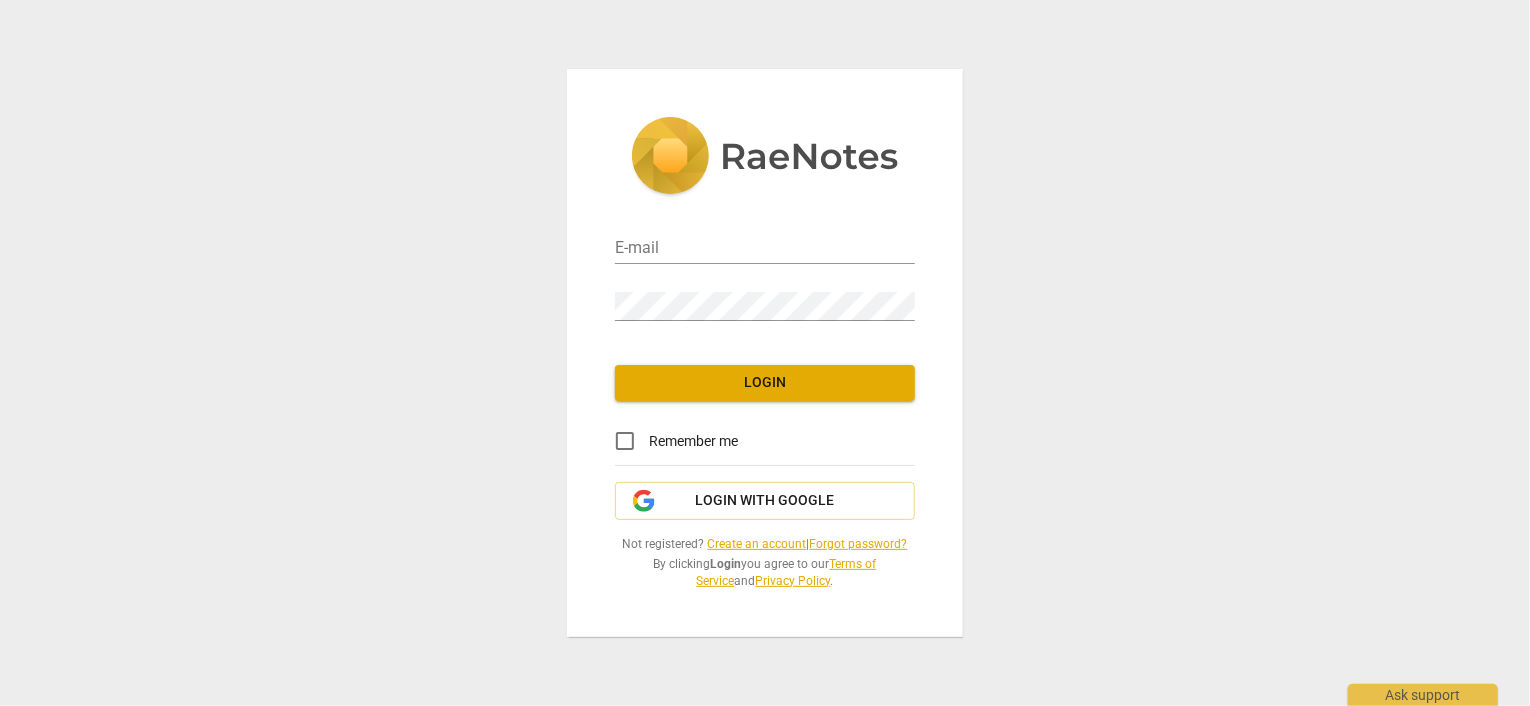 type on "[PERSON_NAME][EMAIL_ADDRESS][DOMAIN_NAME]" 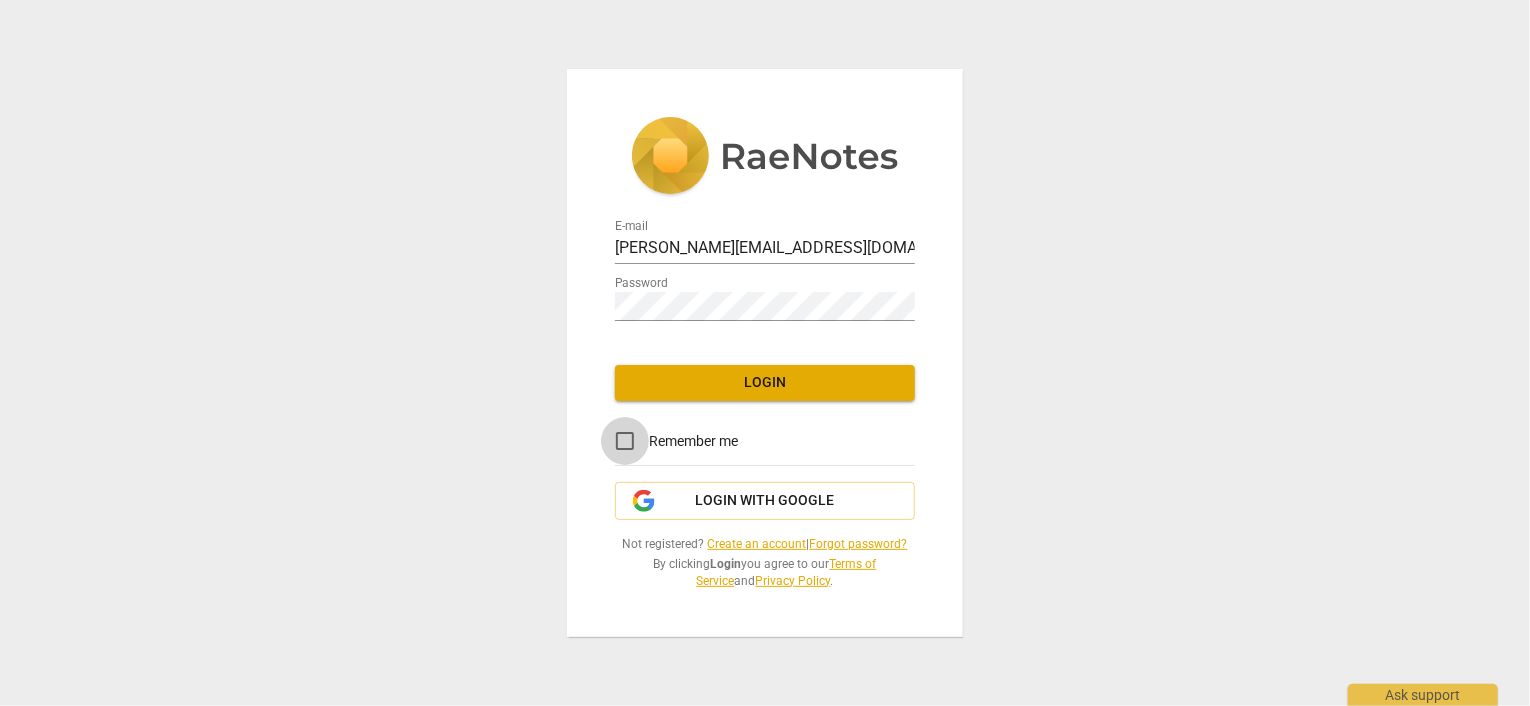click on "Remember me" at bounding box center [625, 441] 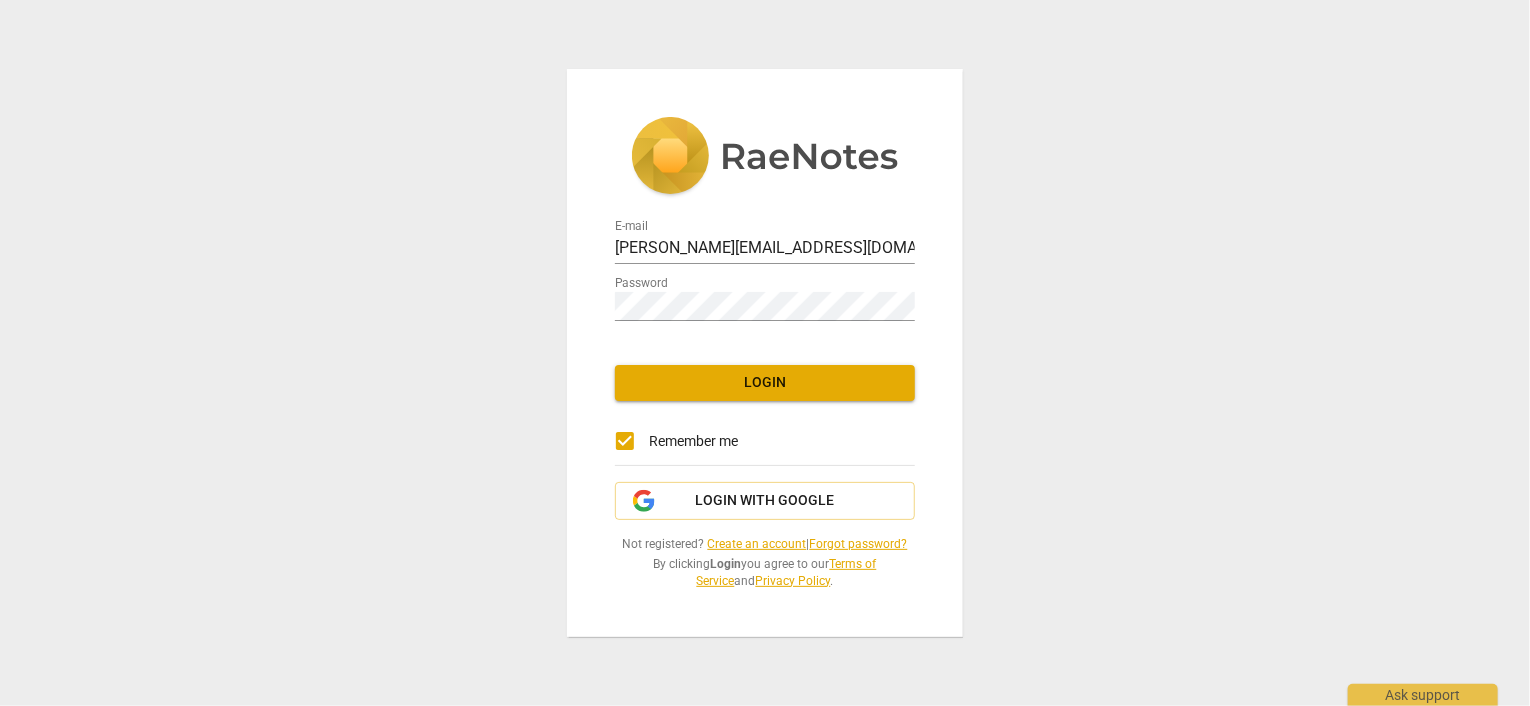 click on "Login" at bounding box center (765, 383) 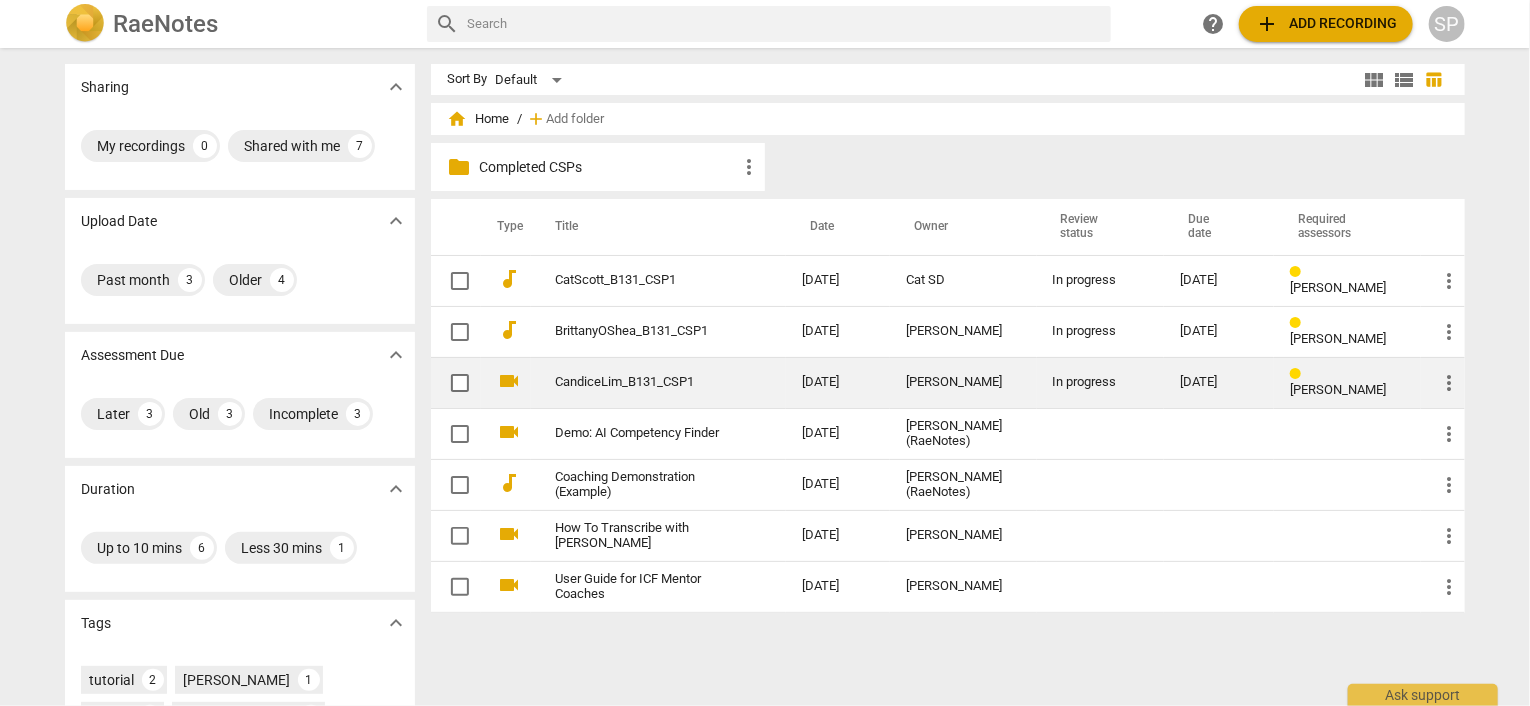 click on "CandiceLim_B131_CSP1" at bounding box center [642, 382] 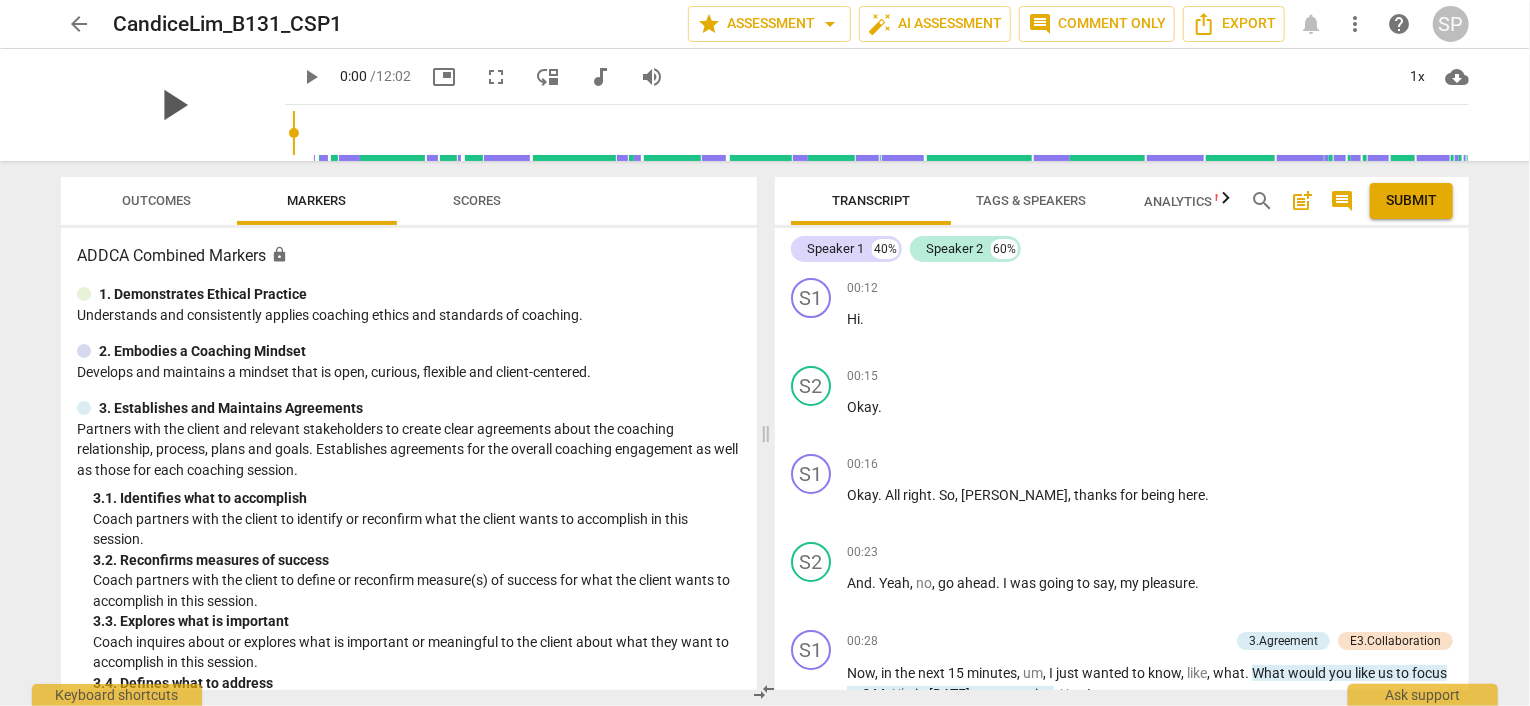 click on "play_arrow" at bounding box center (173, 105) 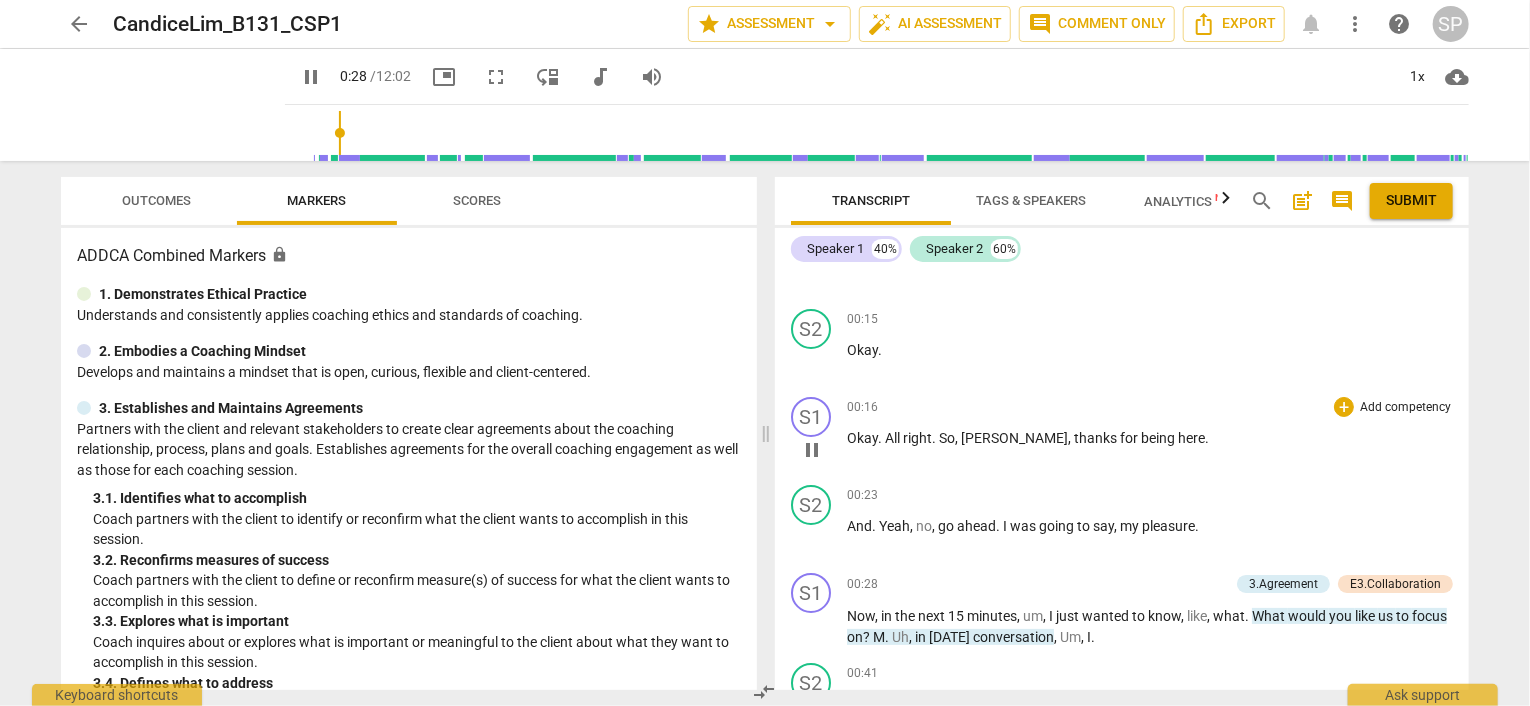scroll, scrollTop: 200, scrollLeft: 0, axis: vertical 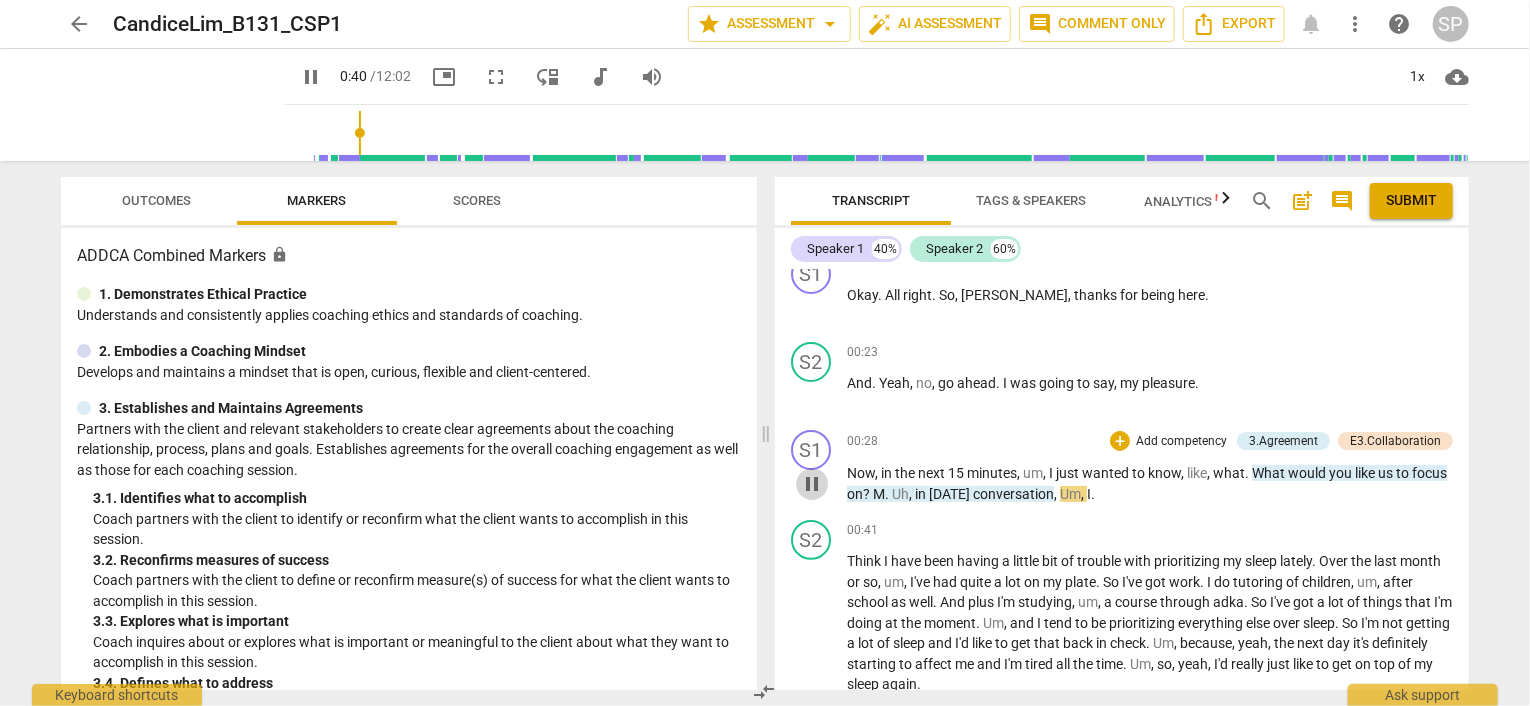 click on "pause" at bounding box center [812, 484] 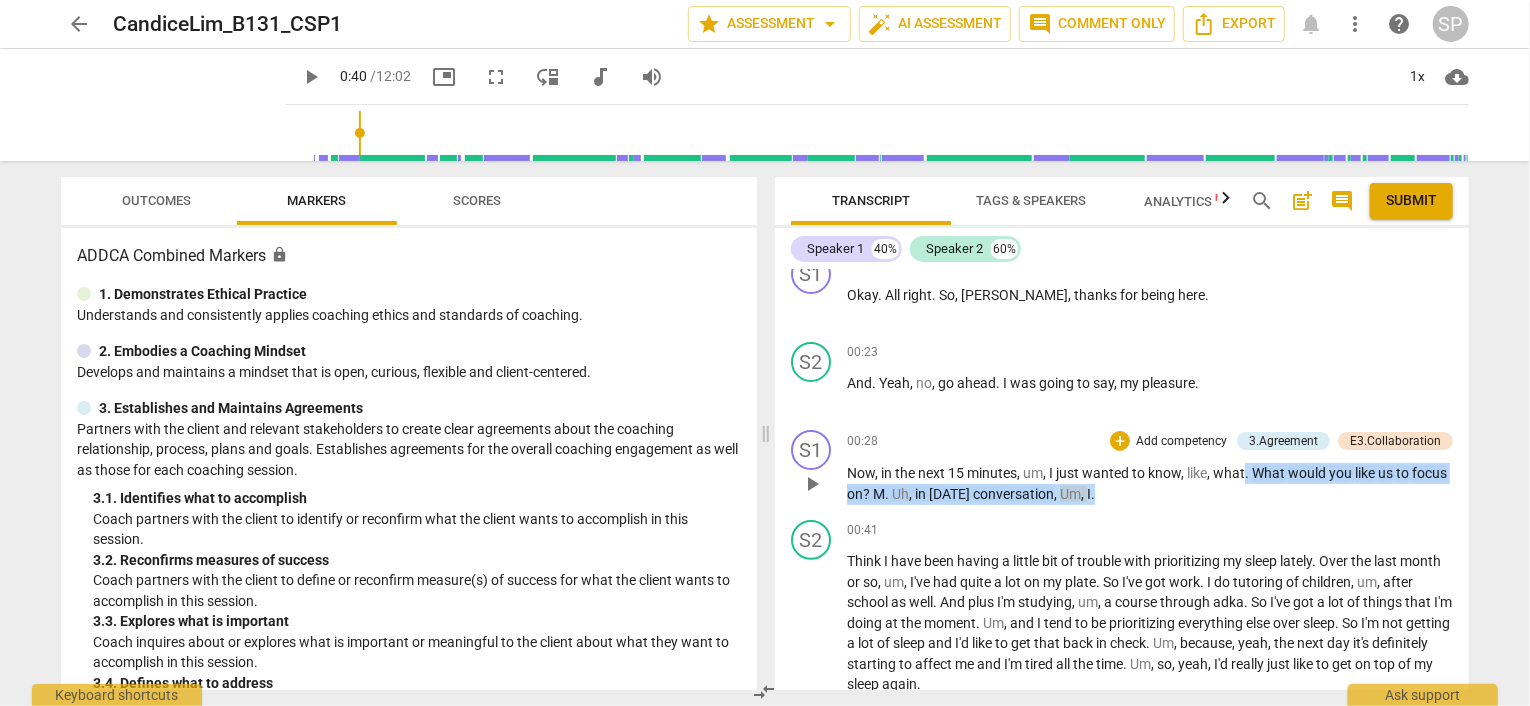 drag, startPoint x: 1247, startPoint y: 467, endPoint x: 1245, endPoint y: 488, distance: 21.095022 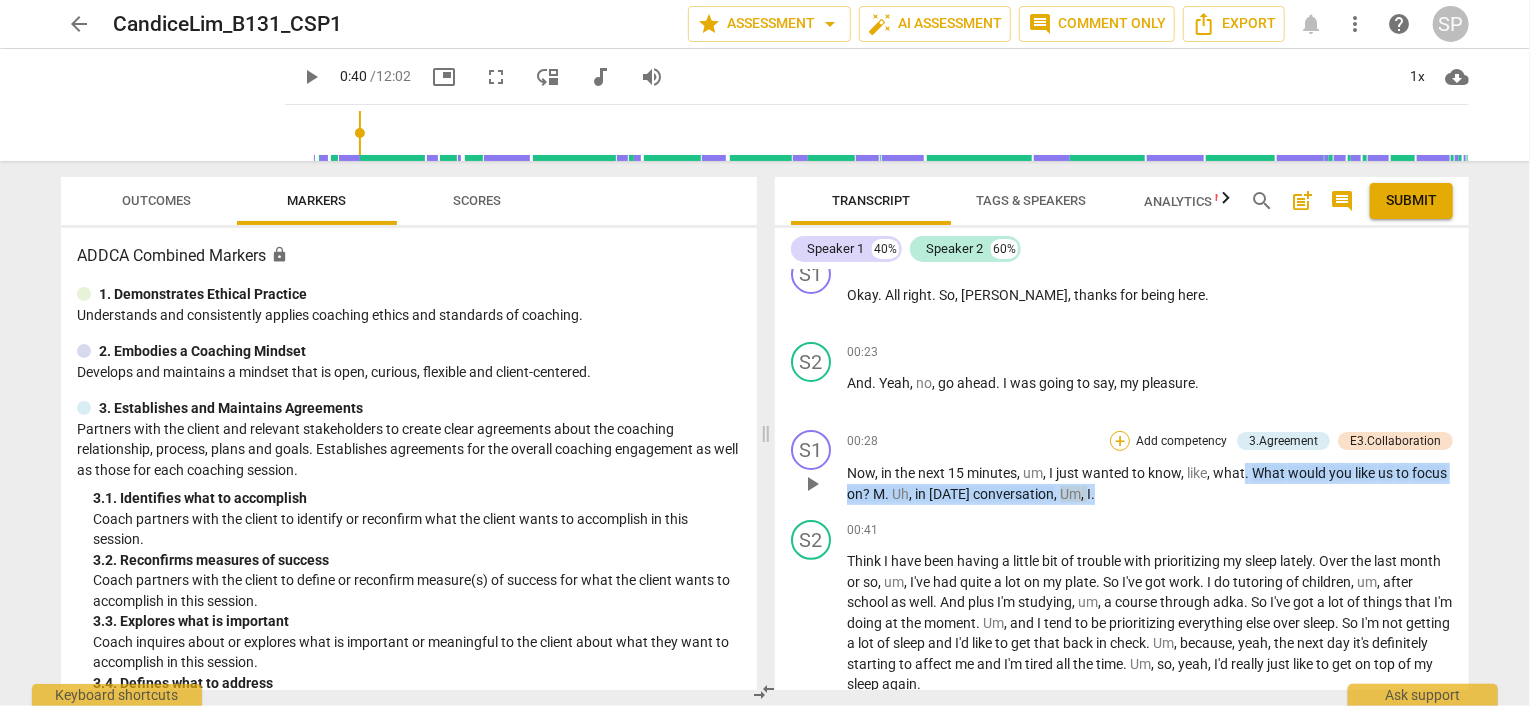 click on "+" at bounding box center (1120, 441) 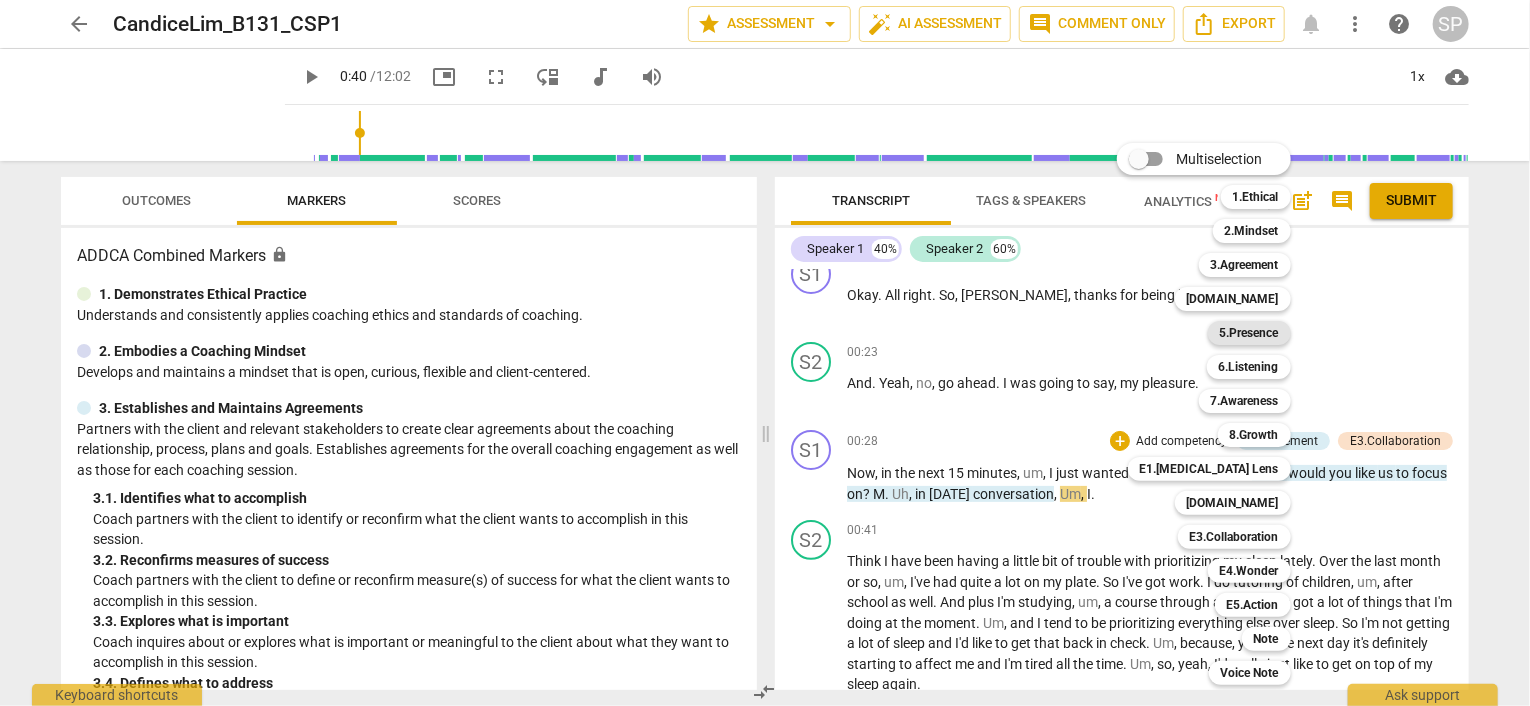 click on "5.Presence" at bounding box center (1249, 333) 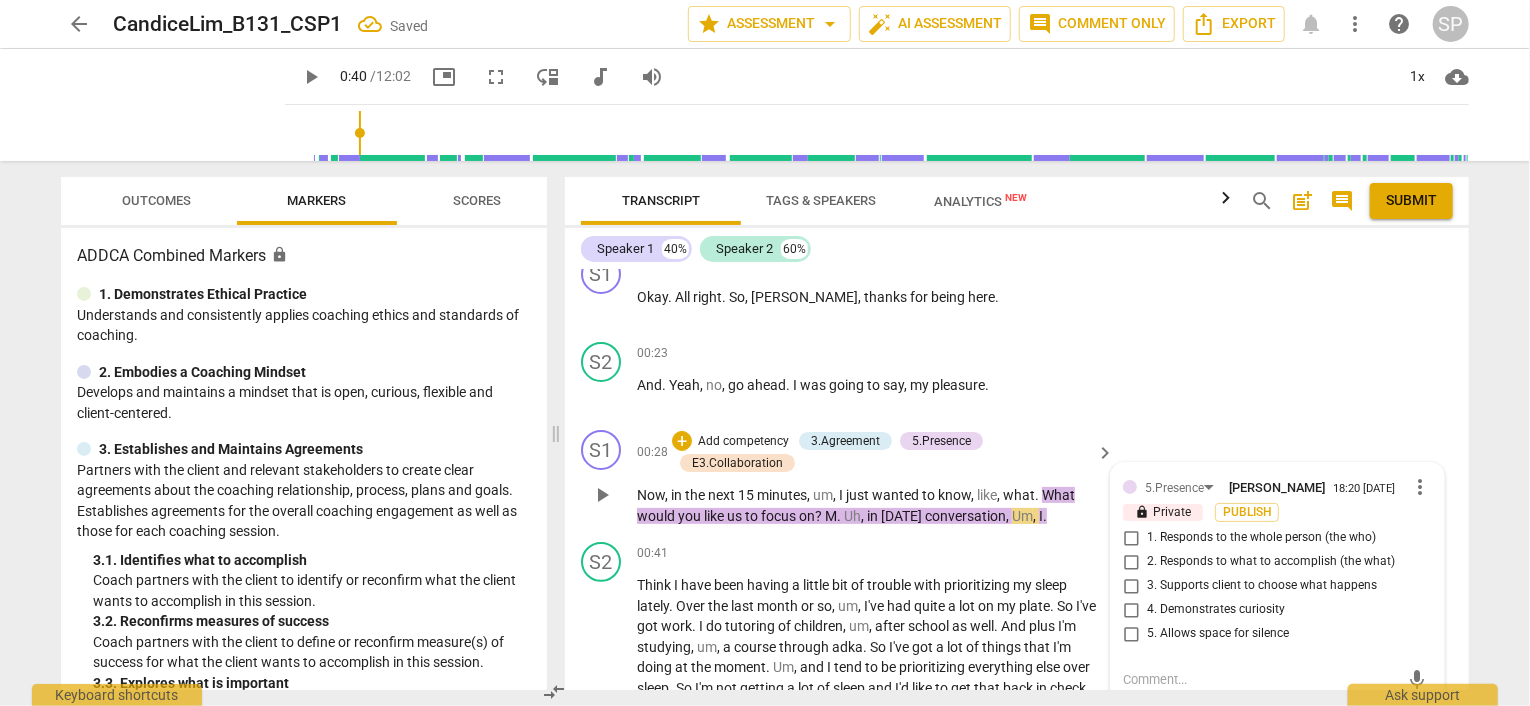 click on "2. Responds to what to accomplish (the what)" at bounding box center [1131, 562] 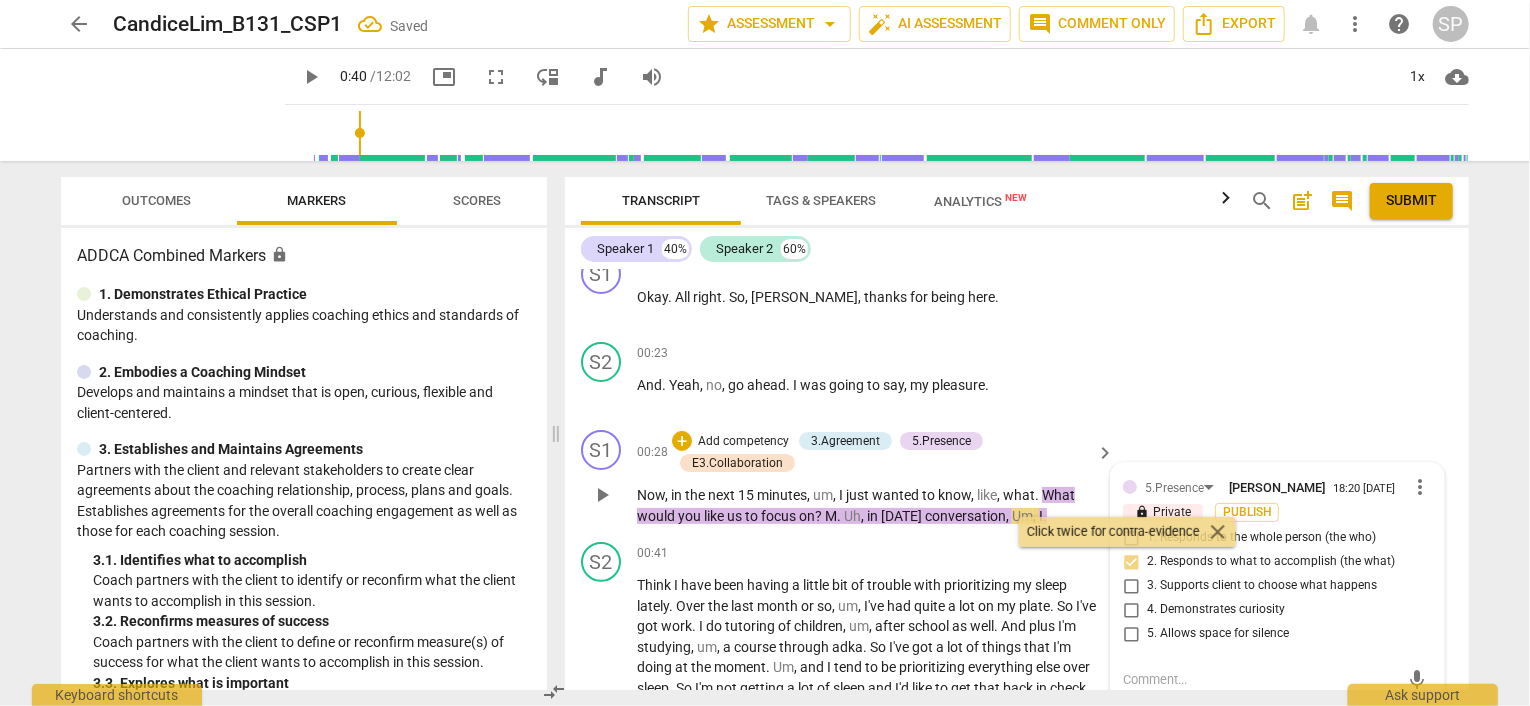 click on "3. Supports client to choose what happens" at bounding box center [1131, 586] 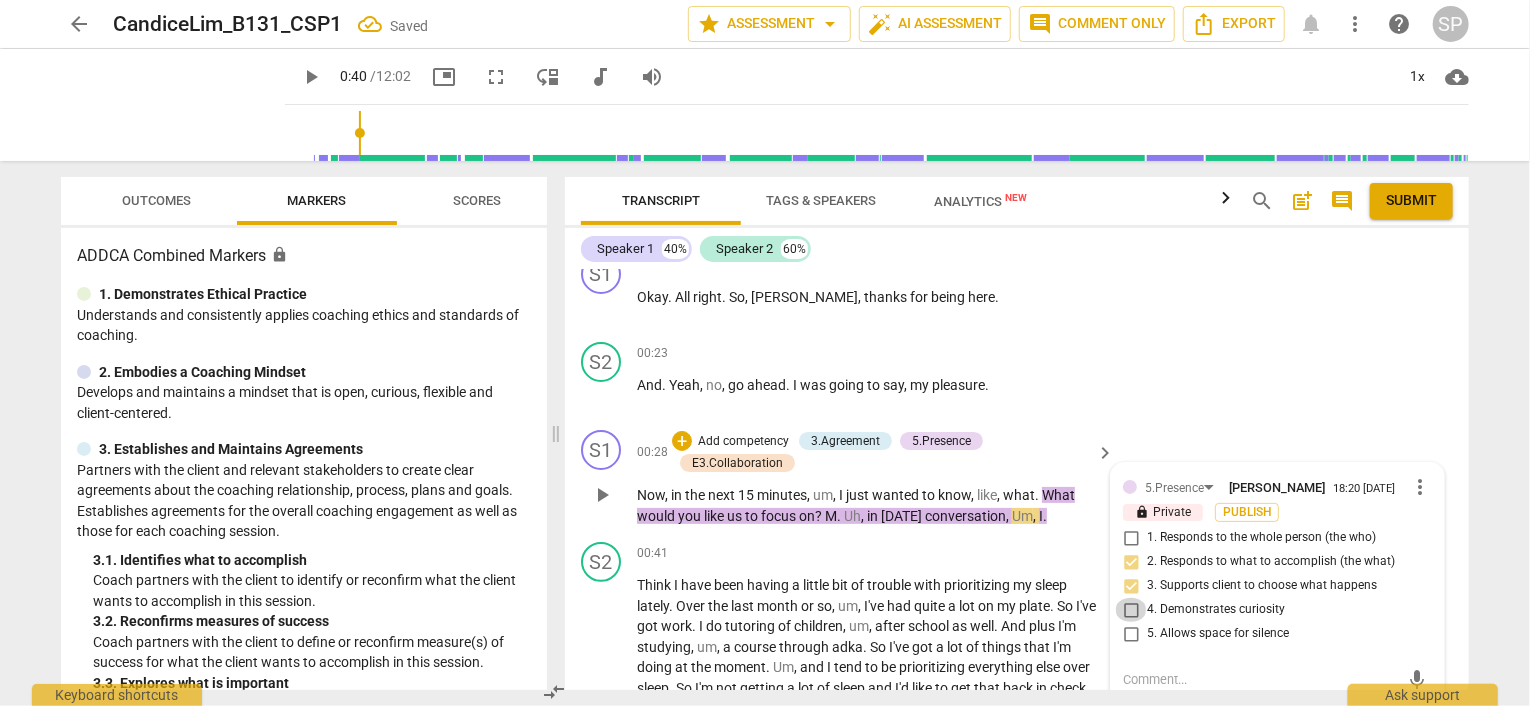 click on "4. Demonstrates curiosity" at bounding box center [1131, 610] 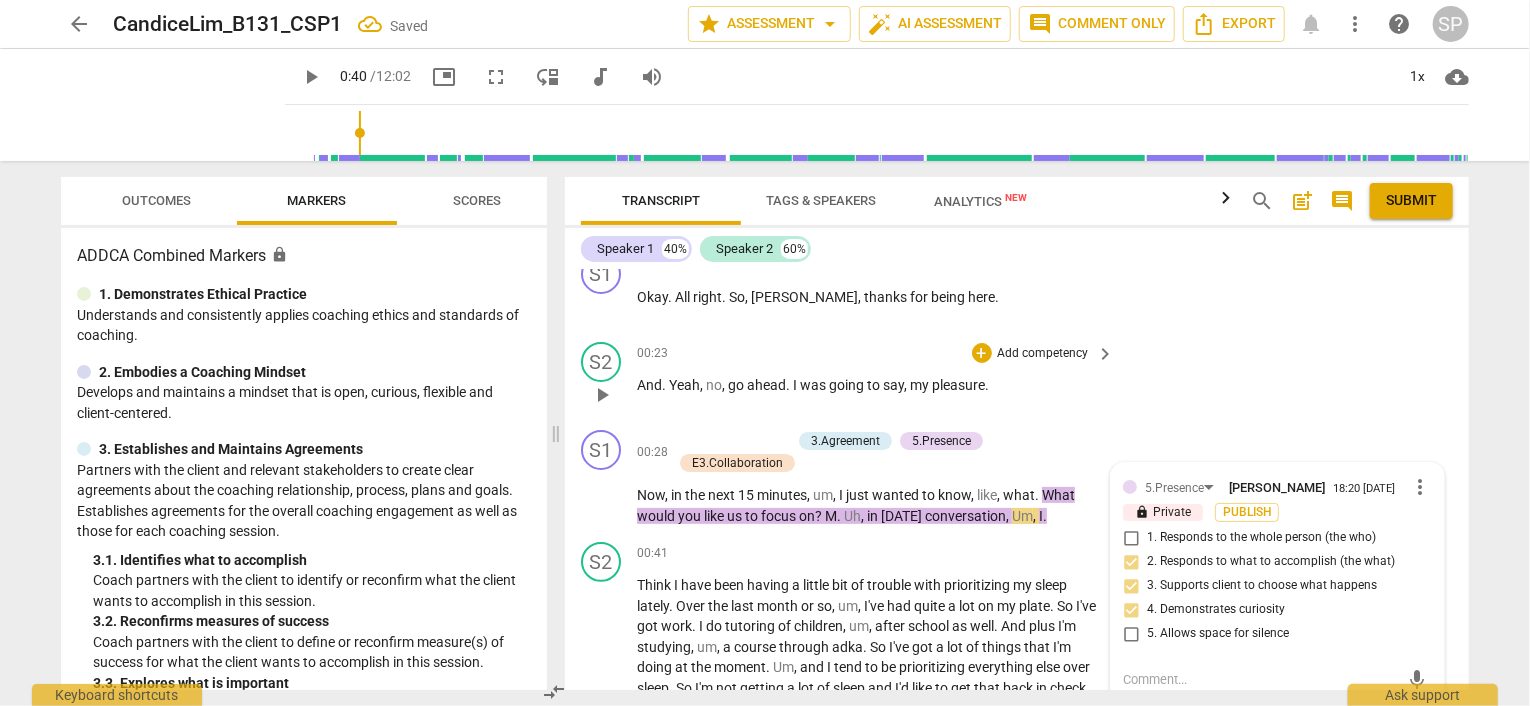 click on "00:23 + Add competency keyboard_arrow_right And .   Yeah ,   no ,   go   ahead .   I   was   going   to   say ,   my   pleasure ." at bounding box center [877, 378] 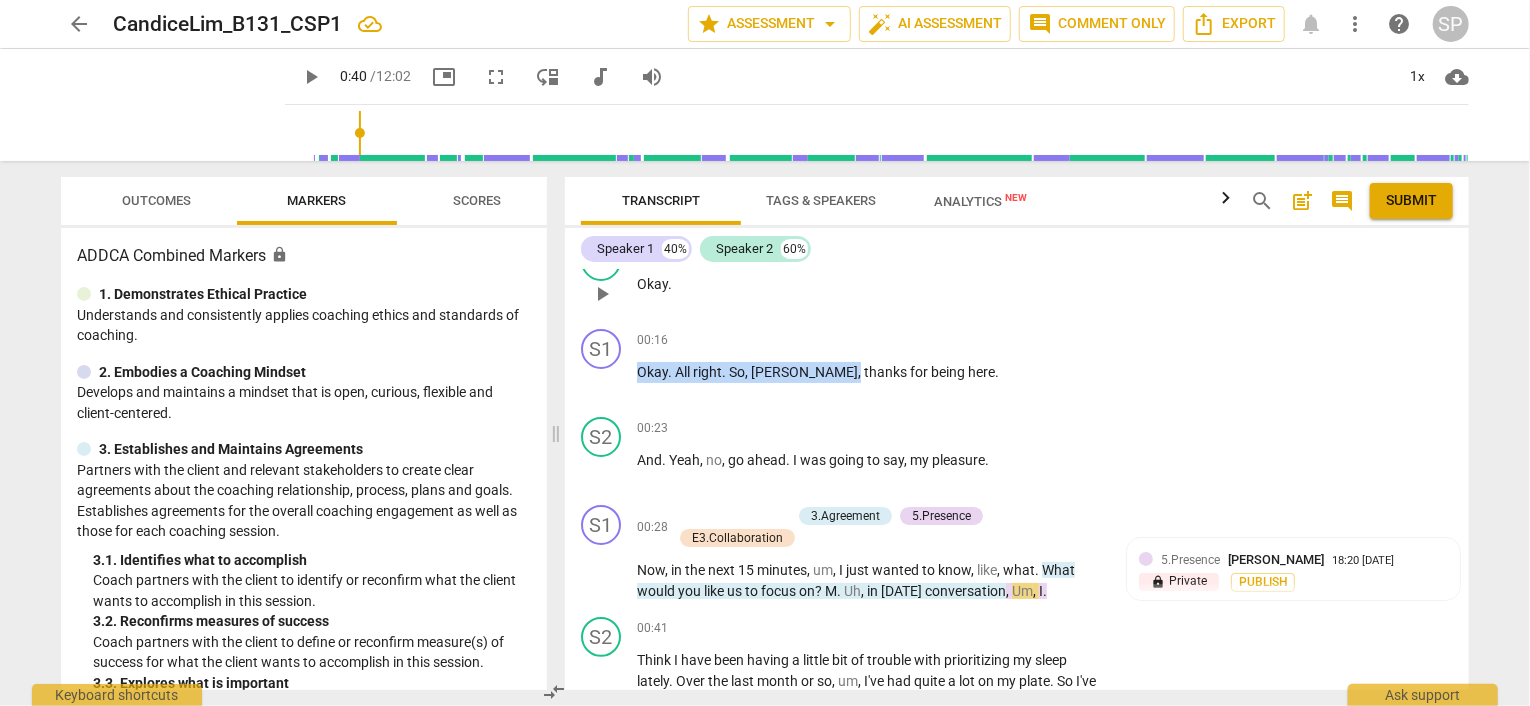 scroll, scrollTop: 121, scrollLeft: 0, axis: vertical 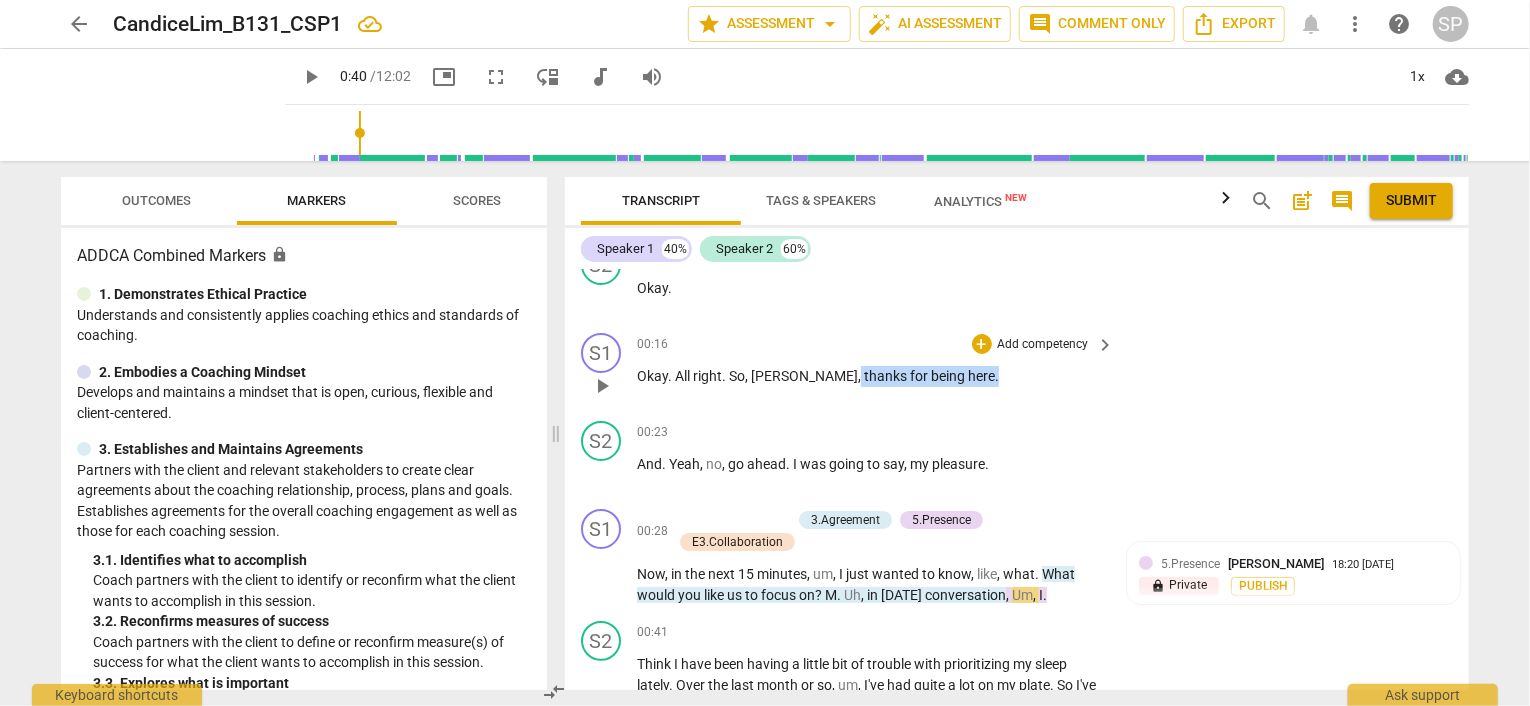 drag, startPoint x: 800, startPoint y: 290, endPoint x: 959, endPoint y: 360, distance: 173.72679 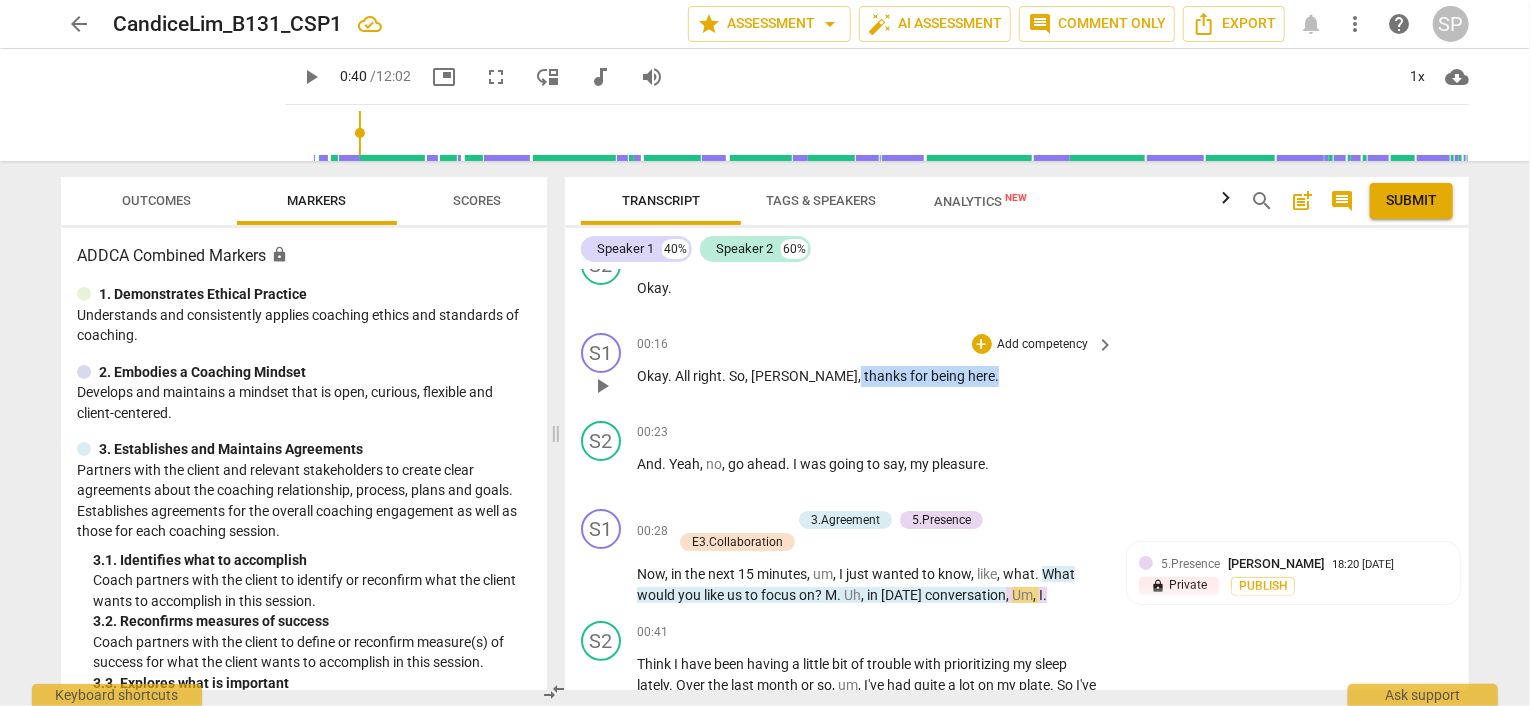 click on "00:16 + Add competency keyboard_arrow_right Okay .   All   right .   So ,   [PERSON_NAME] ,   thanks   for   being   here ." at bounding box center [877, 369] 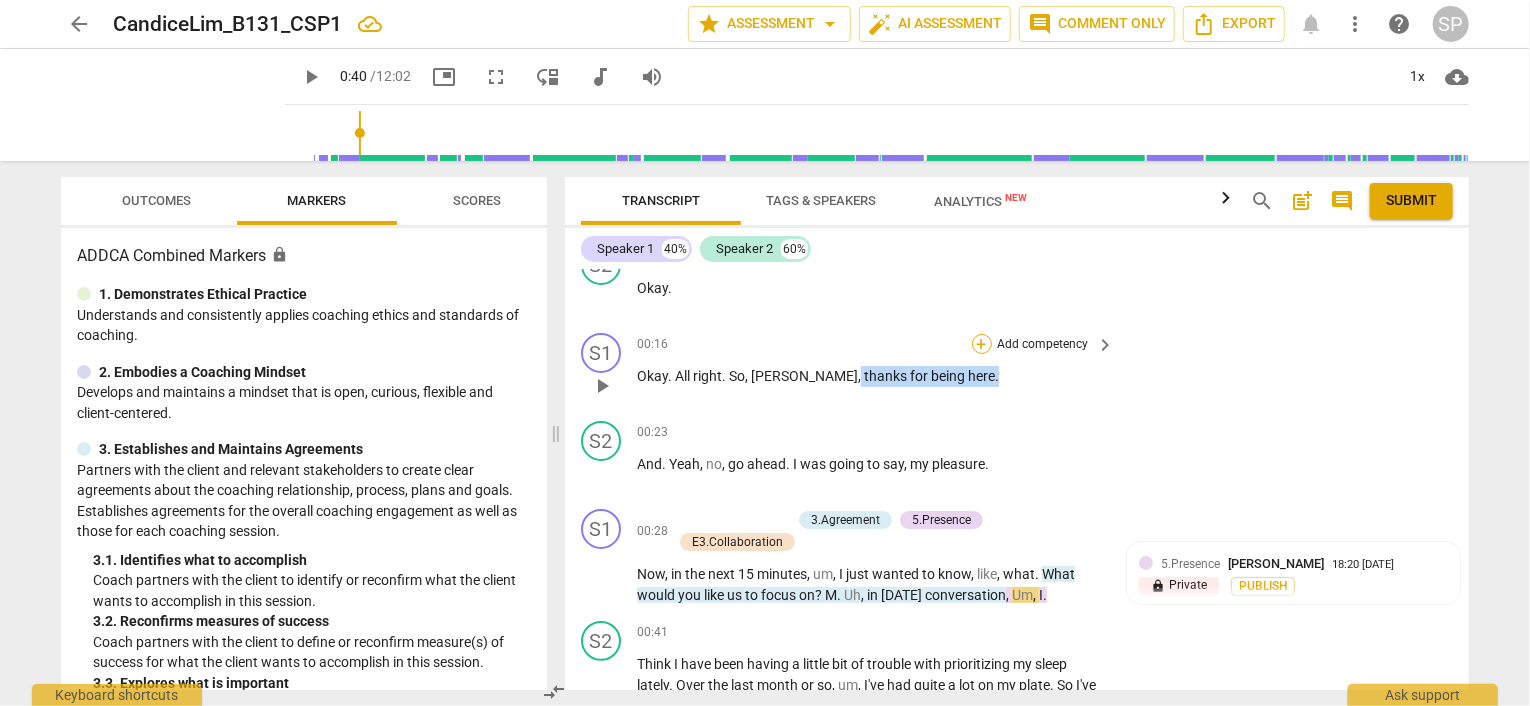 click on "+" at bounding box center (982, 344) 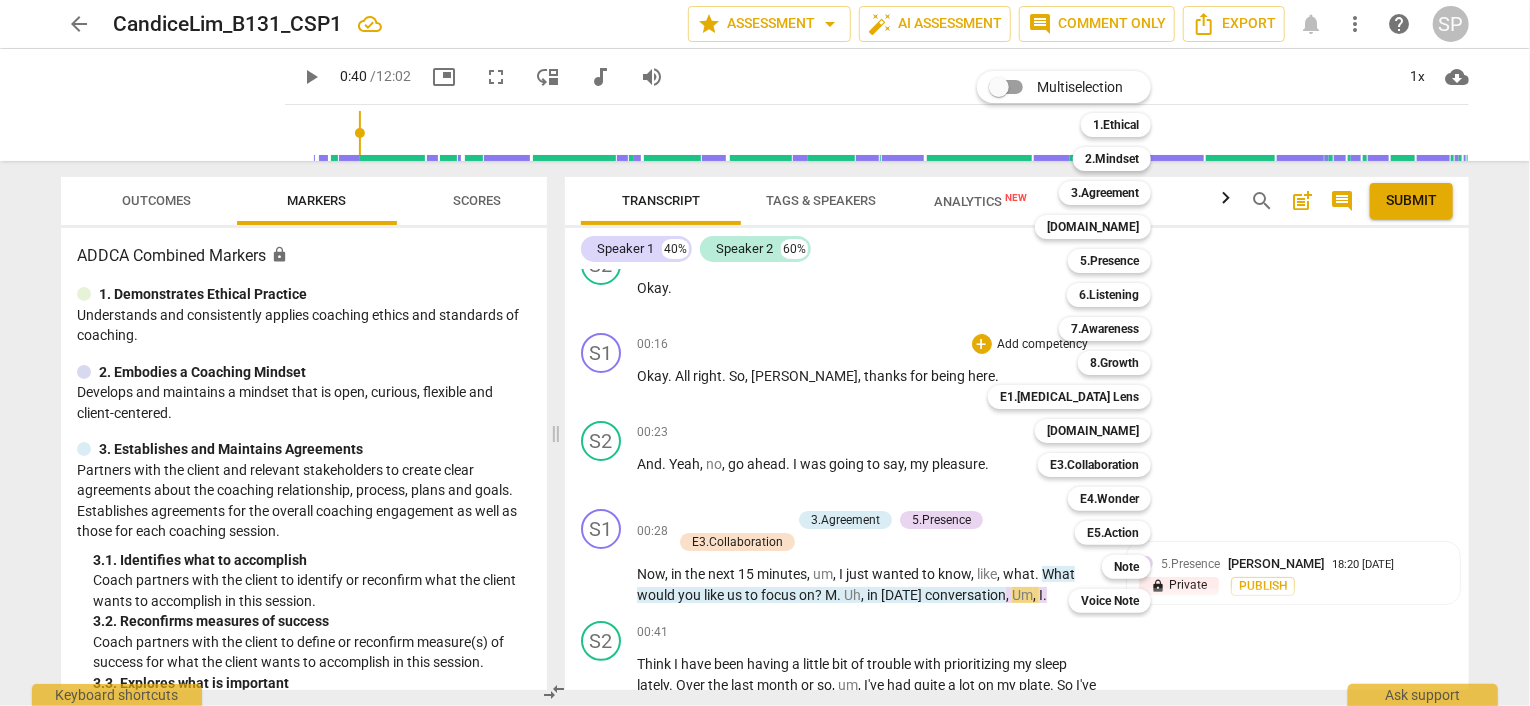 click at bounding box center [765, 353] 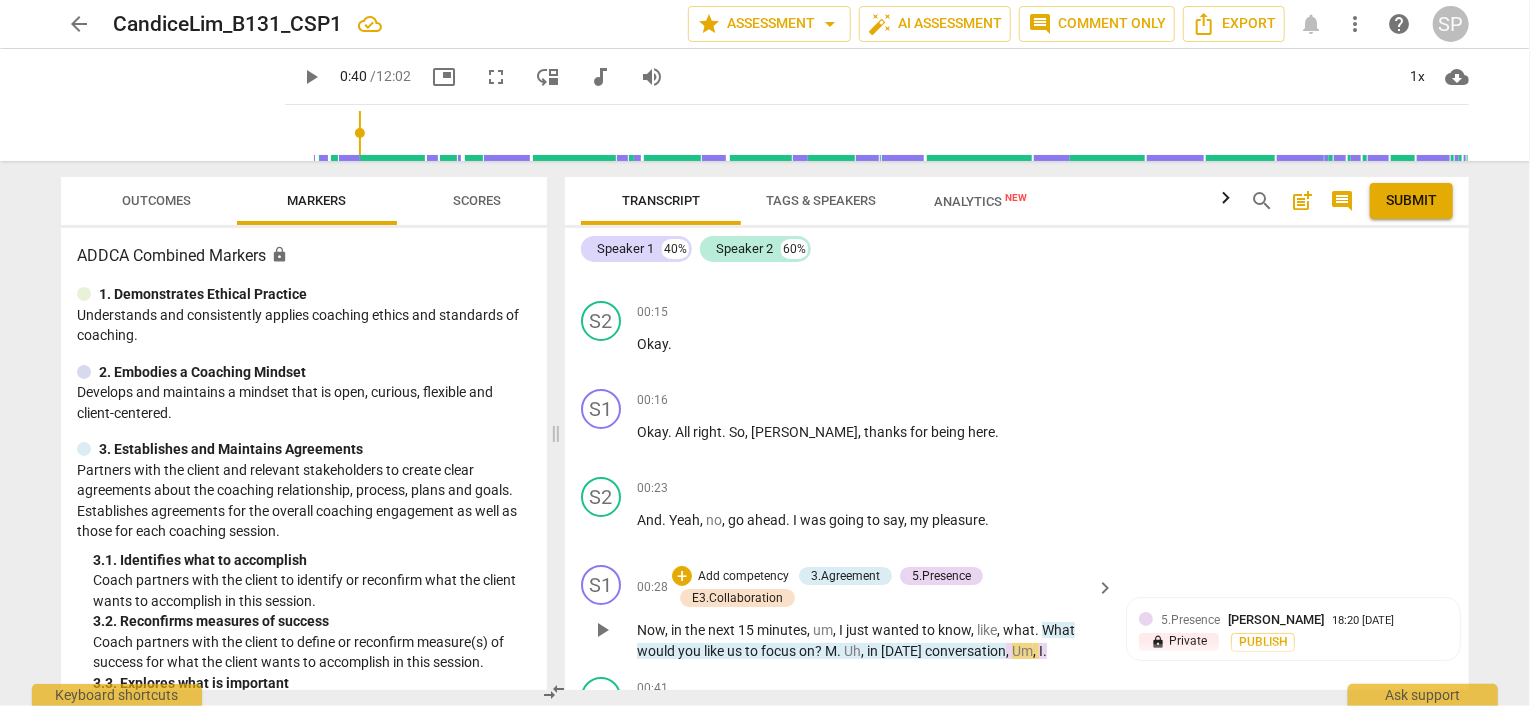 scroll, scrollTop: 100, scrollLeft: 0, axis: vertical 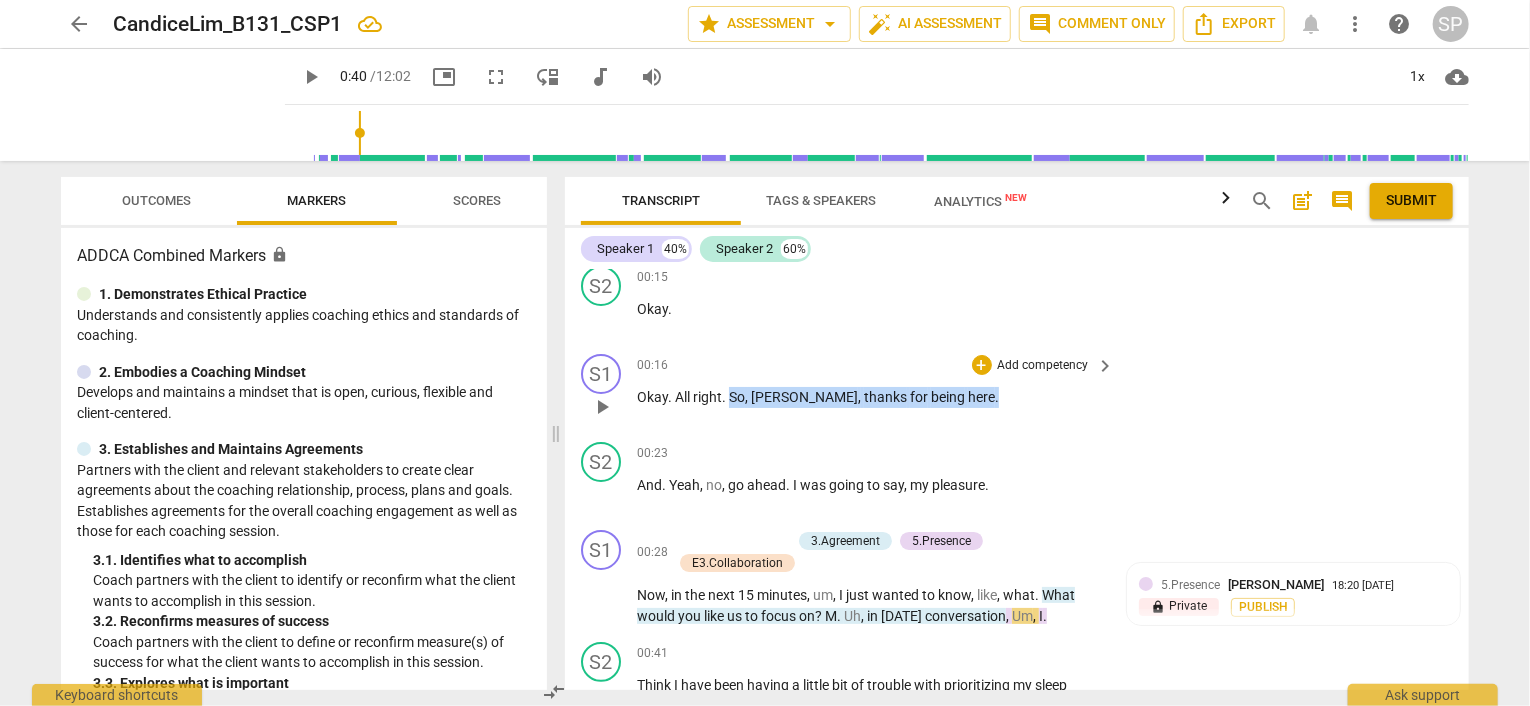 drag, startPoint x: 728, startPoint y: 395, endPoint x: 940, endPoint y: 397, distance: 212.00943 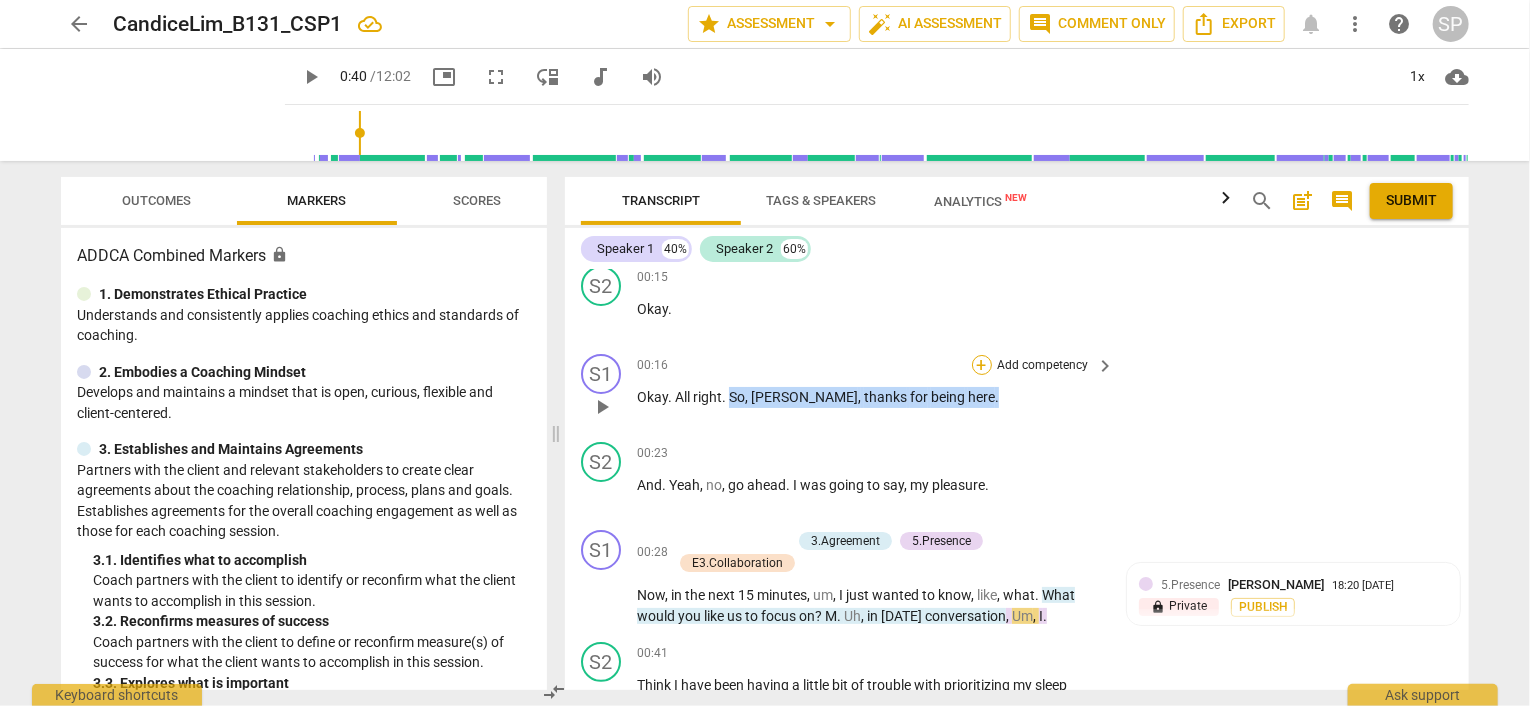 click on "+" at bounding box center [982, 365] 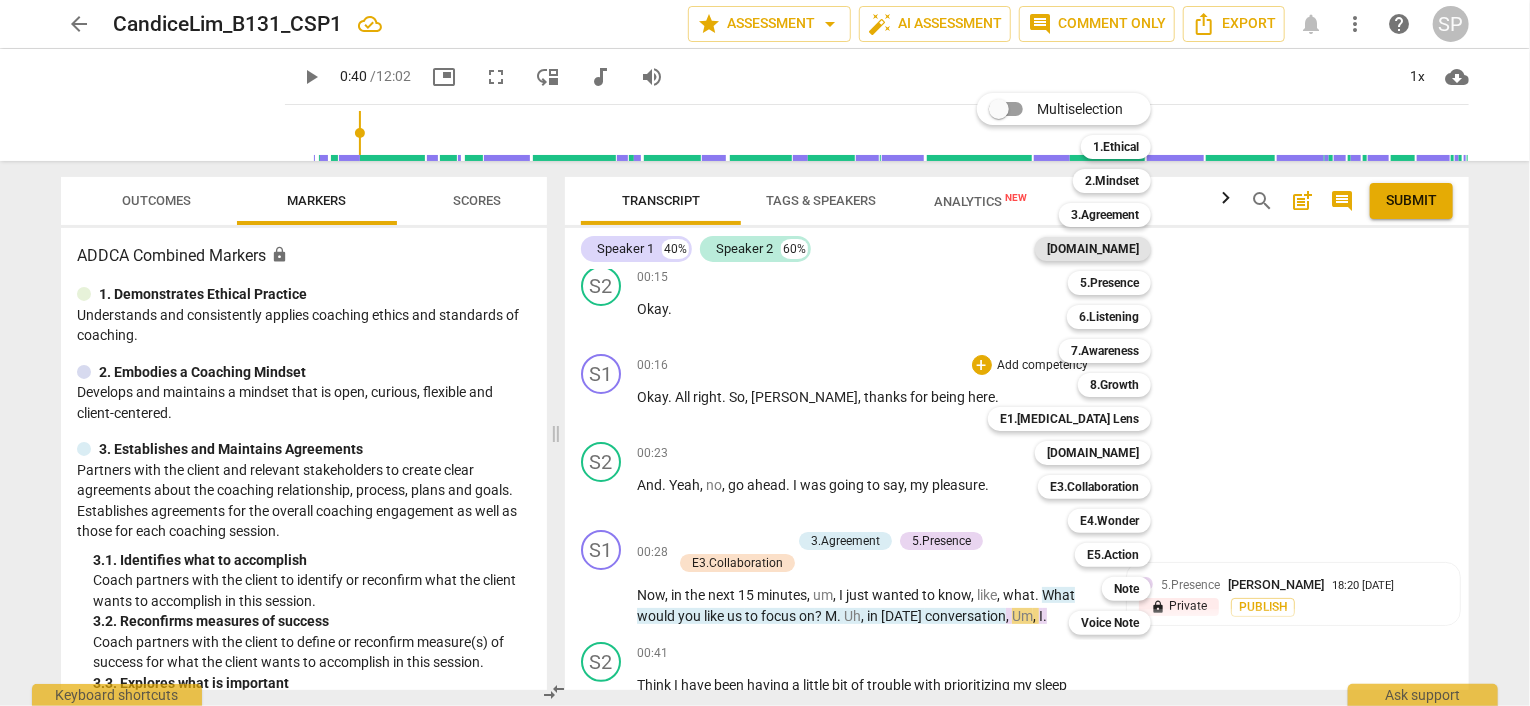 click on "[DOMAIN_NAME]" at bounding box center [1093, 249] 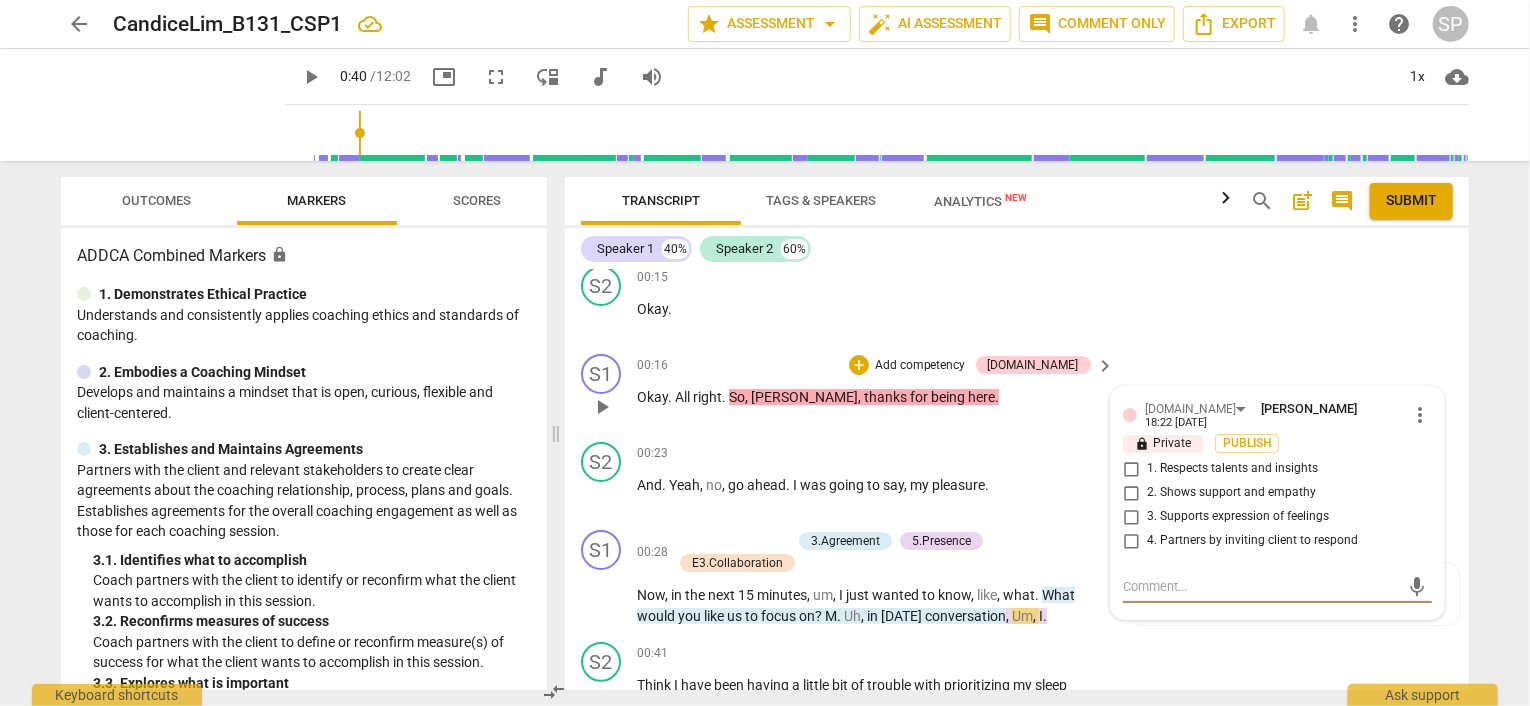click on "1. Respects talents and insights" at bounding box center (1131, 469) 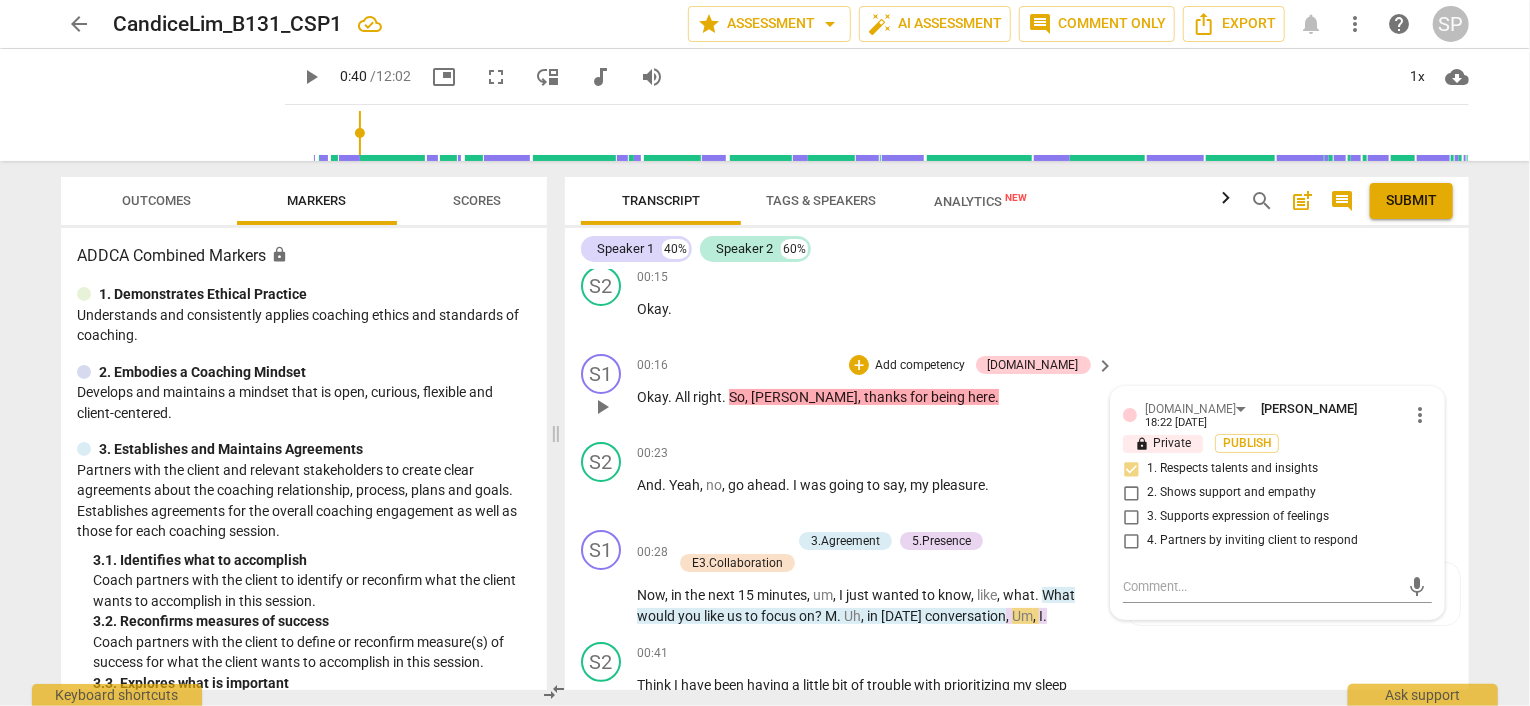 click on "S1 play_arrow pause 00:16 + Add competency [DOMAIN_NAME] keyboard_arrow_right Okay .   All   right .   So ,   [PERSON_NAME] ,   thanks   for   being   here . [DOMAIN_NAME] [PERSON_NAME] 18:22 [DATE] more_vert lock Private Publish 1. Respects talents and insights 2. Shows support and empathy 3. Supports expression of feelings 4. Partners by inviting client to respond mic" at bounding box center [1017, 390] 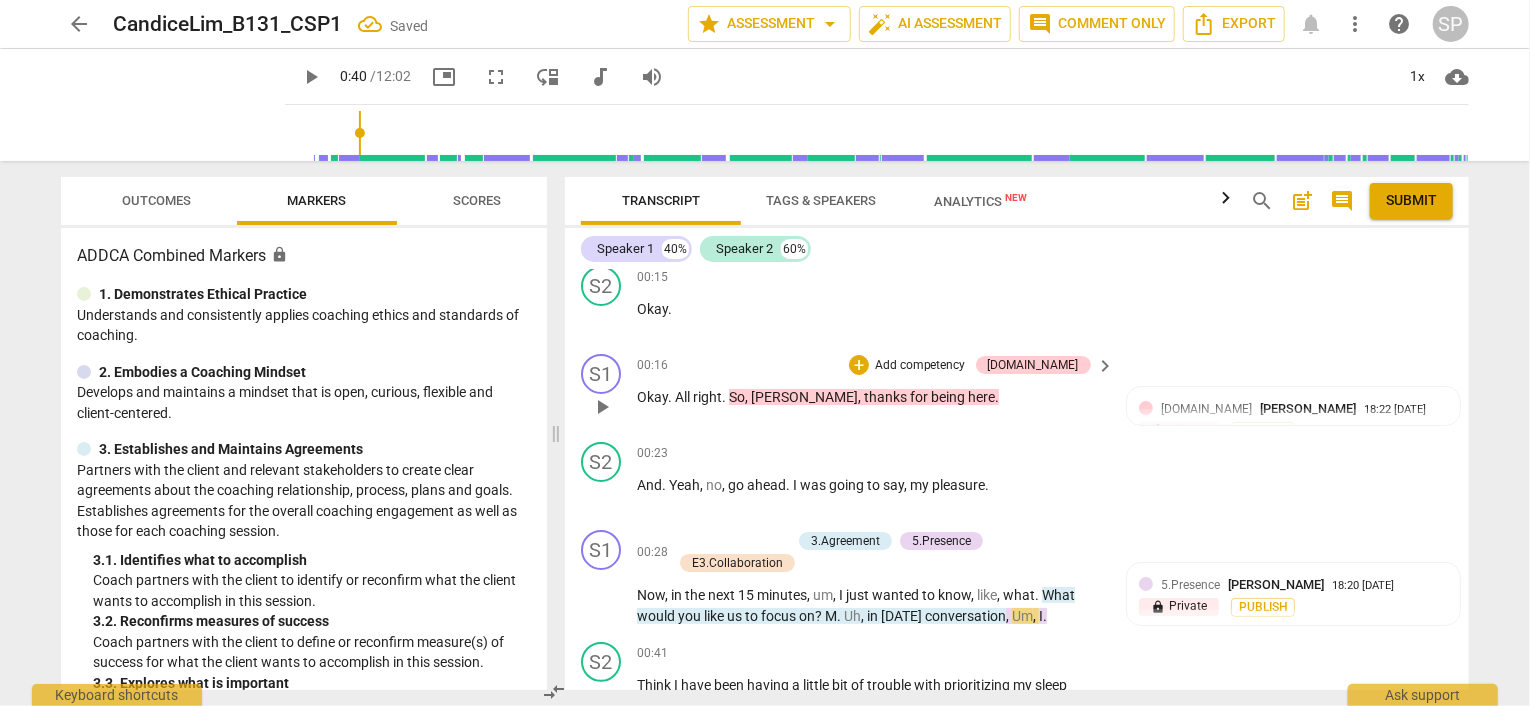 click on "play_arrow" at bounding box center (602, 407) 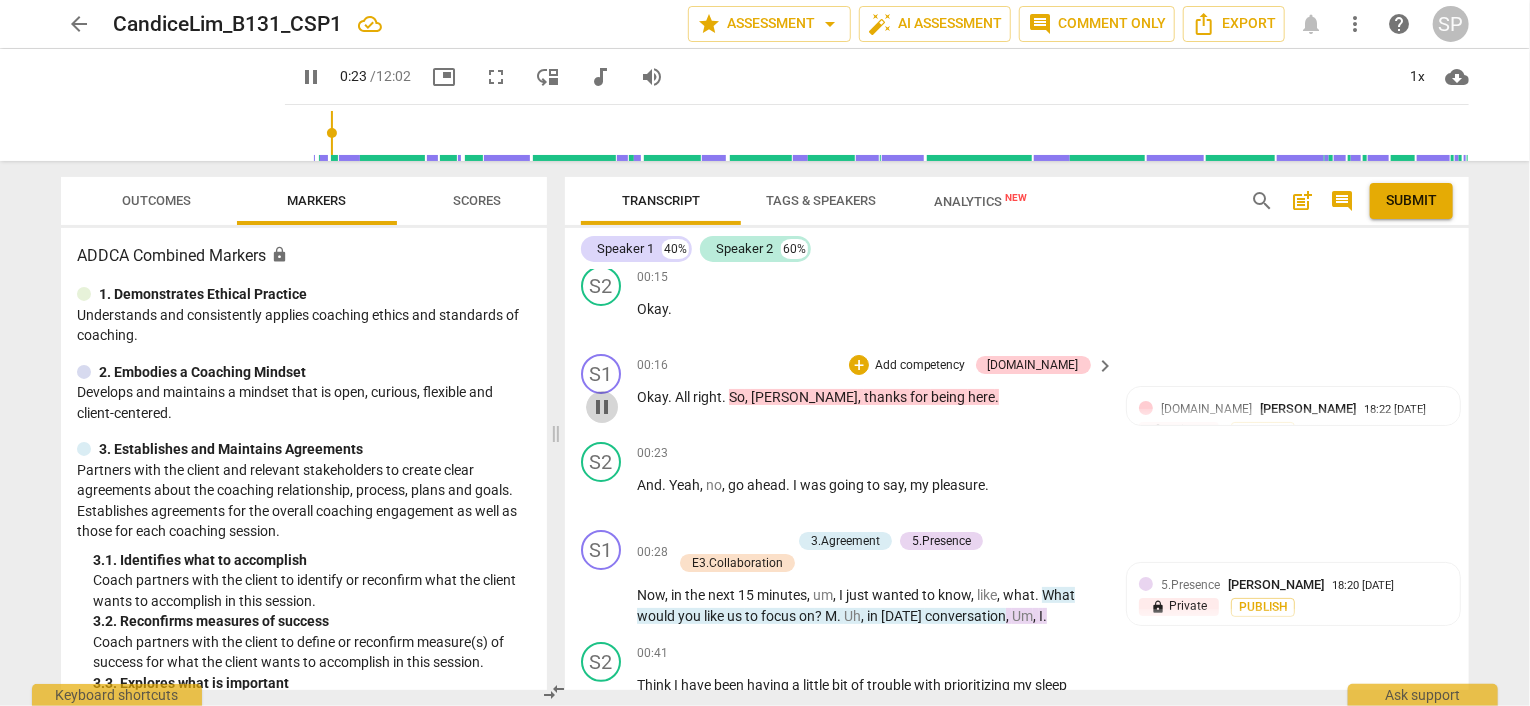 click on "pause" at bounding box center (602, 407) 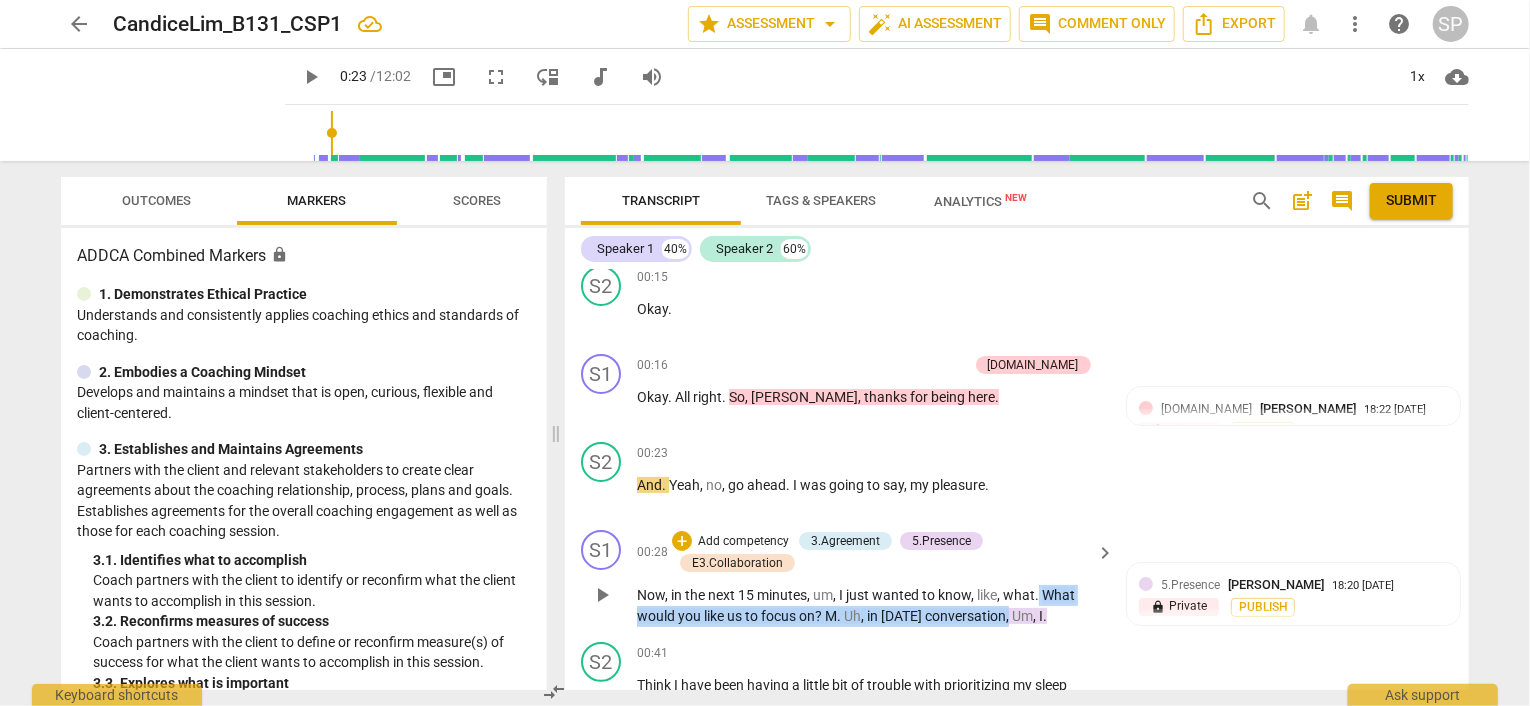 drag, startPoint x: 1040, startPoint y: 586, endPoint x: 1015, endPoint y: 612, distance: 36.069378 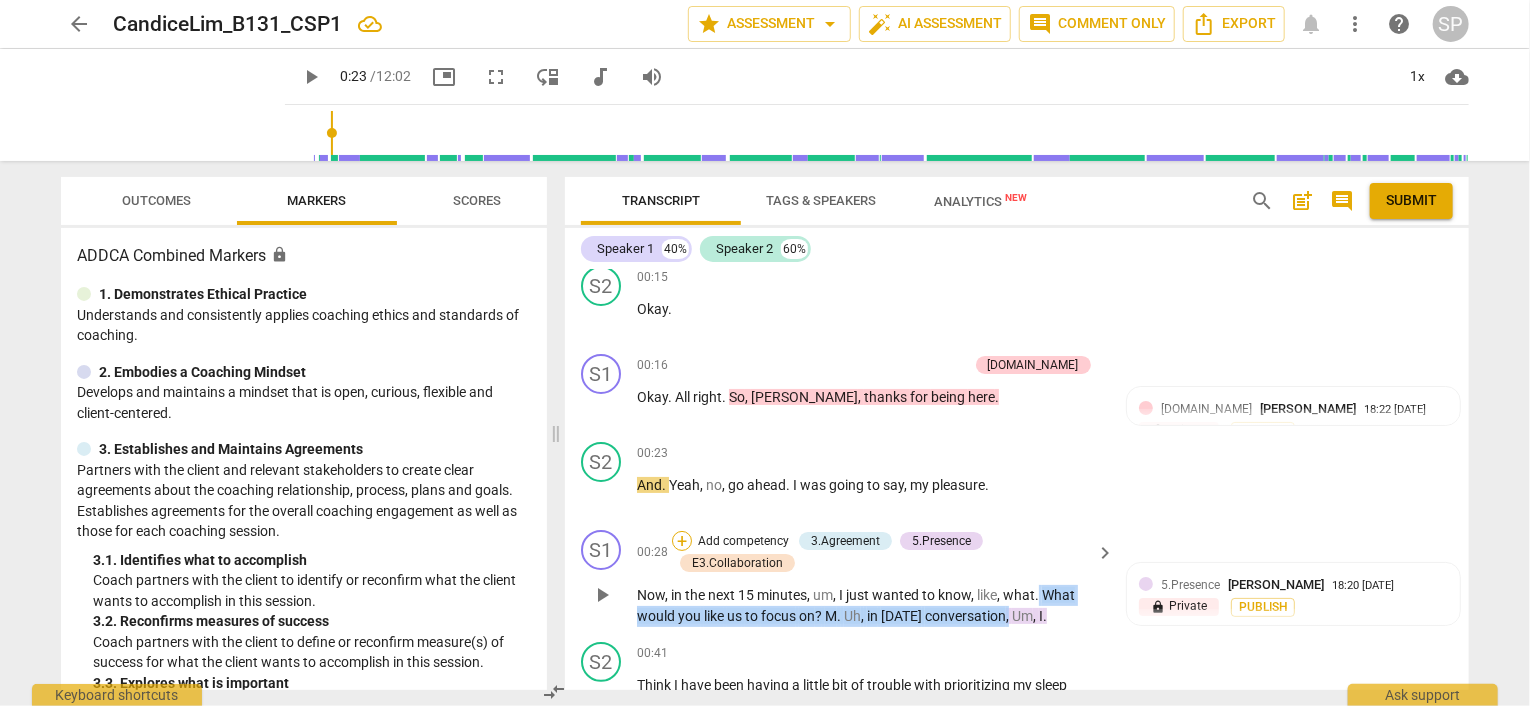 click on "+" at bounding box center [682, 541] 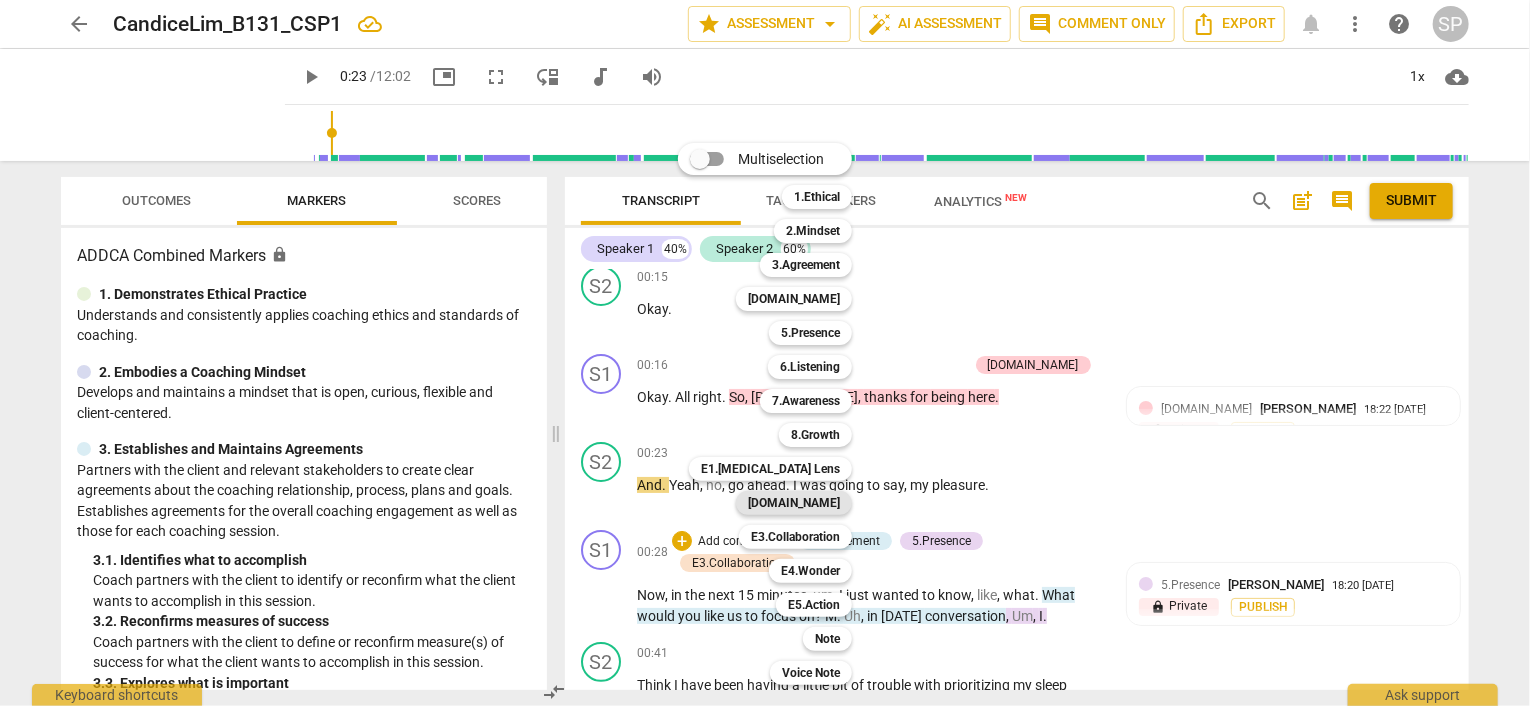 click on "[DOMAIN_NAME]" at bounding box center [794, 503] 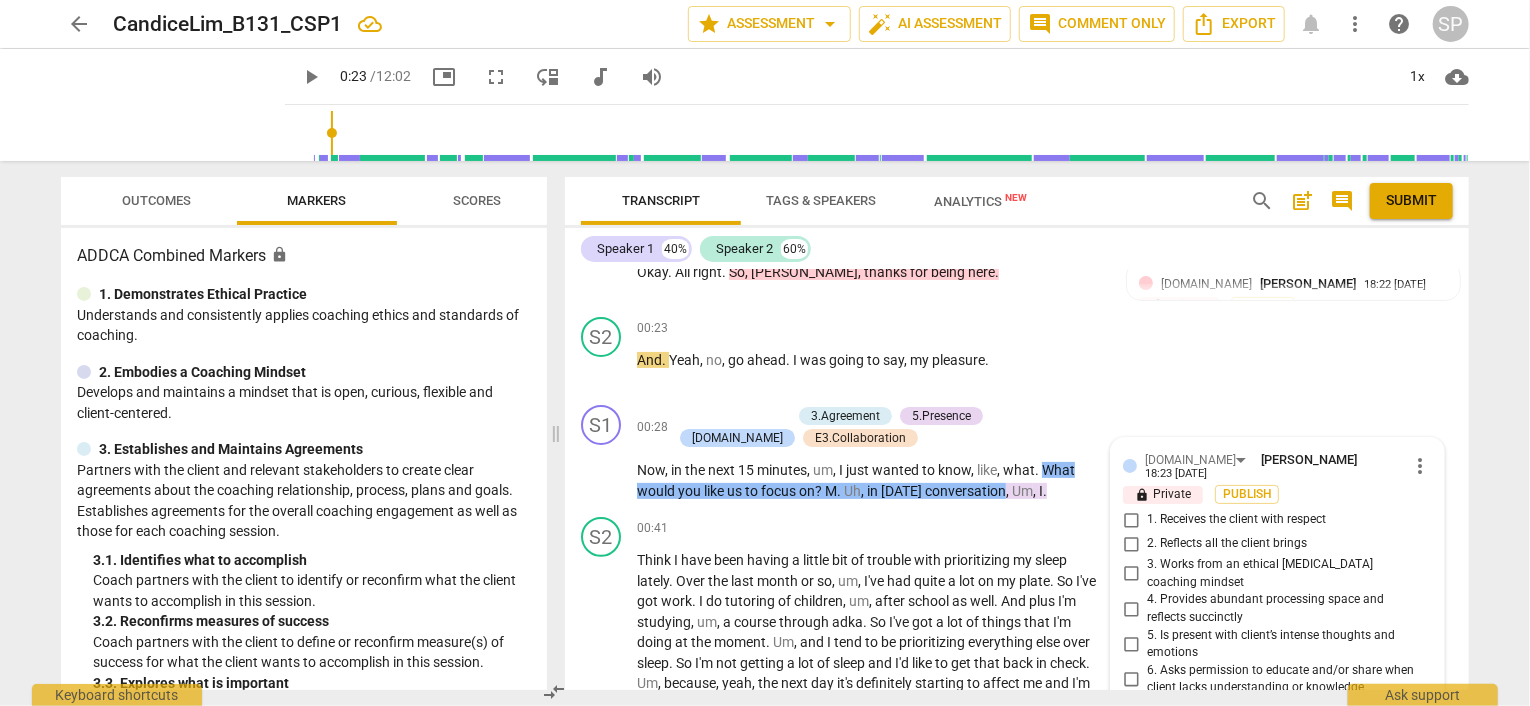 scroll, scrollTop: 325, scrollLeft: 0, axis: vertical 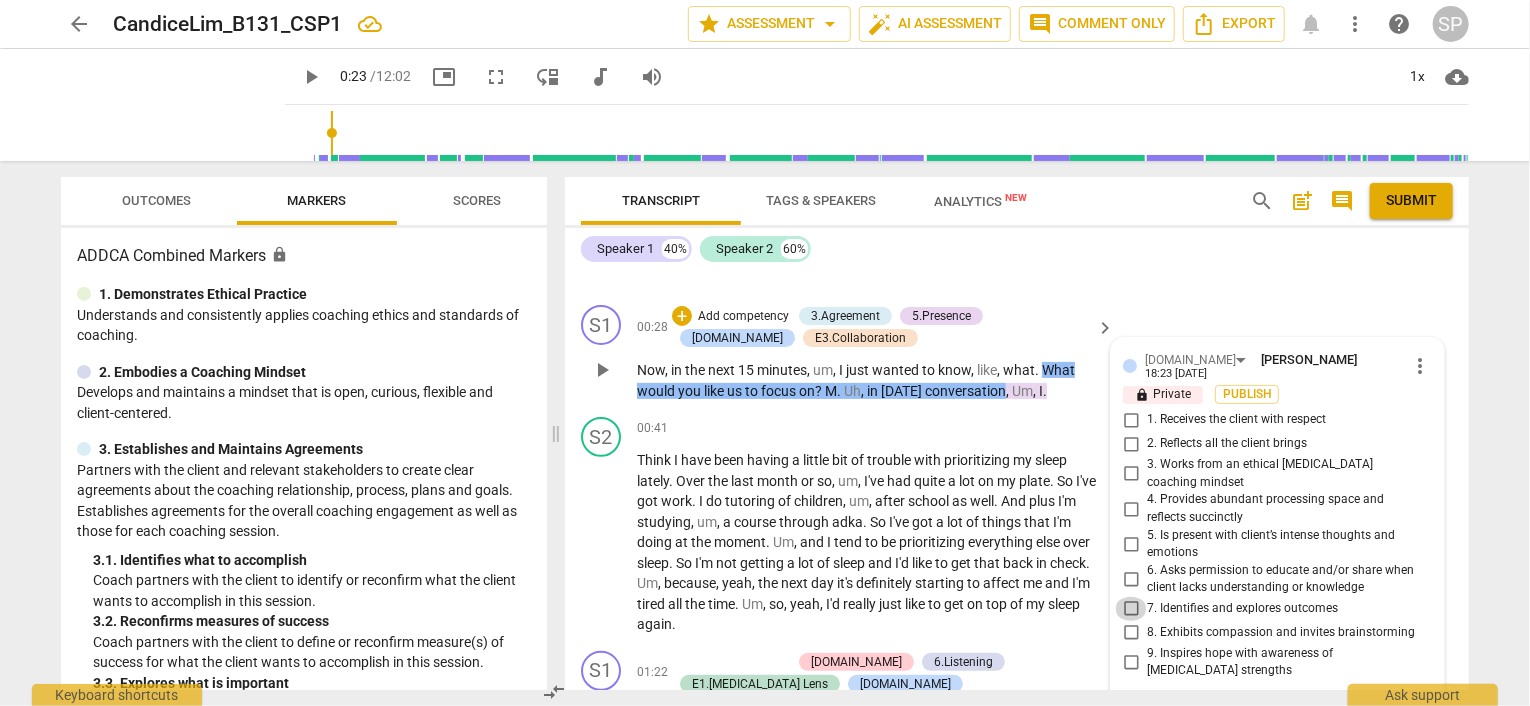 click on "7. Identifies and explores outcomes" at bounding box center [1131, 609] 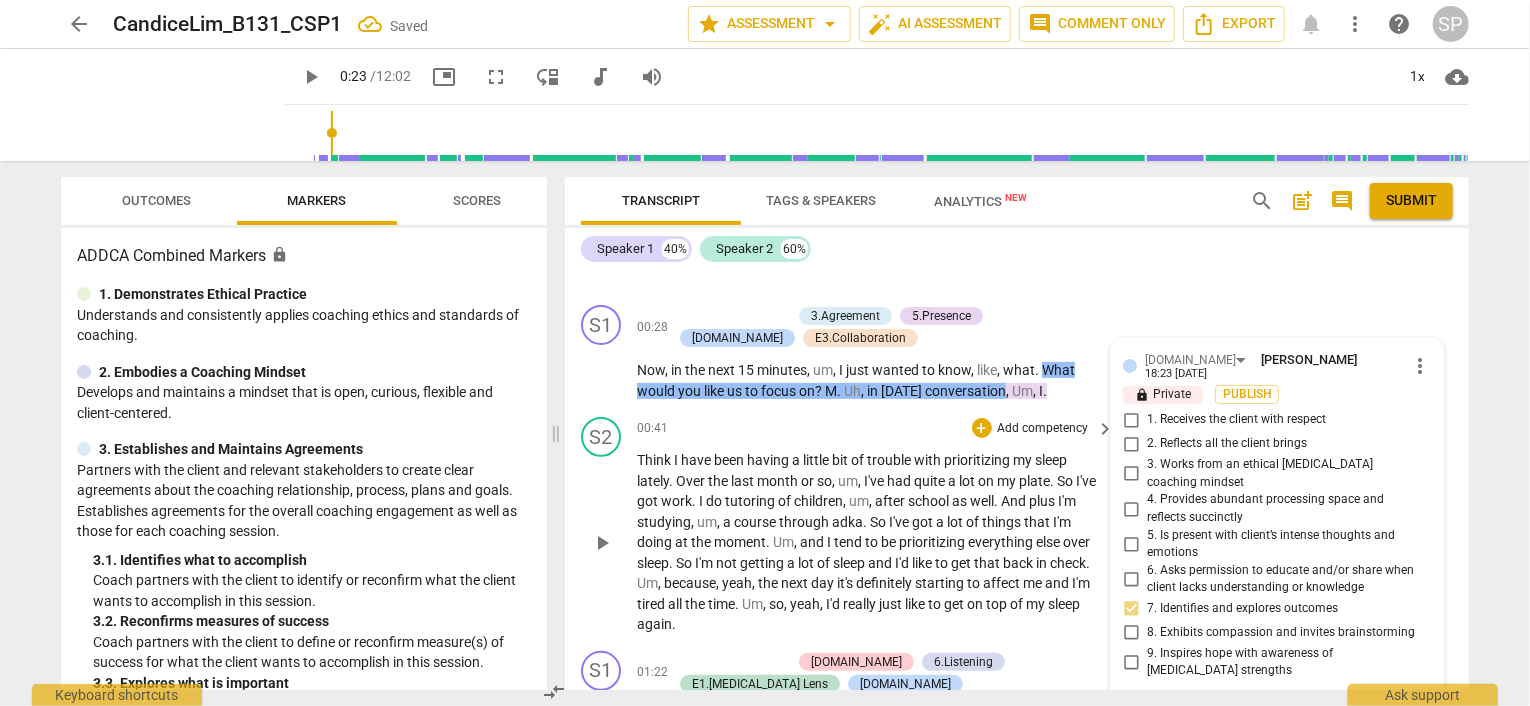 click on "S2 play_arrow pause 00:41 + Add competency keyboard_arrow_right Think   I   have   been   having   a   little   bit   of   trouble   with   prioritizing   my   sleep   lately .   Over   the   last   month   or   so ,   um ,   I've   had   quite   a   lot   on   my   plate .   So   I've   got   work .   I   do   tutoring   of   children ,   um ,   after   school   as   well .   And   plus   I'm   studying ,   um ,   a   course   through   adka .   So   I've   got   a   lot   of   things   that   I'm   doing   at   the   moment .   Um ,   and   I   tend   to   be   prioritizing   everything   else   over   sleep .   So   I'm   not   getting   a   lot   of   sleep   and   I'd   like   to   get   that   back   in   check .   Um ,   because ,   yeah ,   the   next   day   it's   definitely   starting   to   affect   me   and   I'm   tired   all   the   time .   Um ,   so ,   yeah ,   I'd   really   just   like   to   get   on   top   of   my   sleep   again ." at bounding box center (1017, 526) 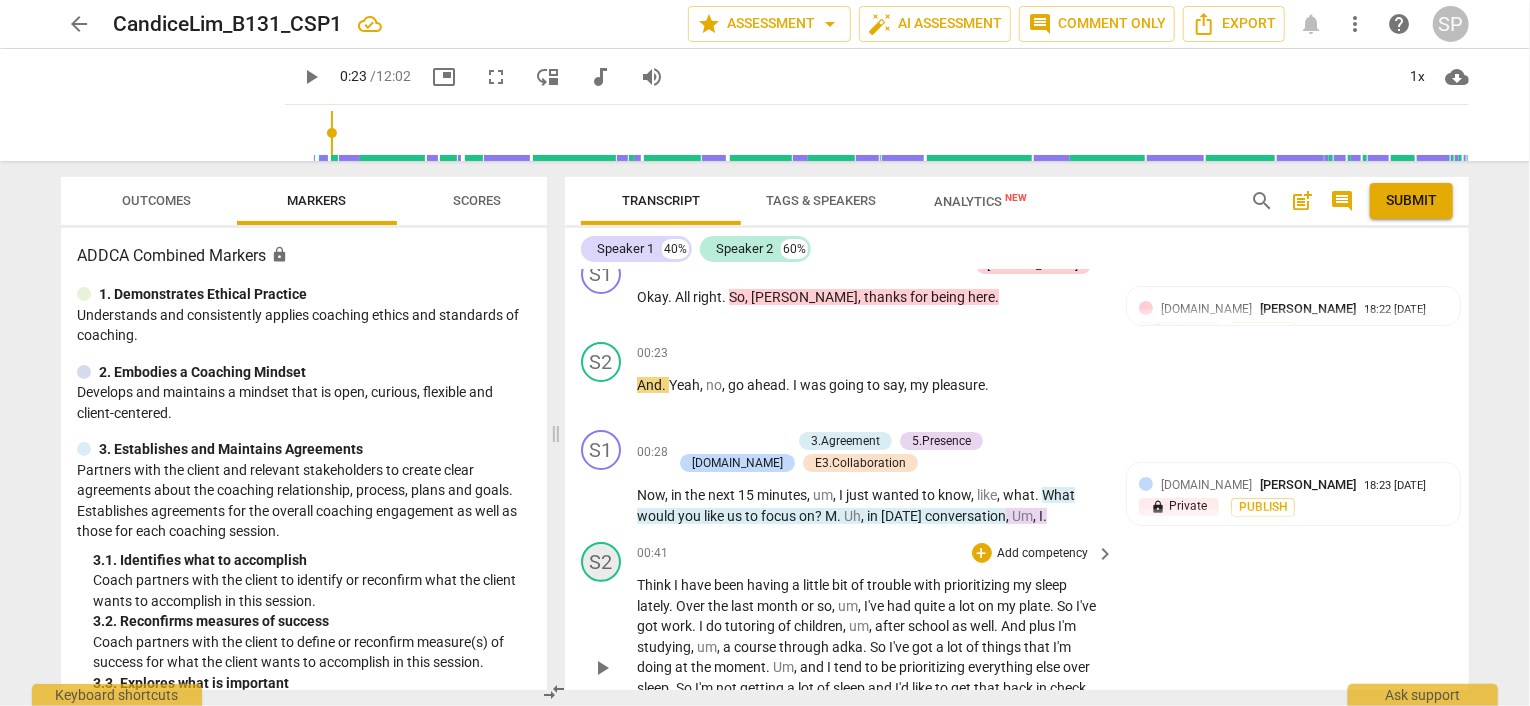 scroll, scrollTop: 125, scrollLeft: 0, axis: vertical 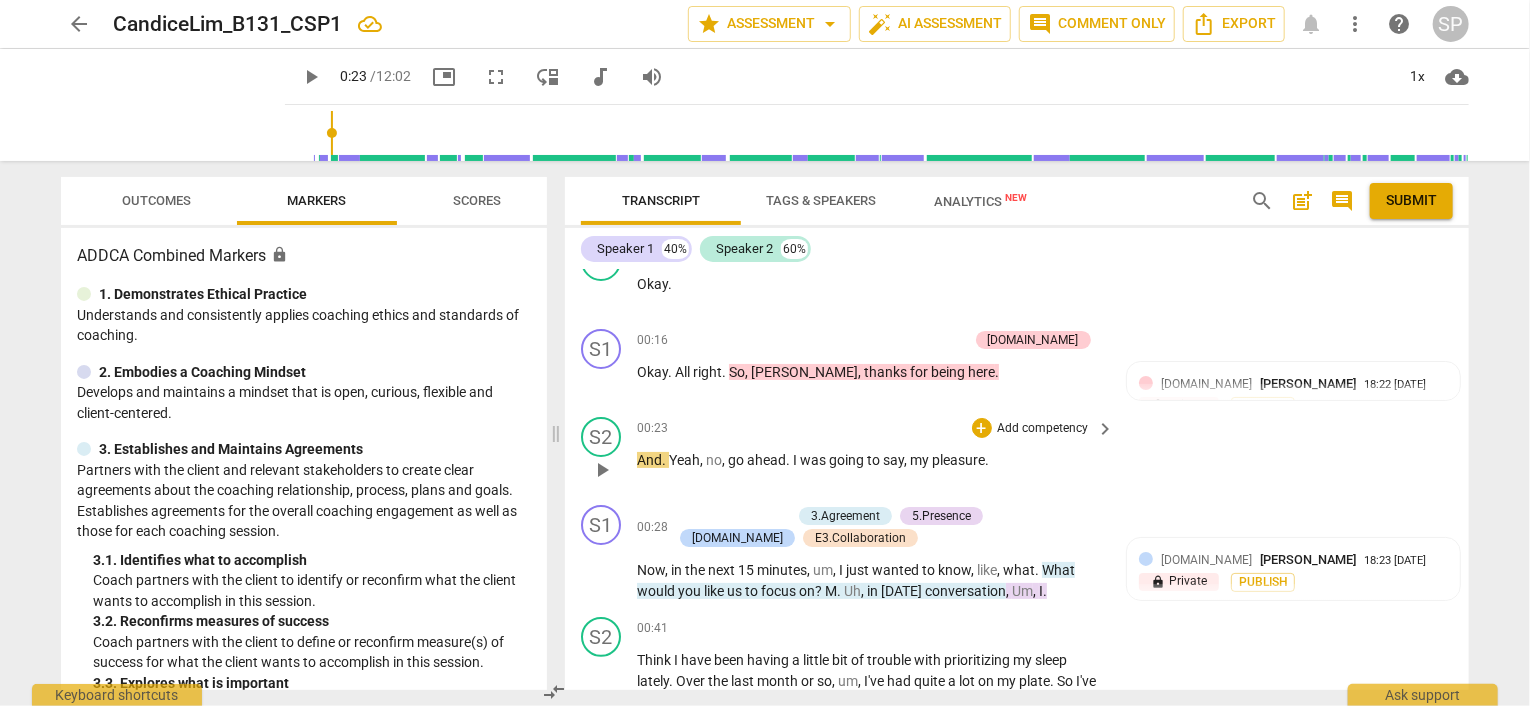 click on "play_arrow" at bounding box center [602, 470] 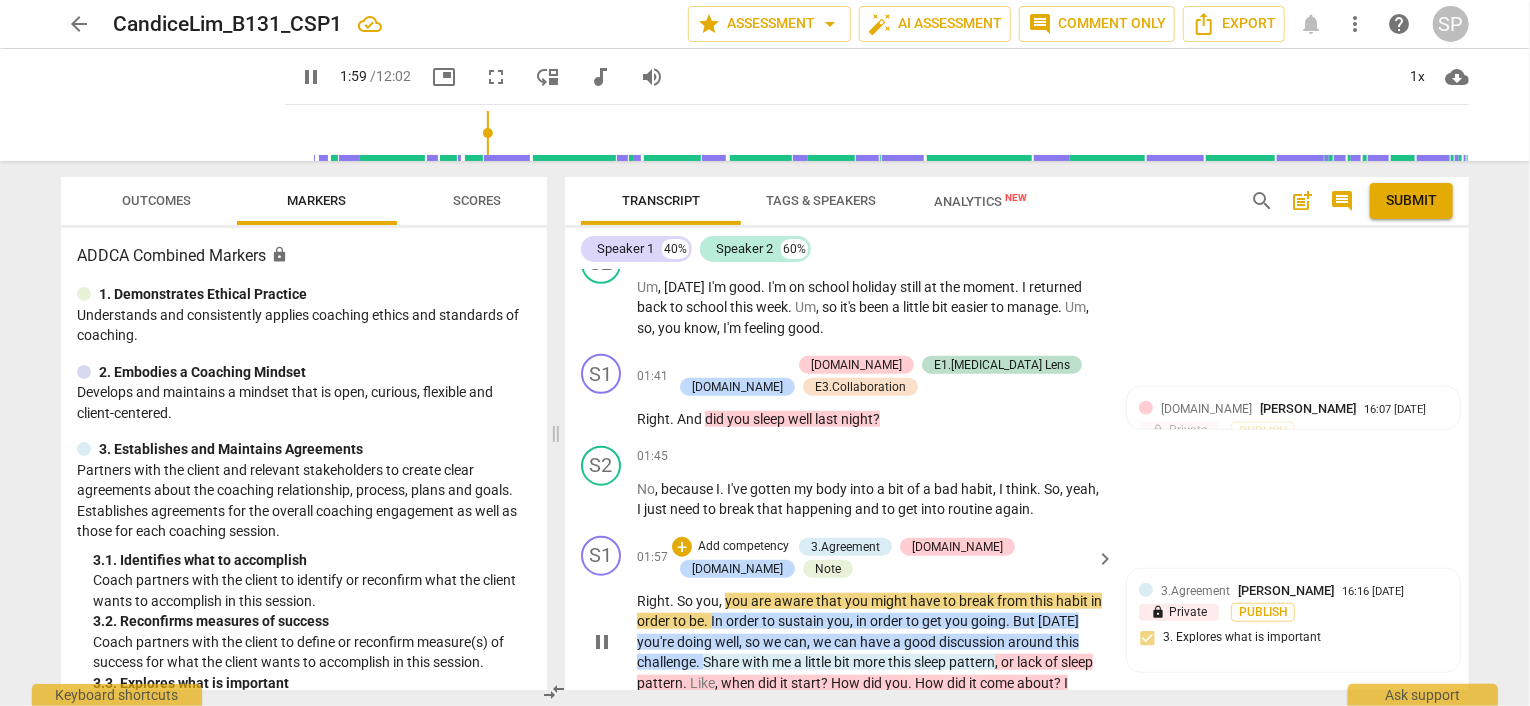 scroll, scrollTop: 944, scrollLeft: 0, axis: vertical 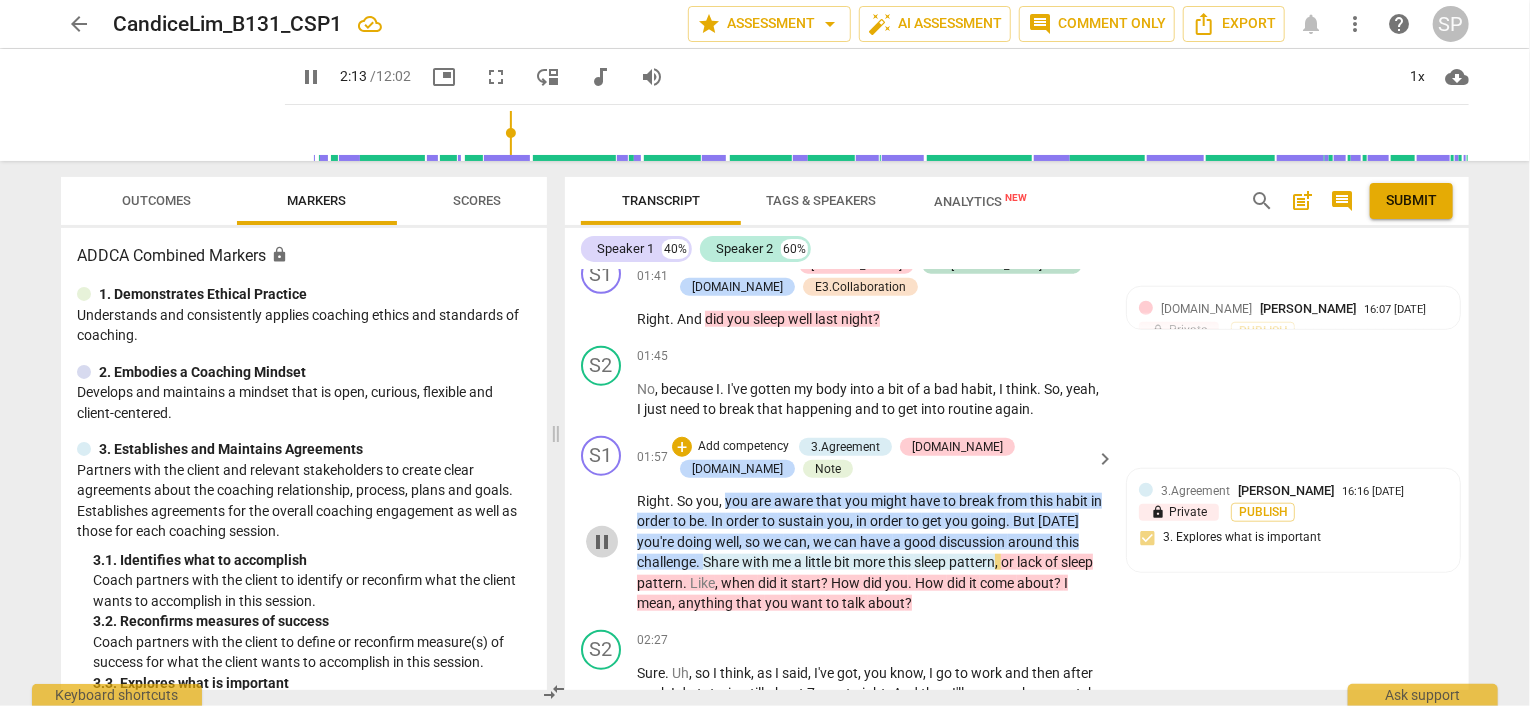 click on "pause" at bounding box center [602, 542] 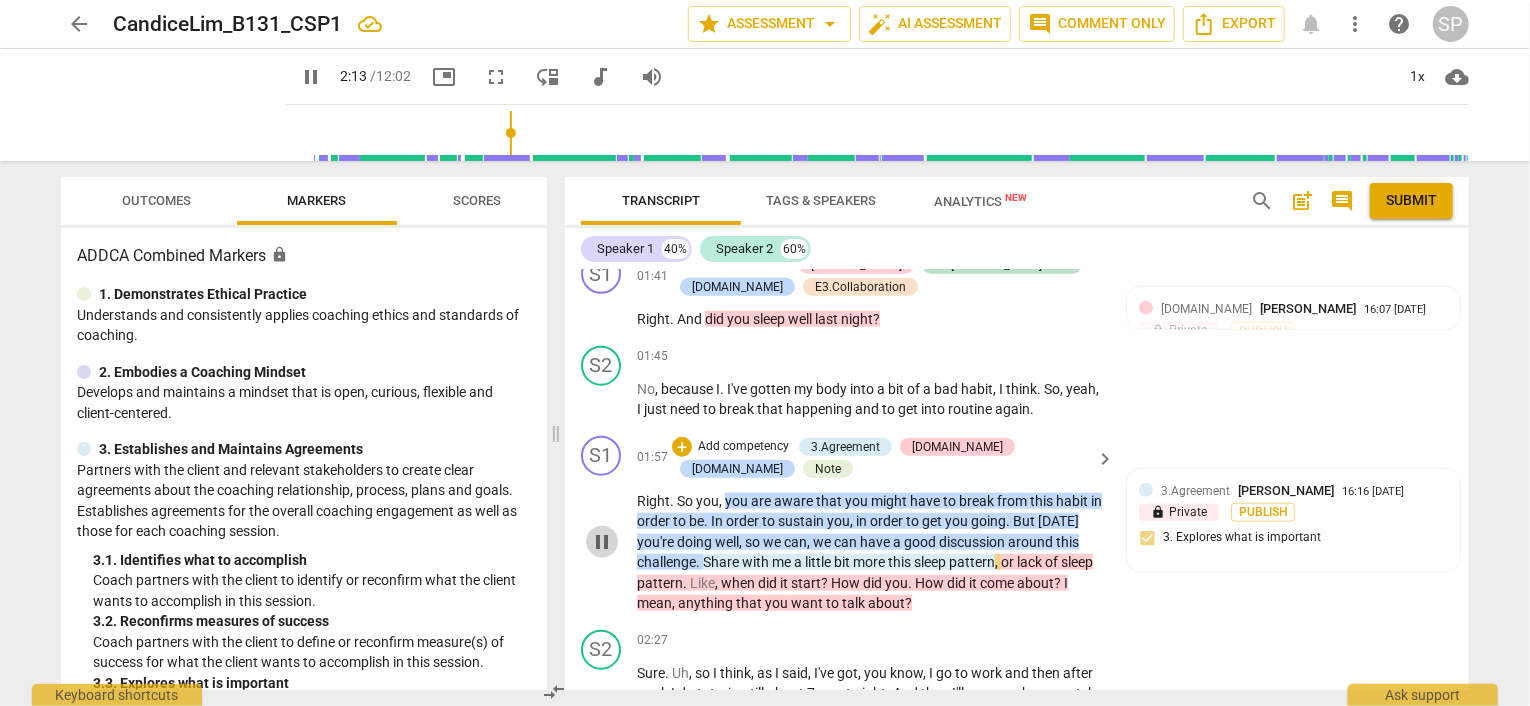 type on "134" 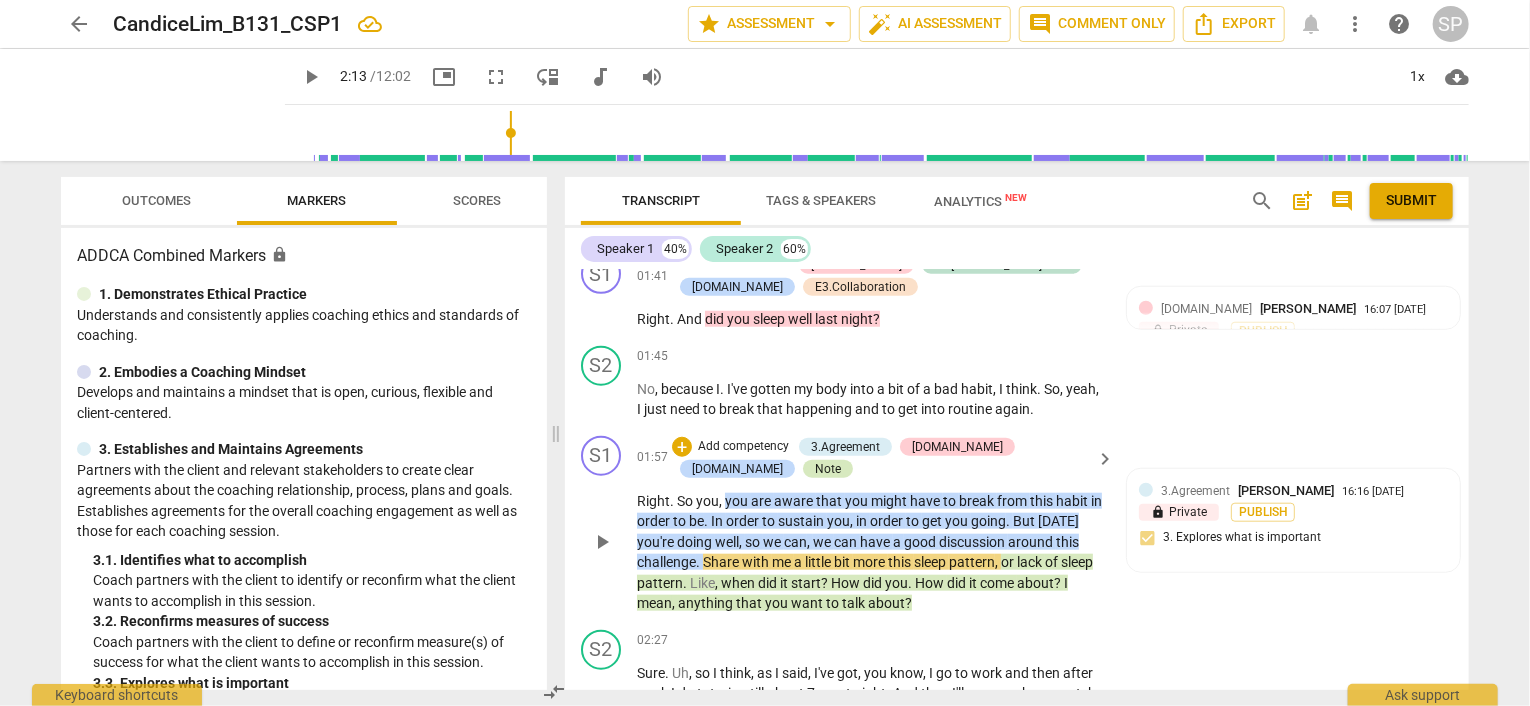 click on "Note" at bounding box center (828, 469) 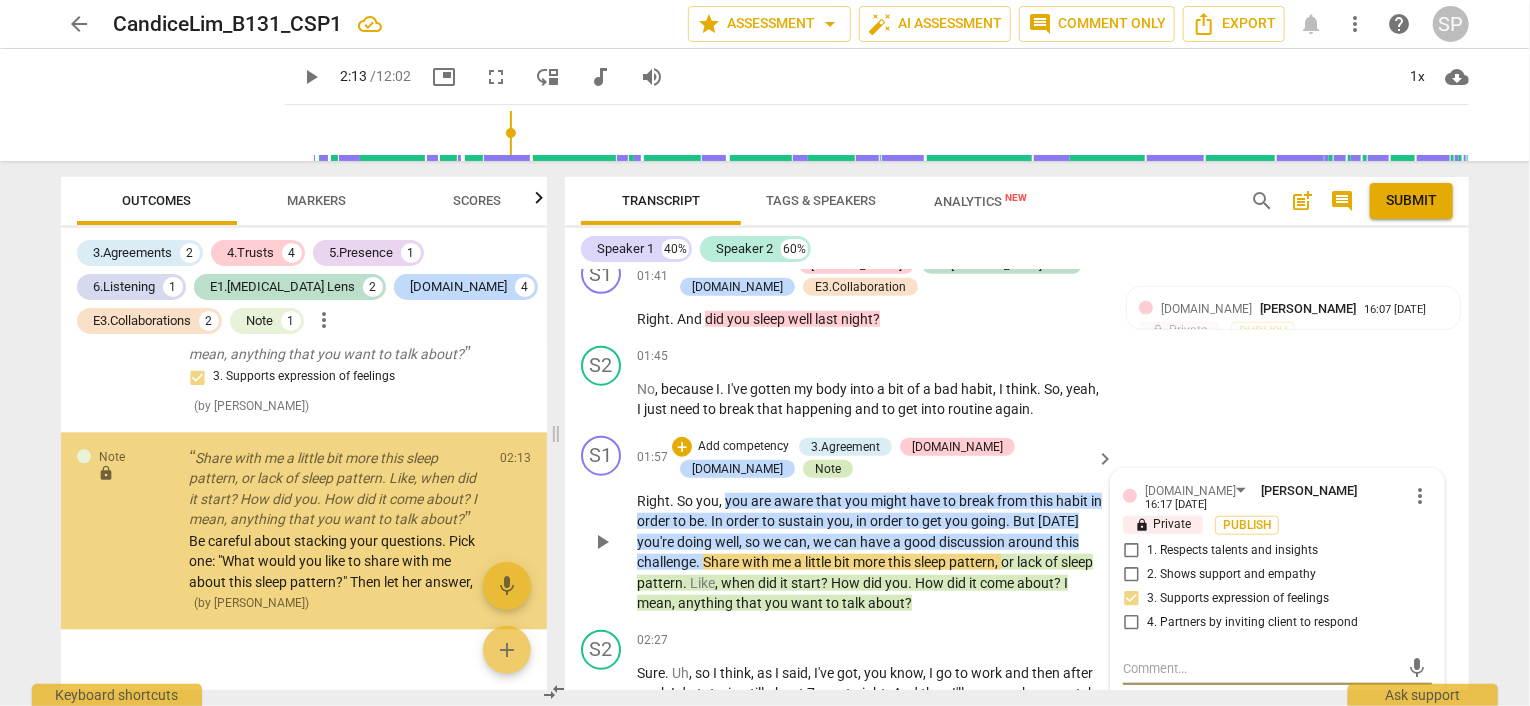 scroll, scrollTop: 2374, scrollLeft: 0, axis: vertical 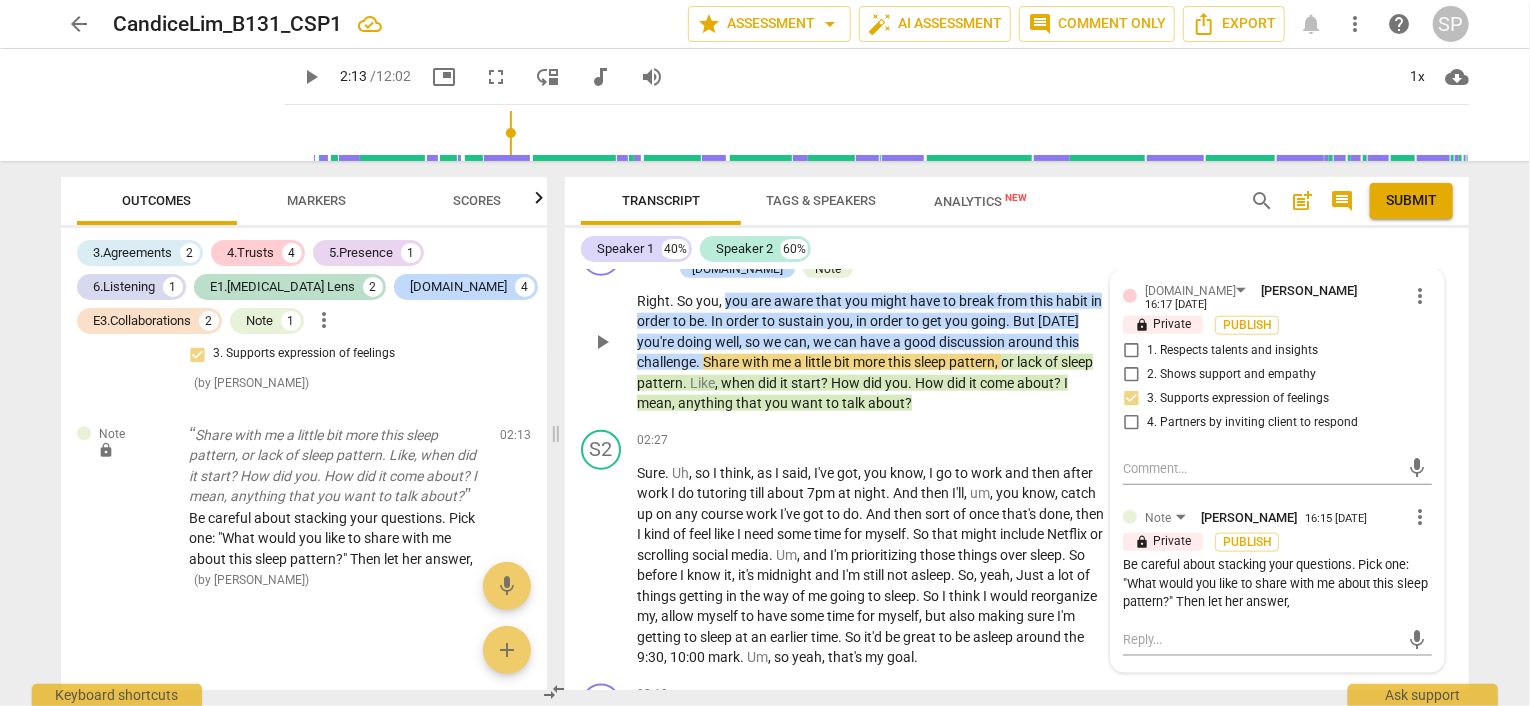 click on "mic" at bounding box center [1277, 638] 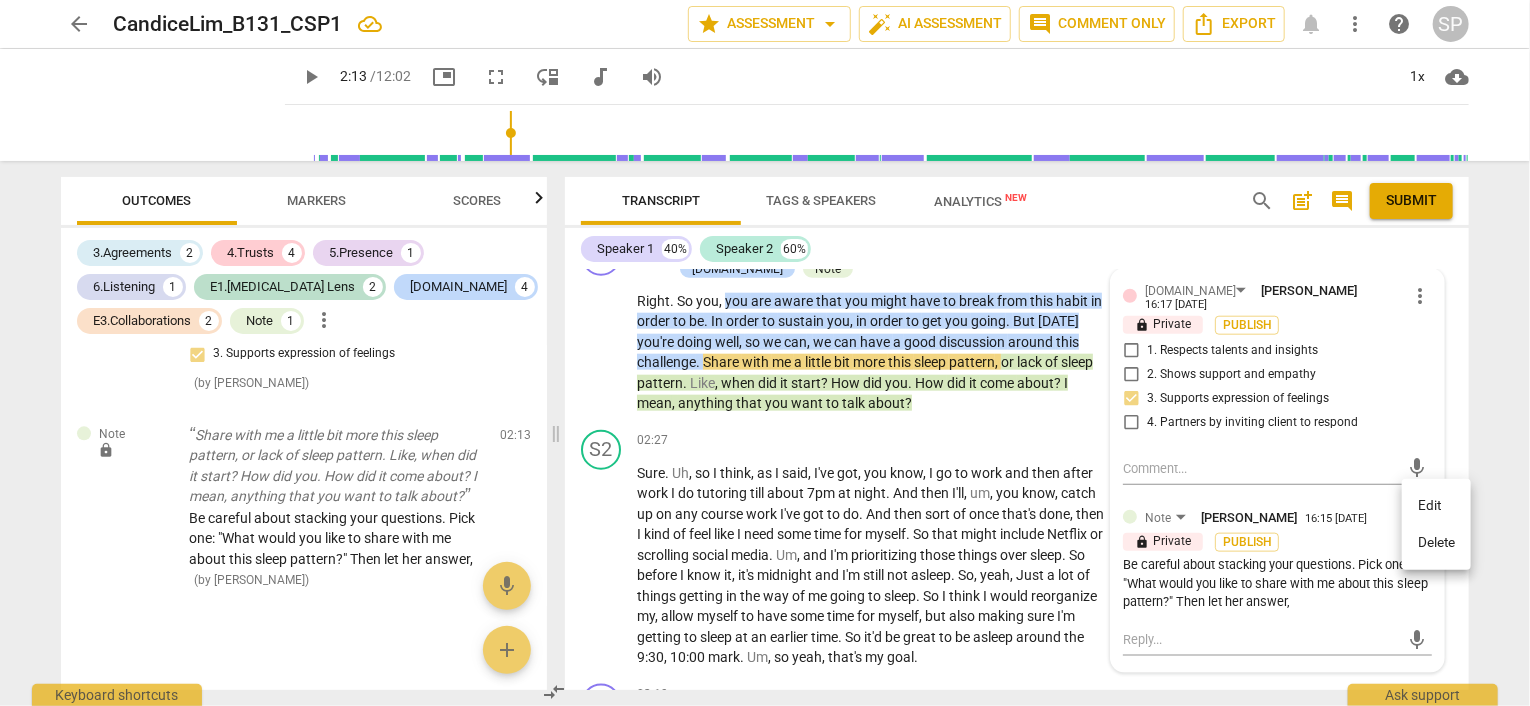 click on "Edit" at bounding box center (1436, 506) 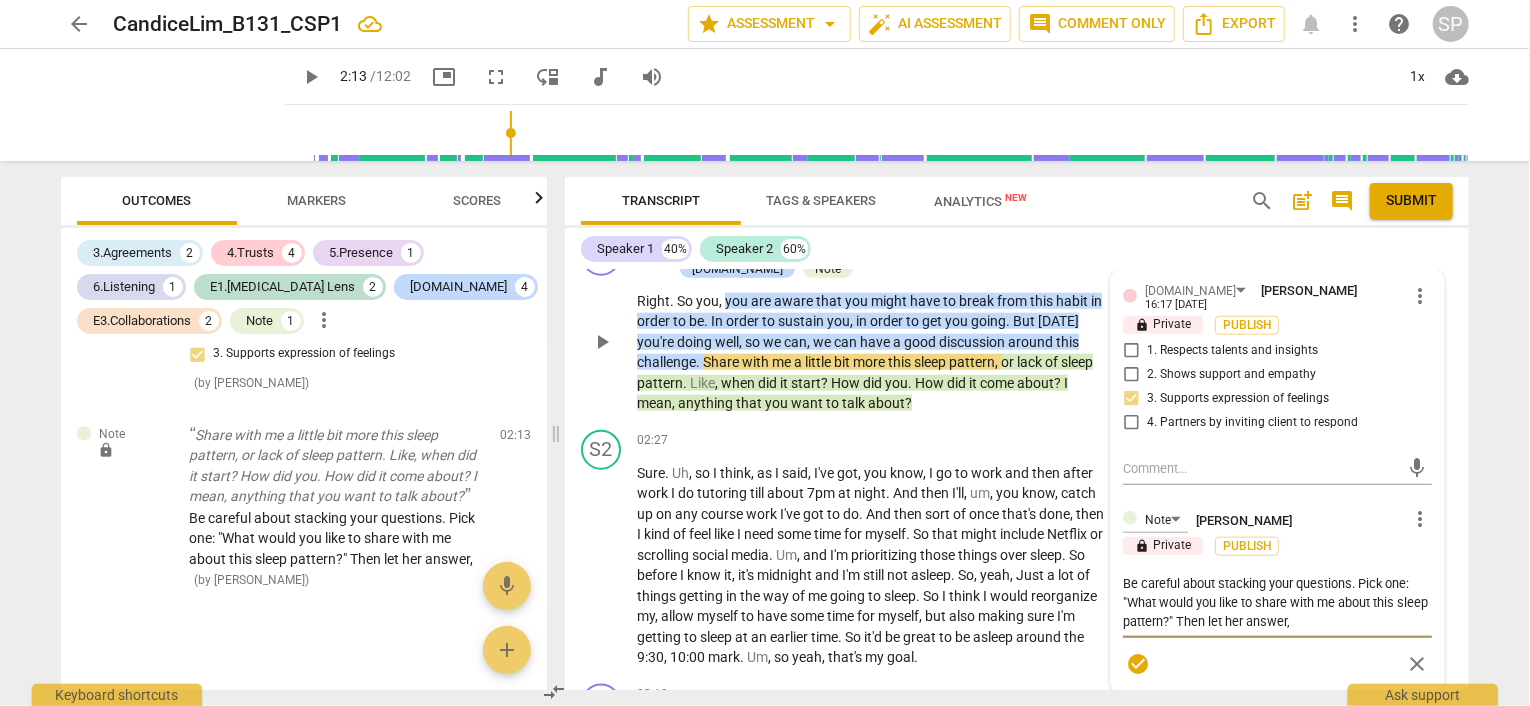 click on "Be careful about stacking your questions. Pick one: "What would you like to share with me about this sleep pattern?" Then let her answer," at bounding box center (1277, 602) 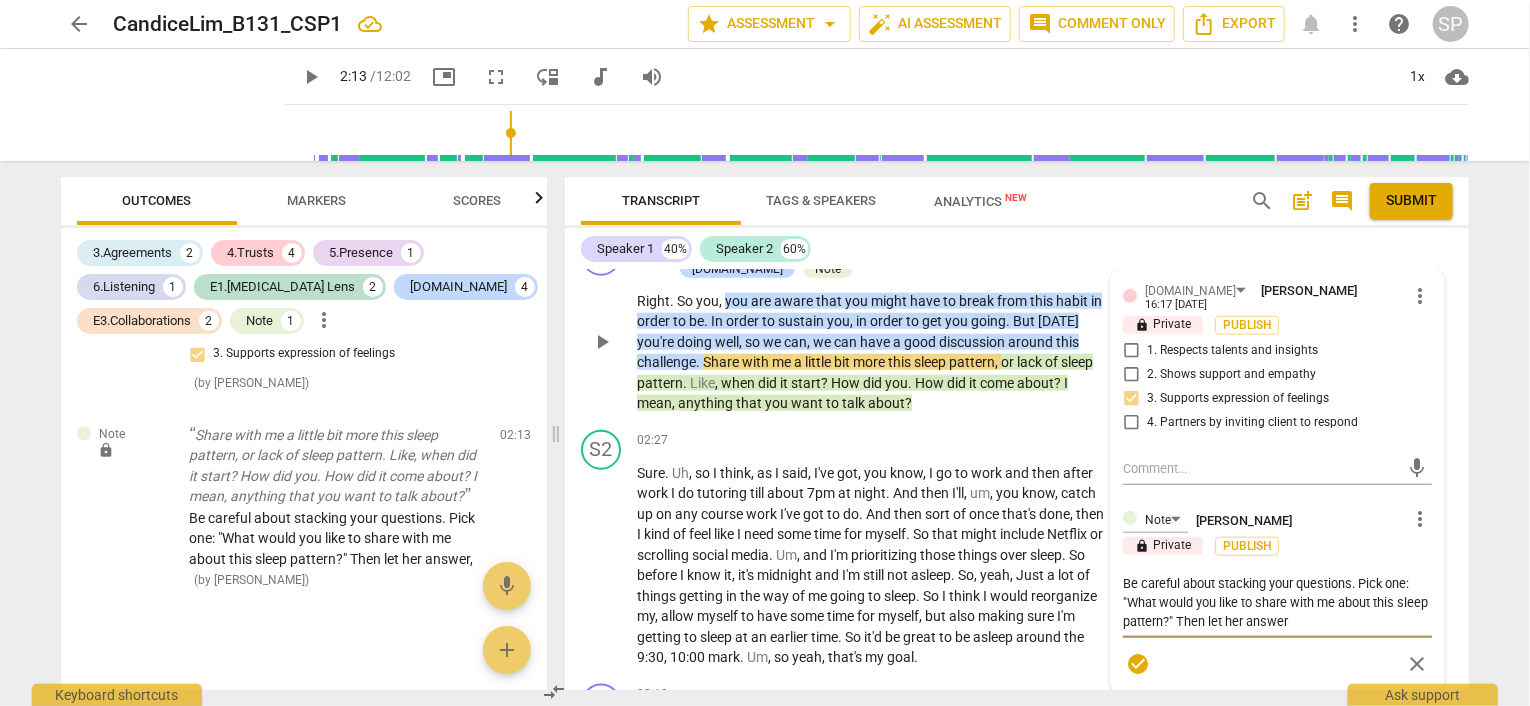type on "Be careful about stacking your questions. Pick one: "What would you like to share with me about this sleep pattern?" Then let her answer." 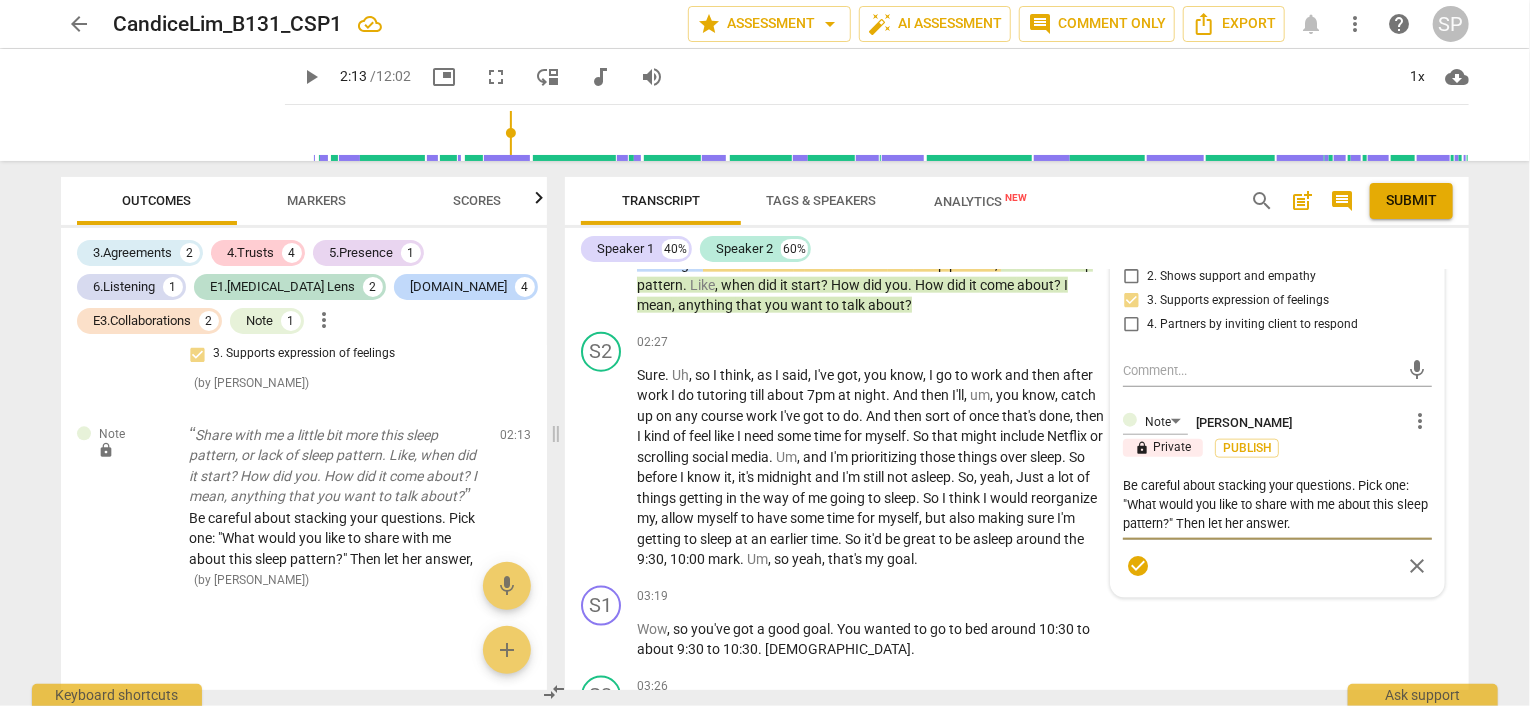 scroll, scrollTop: 1244, scrollLeft: 0, axis: vertical 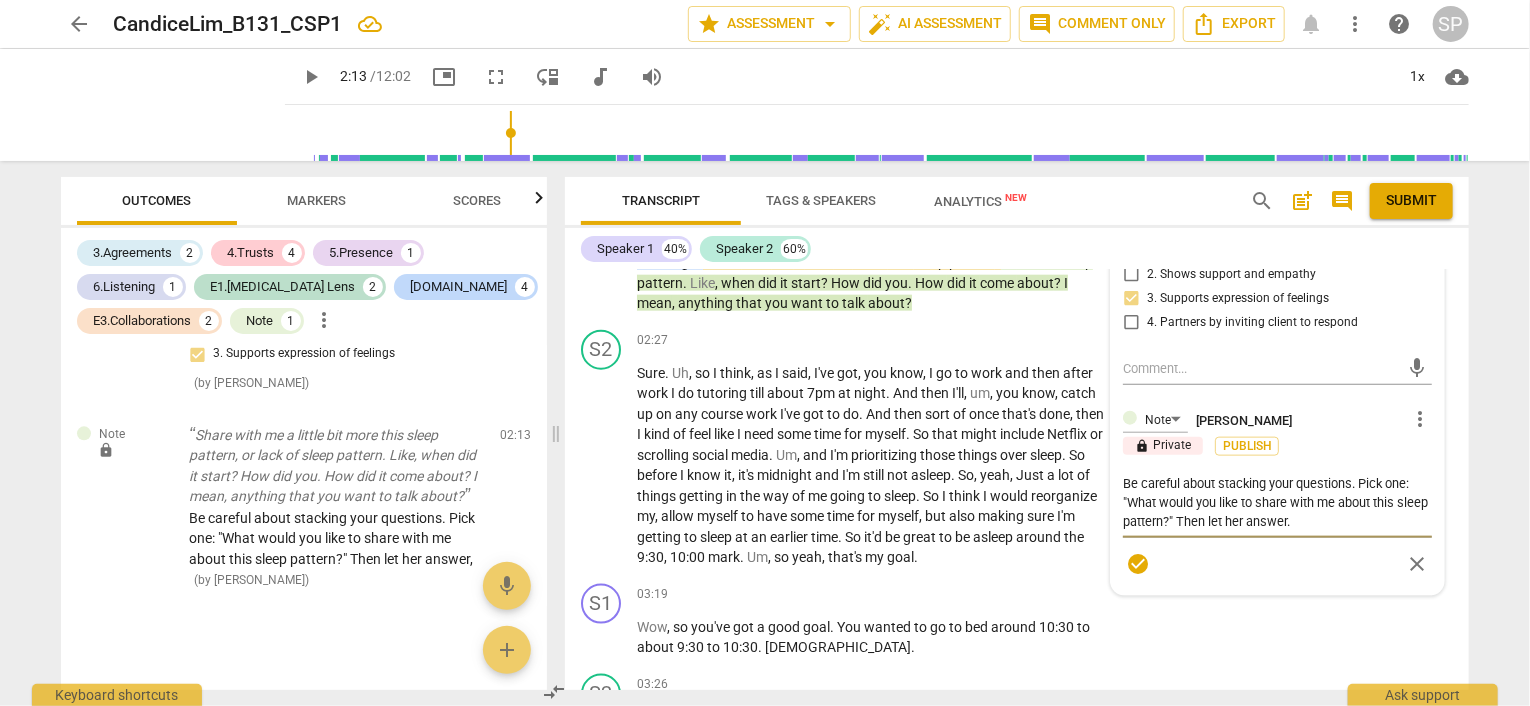 click on "Be careful about stacking your questions. Pick one: "What would you like to share with me about this sleep pattern?" Then let her answer." at bounding box center (1277, 502) 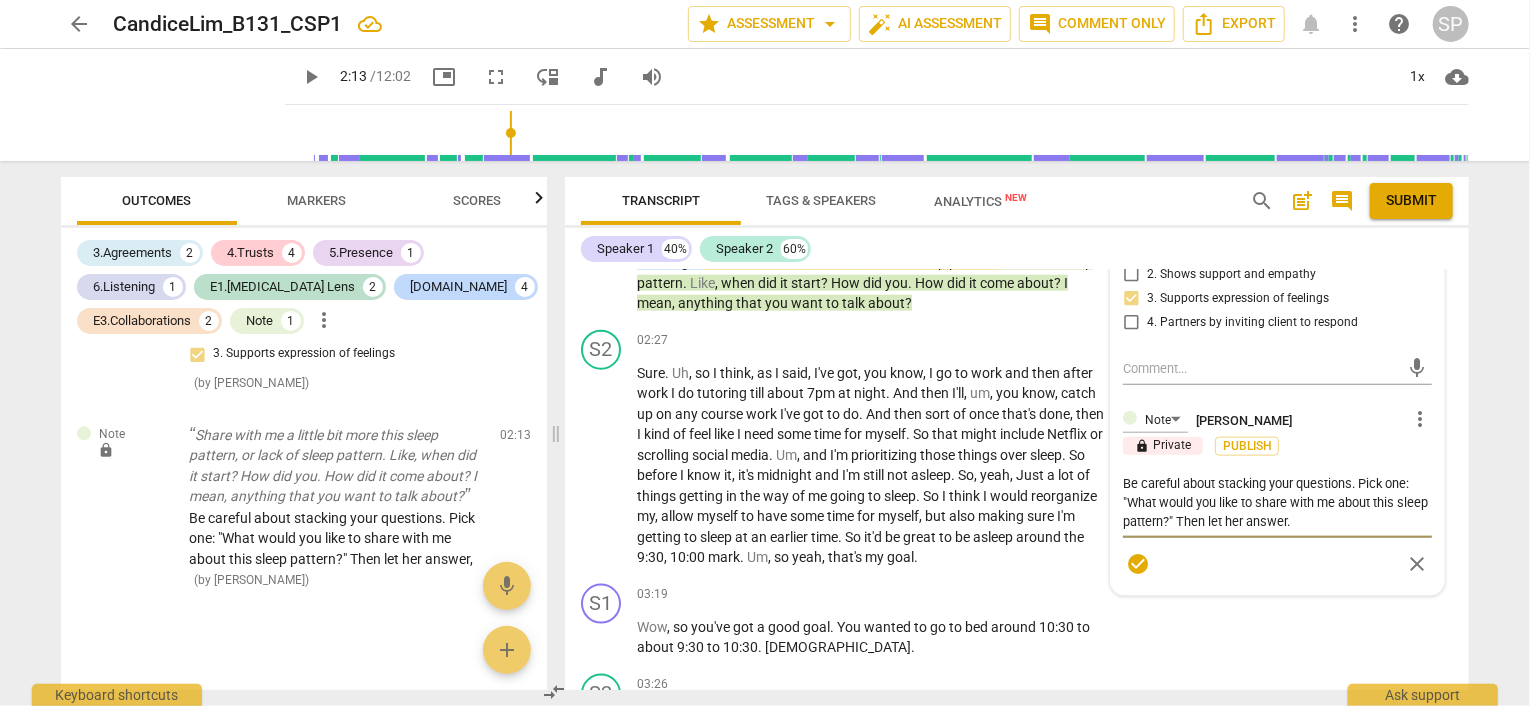 type on "Be careful about stacking your questions. Pick one: E"What would you like to share with me about this sleep pattern?" Then let her answer." 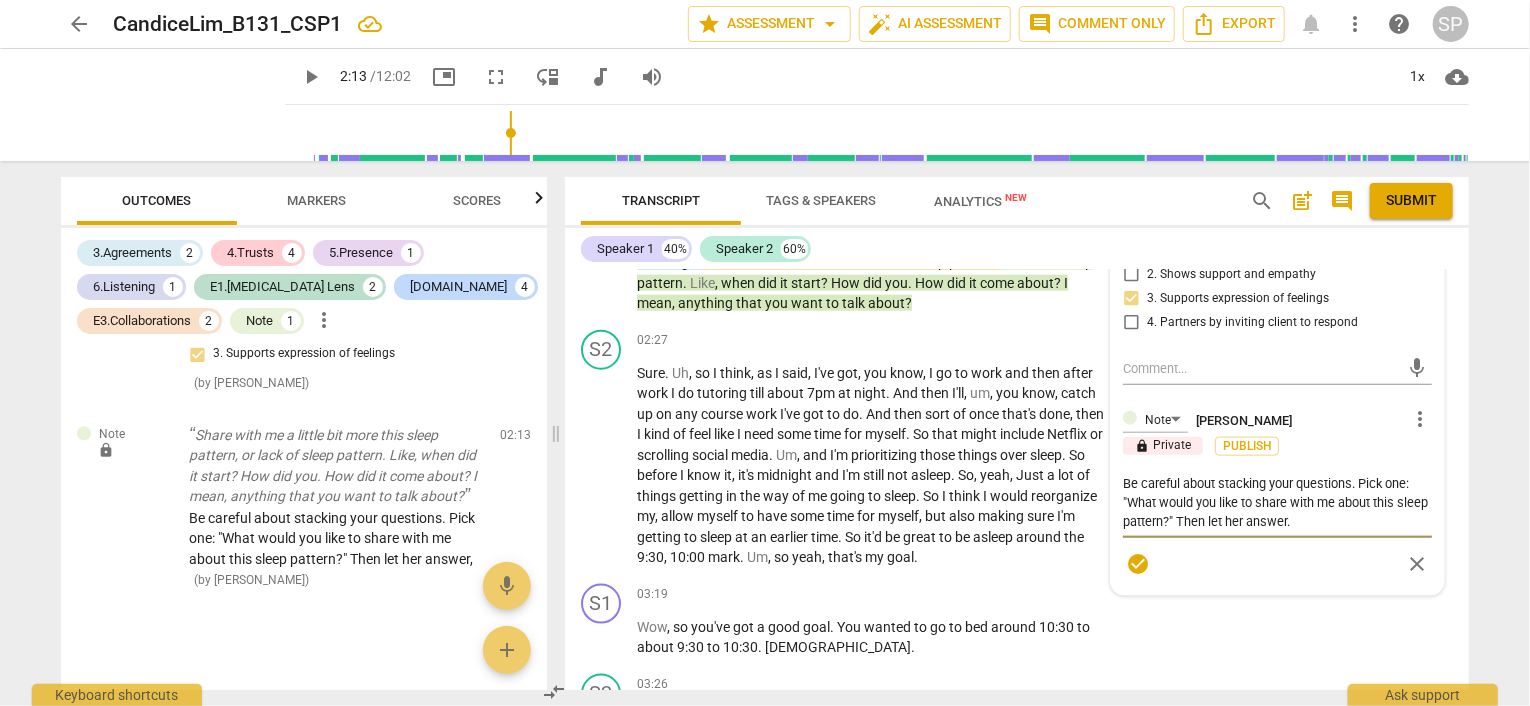 type on "Be careful about stacking your questions. Pick one: E"What would you like to share with me about this sleep pattern?" Then let her answer." 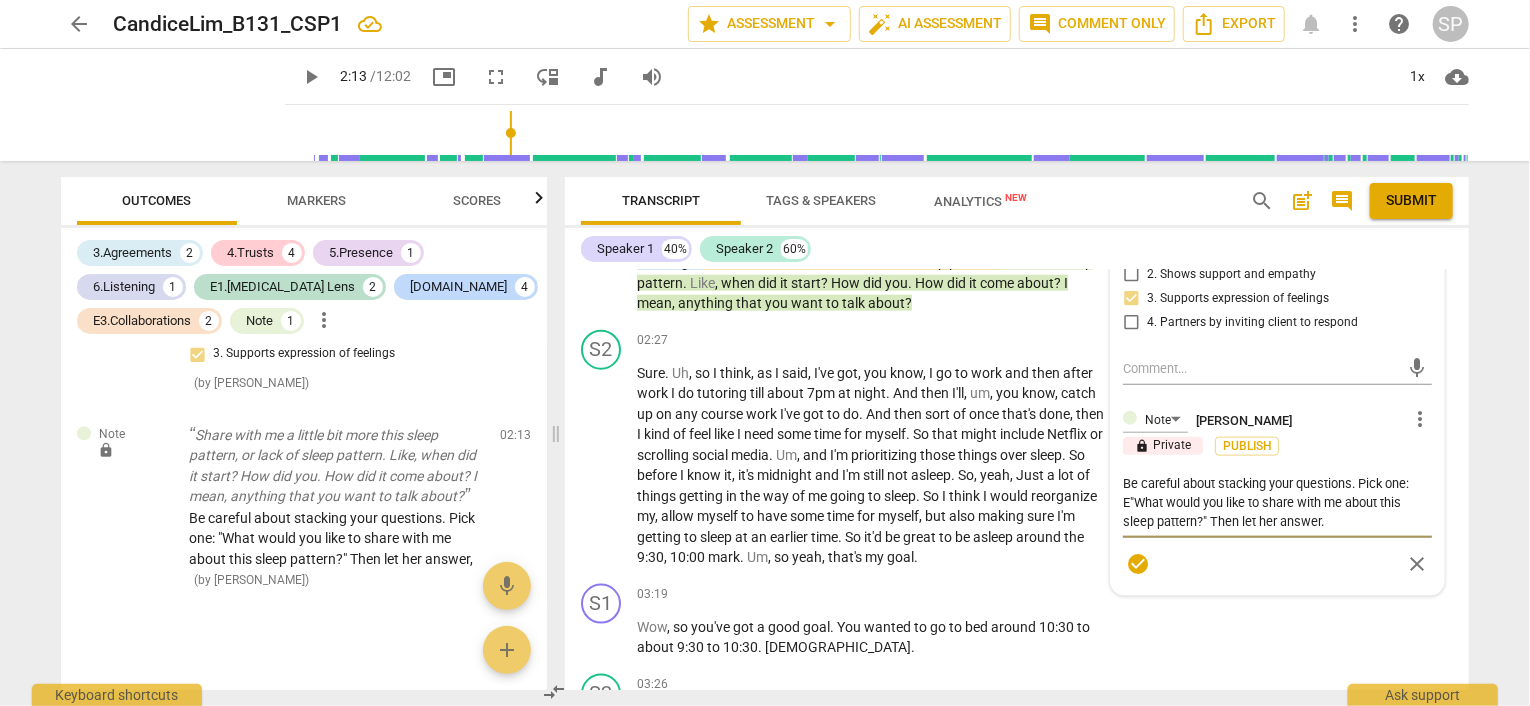 type on "Be careful about stacking your questions. Pick one: Ex"What would you like to share with me about this sleep pattern?" Then let her answer." 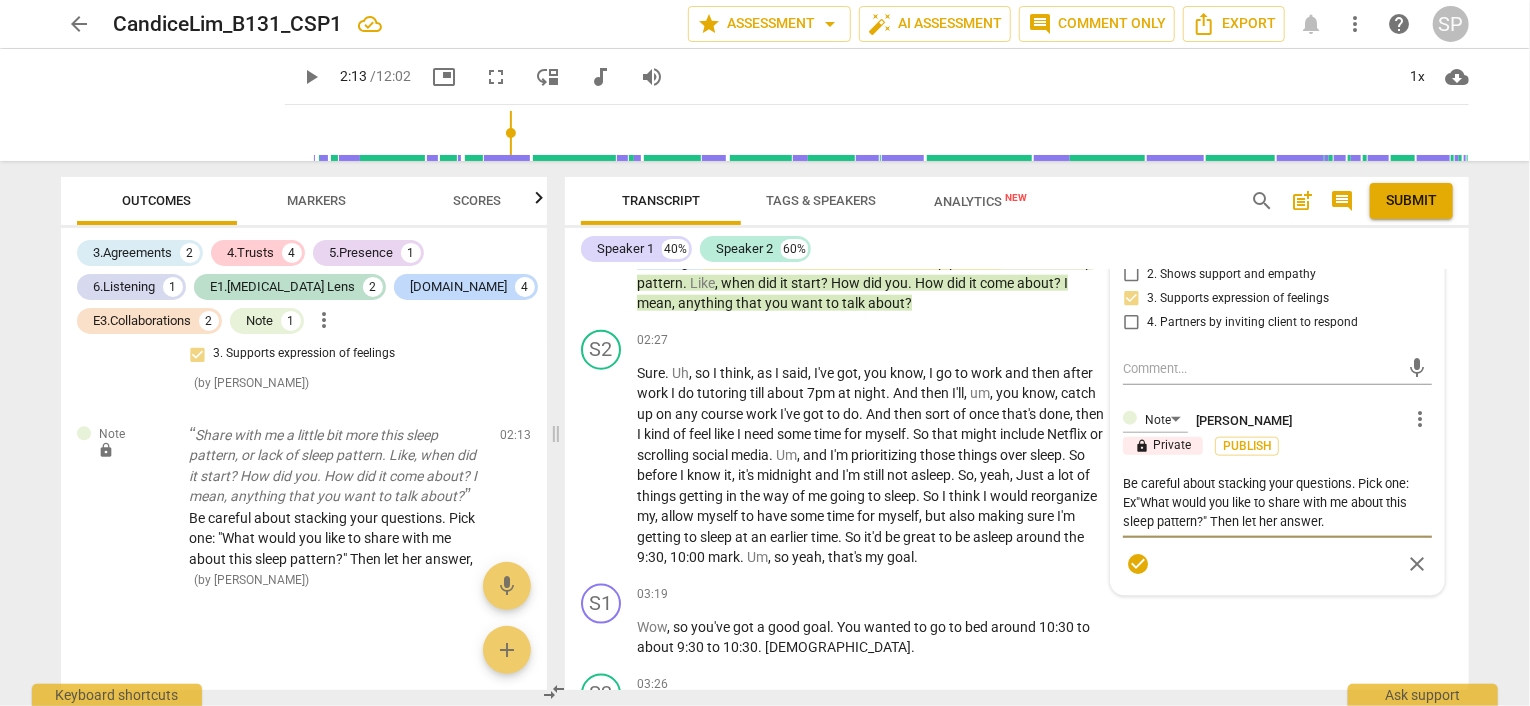 type on "Be careful about stacking your questions. Pick one: Exa"What would you like to share with me about this sleep pattern?" Then let her answer." 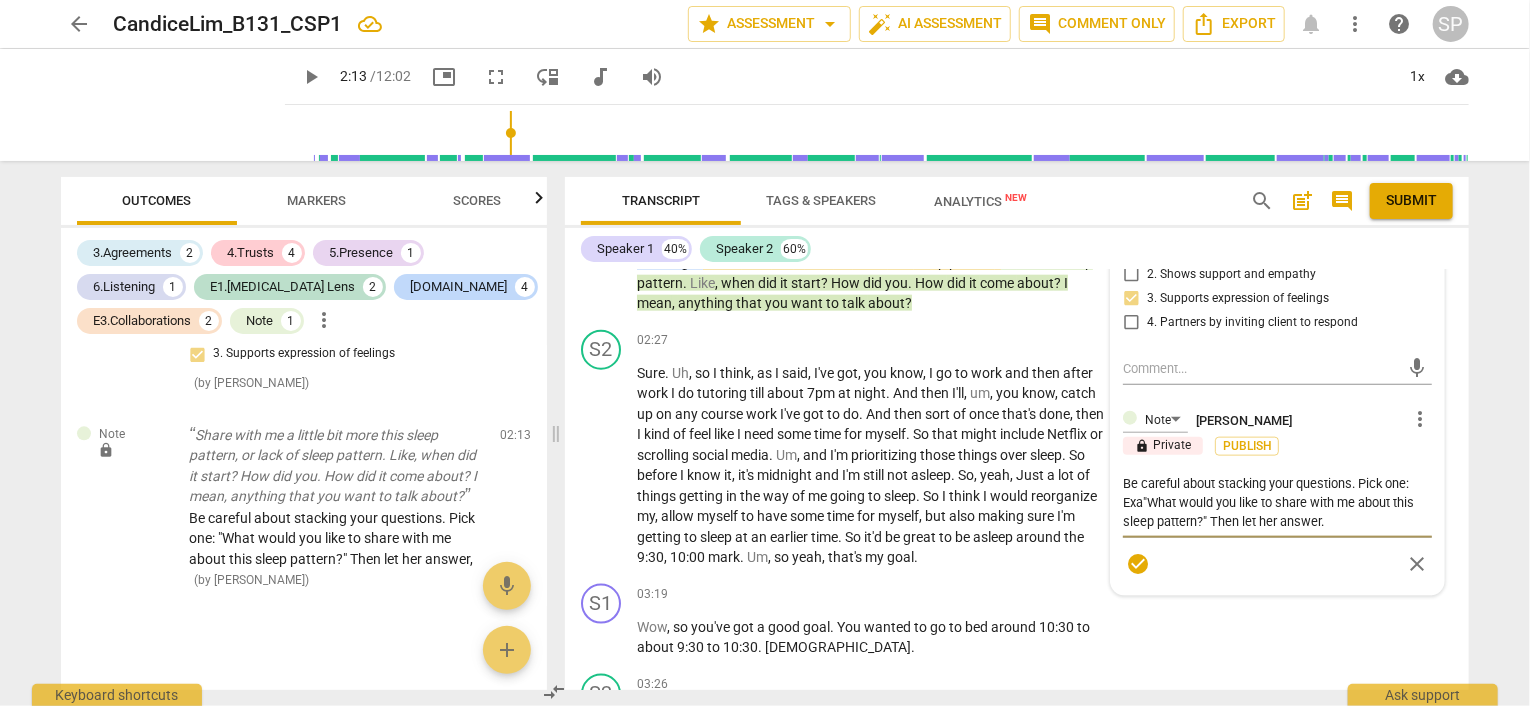 type on "Be careful about stacking your questions. Pick one: Exam"What would you like to share with me about this sleep pattern?" Then let her answer." 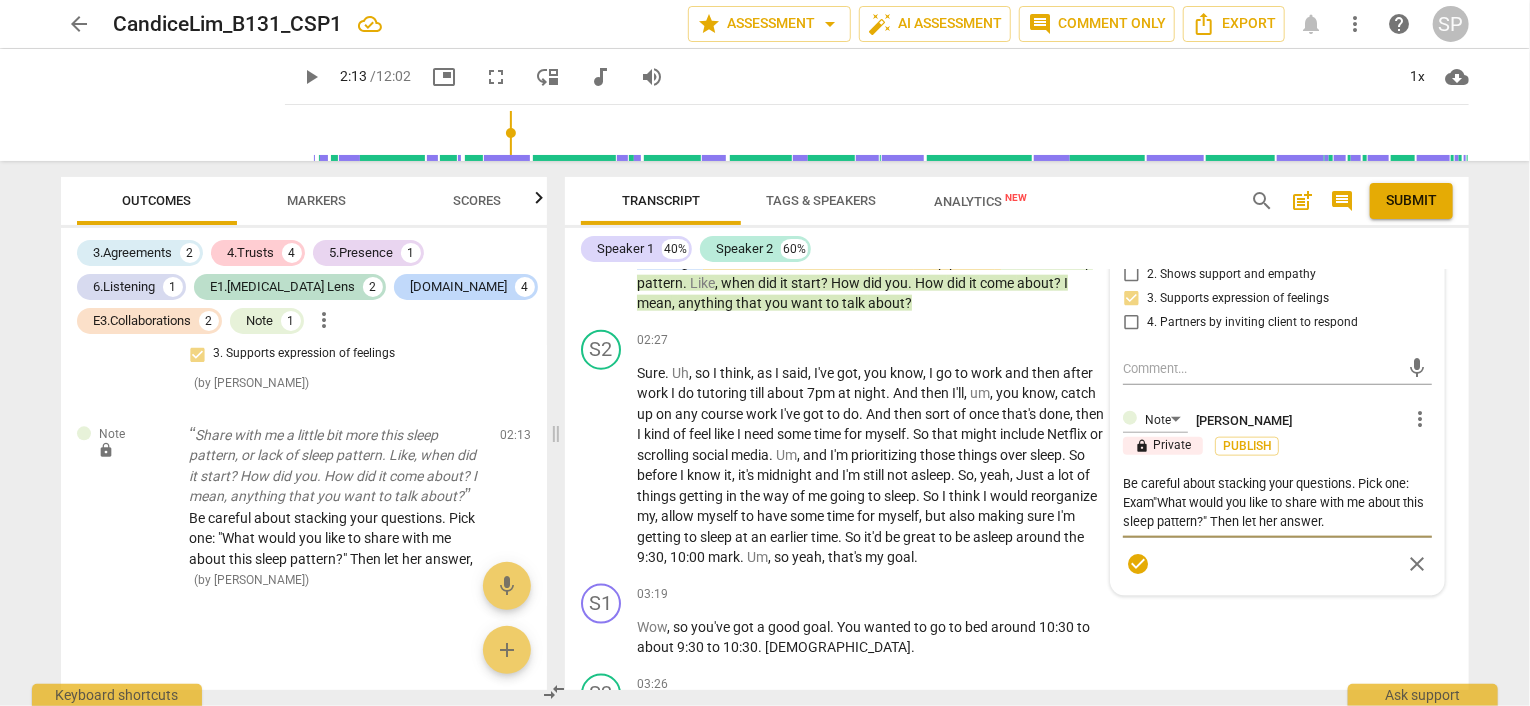 type on "Be careful about stacking your questions. Pick one: Examp"What would you like to share with me about this sleep pattern?" Then let her answer." 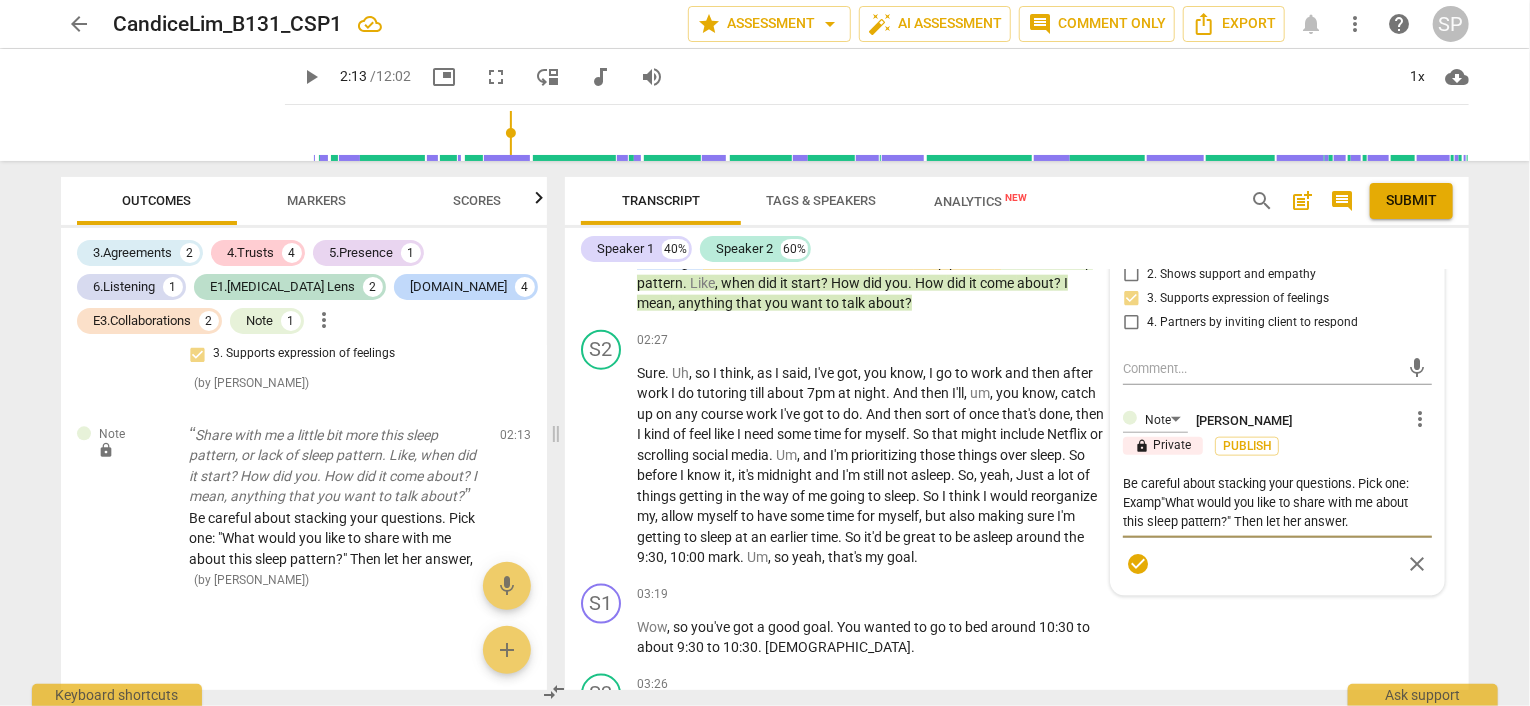 type on "Be careful about stacking your questions. Pick one: Exampl"What would you like to share with me about this sleep pattern?" Then let her answer." 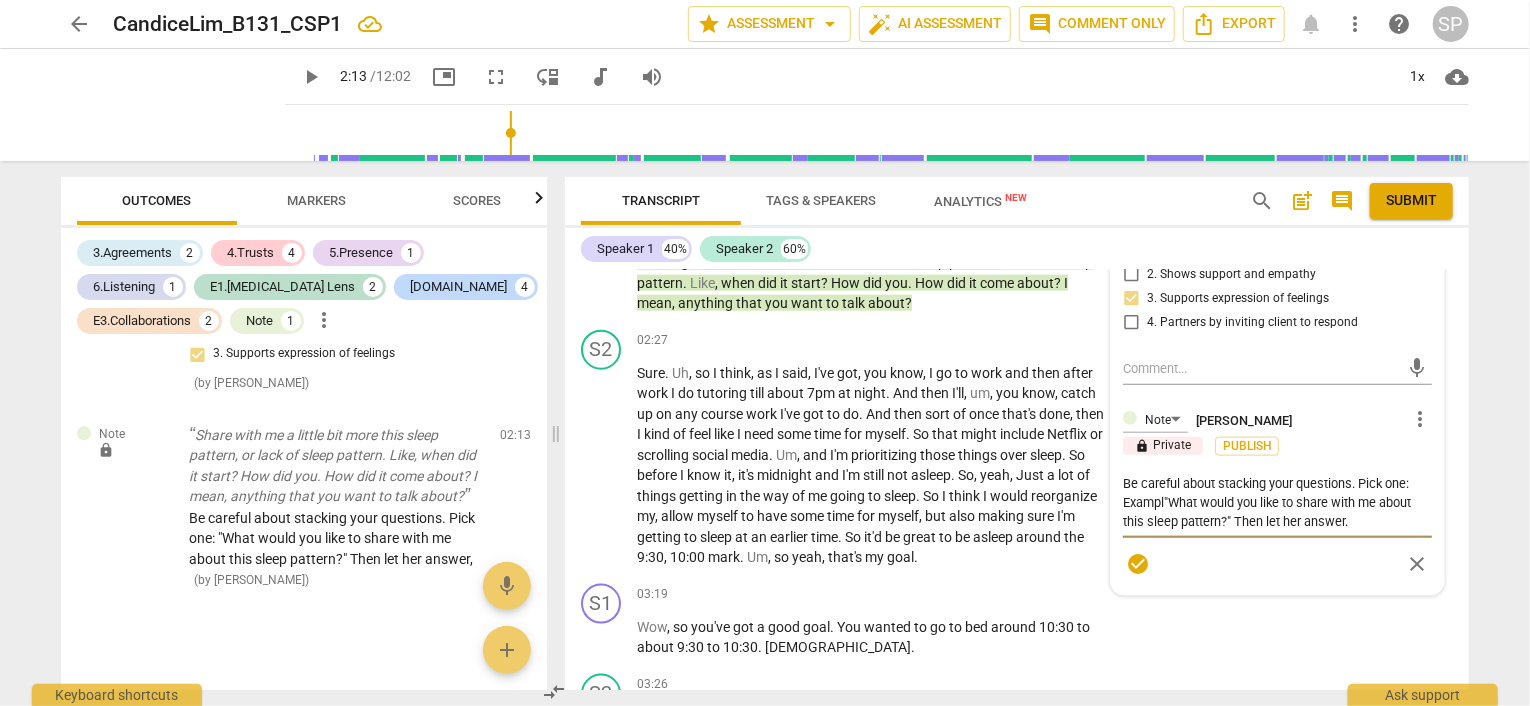 type on "Be careful about stacking your questions. Pick one: Example"What would you like to share with me about this sleep pattern?" Then let her answer." 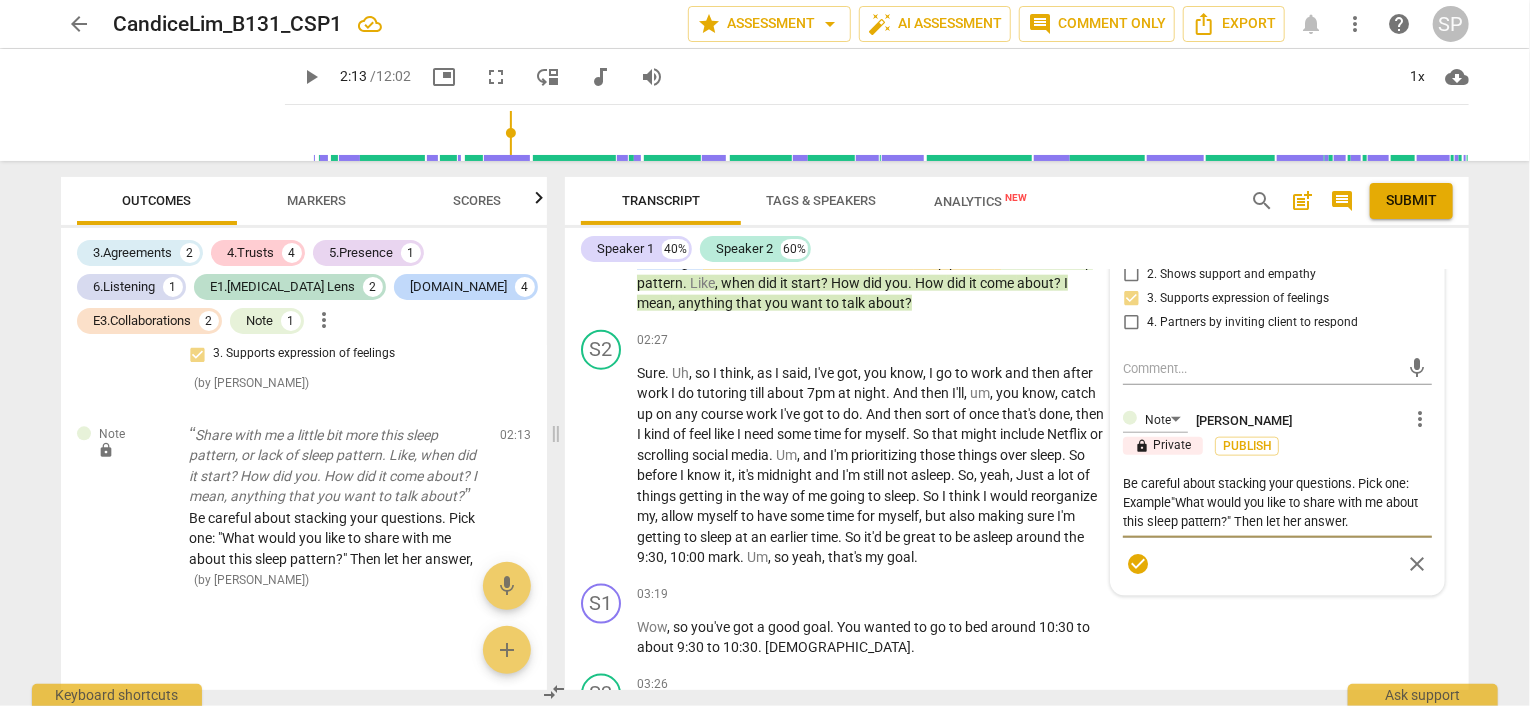 type on "Be careful about stacking your questions. Pick one: Example:"What would you like to share with me about this sleep pattern?" Then let her answer." 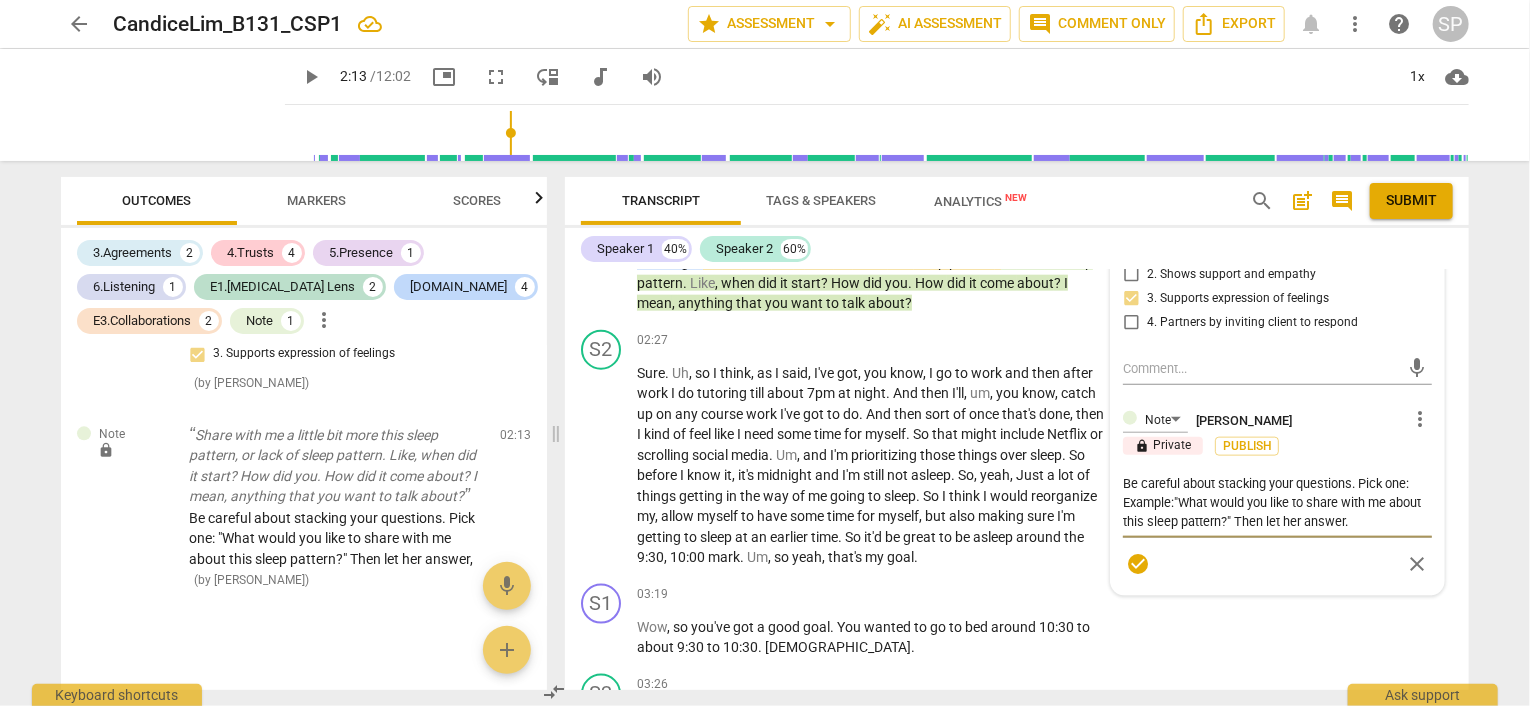 type on "Be careful about stacking your questions. Pick one: Example: "What would you like to share with me about this sleep pattern?" Then let her answer." 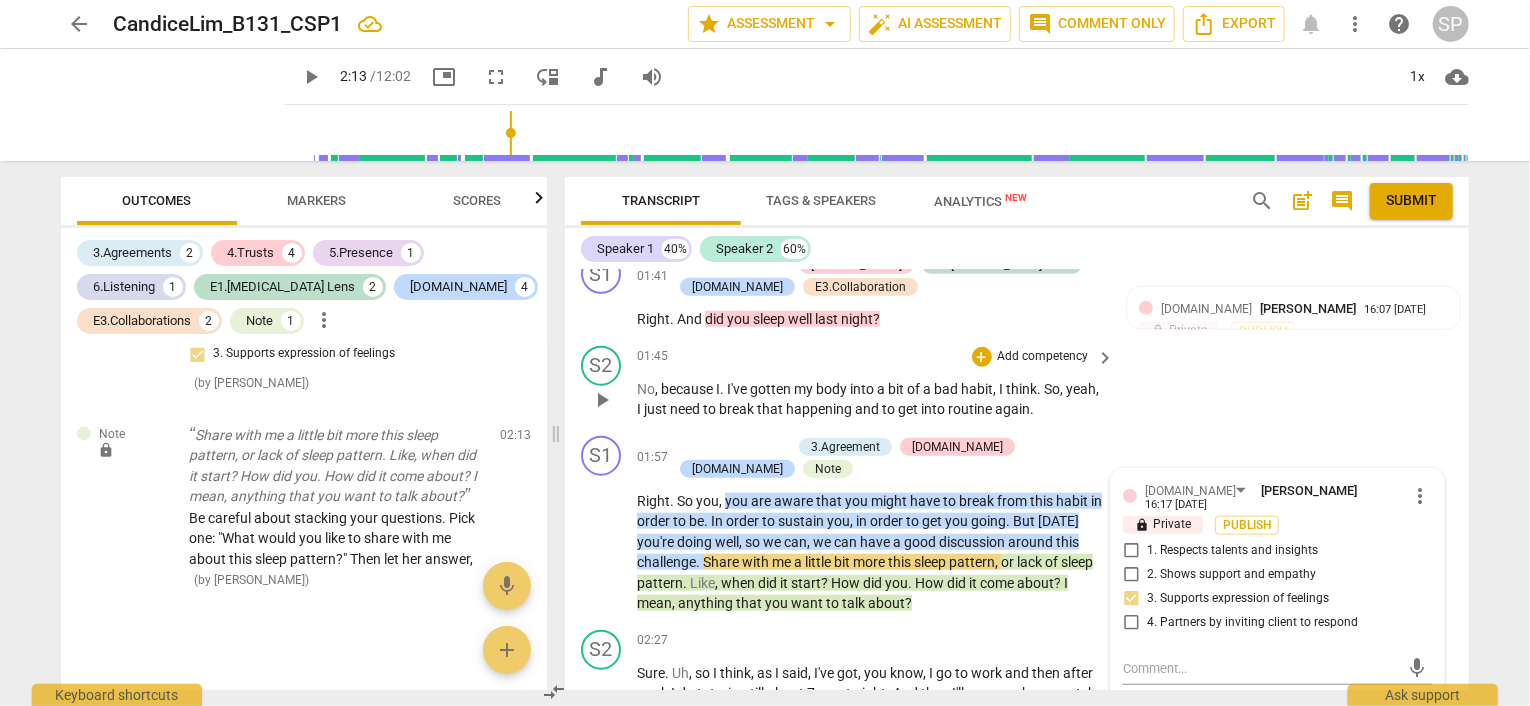 scroll, scrollTop: 644, scrollLeft: 0, axis: vertical 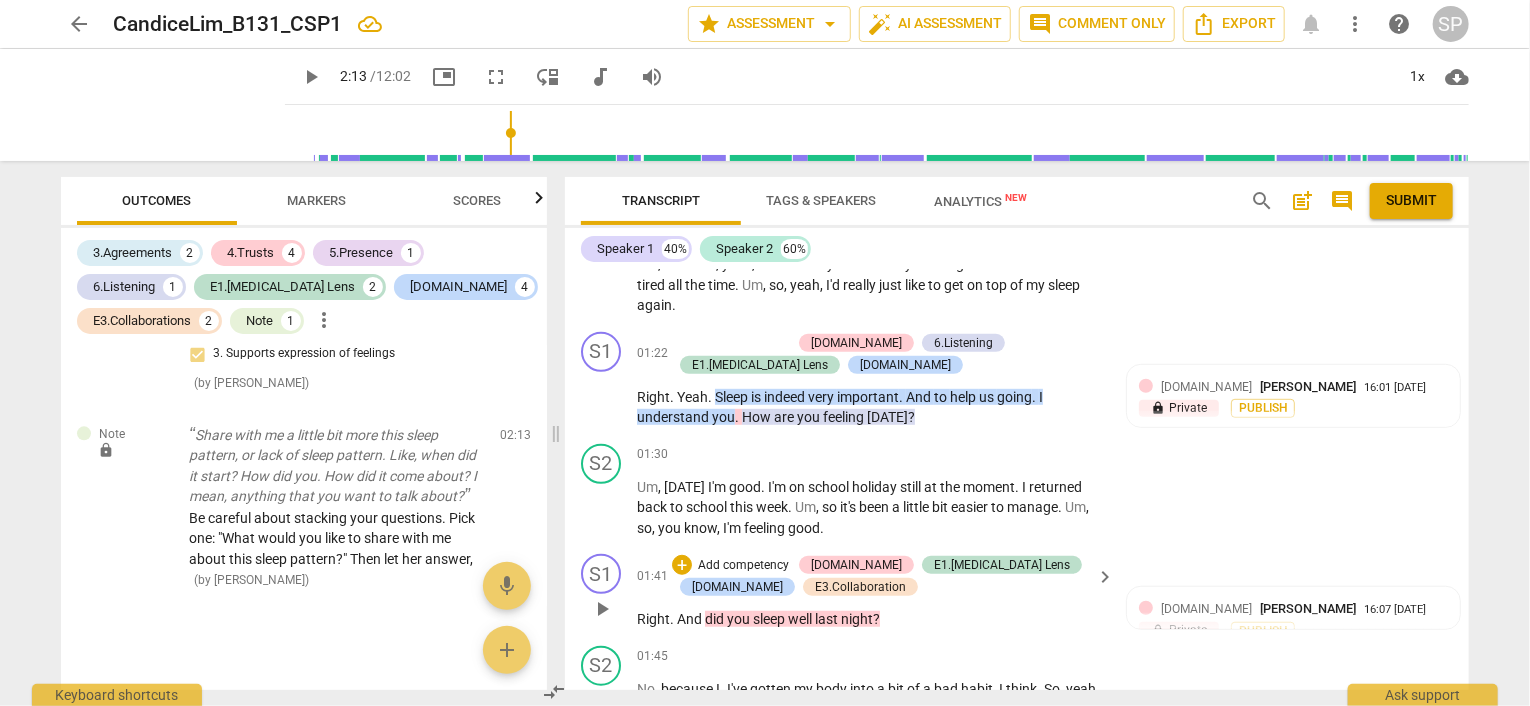 type on "Be careful about stacking your questions. Pick one: Example: "What would you like to share with me about this sleep pattern?" Then let her answer." 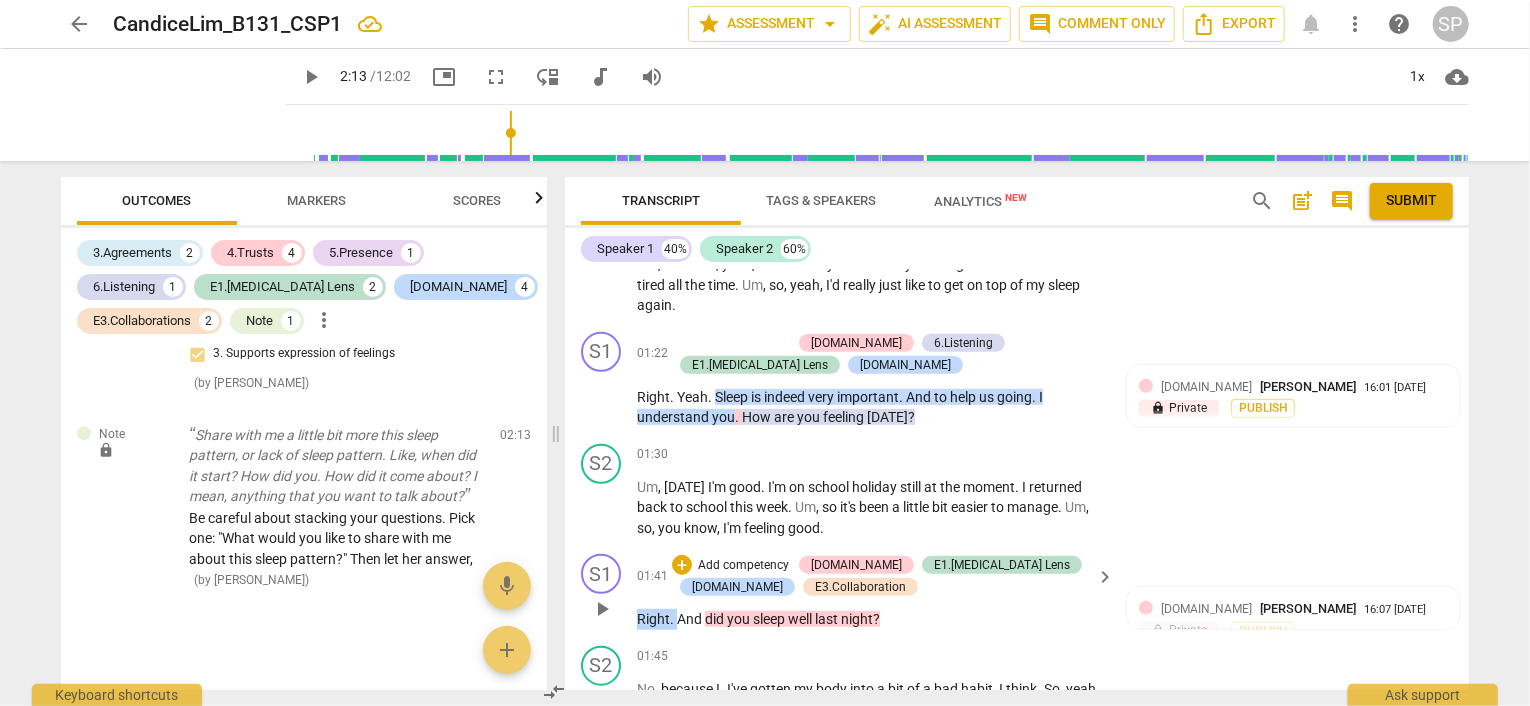 drag, startPoint x: 636, startPoint y: 613, endPoint x: 674, endPoint y: 616, distance: 38.118237 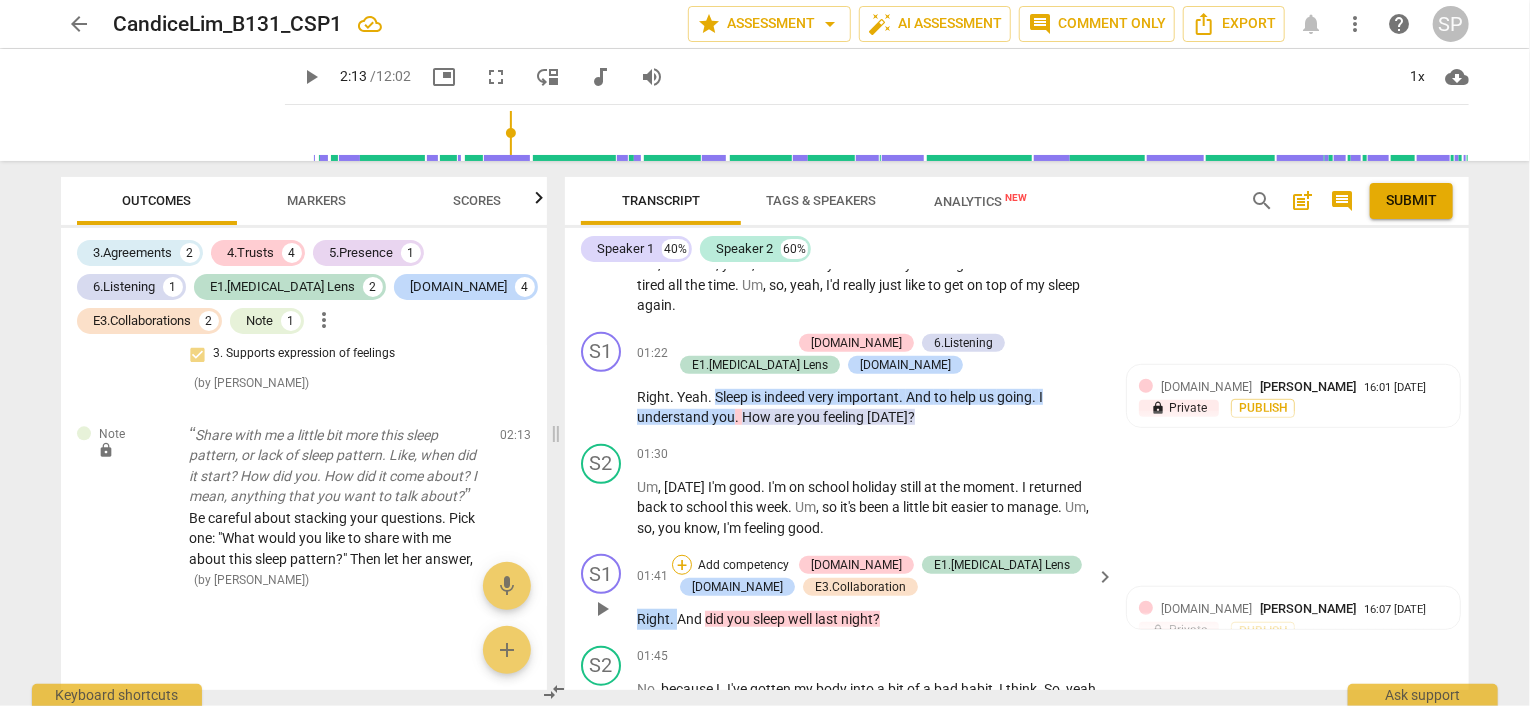 click on "+" at bounding box center [682, 565] 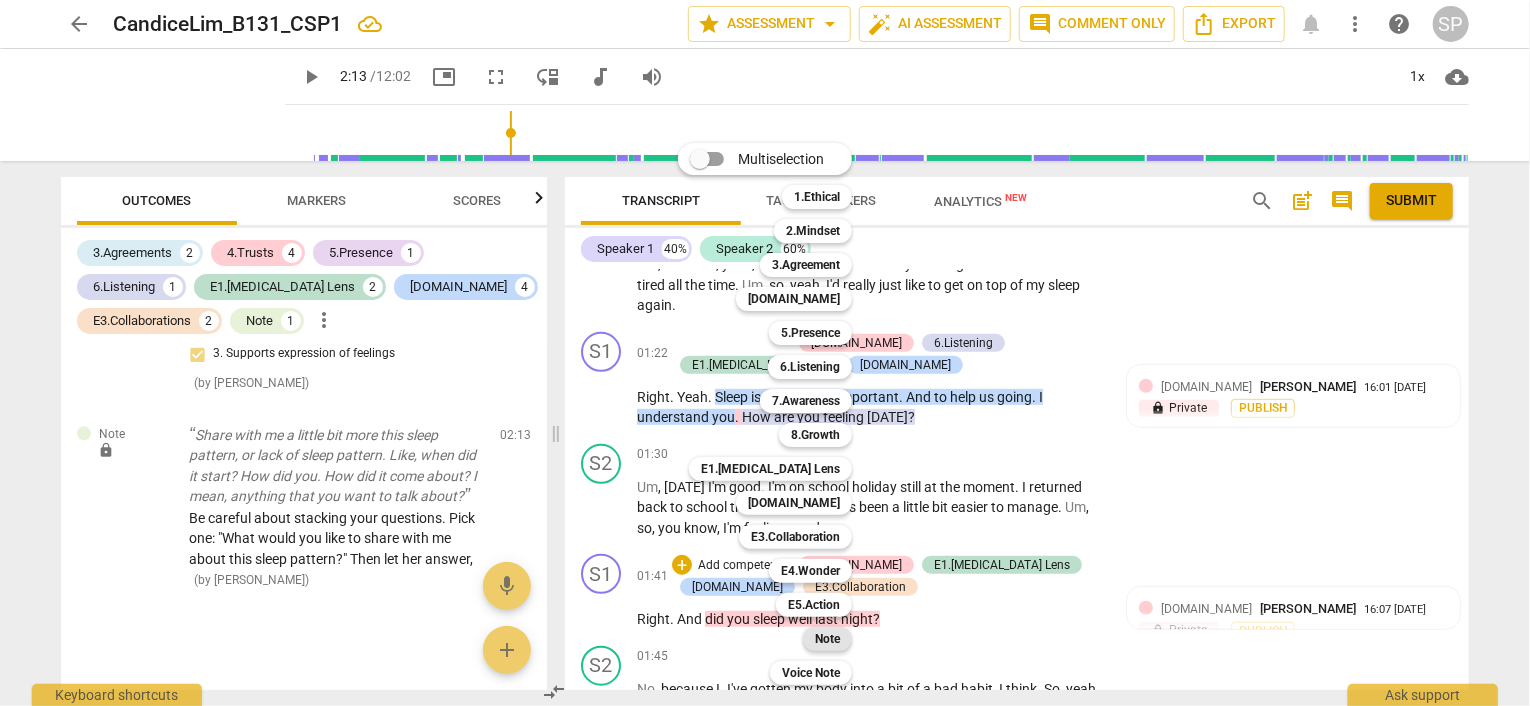 click on "Note" at bounding box center (827, 639) 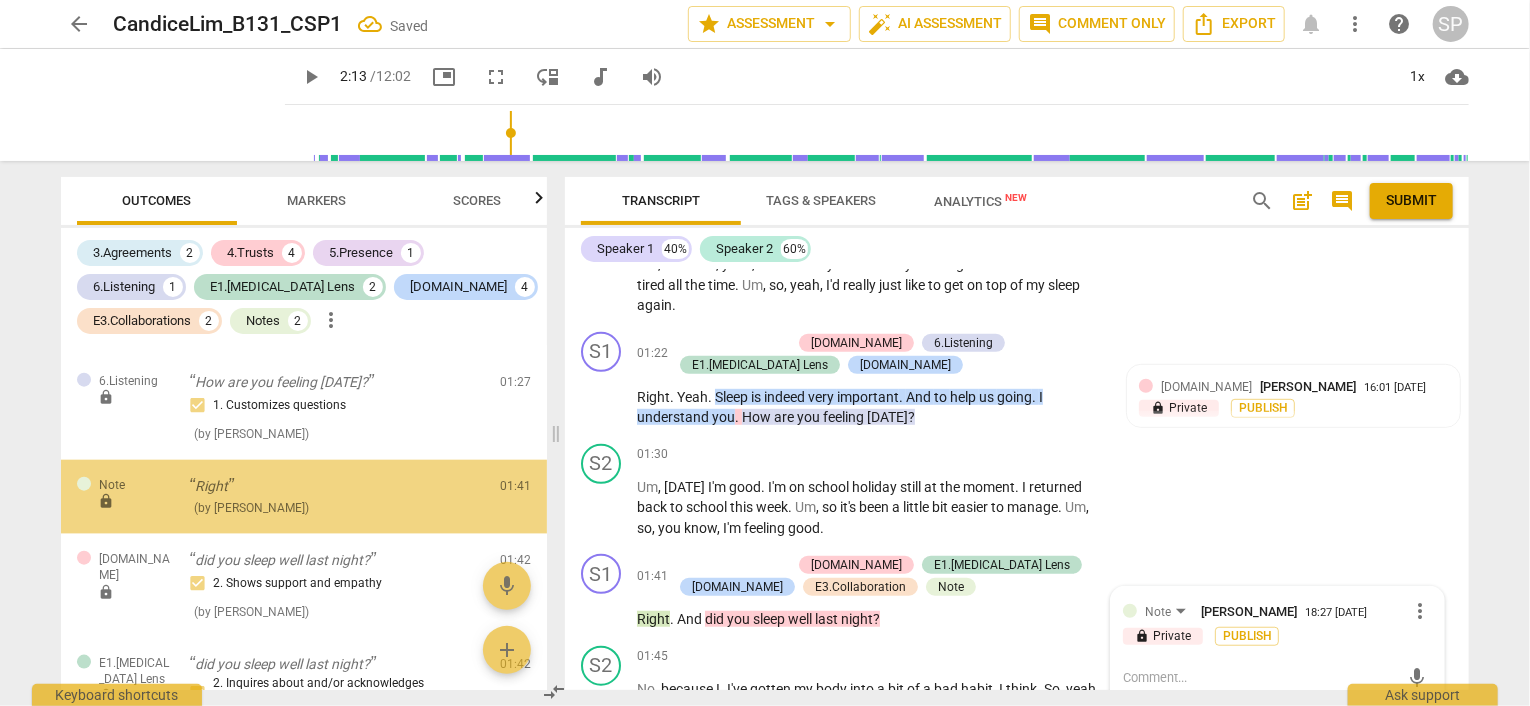 scroll, scrollTop: 1198, scrollLeft: 0, axis: vertical 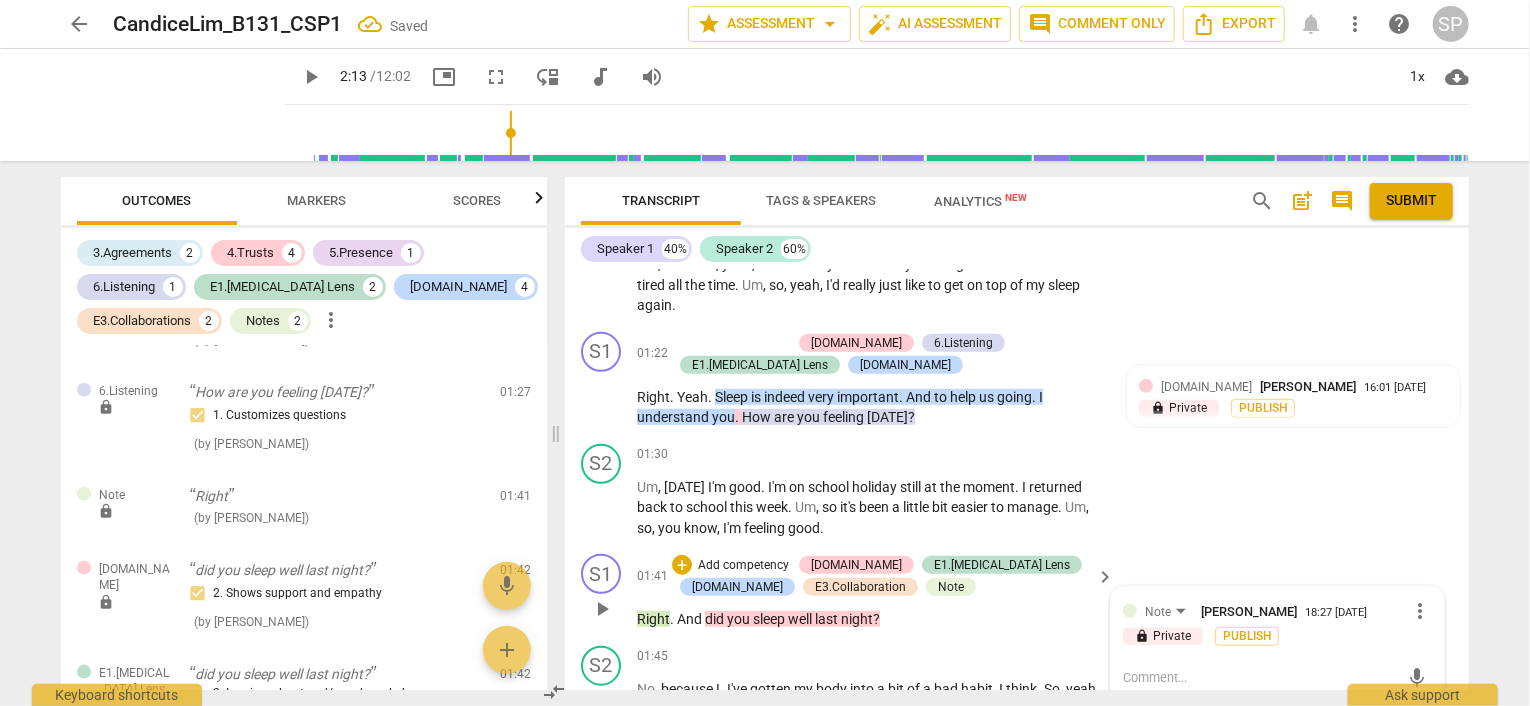type on "T" 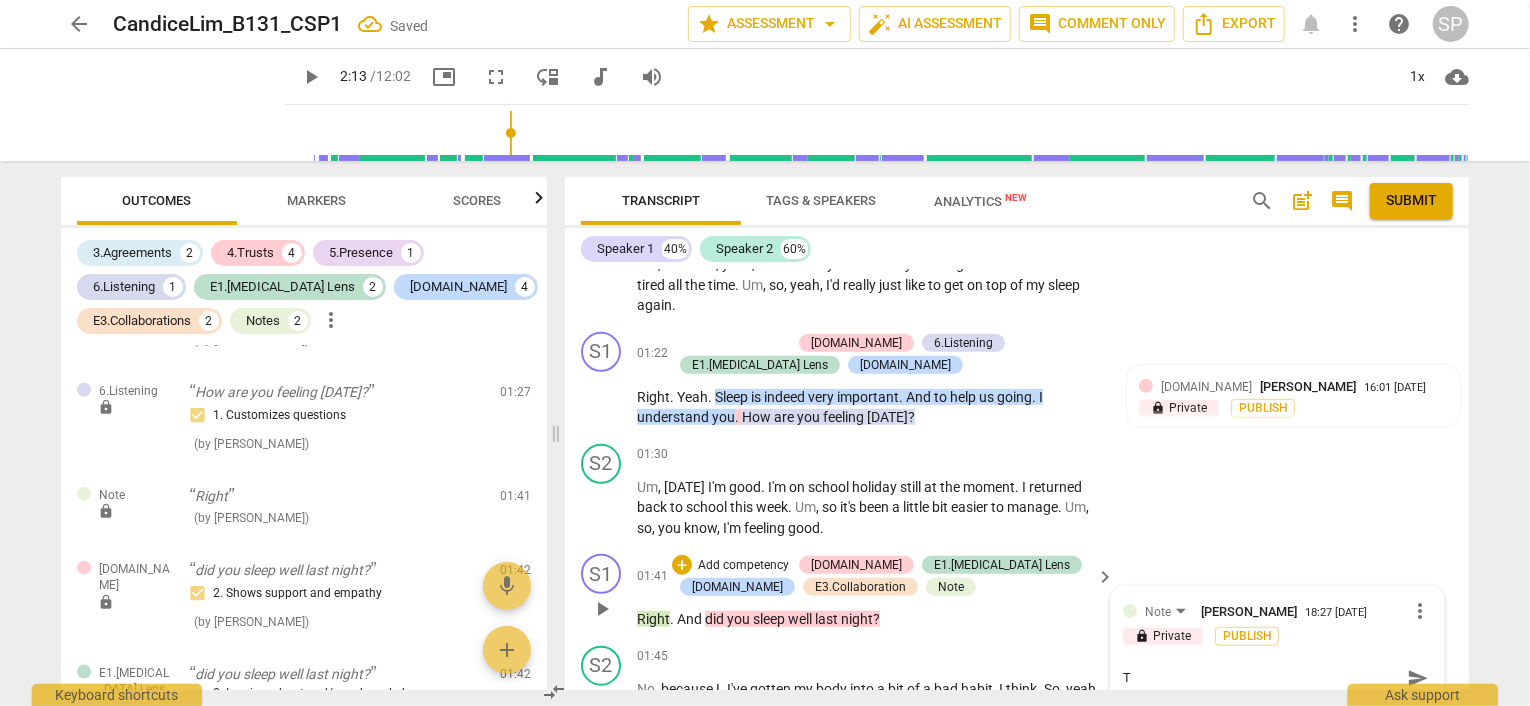 type on "Th" 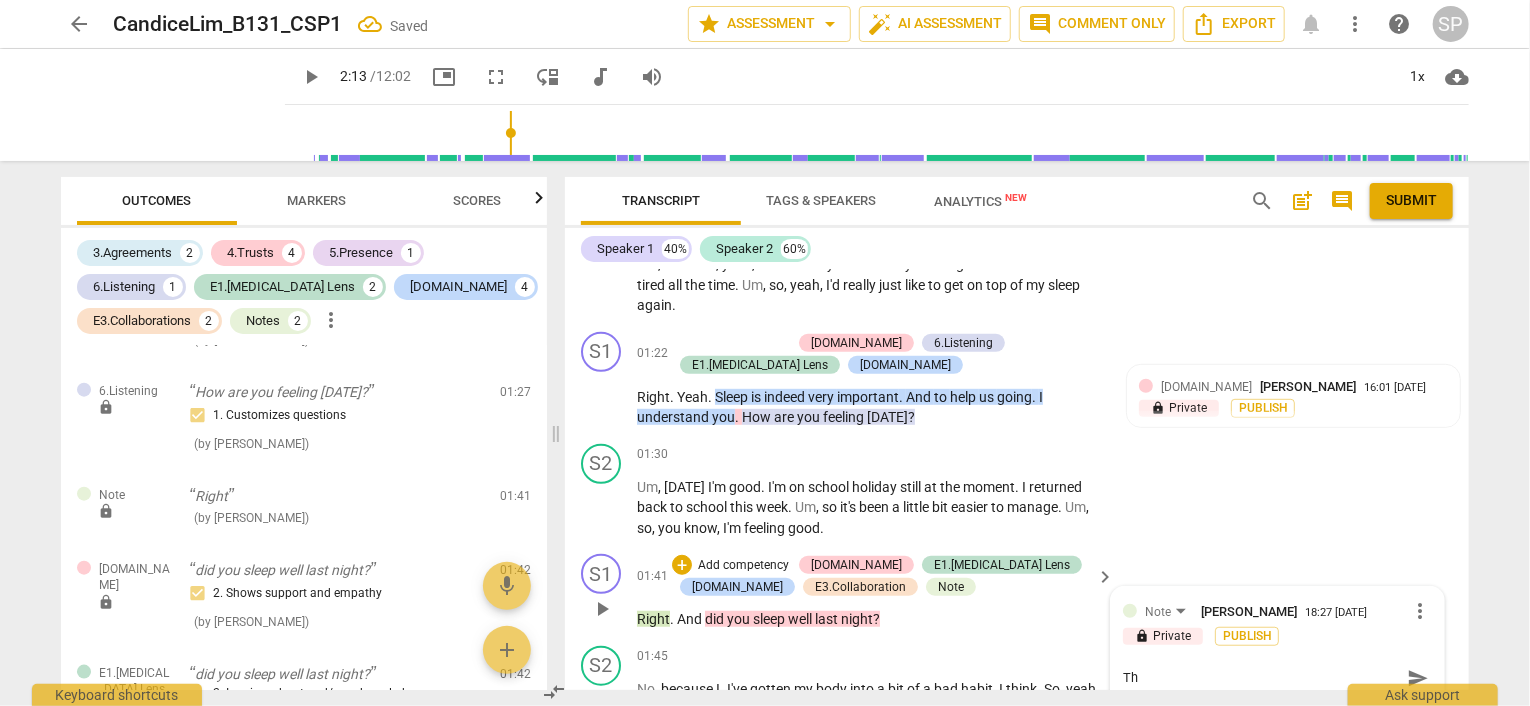 type on "The" 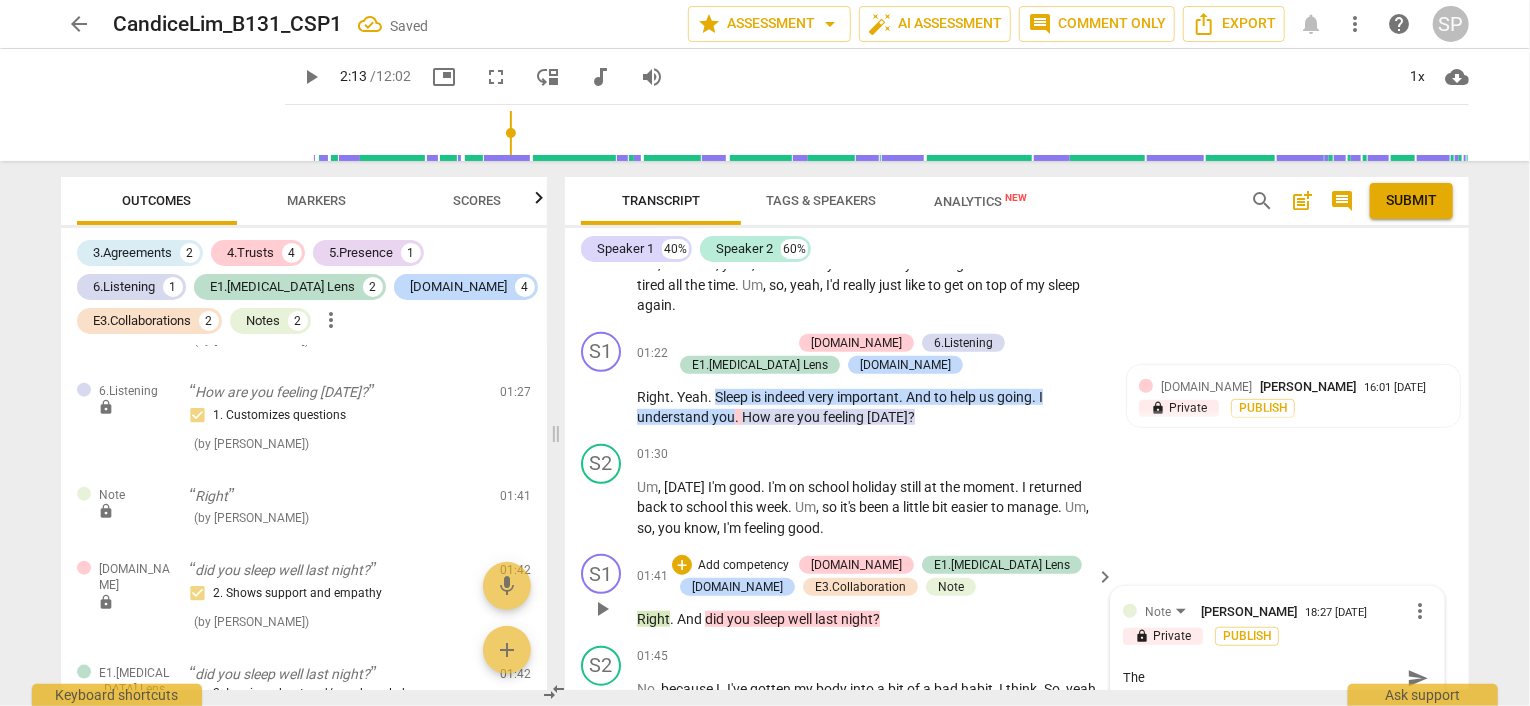 type on "Thes" 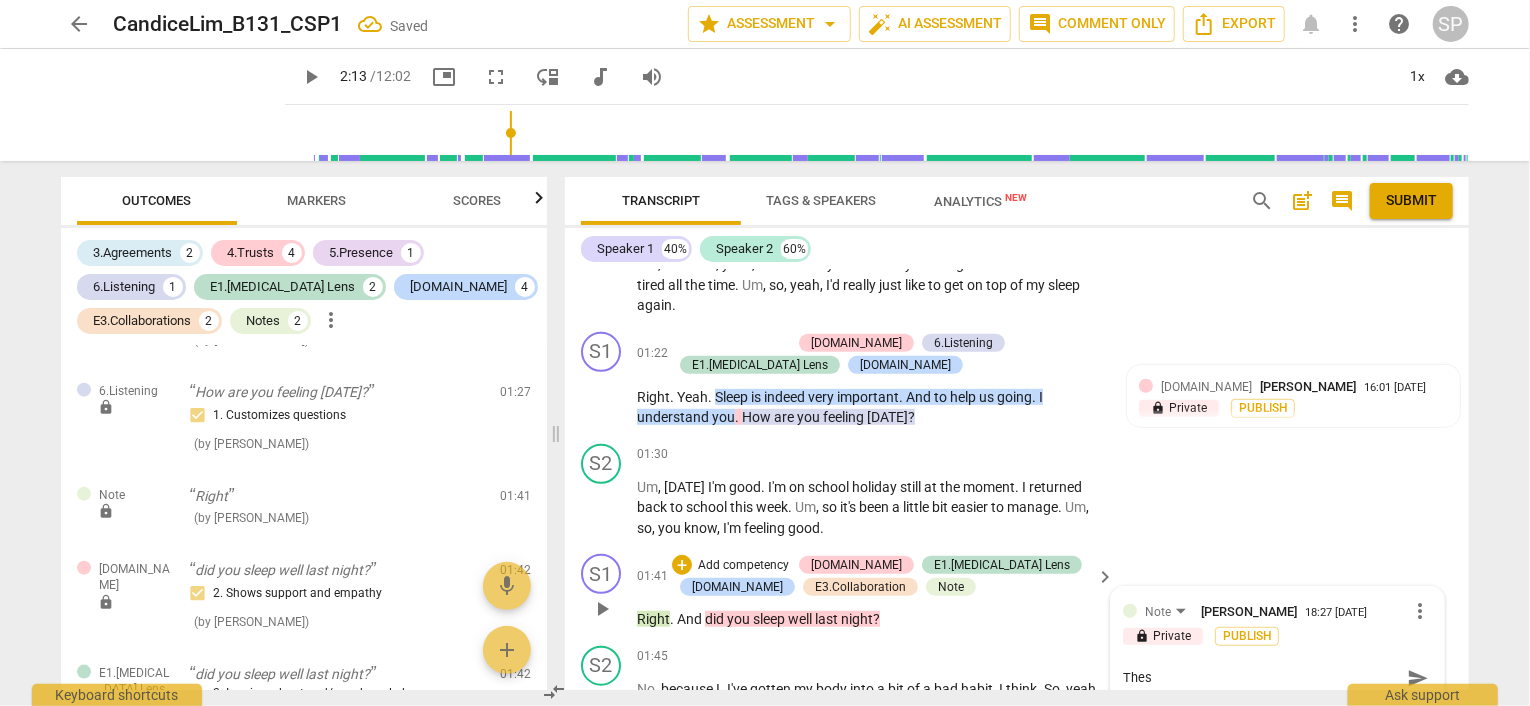 type on "These" 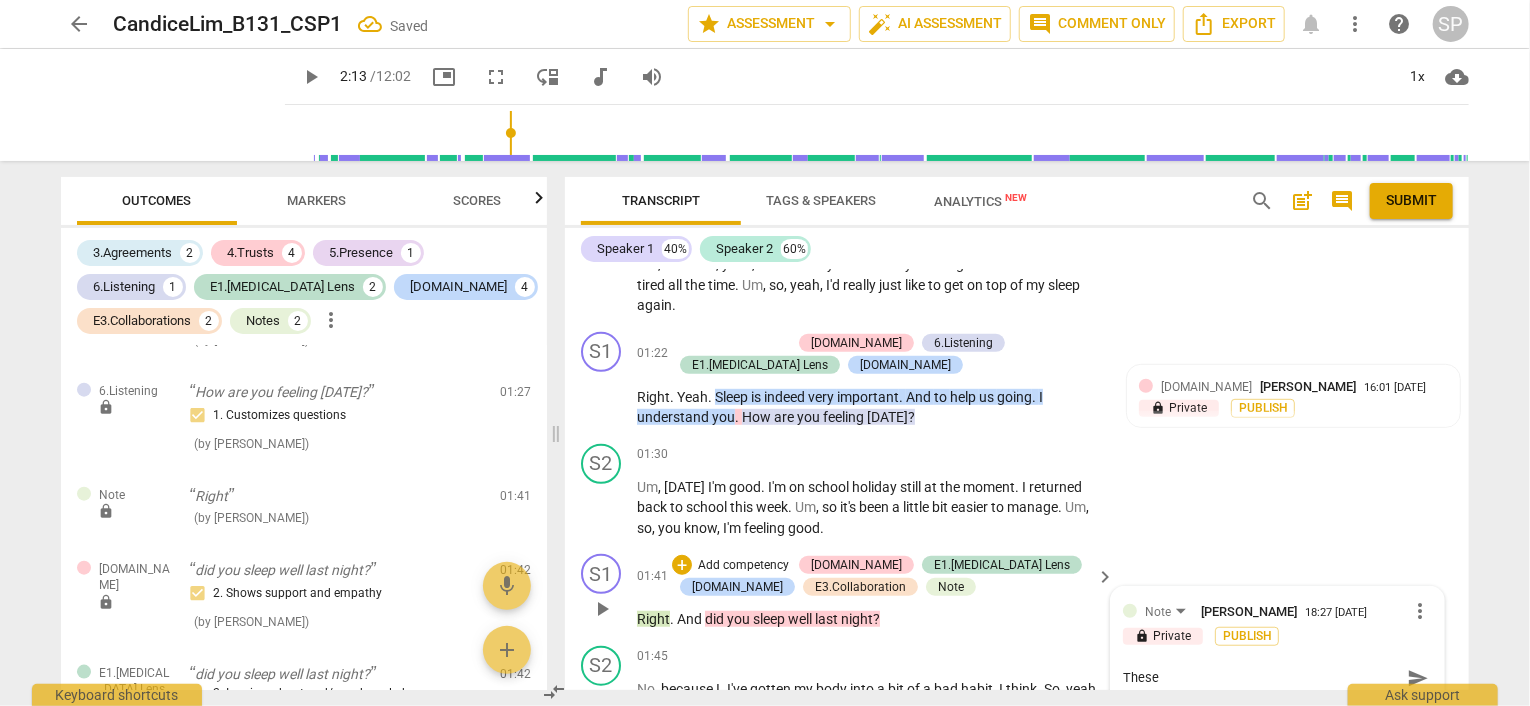 type on "These" 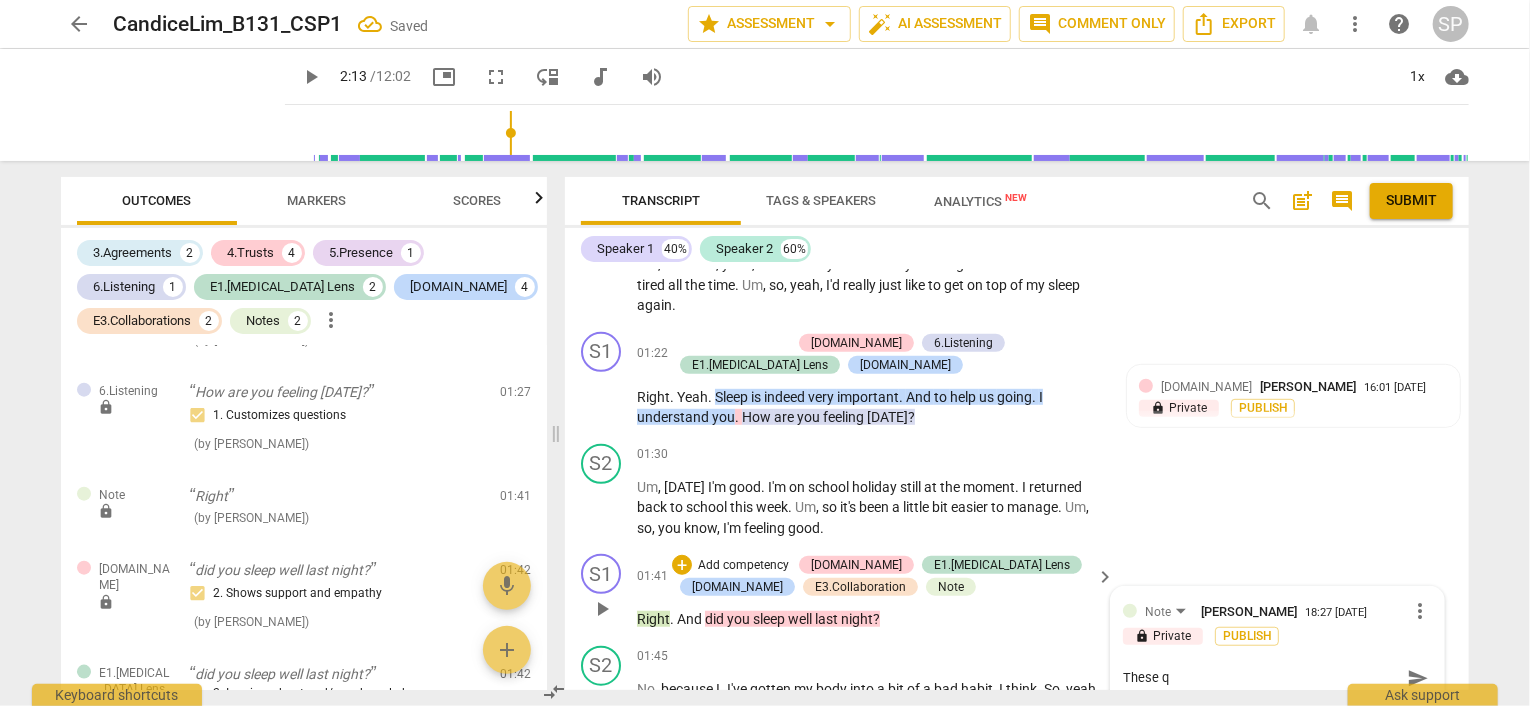 type on "These qu" 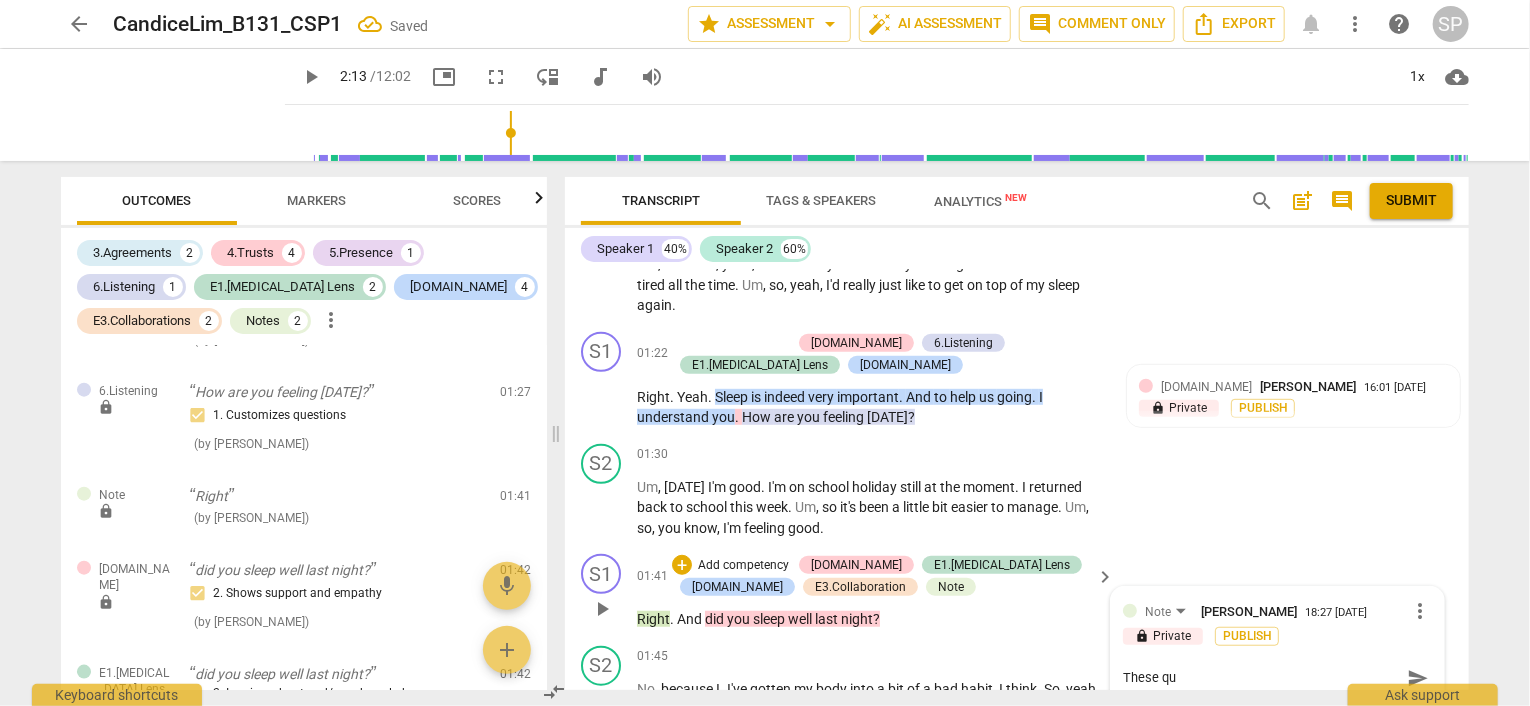 type on "These que" 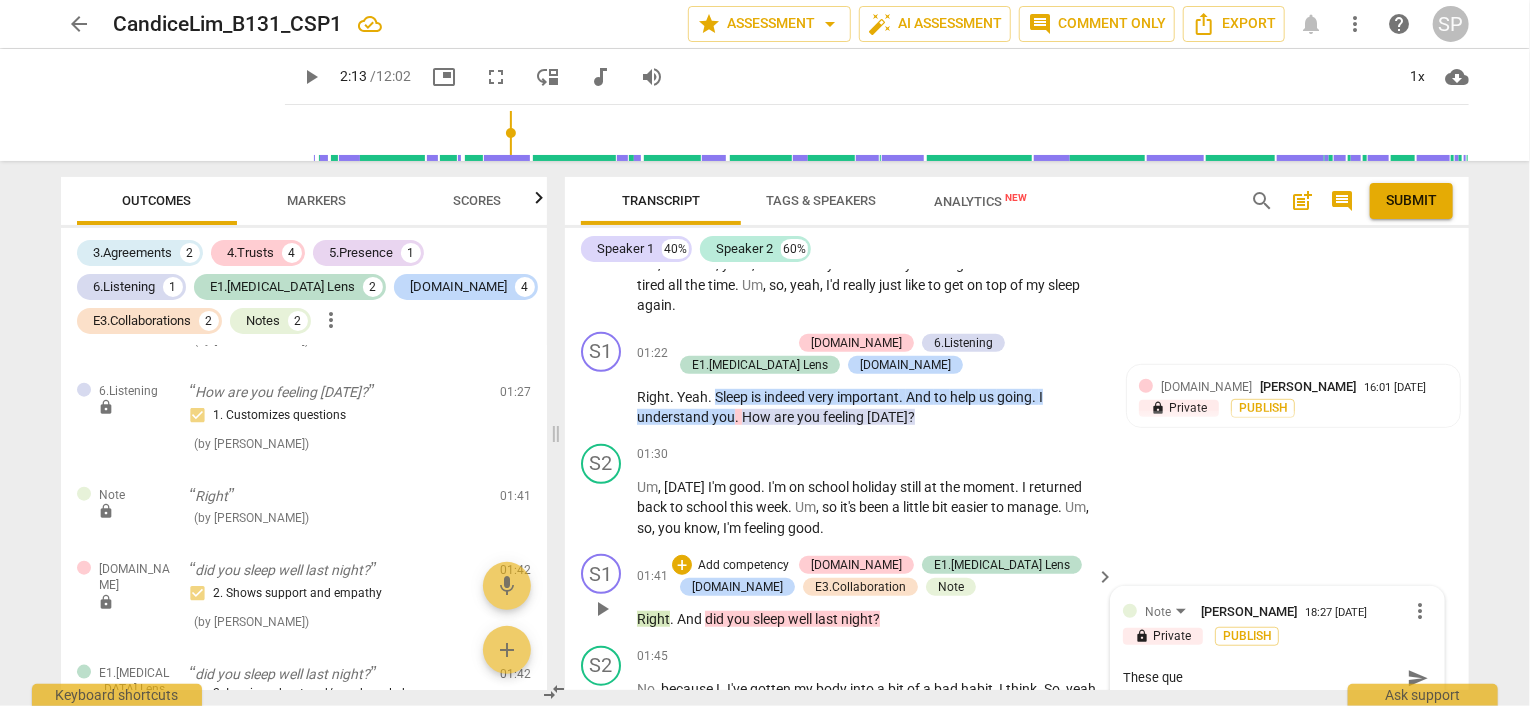 type on "These ques" 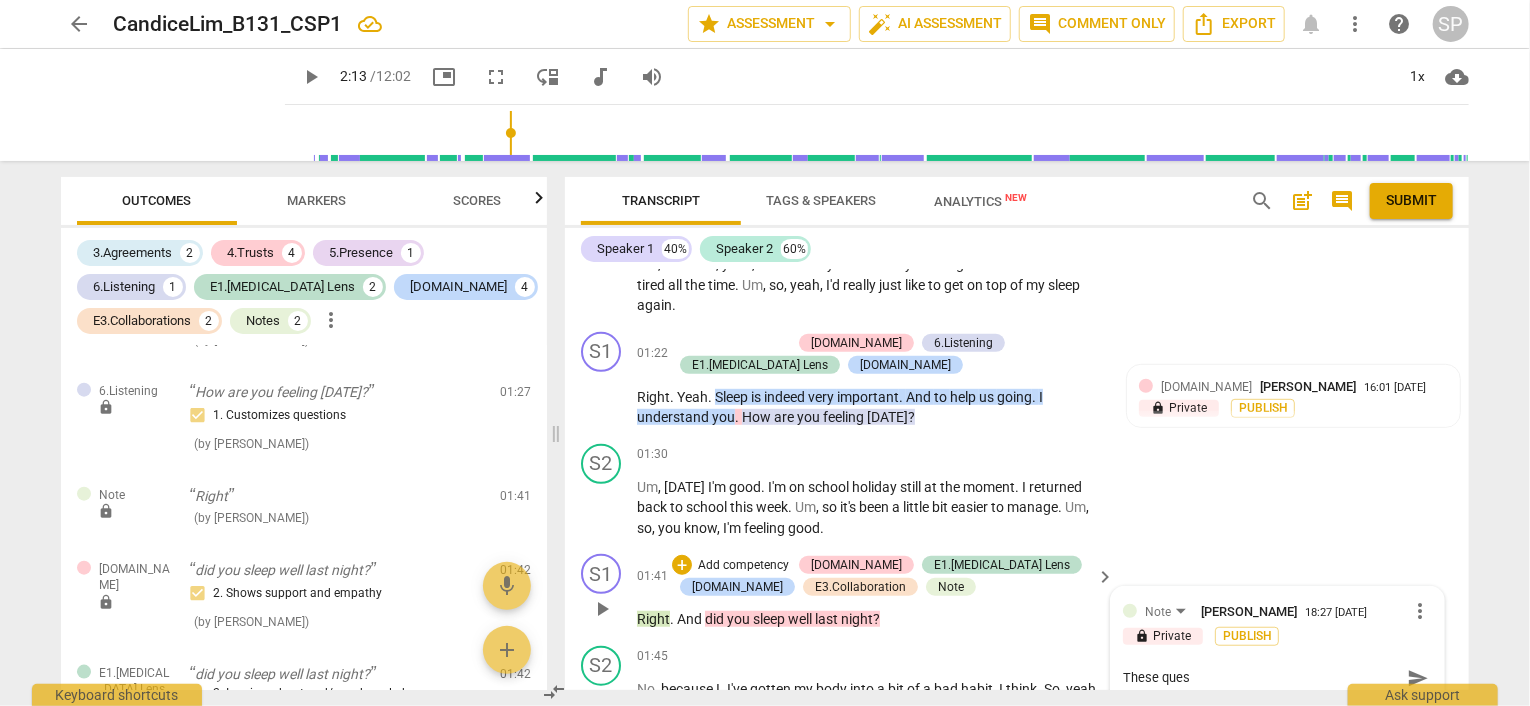 type on "These quest" 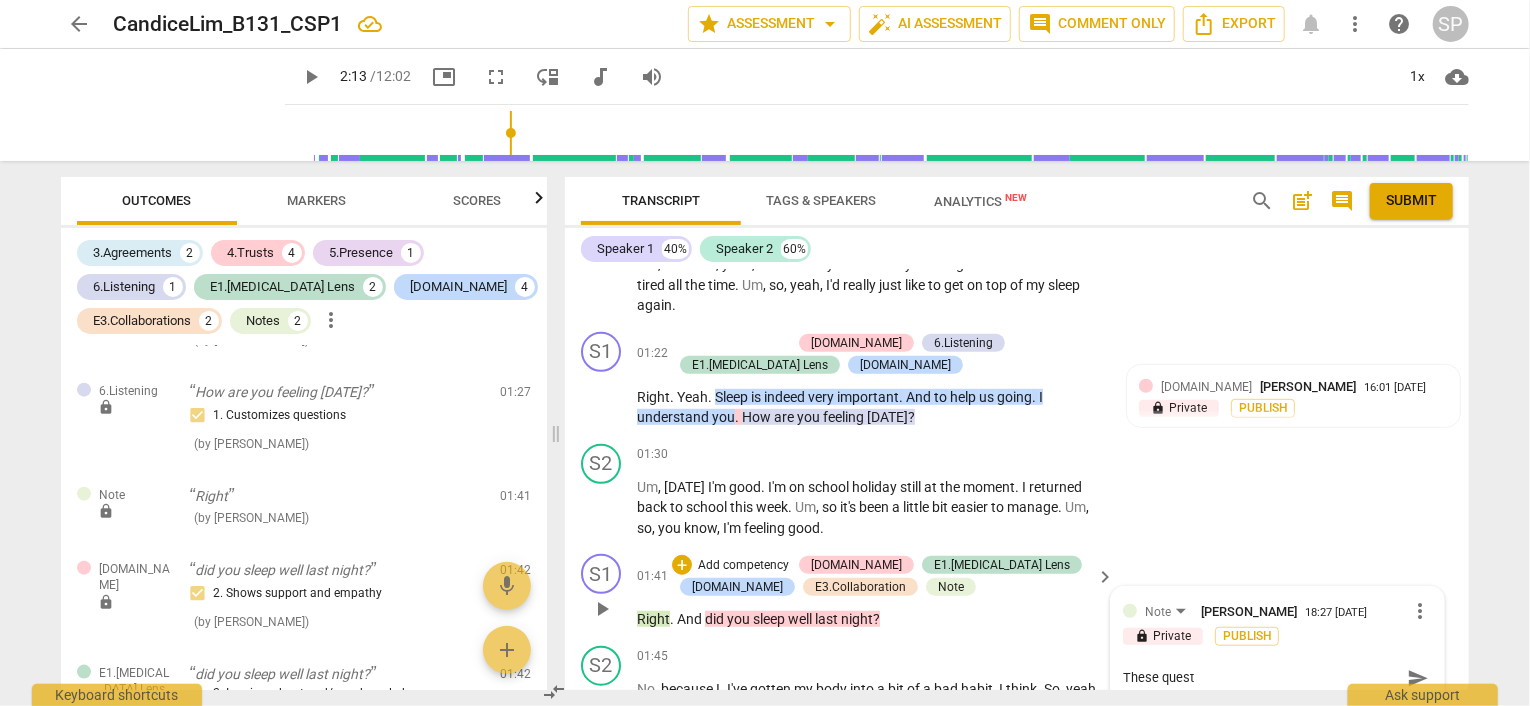type on "These questi" 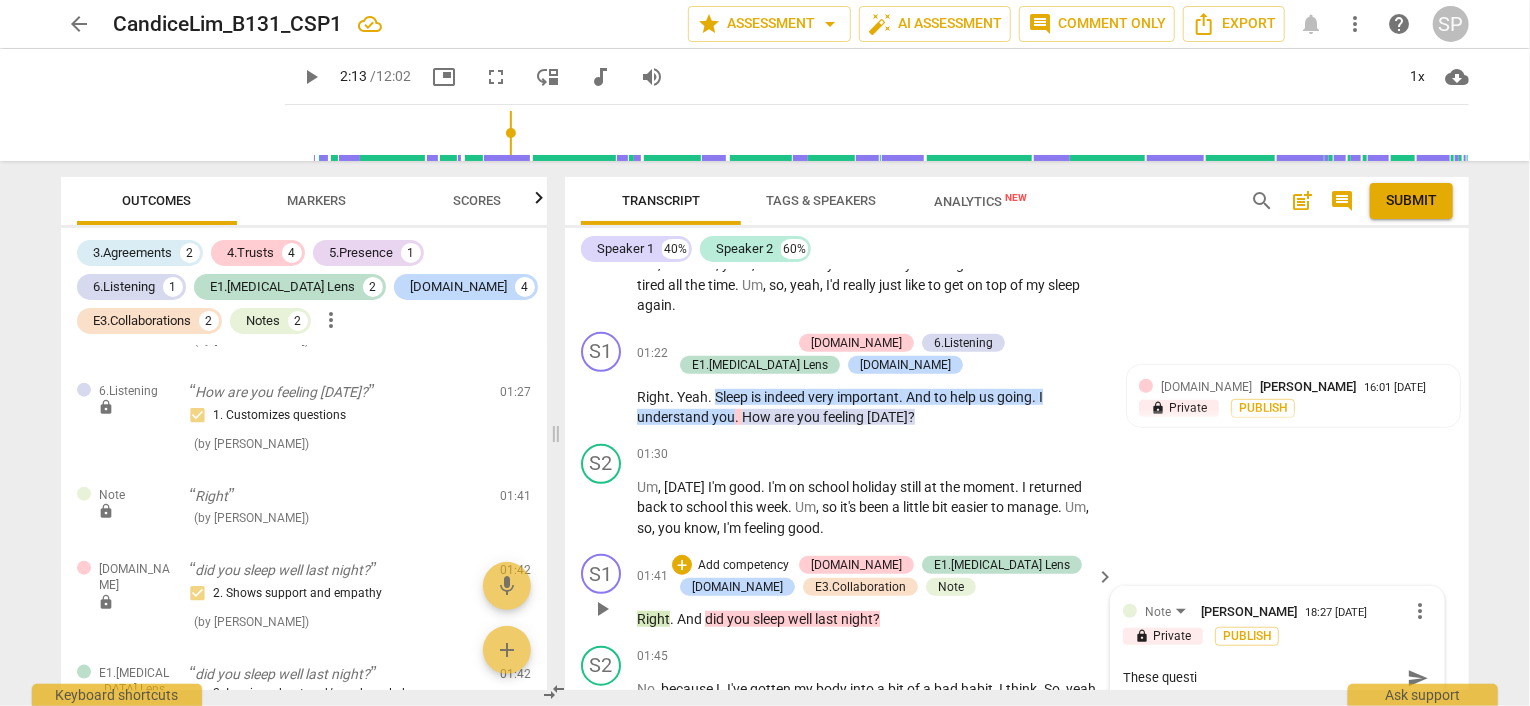 type on "These questio" 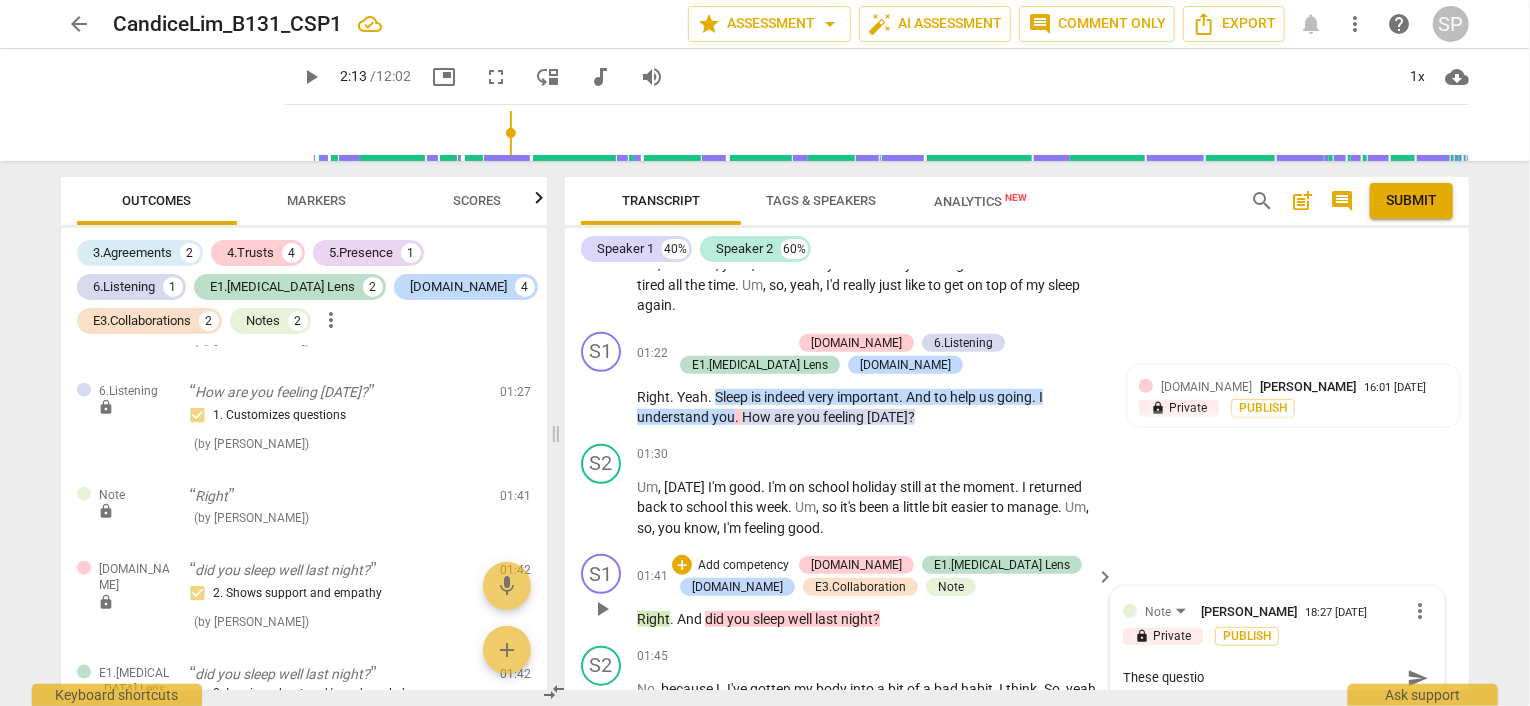type on "These question" 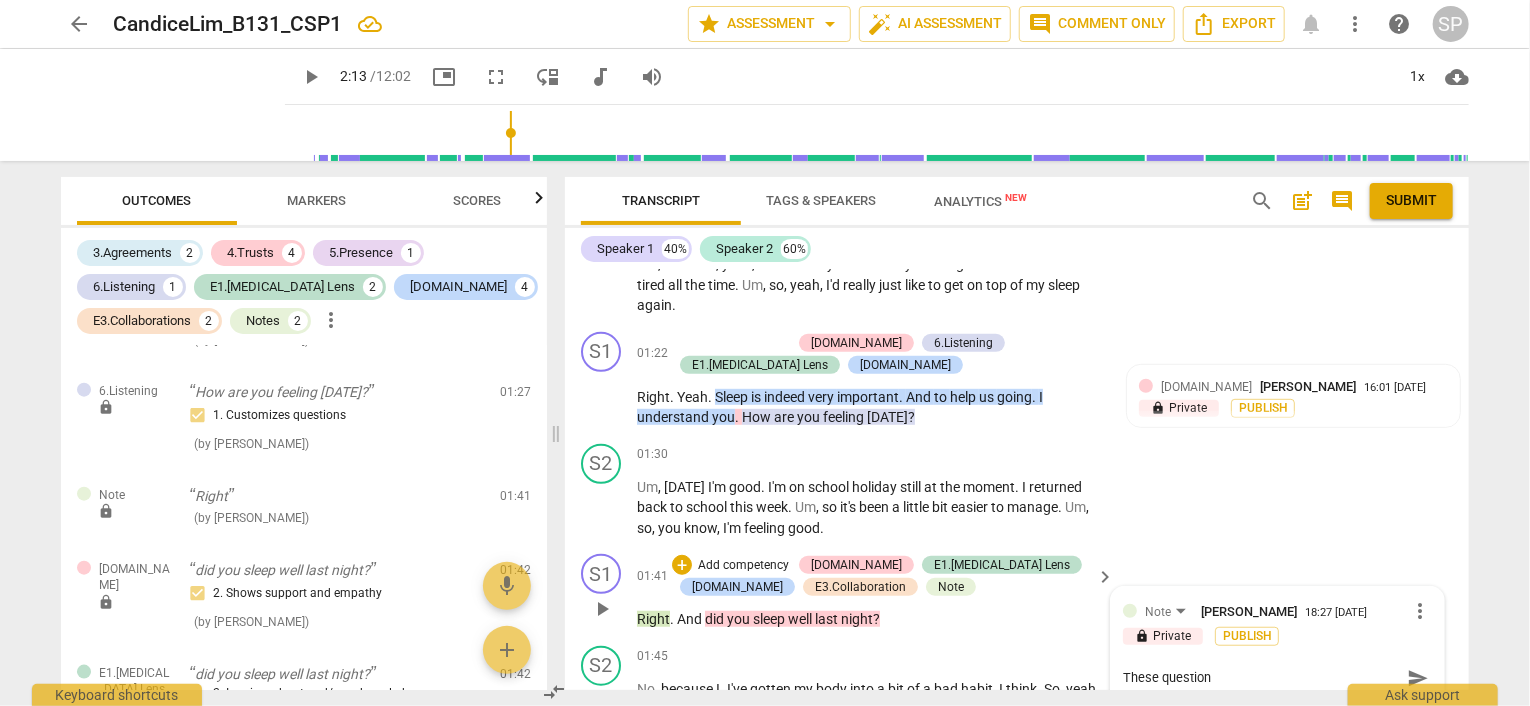 type on "These questions" 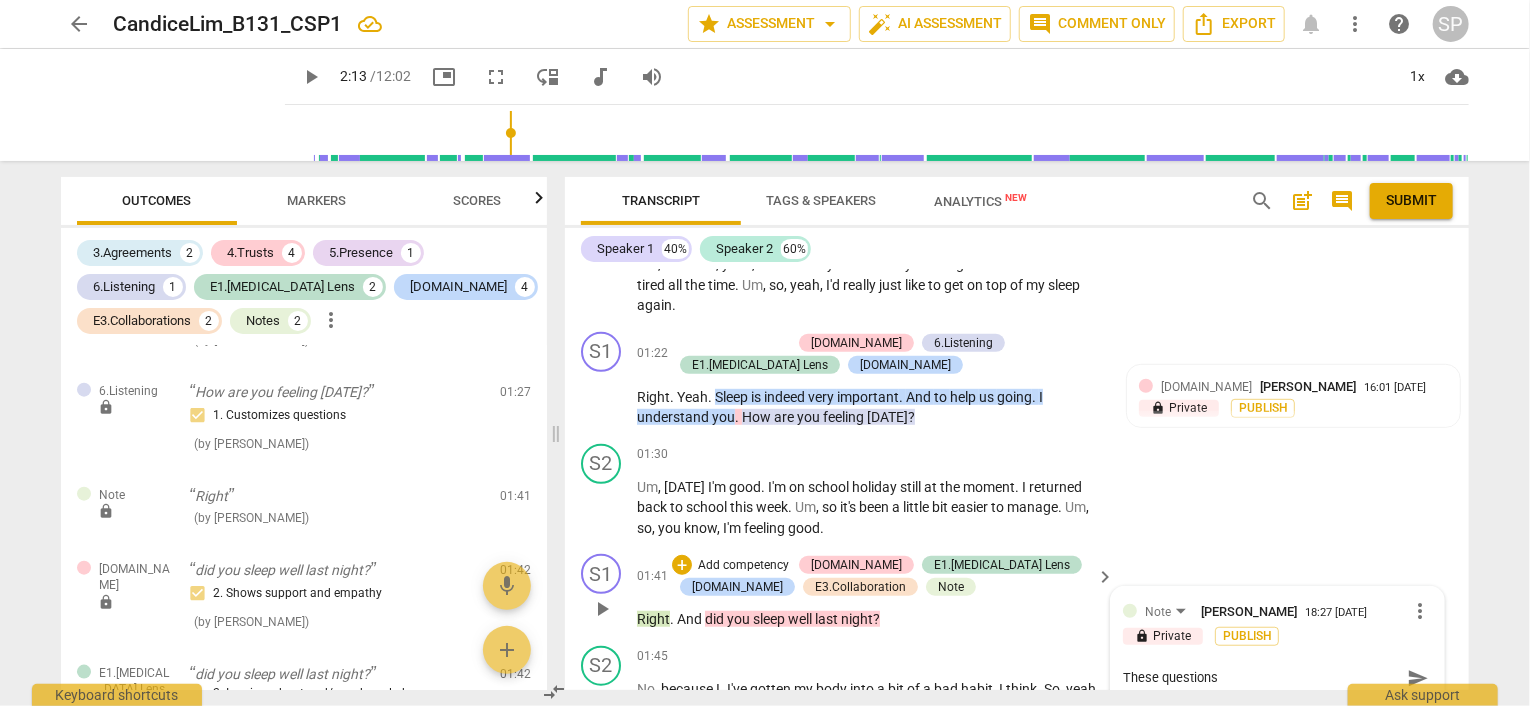 type on "These questions" 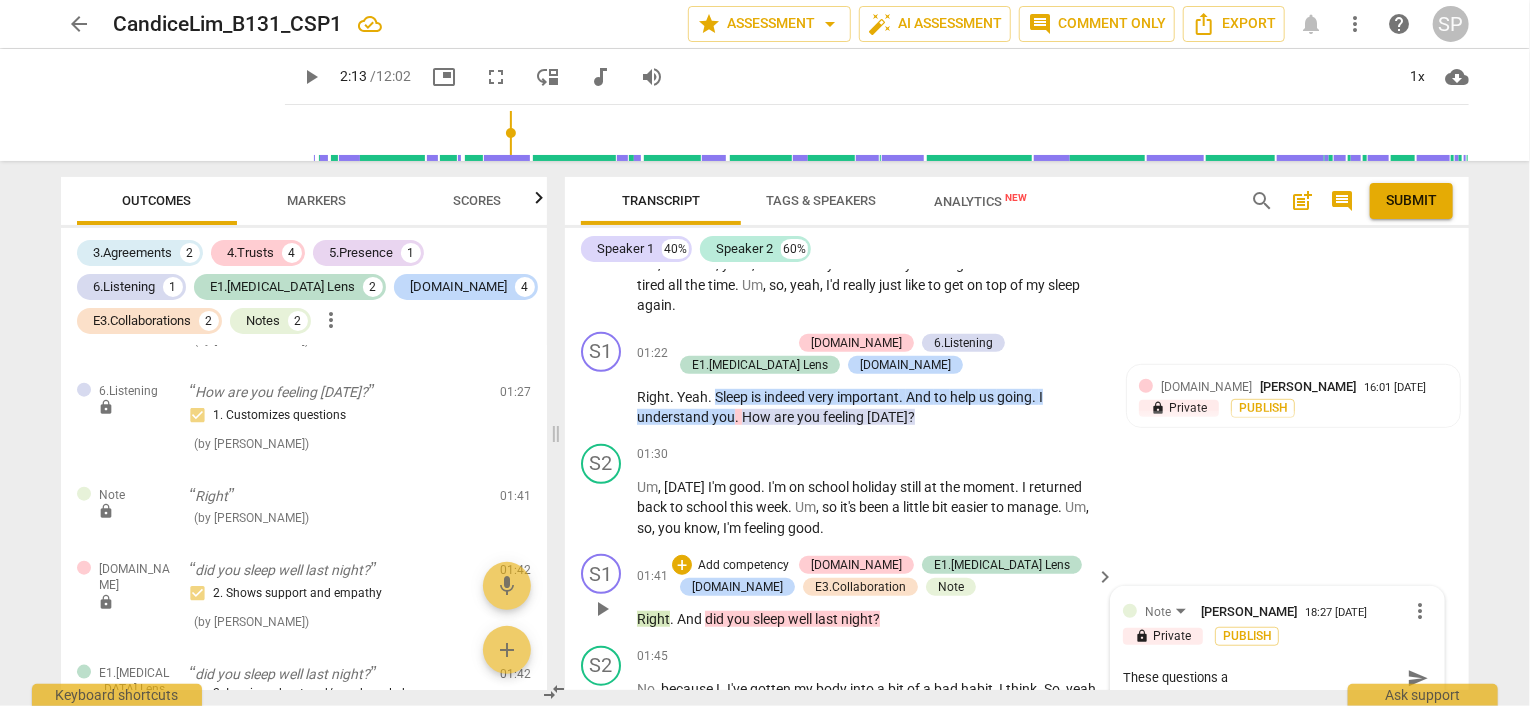 type on "These questions ar" 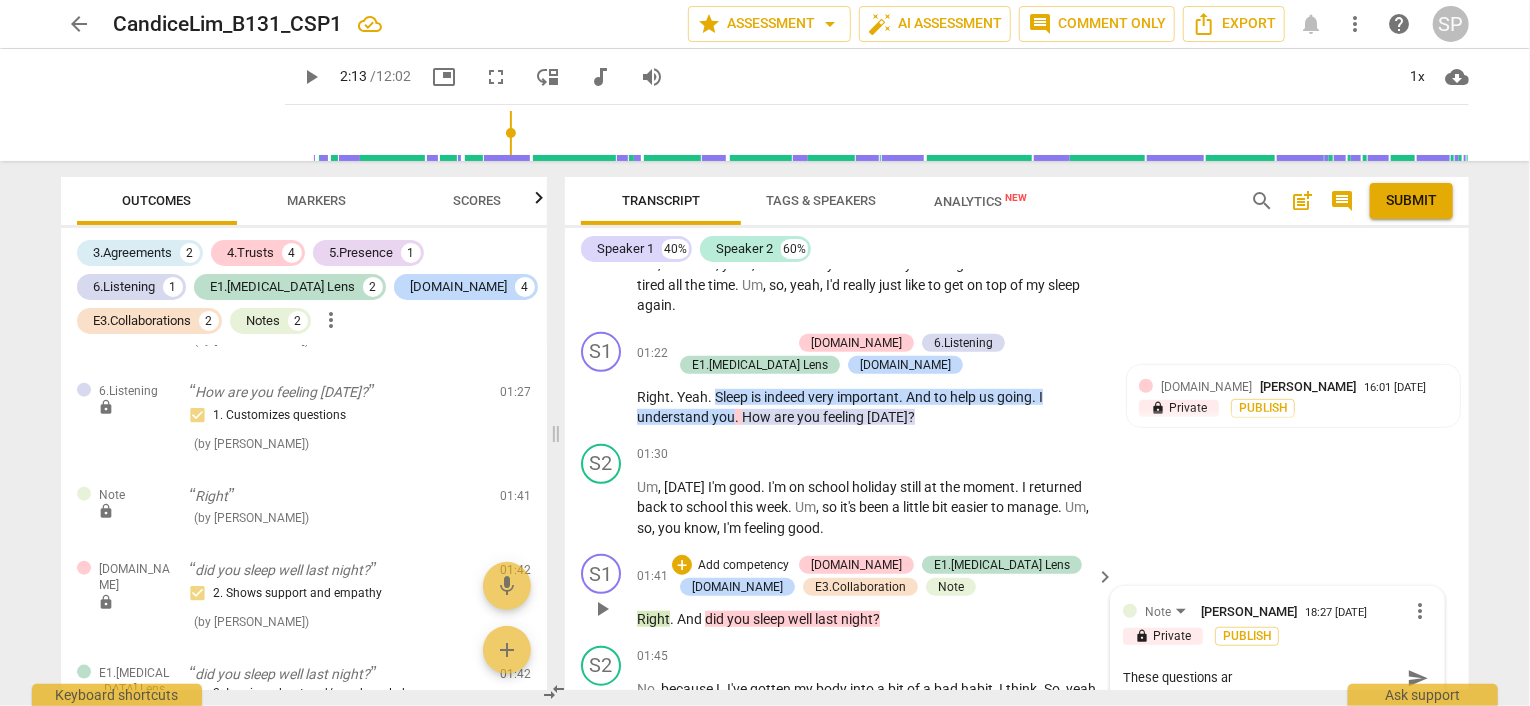 type on "These questions are" 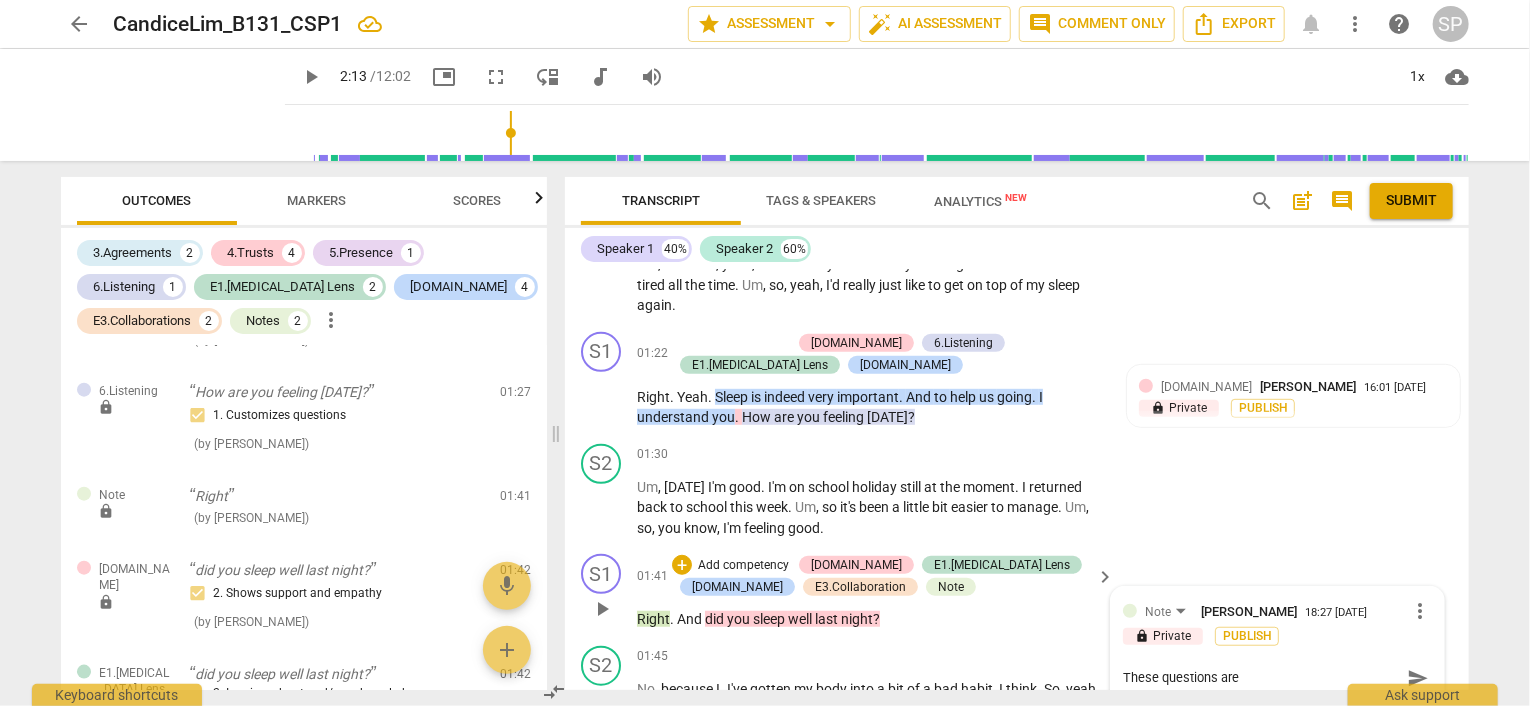 type on "These questions are" 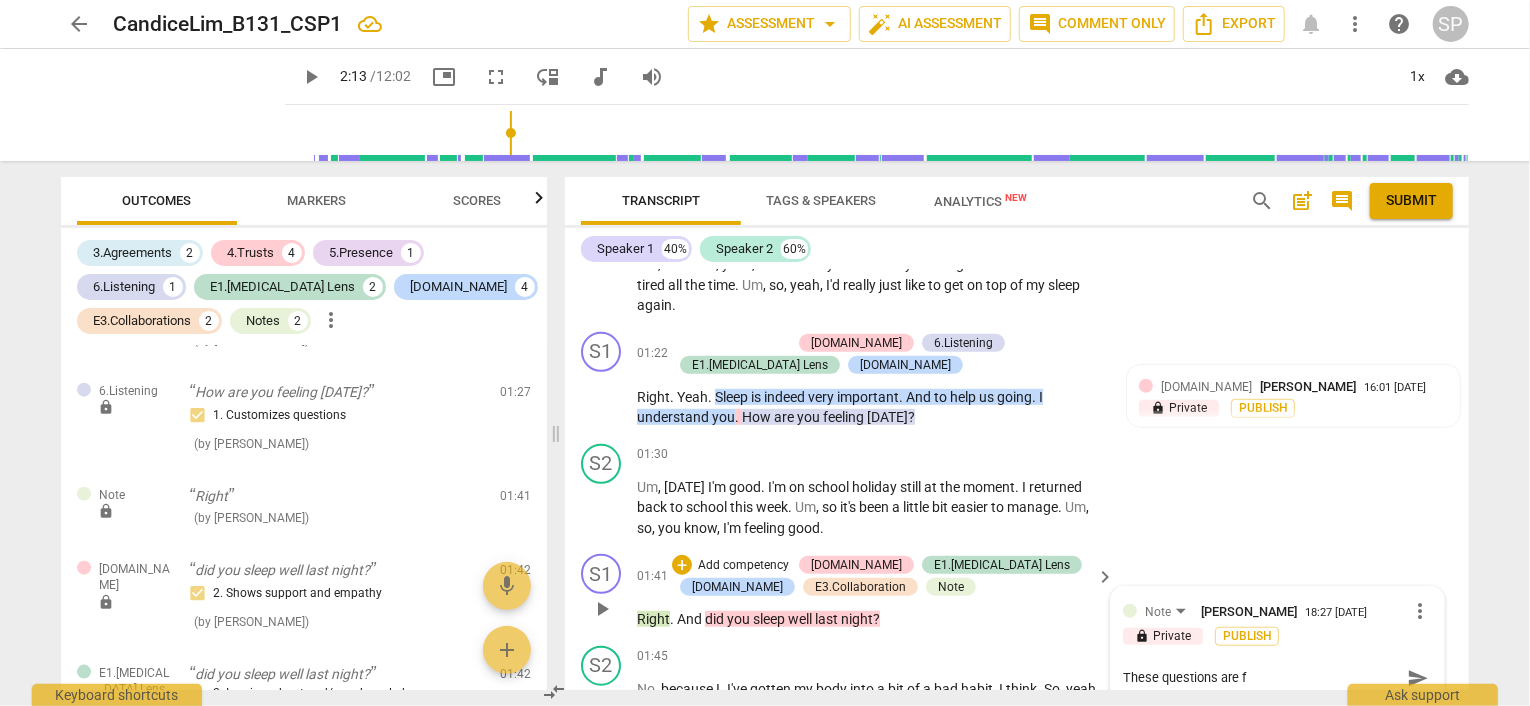 type on "These questions are fi" 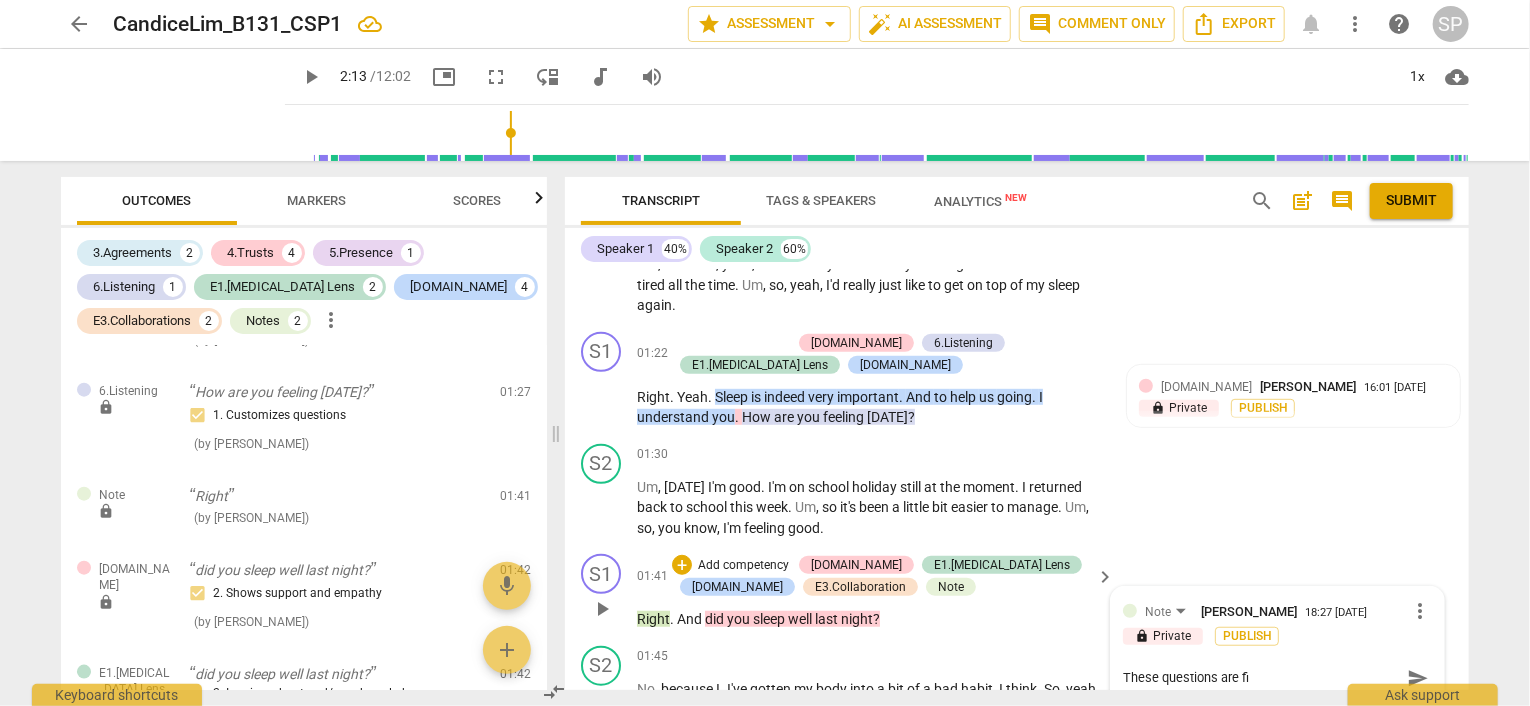 type on "These questions are fin" 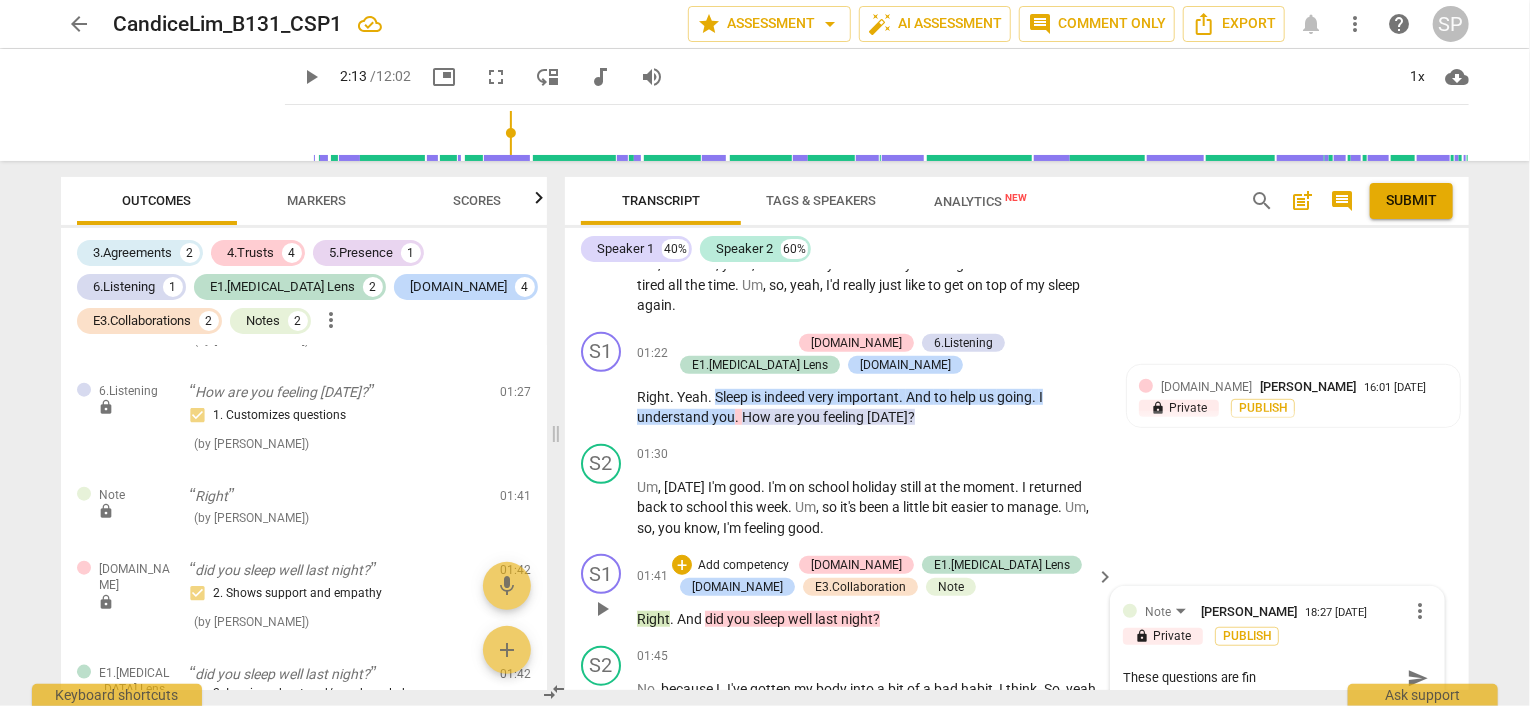 type on "These questions are fine" 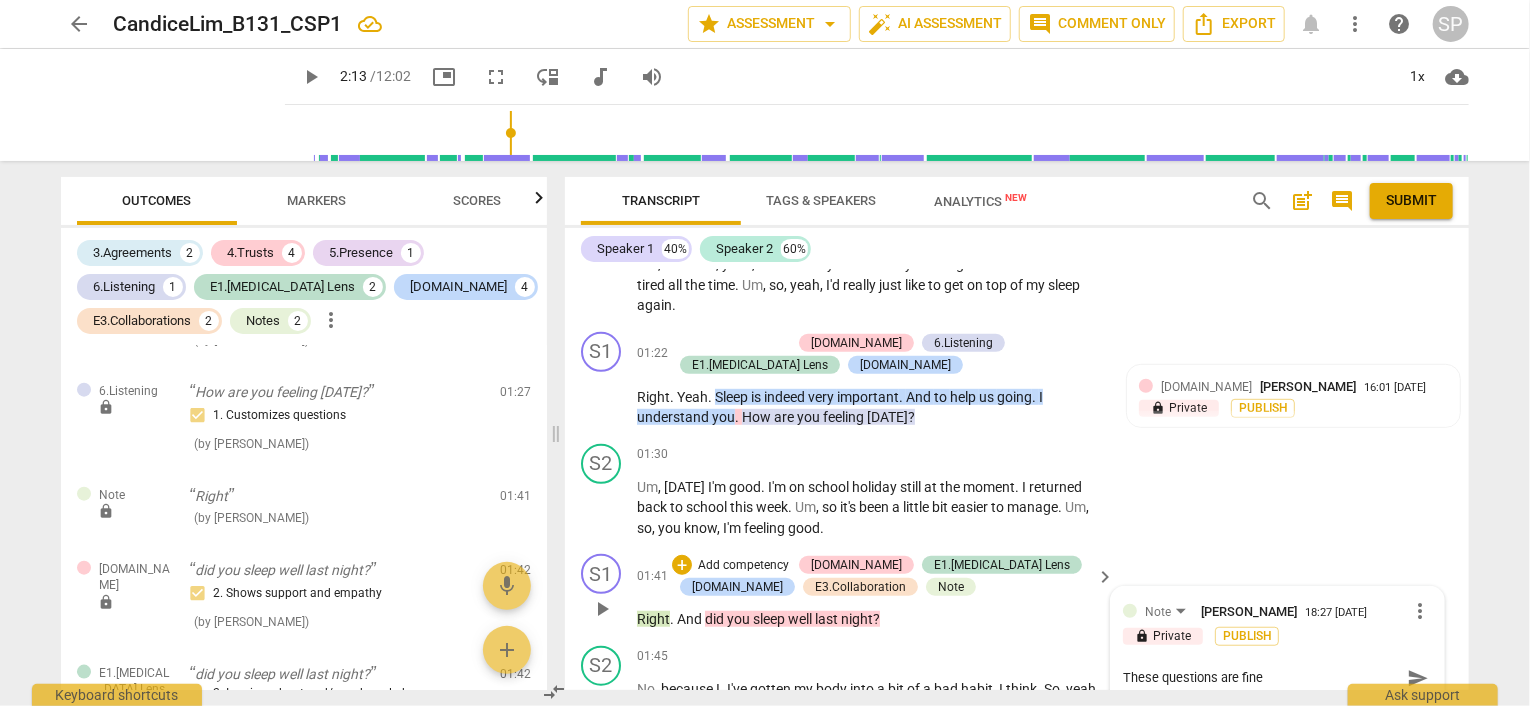 type on "These questions are fine" 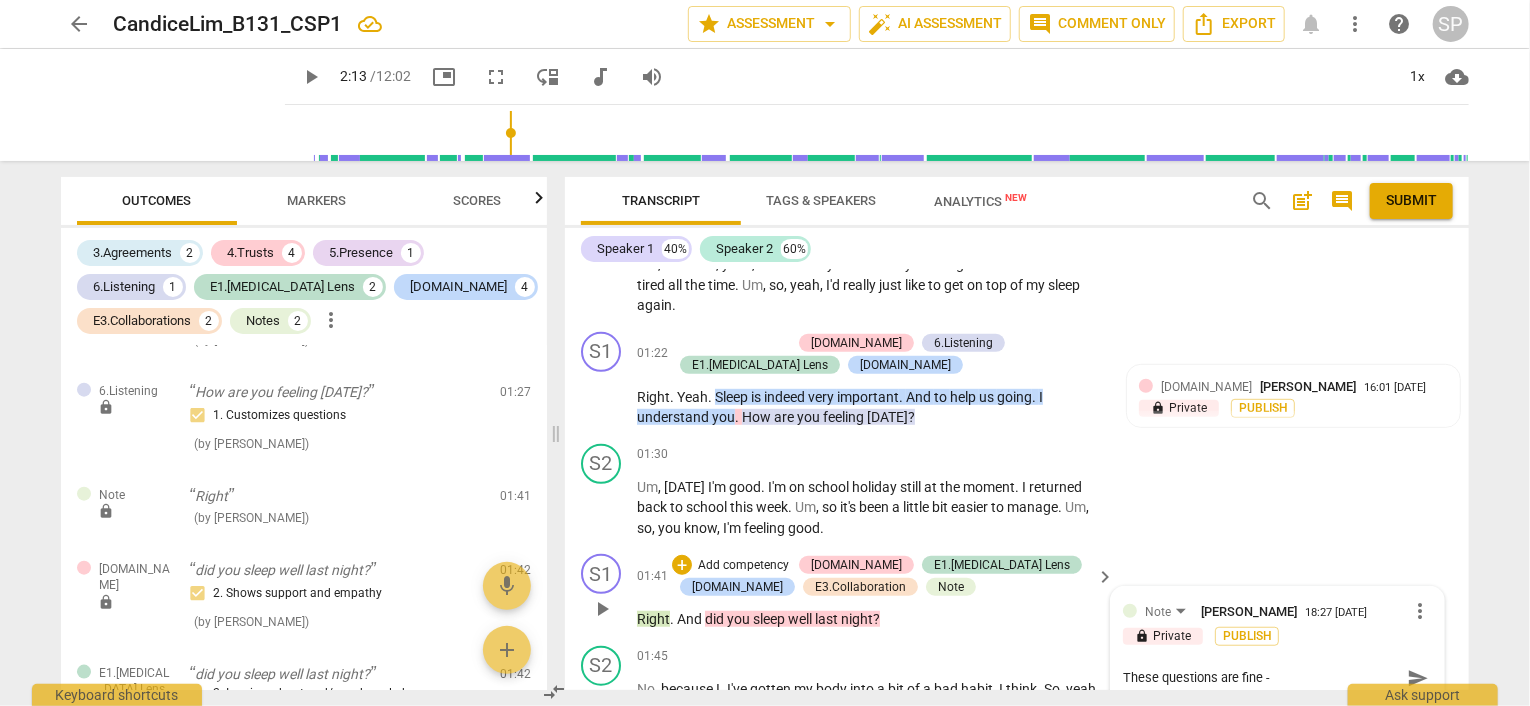 type on "These questions are fine -" 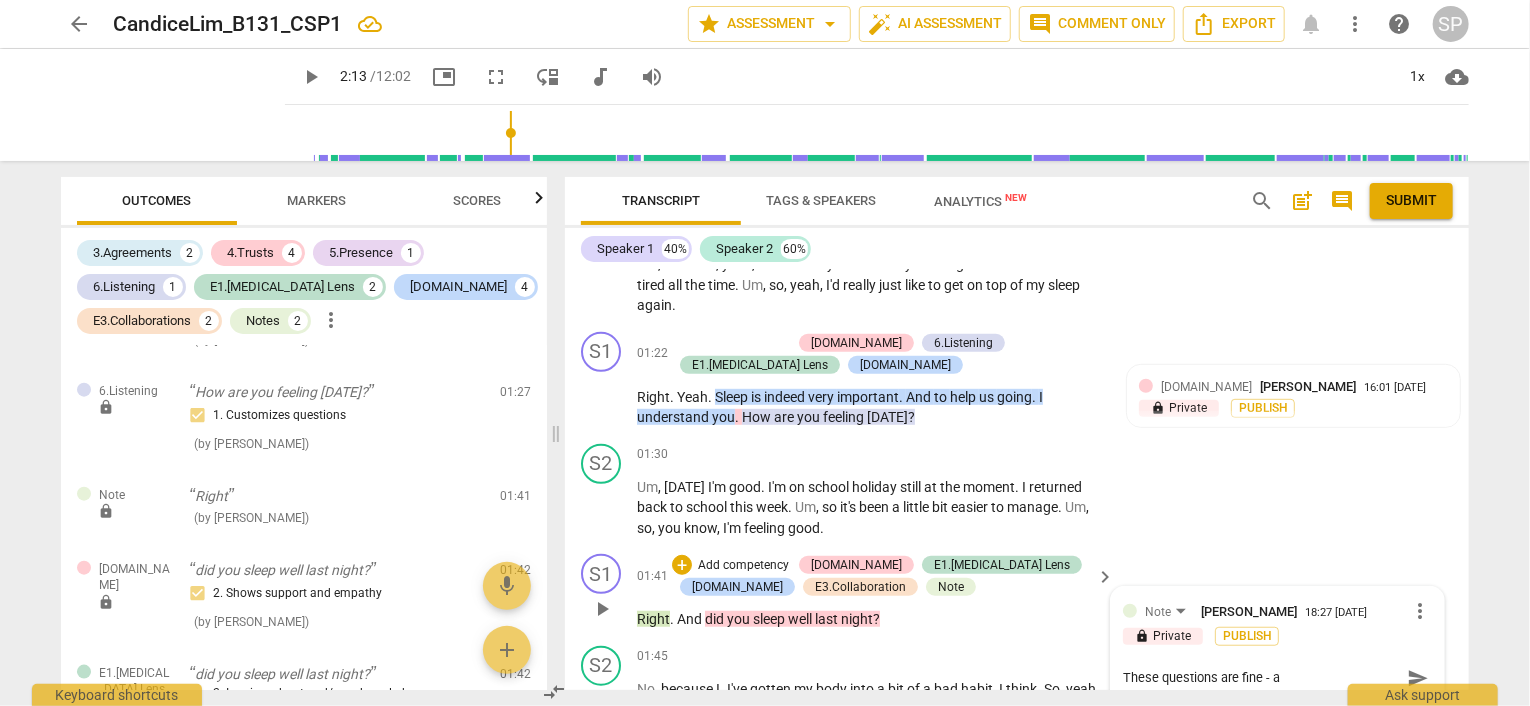 type on "These questions are fine - an" 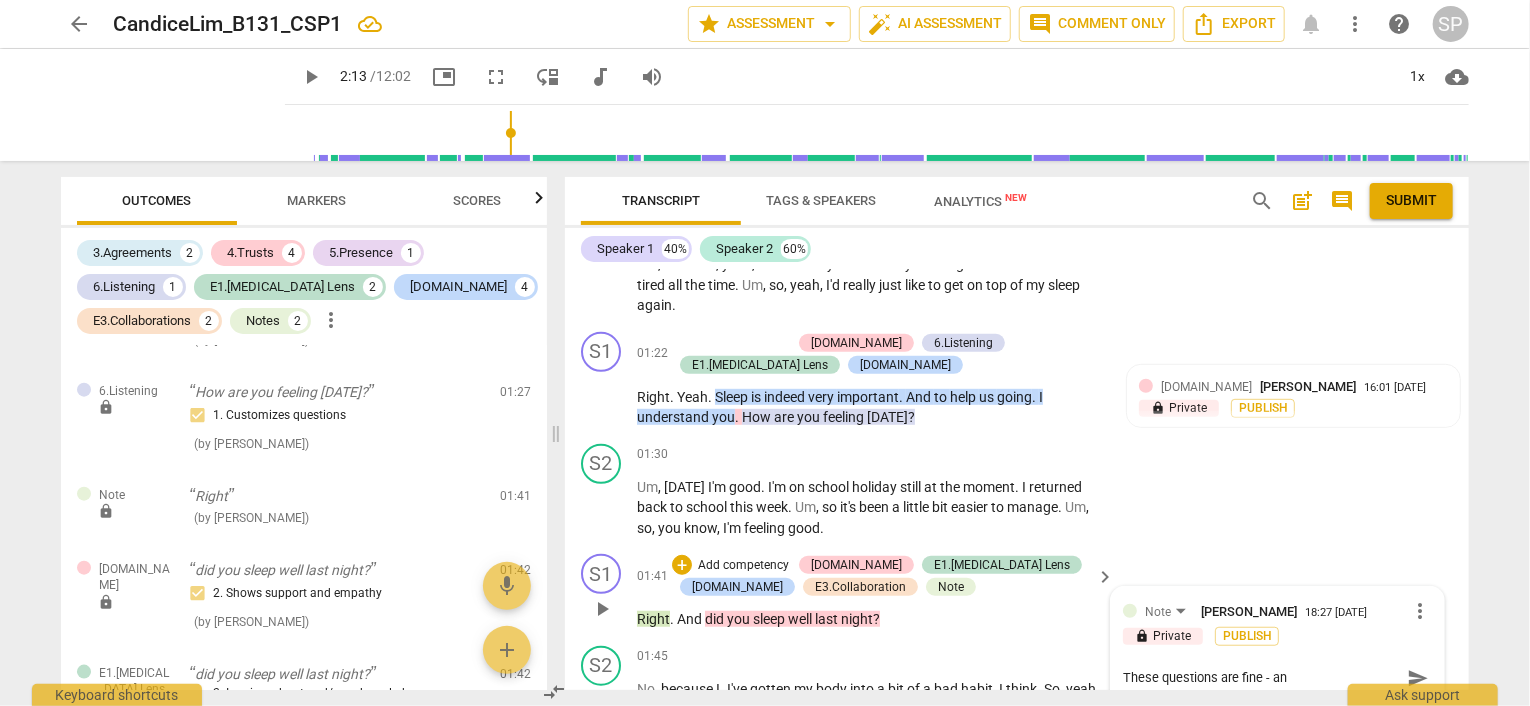 type on "These questions are fine - and" 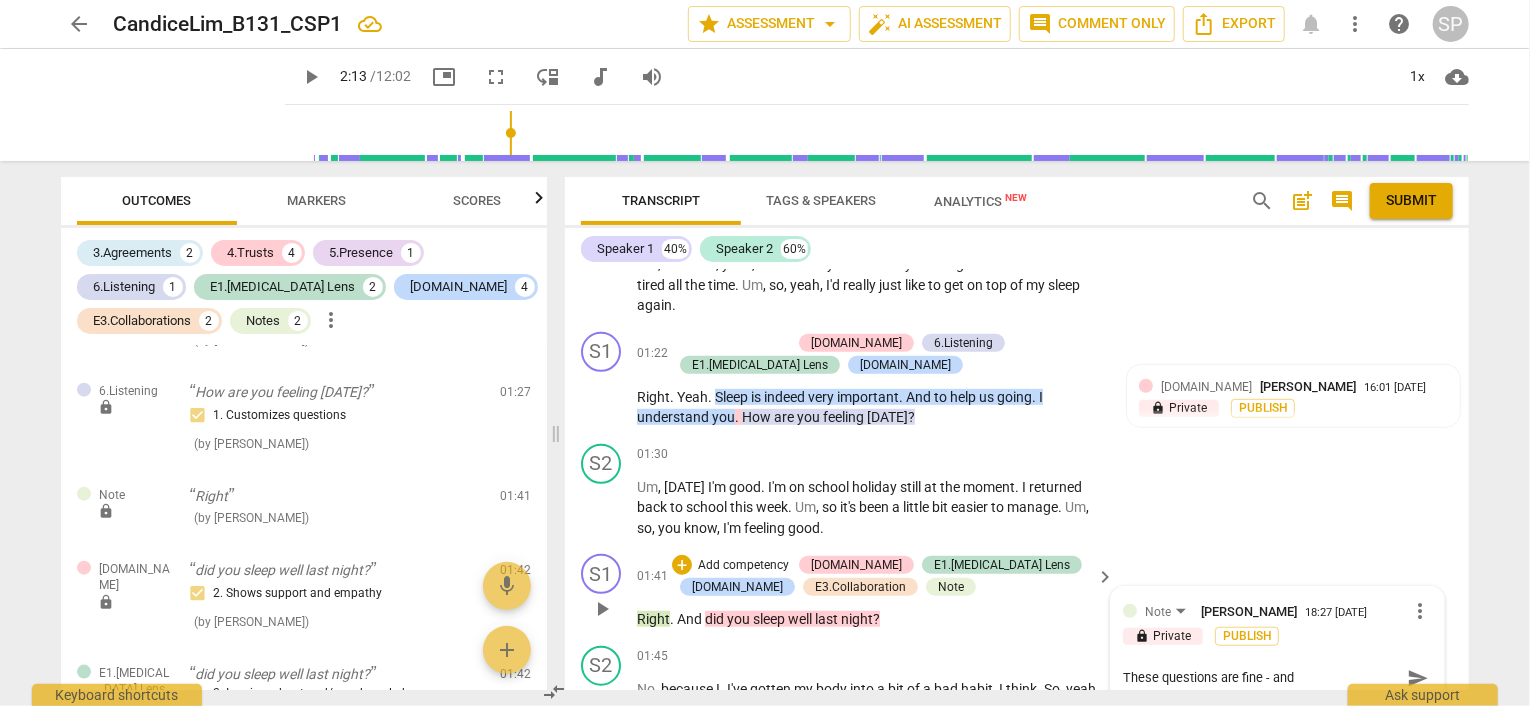 type on "These questions are fine - and" 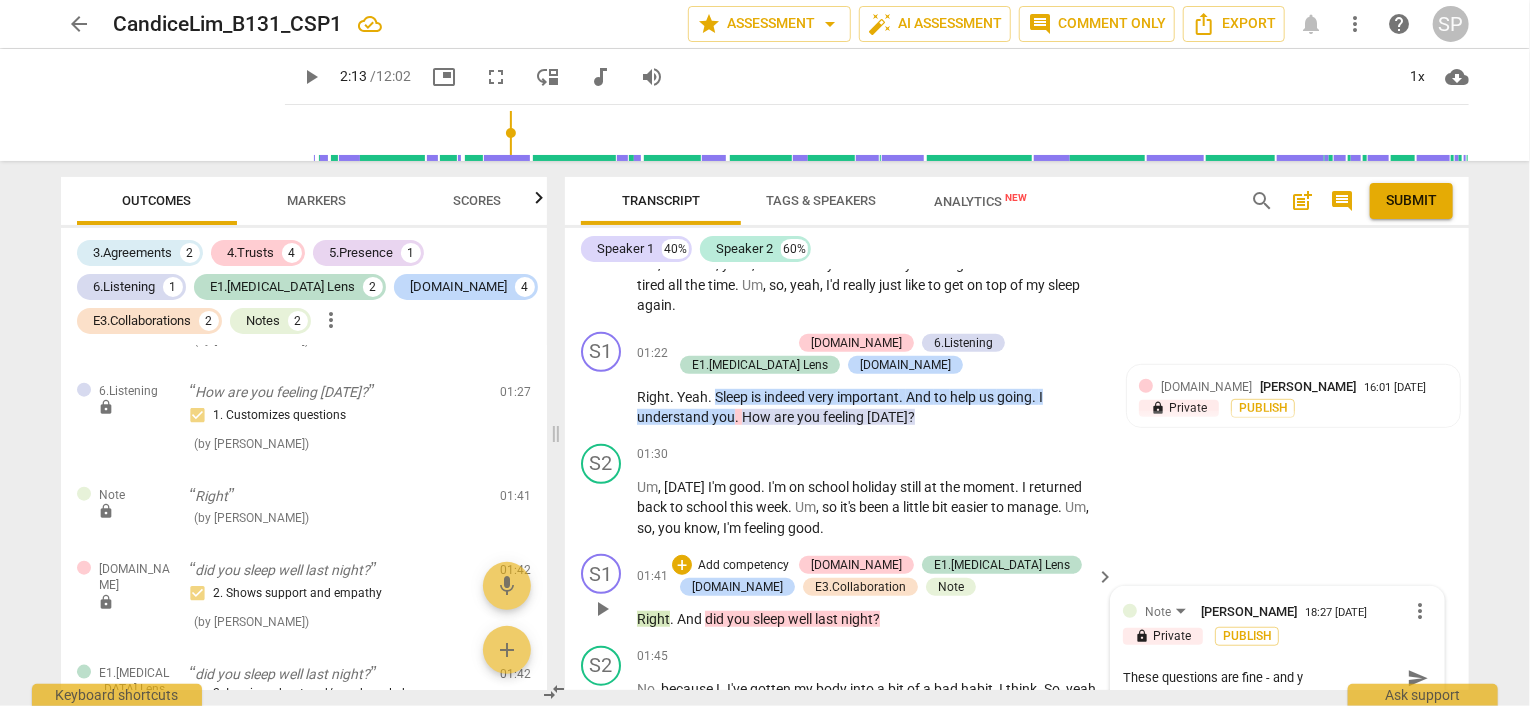 type on "These questions are fine - and ye" 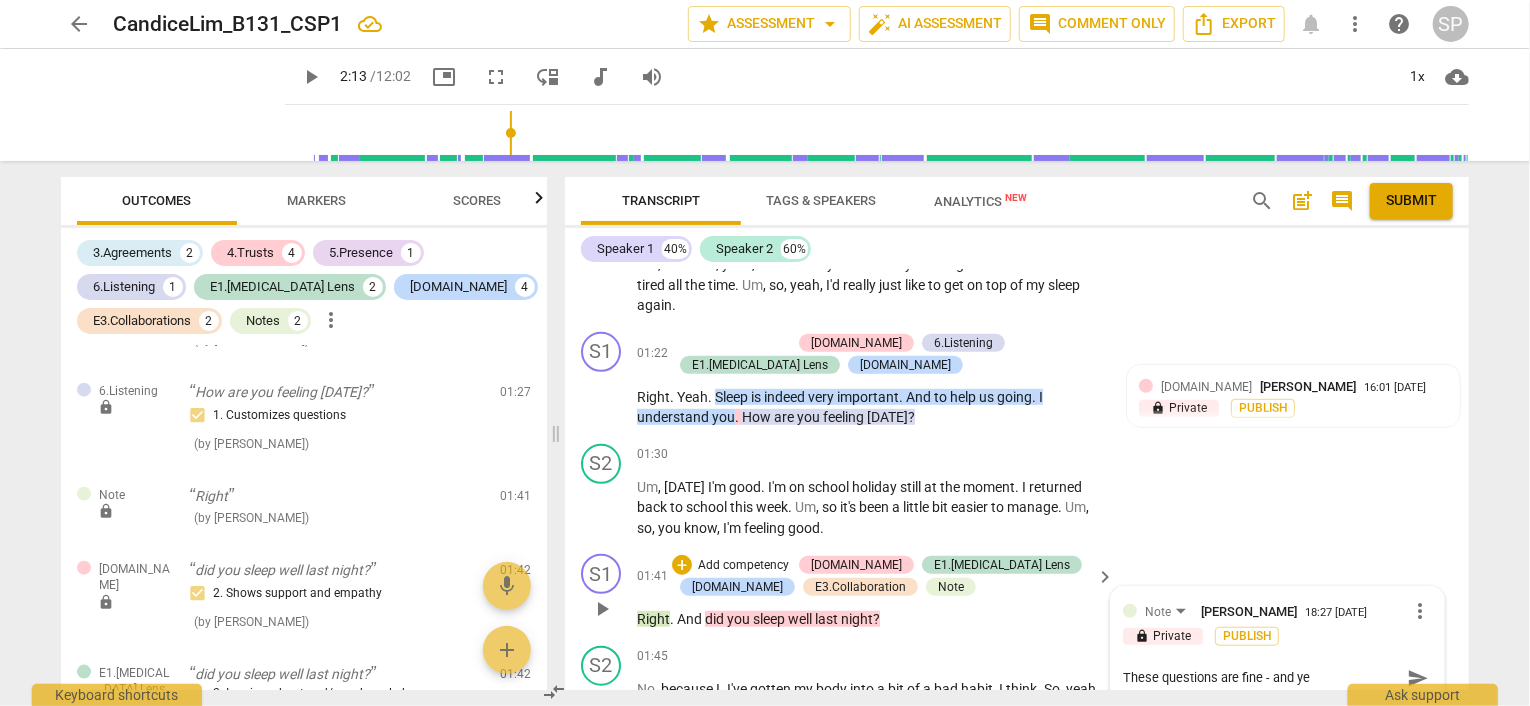 type on "These questions are fine - and yet" 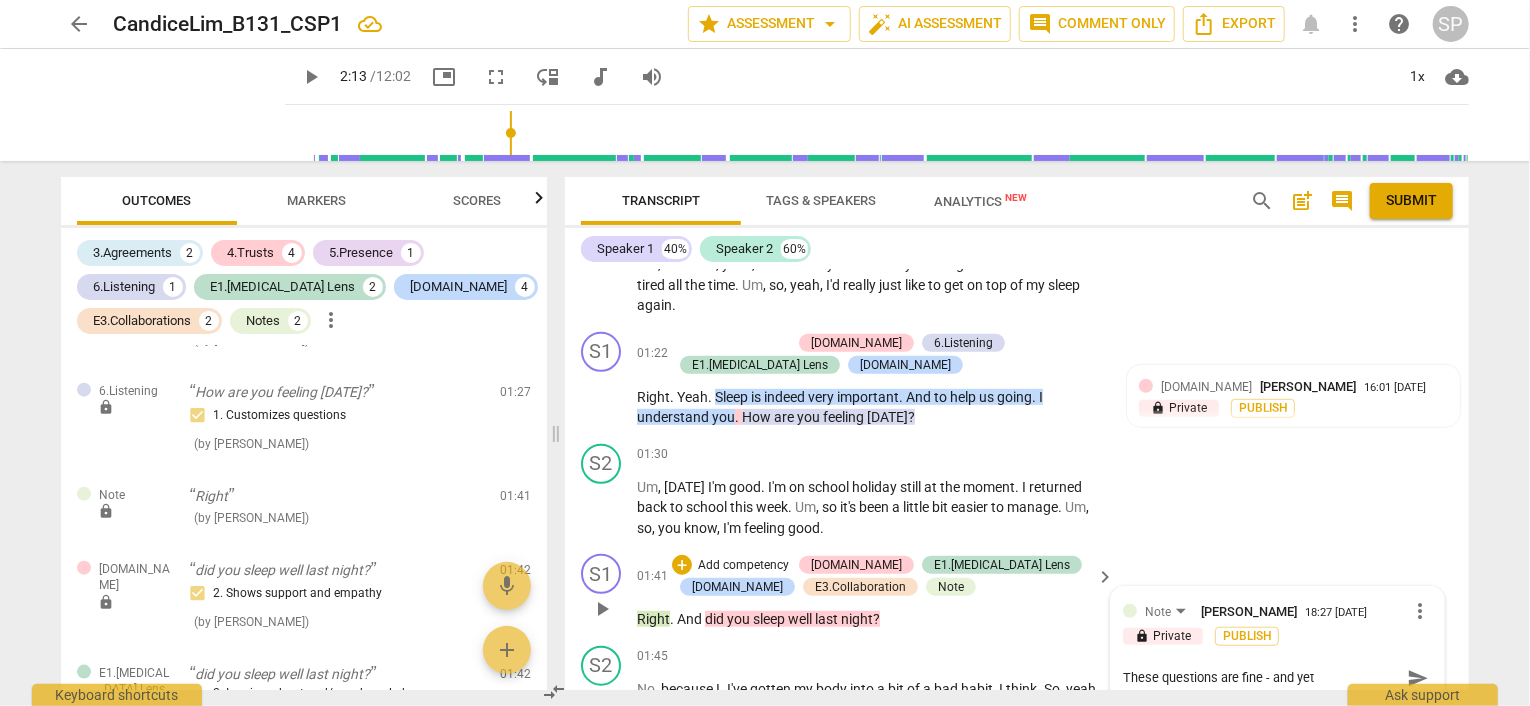 type on "These questions are fine - and yet" 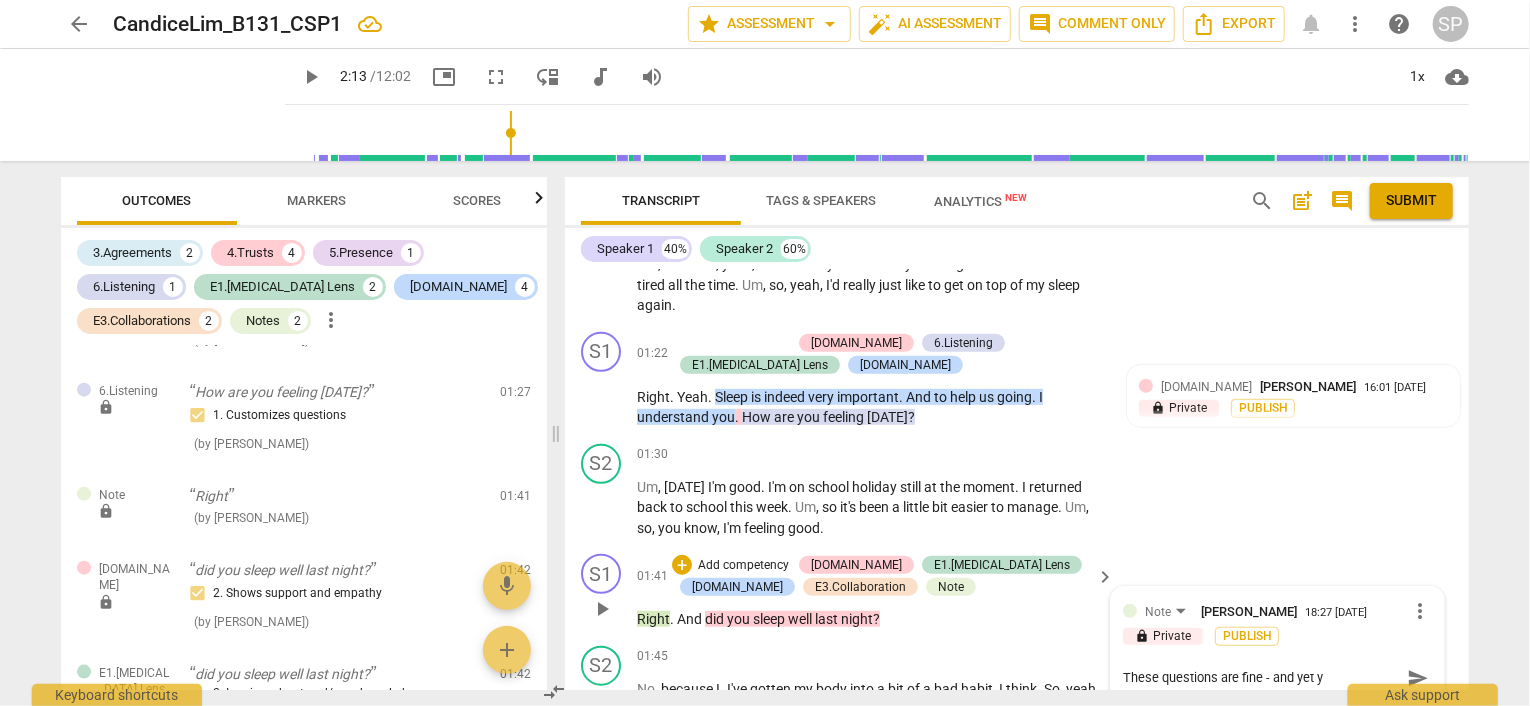 type on "These questions are fine - and yet yo" 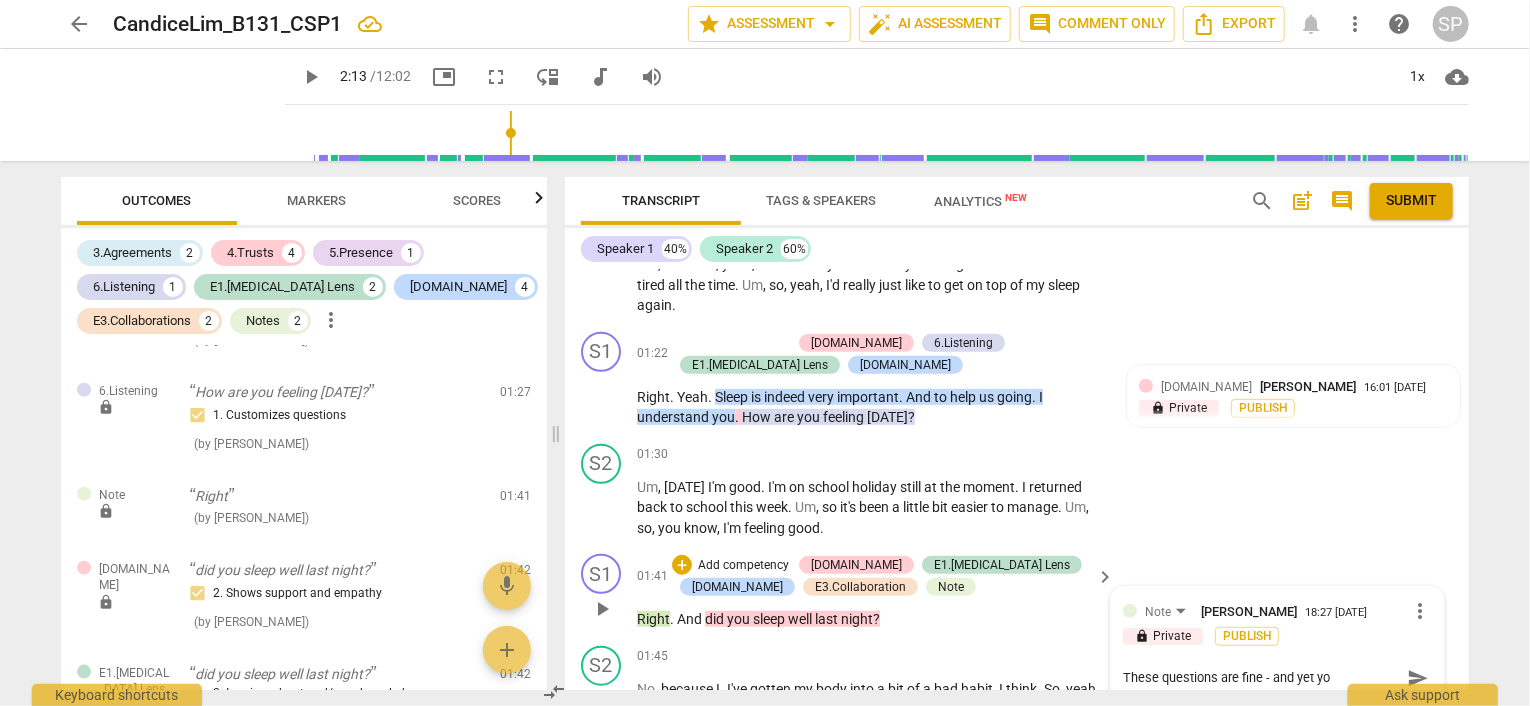 type on "These questions are fine - and yet you" 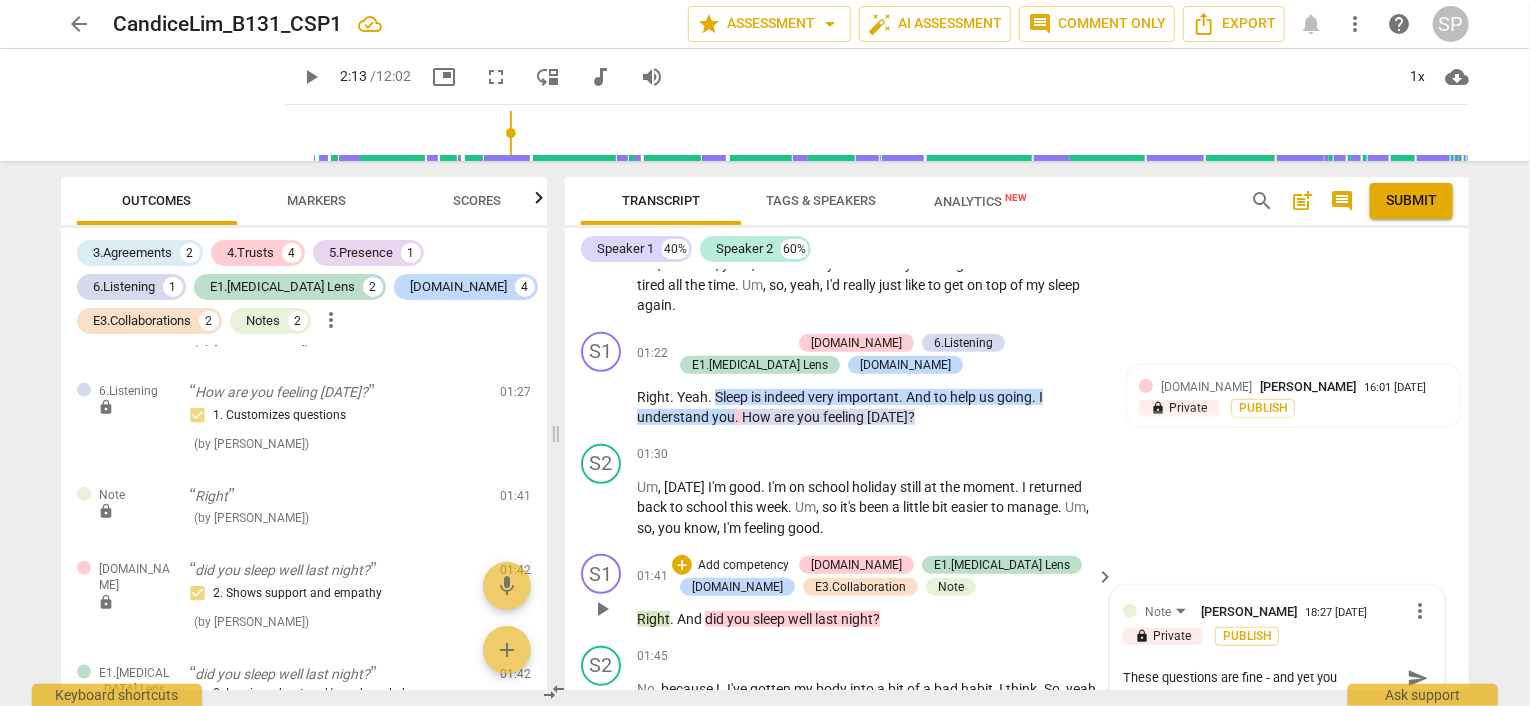 type on "These questions are fine - and yet you" 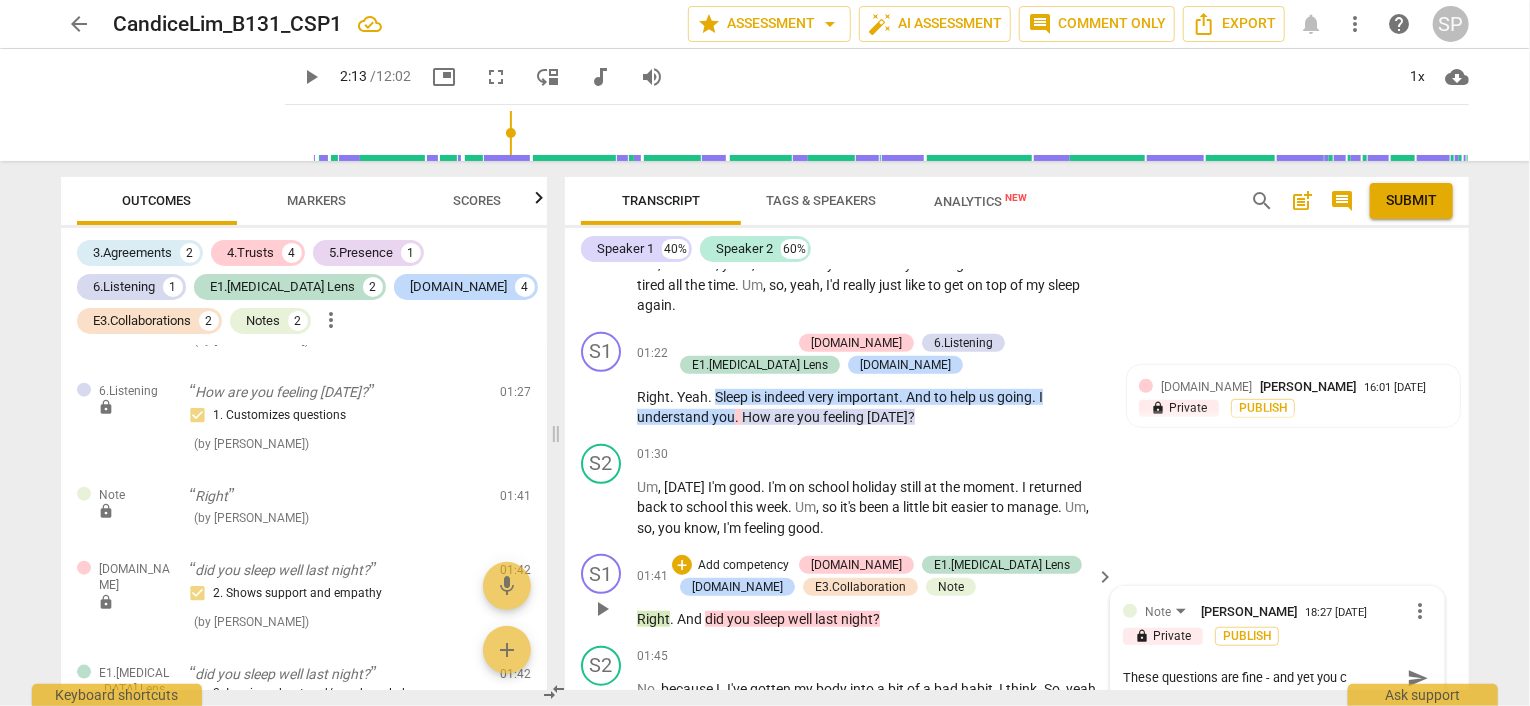 type on "These questions are fine - and yet you ch" 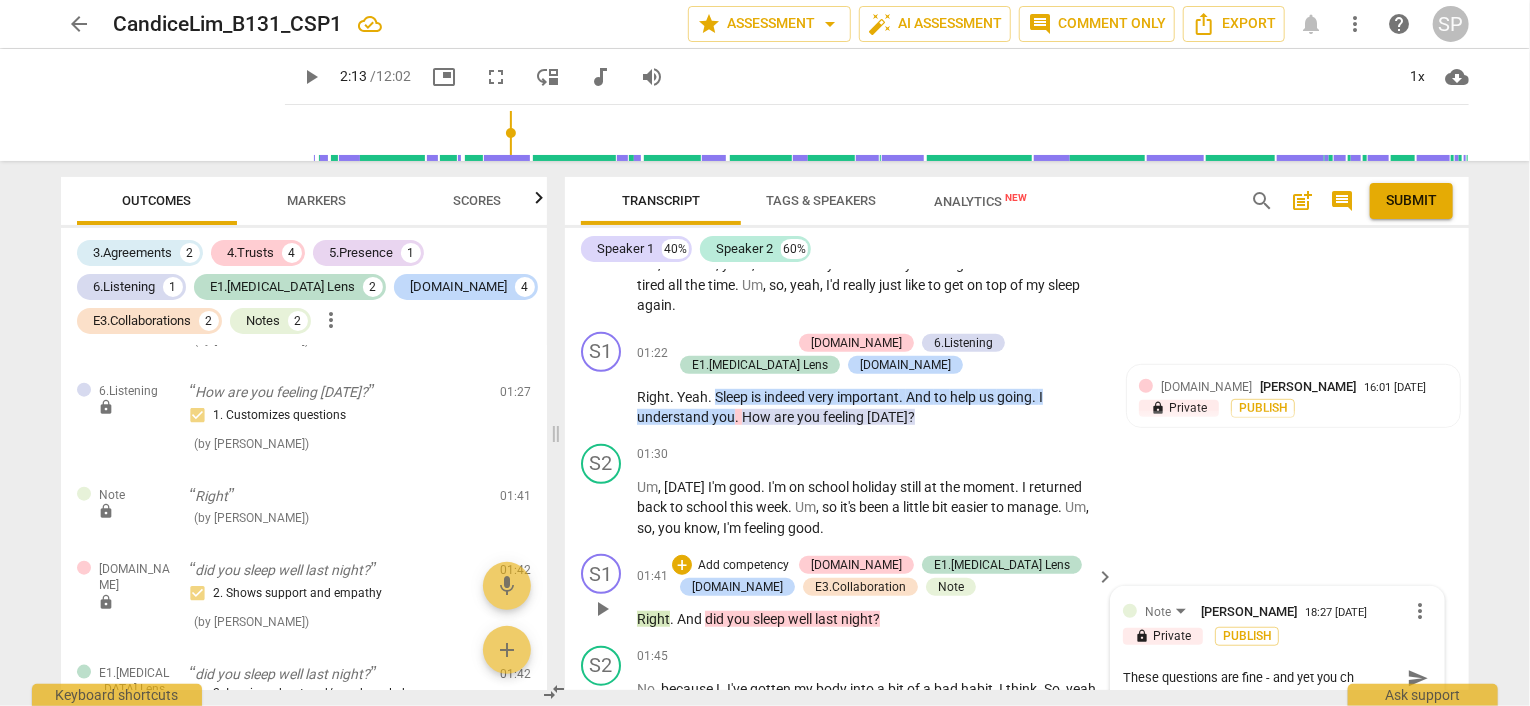 type on "These questions are fine - and yet you cho" 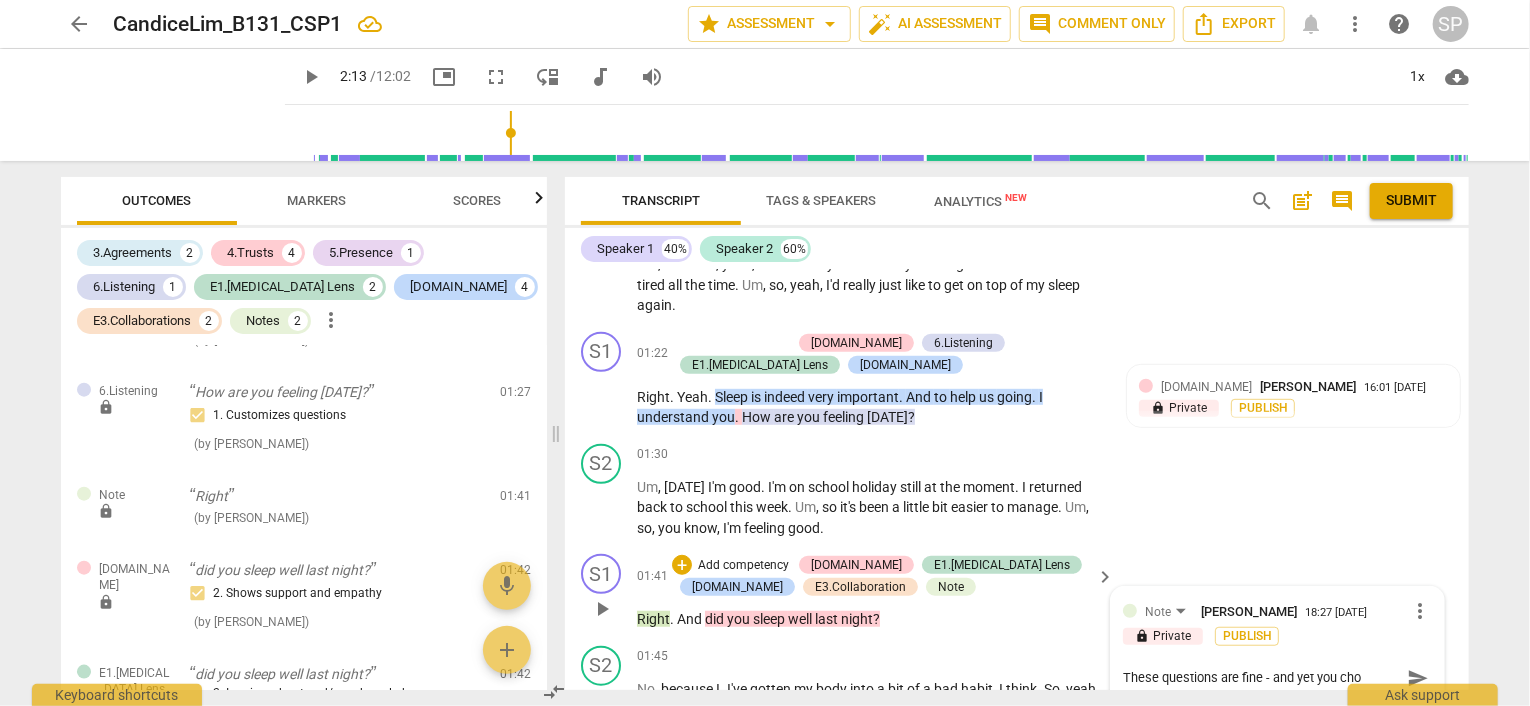 type on "These questions are fine - and yet you chos" 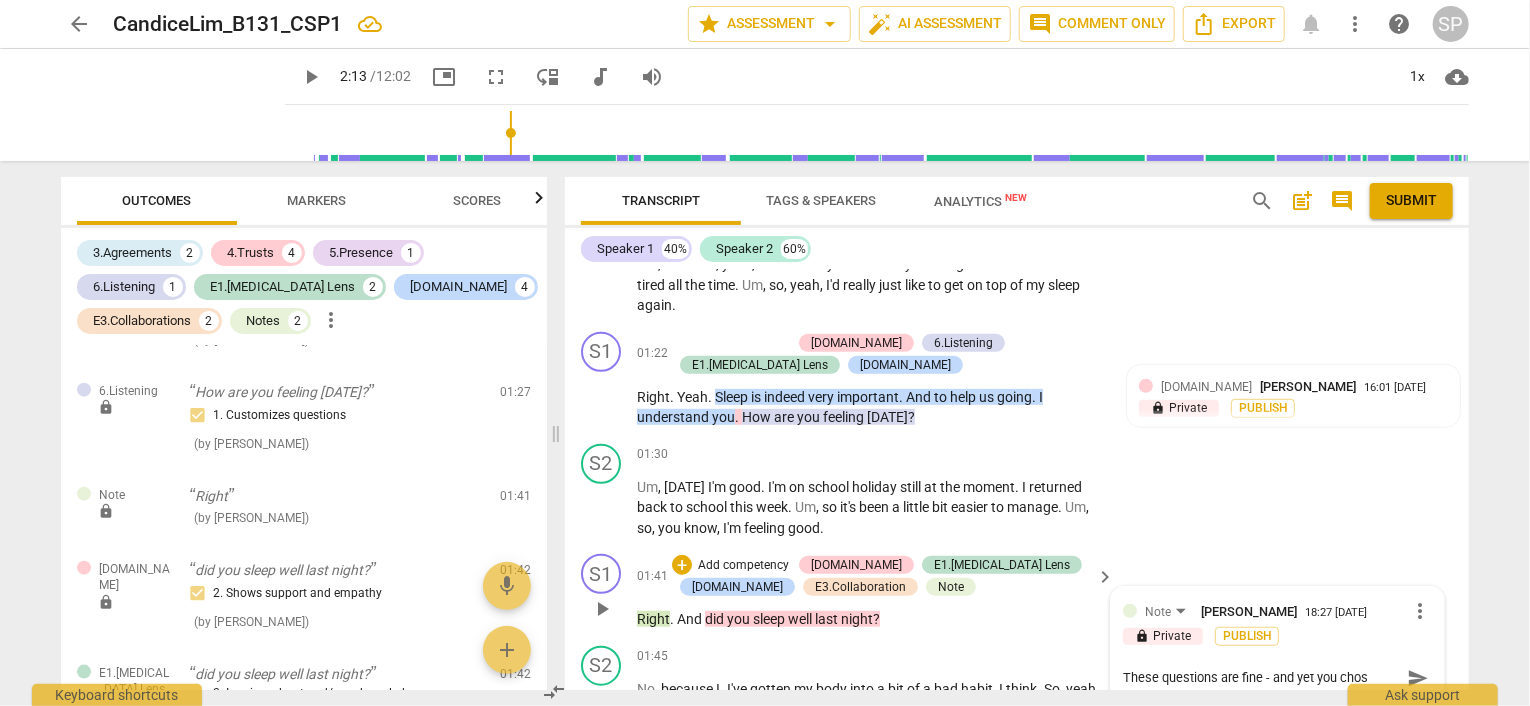type on "These questions are fine - and yet you chose" 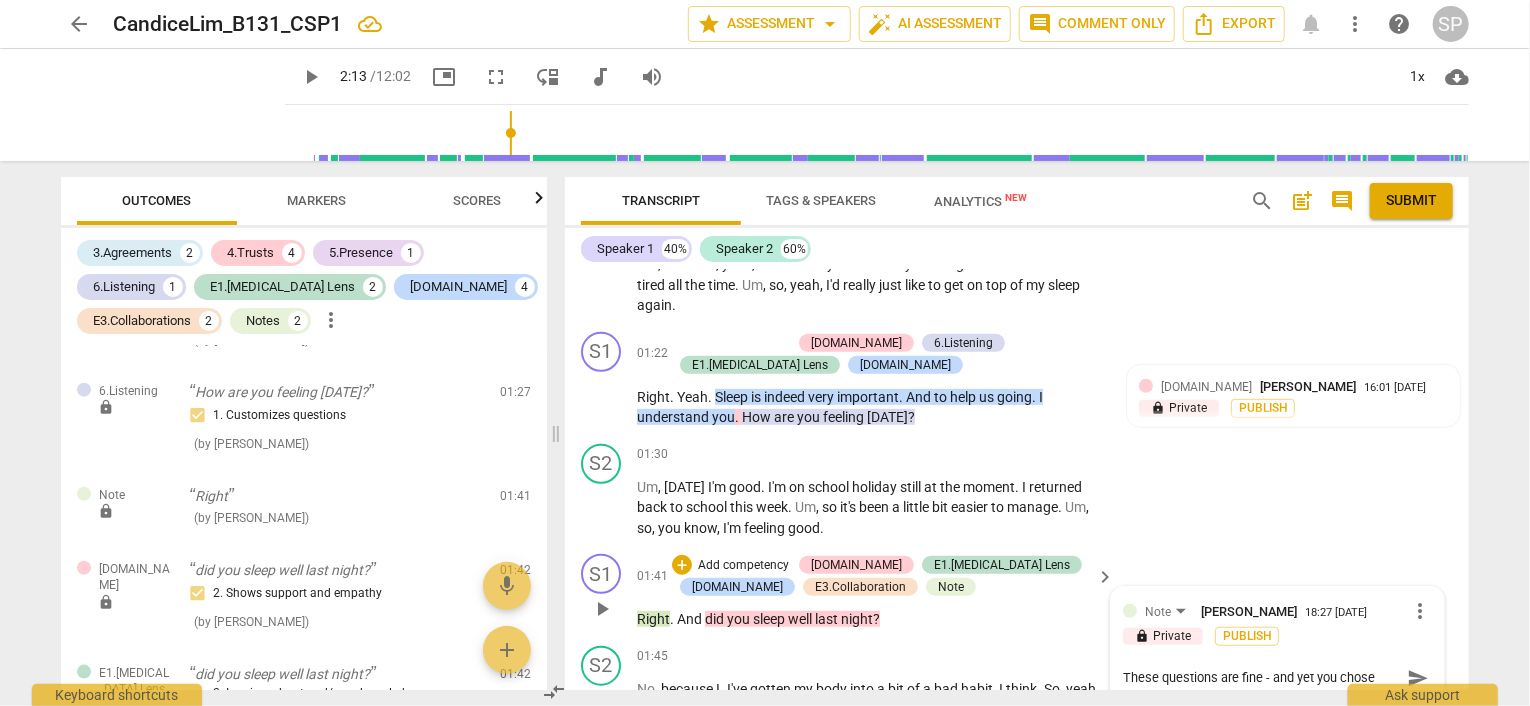 type on "These questions are fine - and yet you chose" 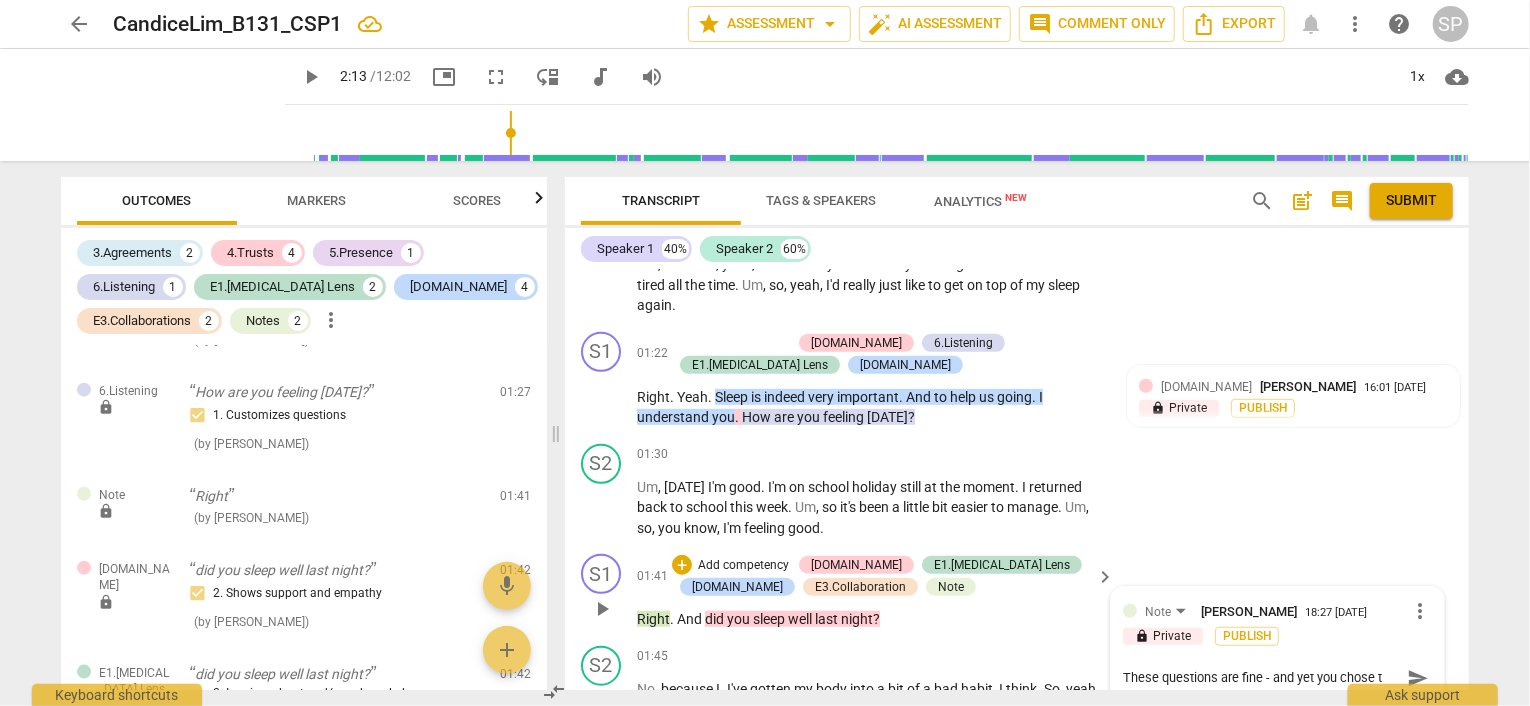 type on "These questions are fine - and yet you chose to" 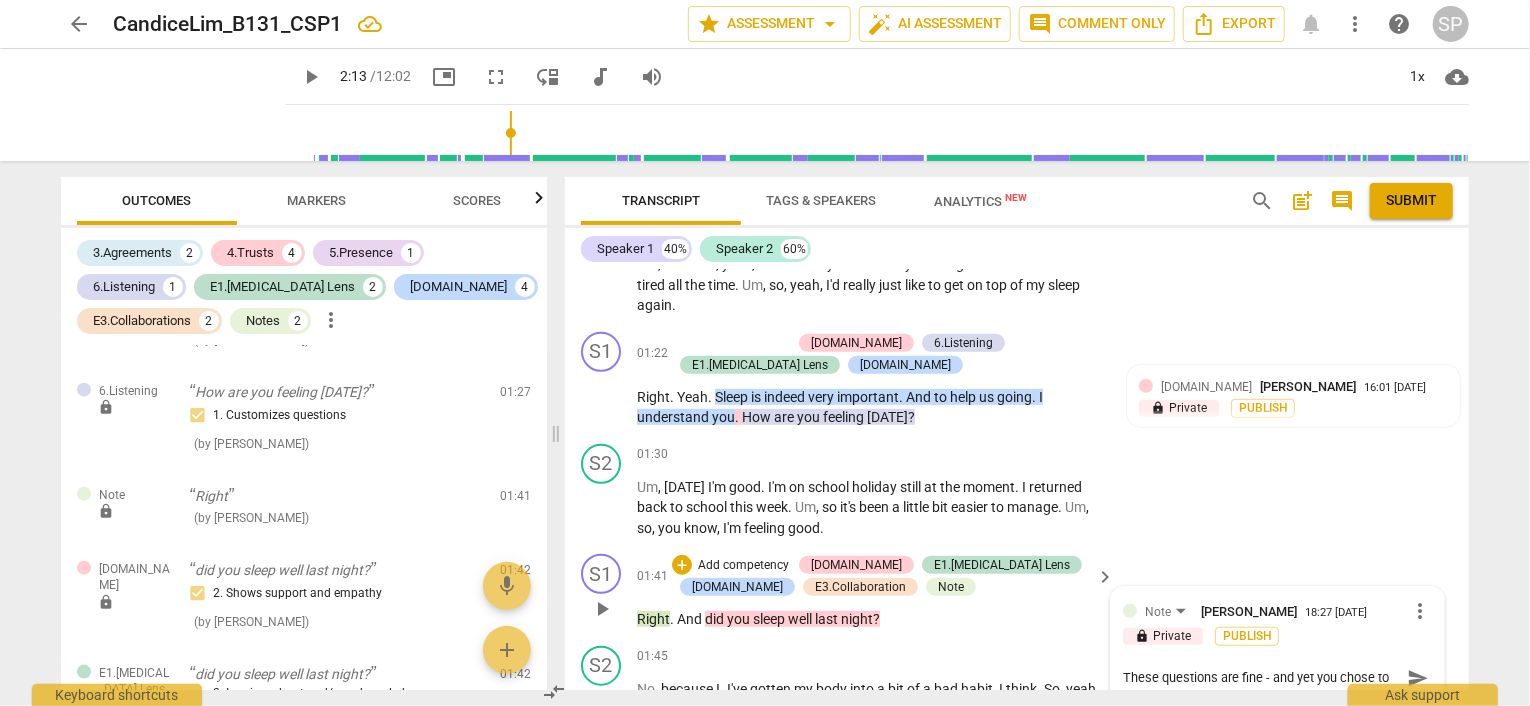 type on "These questions are fine - and yet you chose to" 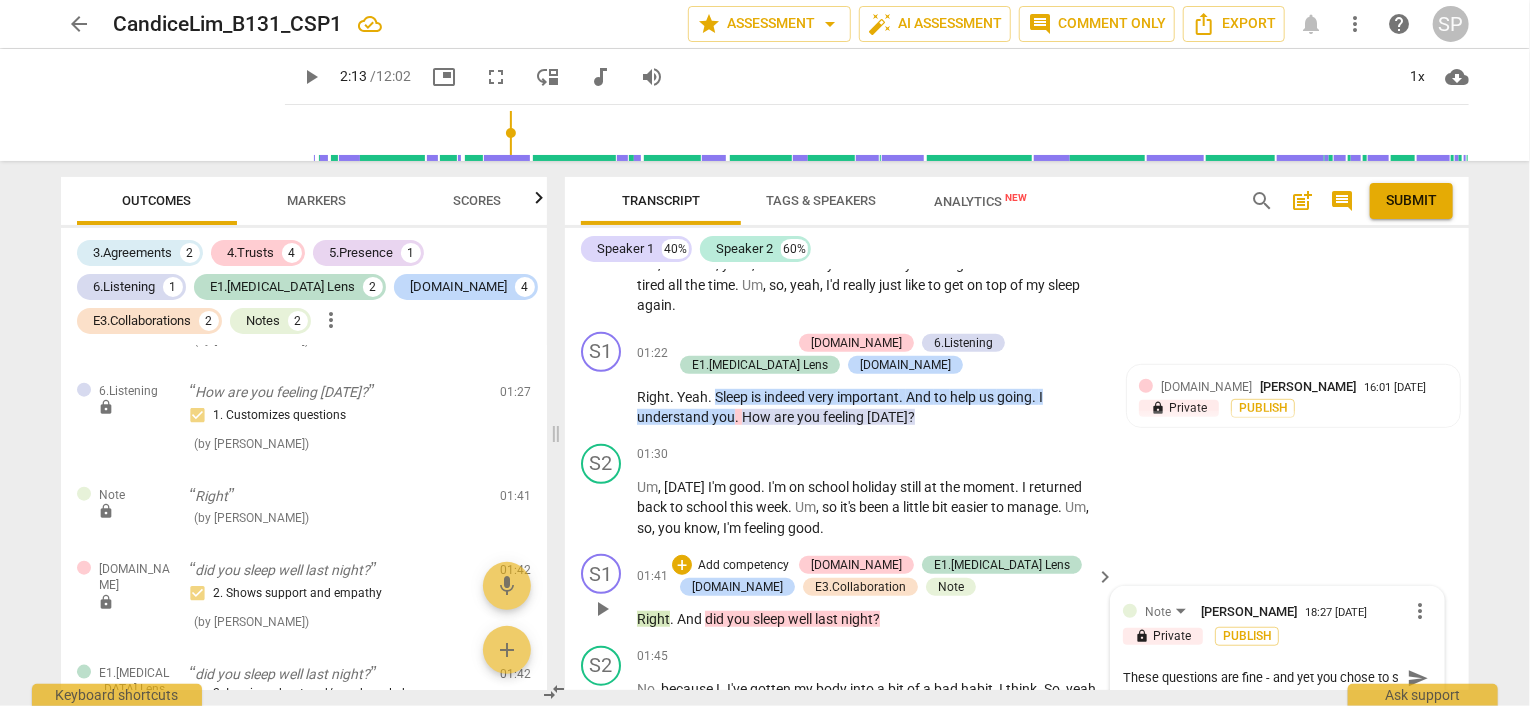 scroll, scrollTop: 16, scrollLeft: 0, axis: vertical 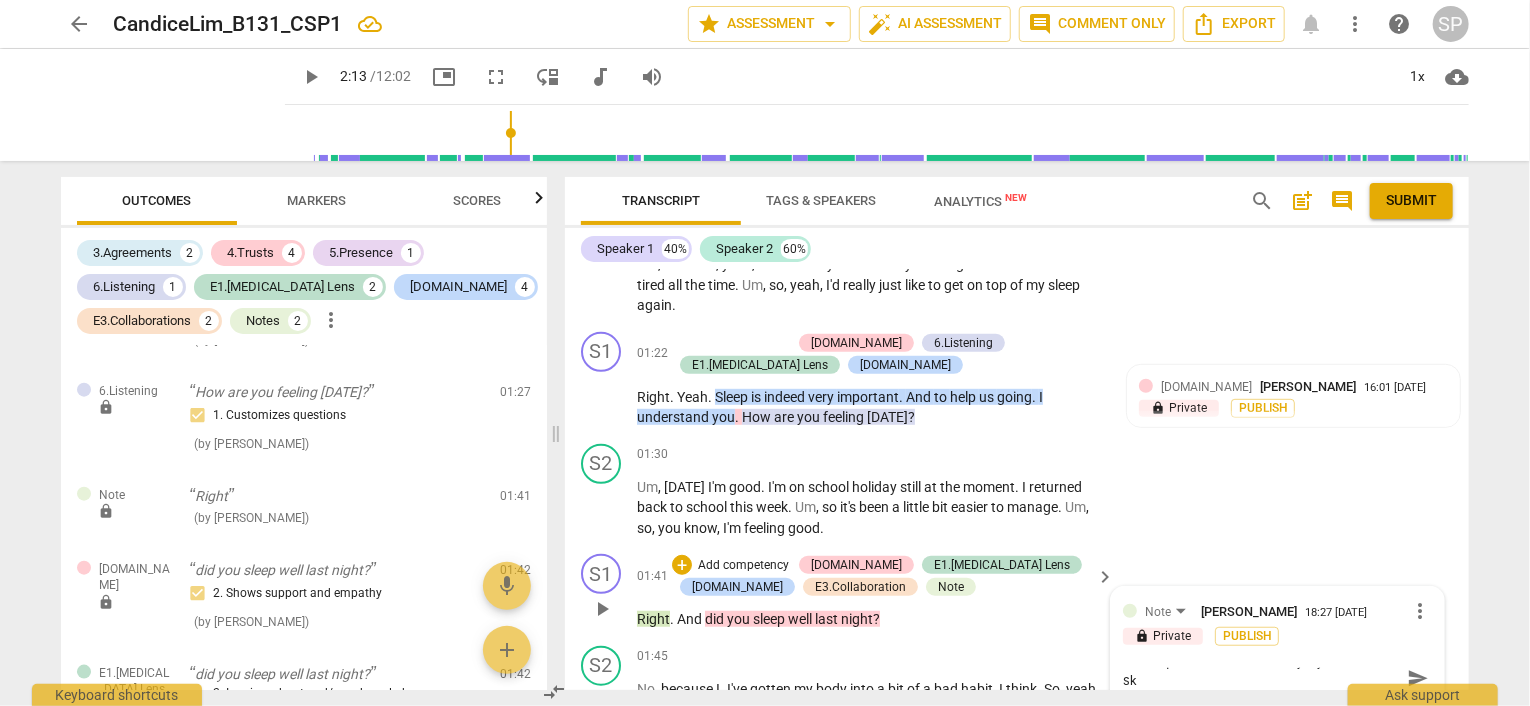 type on "These questions are fine - and yet you chose to ski" 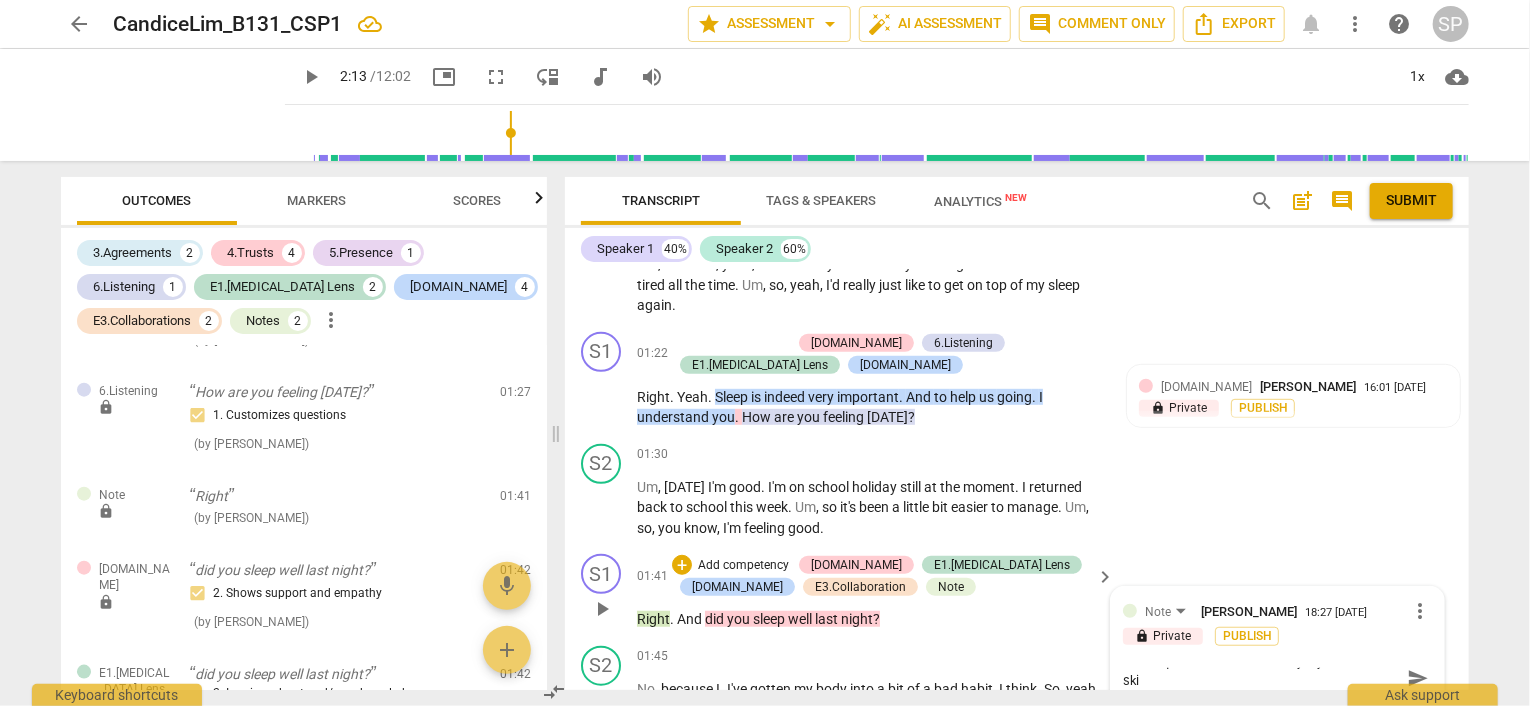 type on "These questions are fine - and yet you chose to skip" 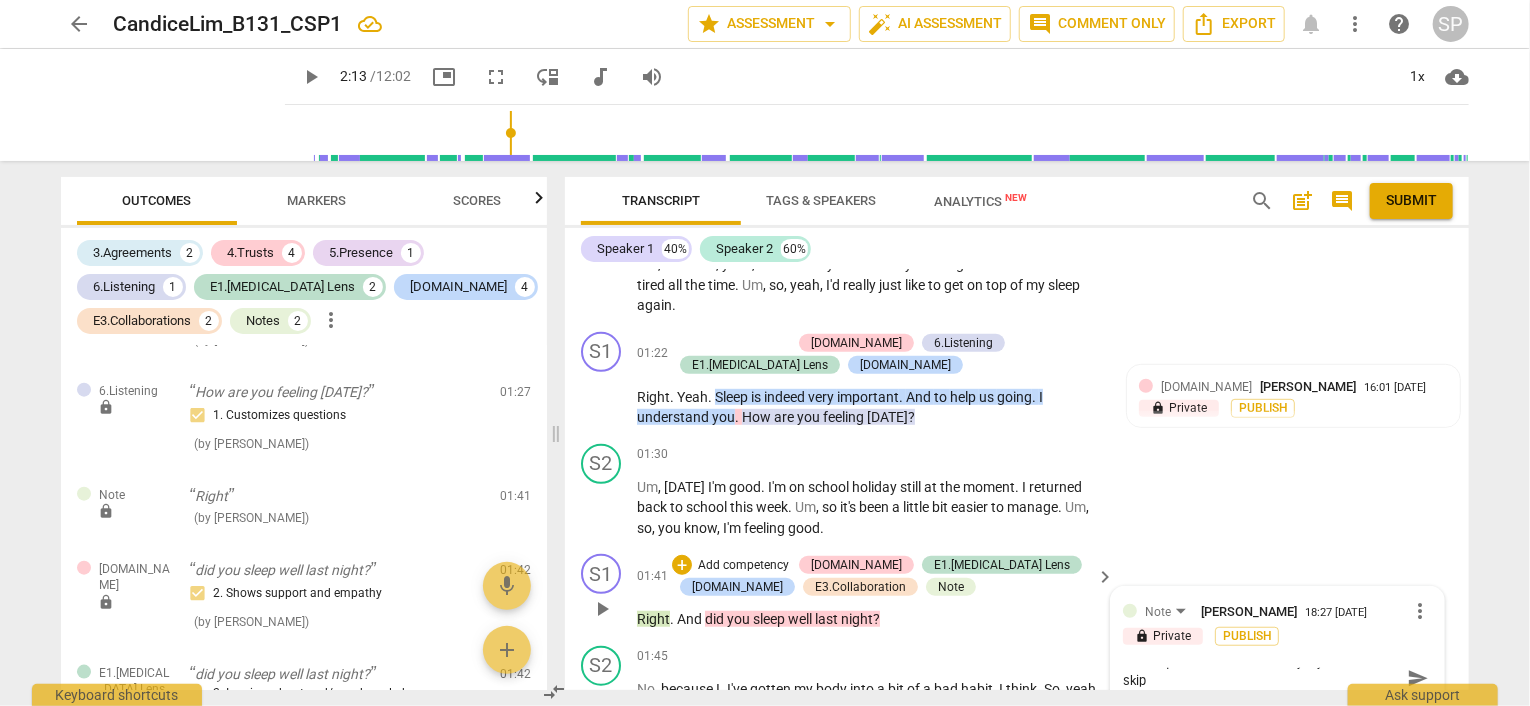 type on "These questions are fine - and yet you chose to skipa" 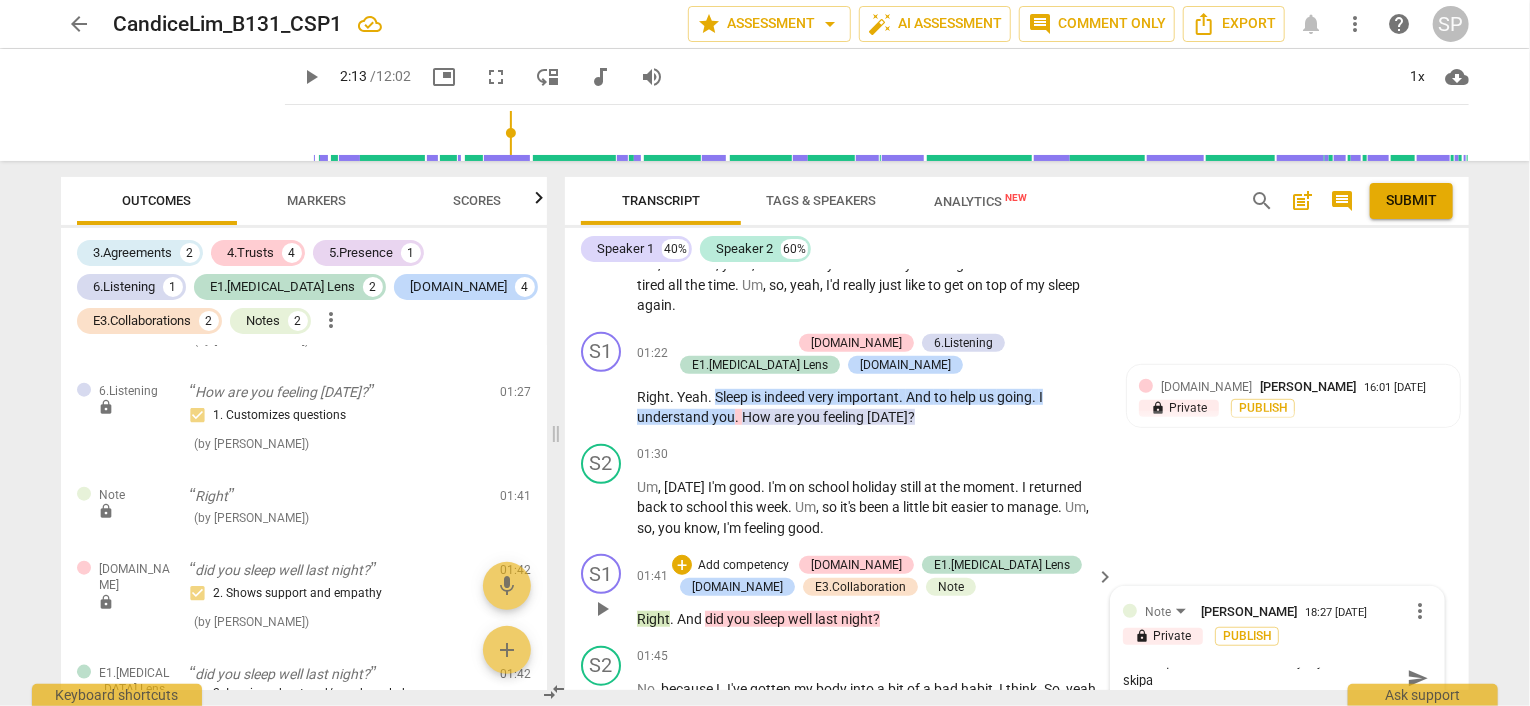 type on "These questions are fine - and yet you chose to skipas" 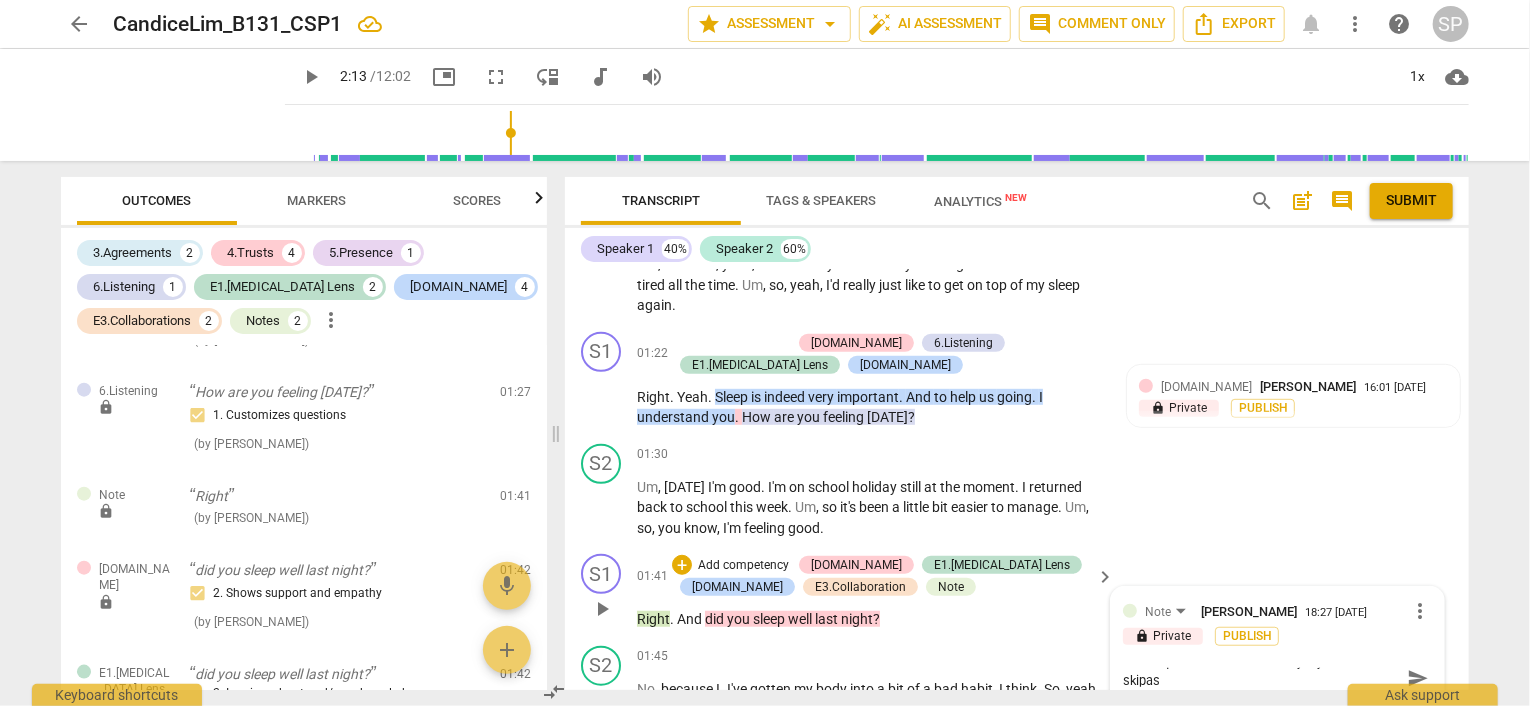 scroll, scrollTop: 654, scrollLeft: 0, axis: vertical 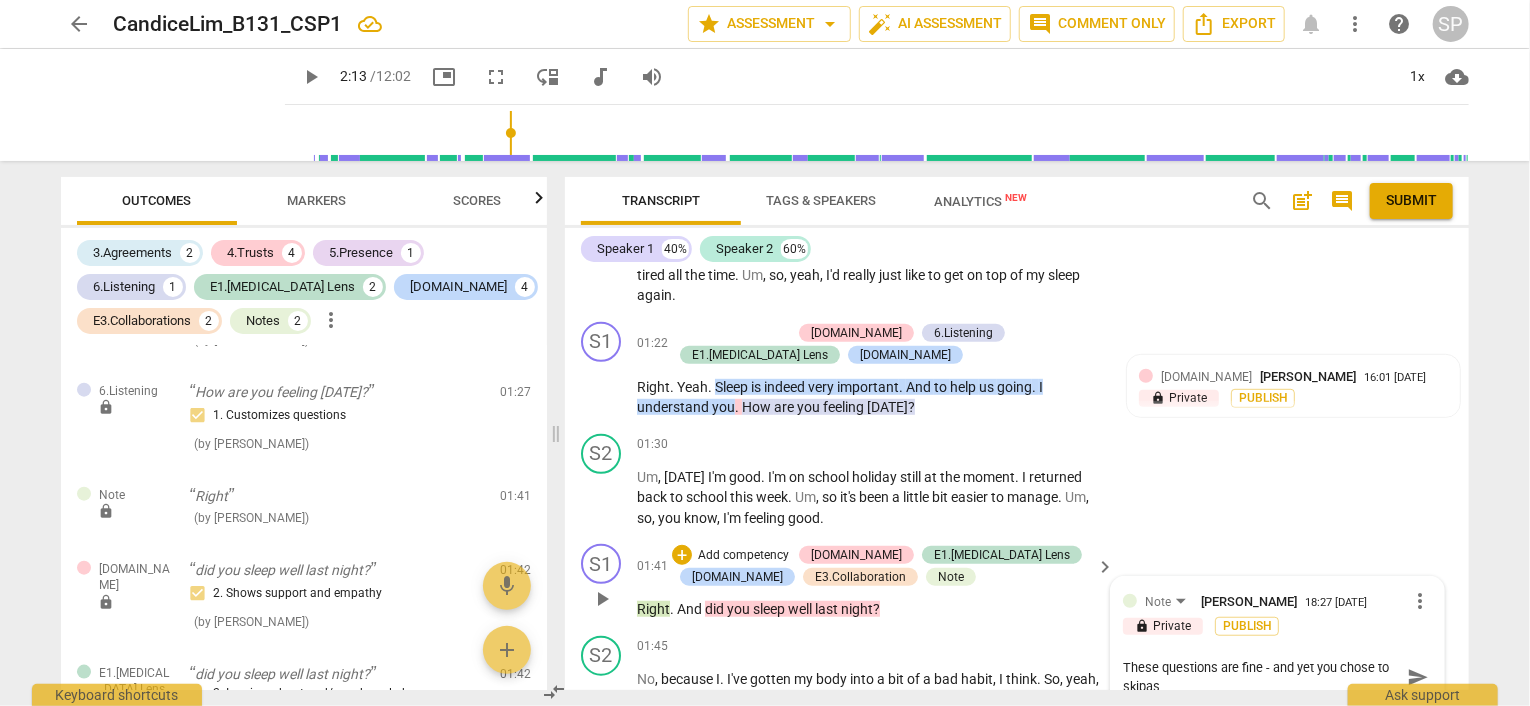 type on "These questions are fine - and yet you chose to [GEOGRAPHIC_DATA]" 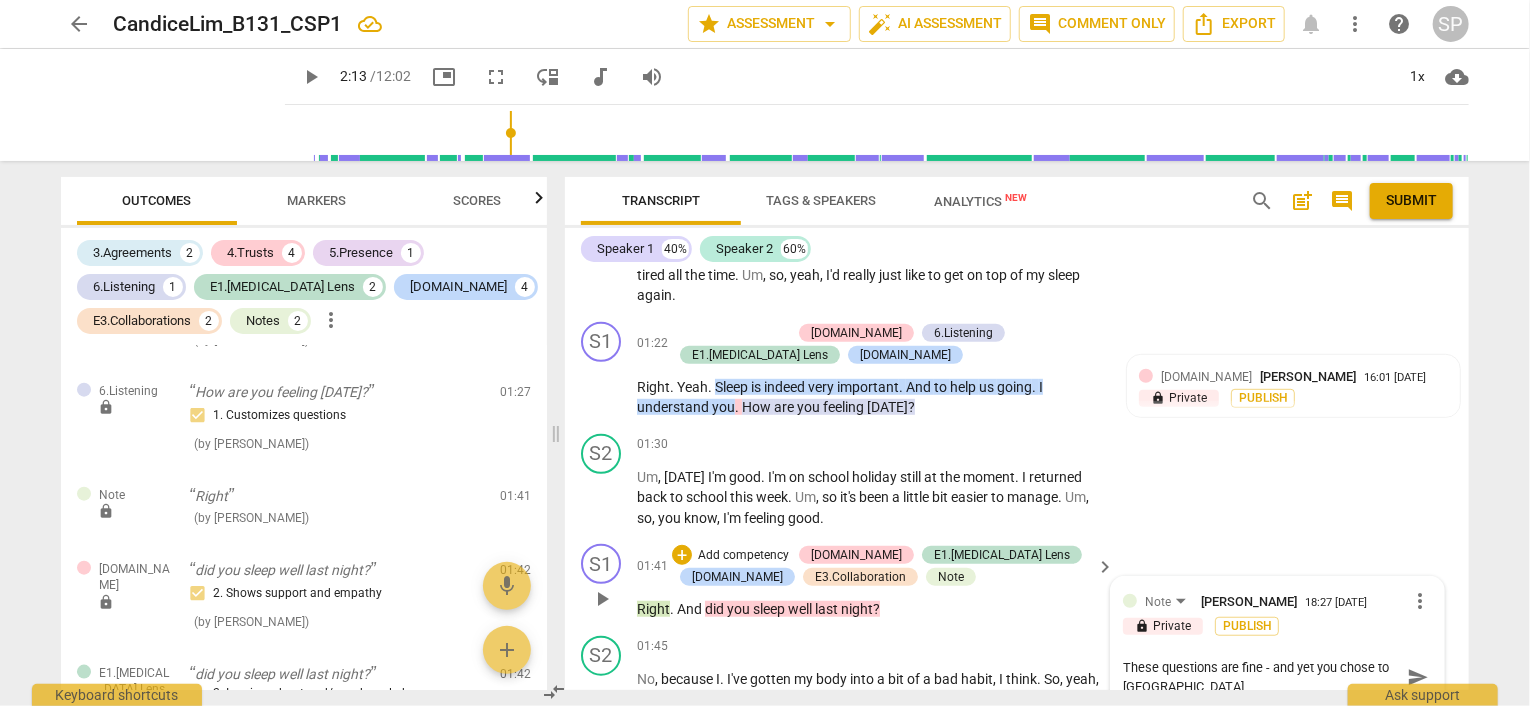 type on "These questions are fine - and yet you chose to skipas" 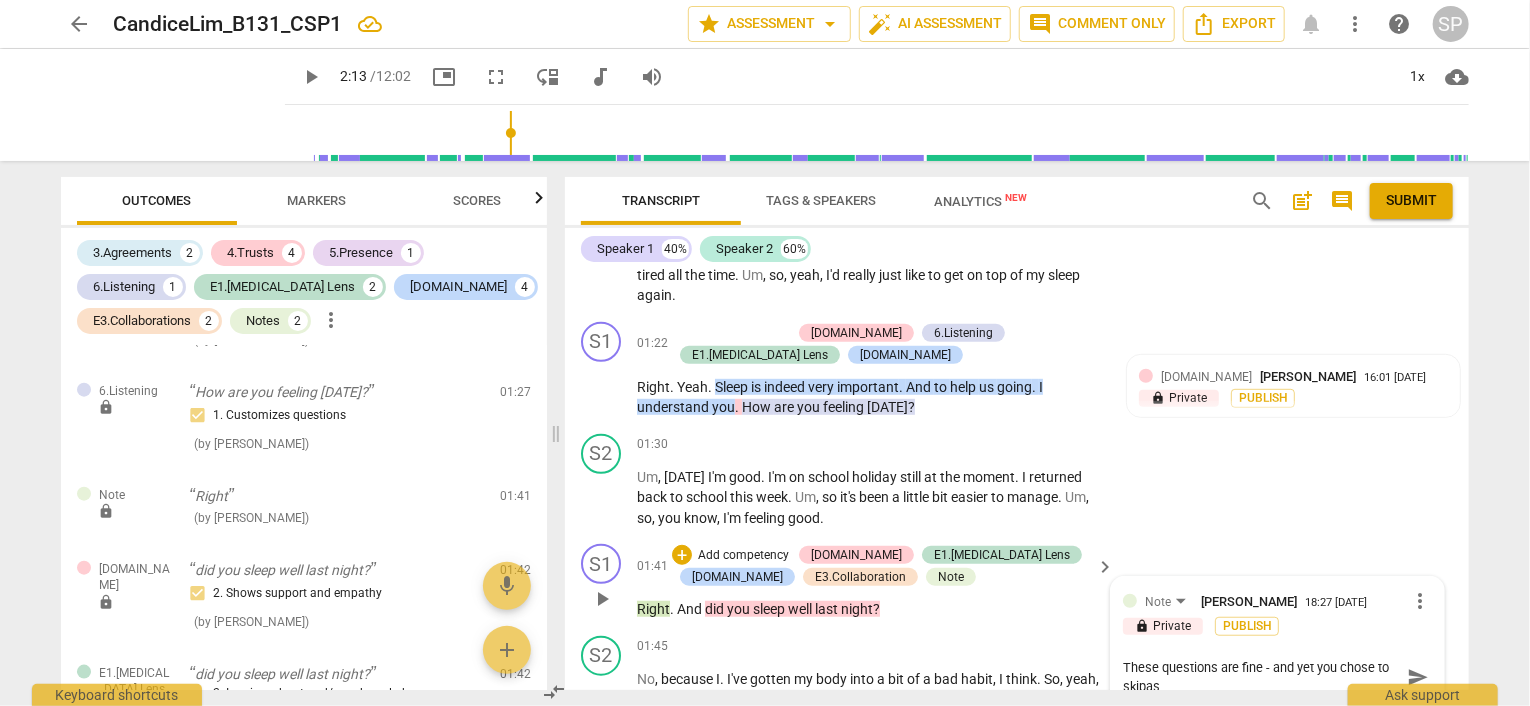 type on "These questions are fine - and yet you chose to skipa" 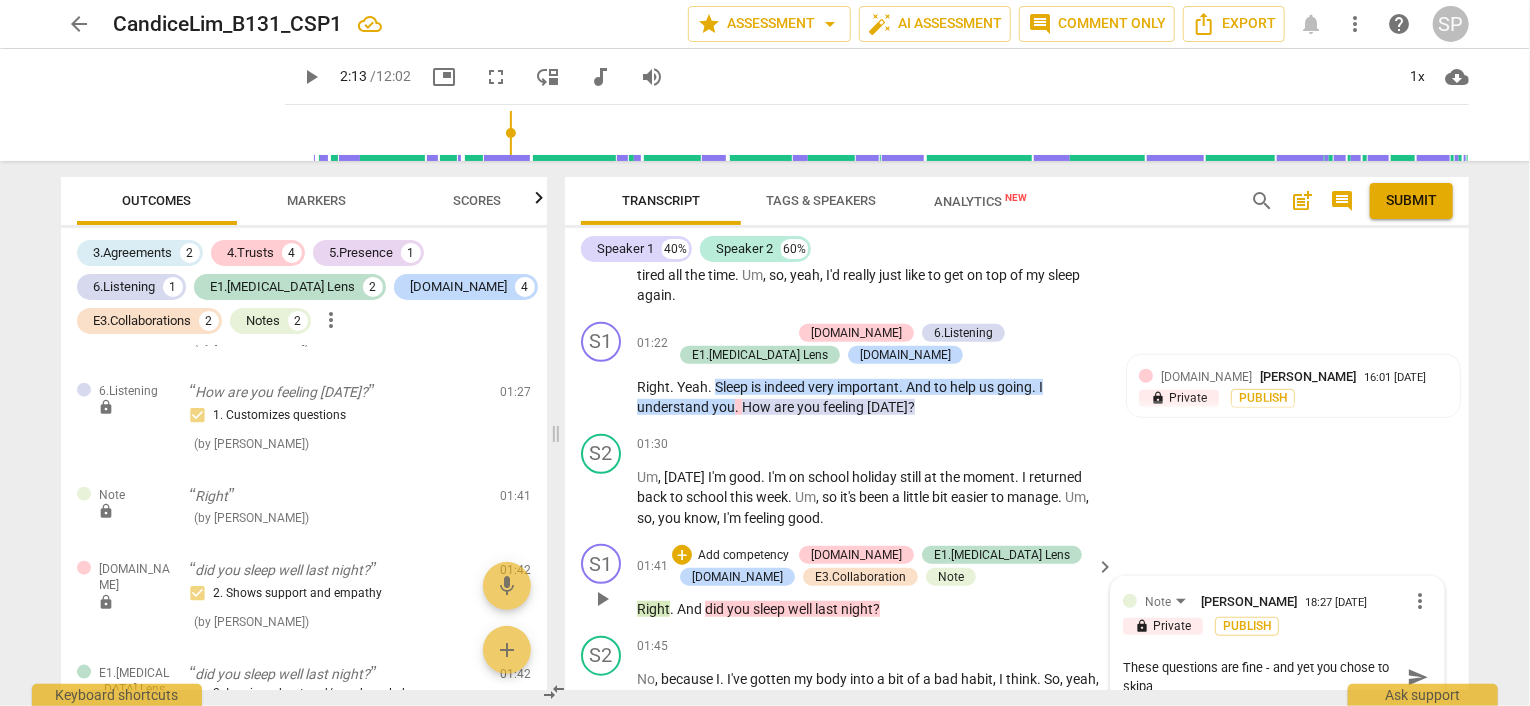 scroll, scrollTop: 16, scrollLeft: 0, axis: vertical 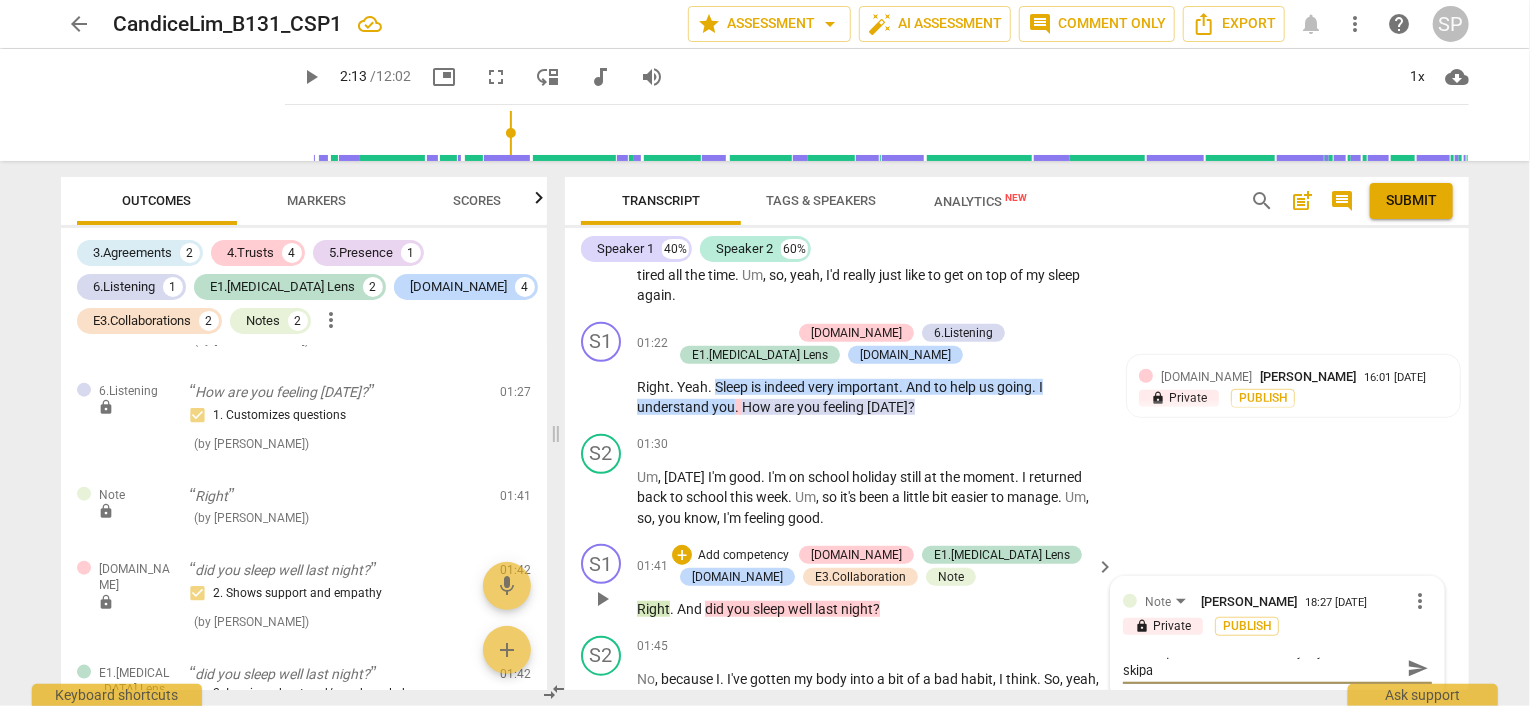 type on "These questions are fine - and yet you chose to skip" 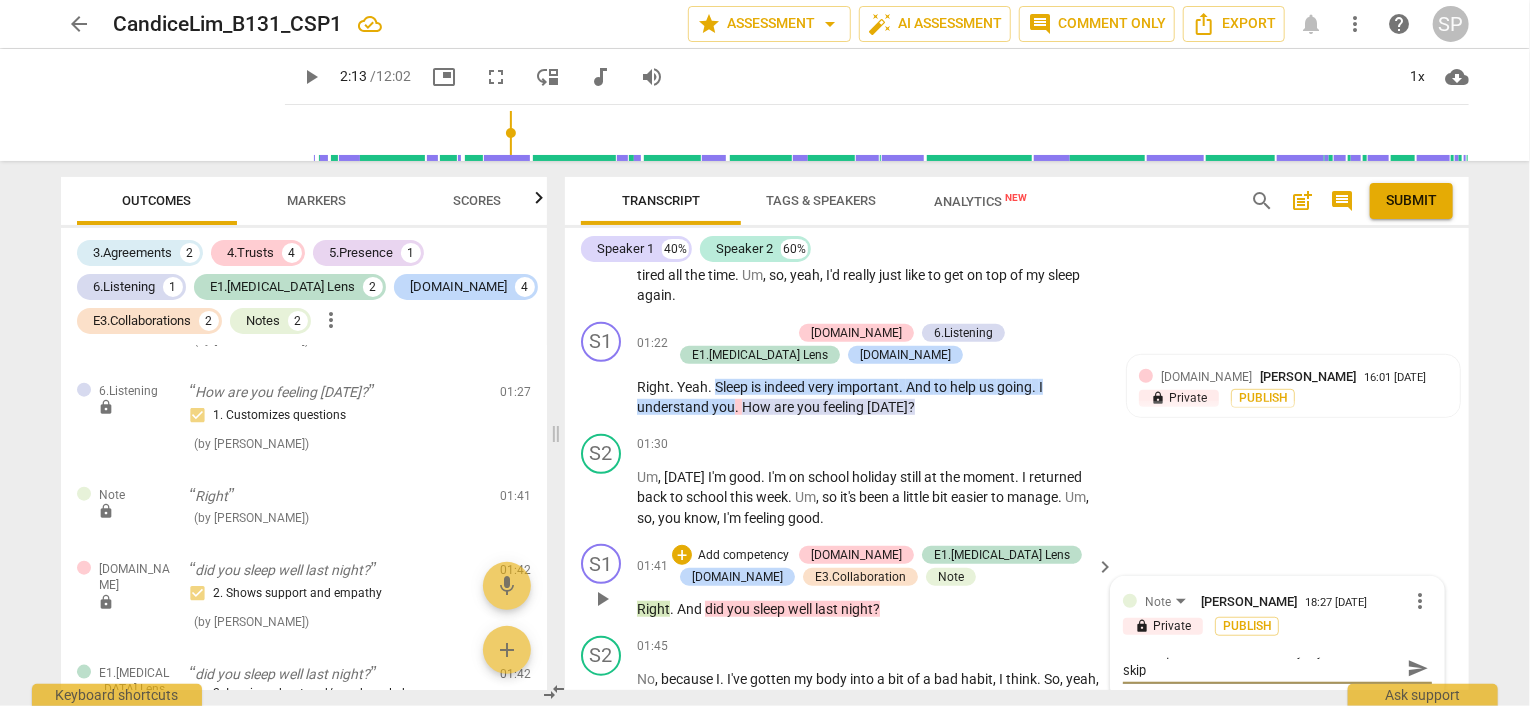 type on "These questions are fine - and yet you chose to skip" 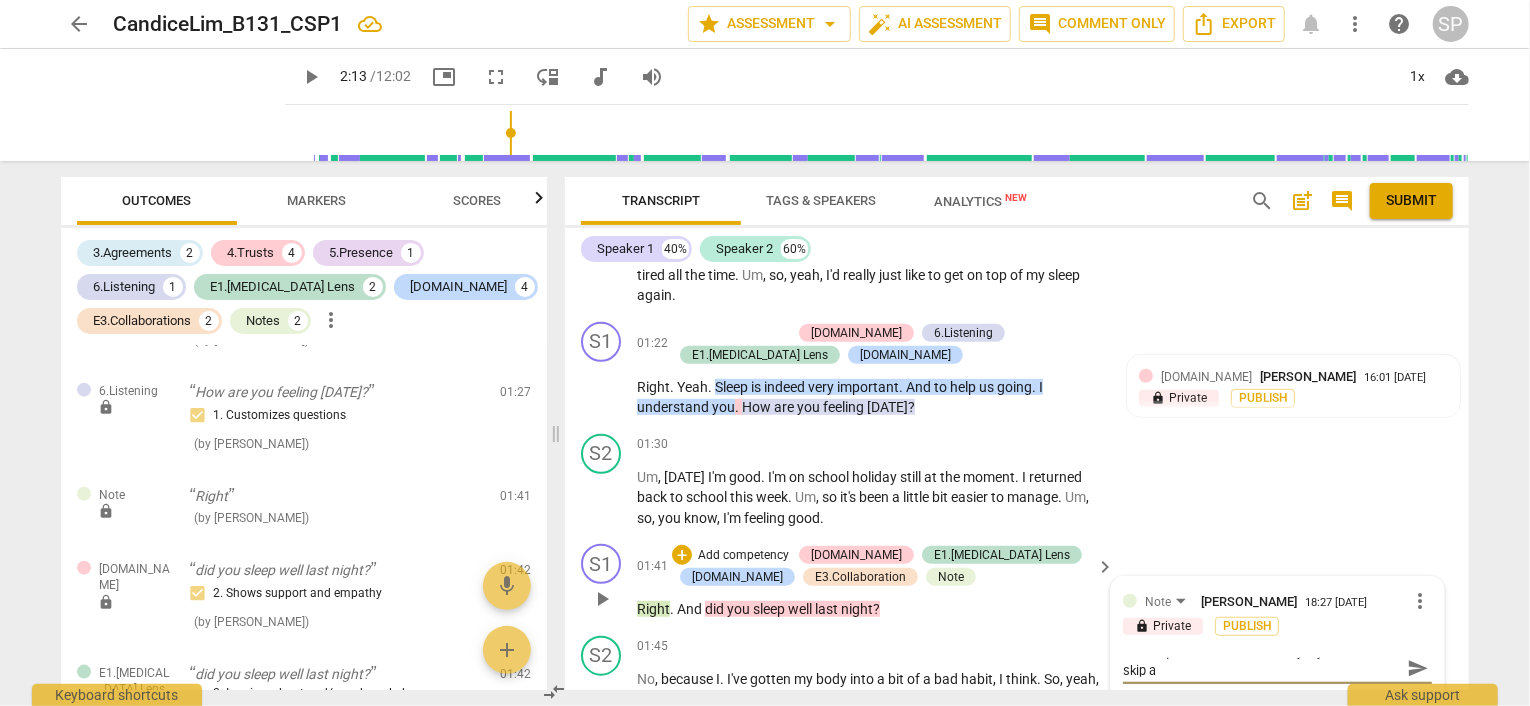 type on "These questions are fine - and yet you chose to skip as" 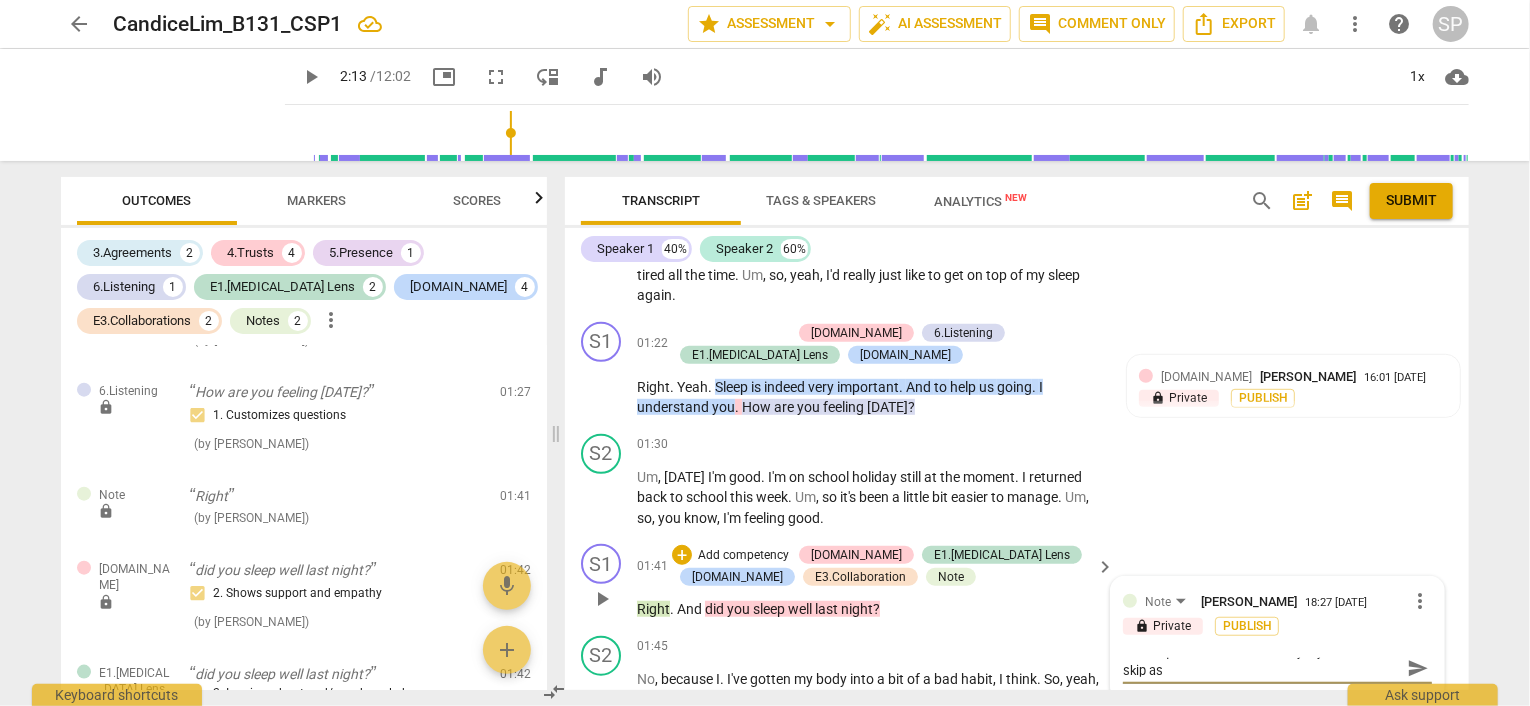 scroll, scrollTop: 0, scrollLeft: 0, axis: both 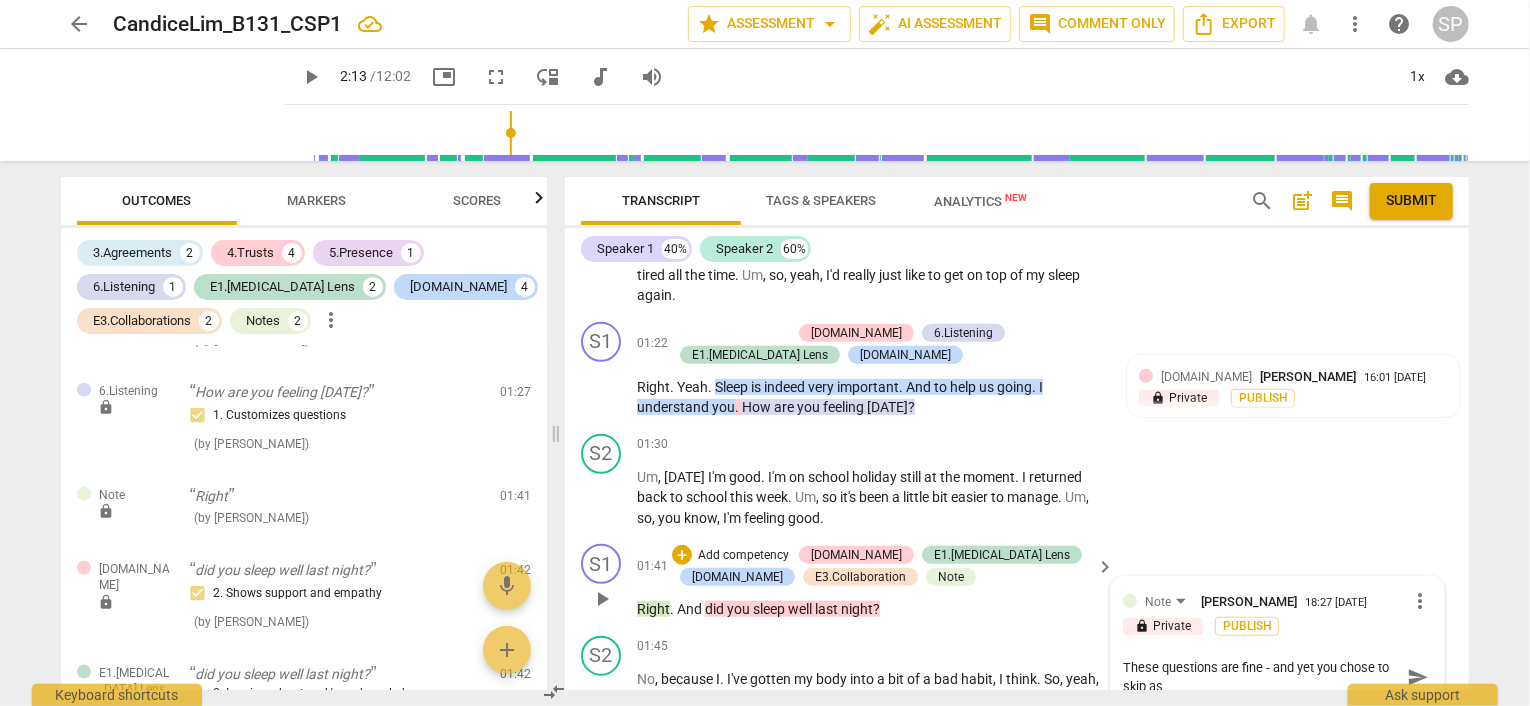 type on "These questions are fine - and yet you chose to skip ask" 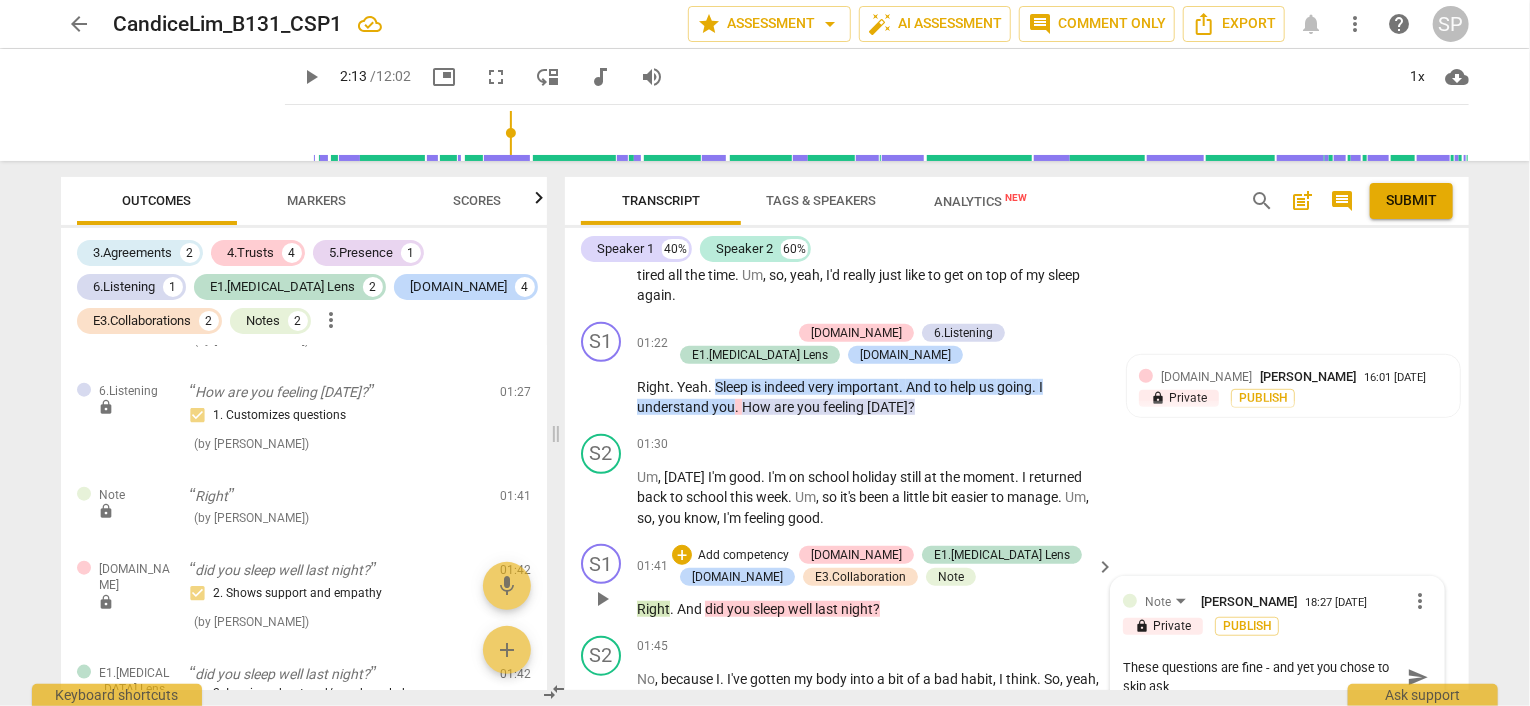 type on "These questions are fine - and yet you chose to skip aski" 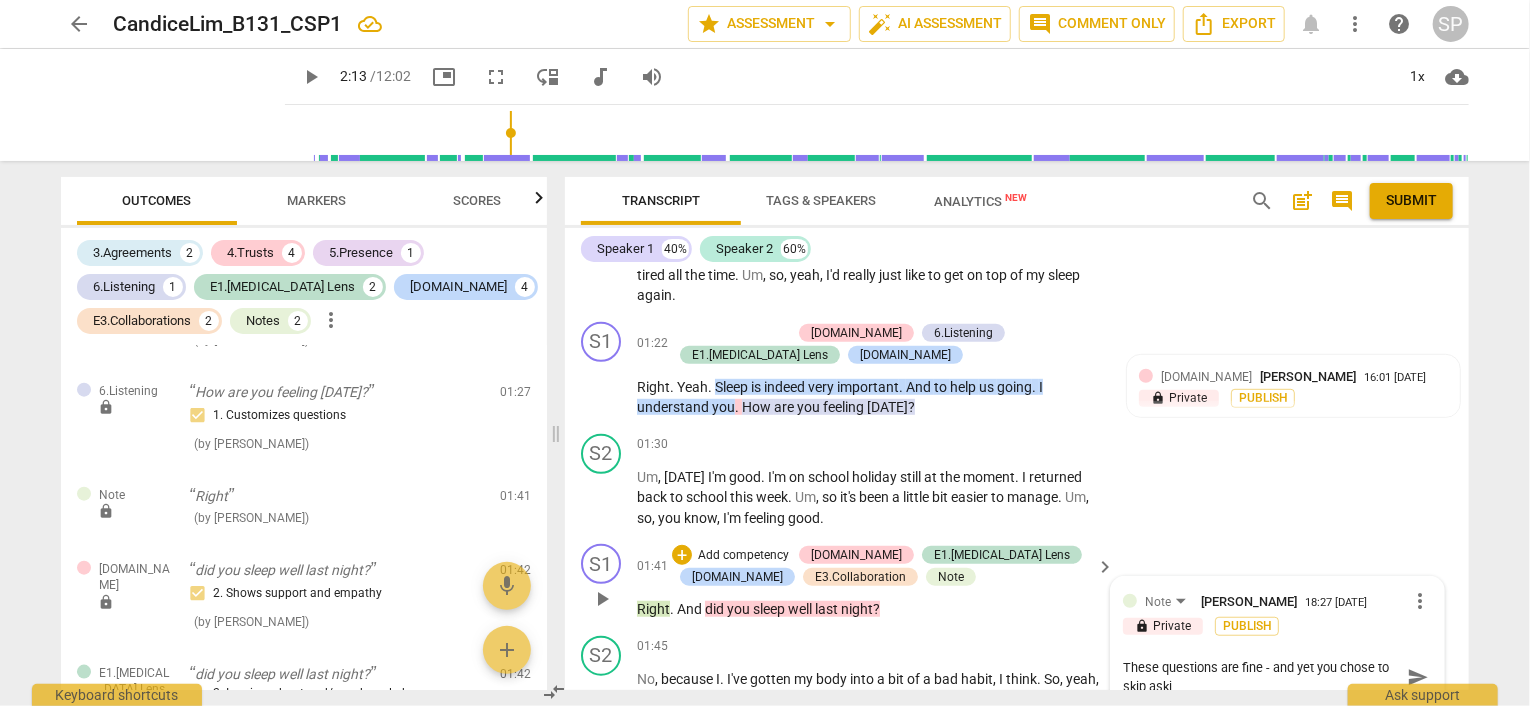 type on "These questions are fine - and yet you chose to skip askin" 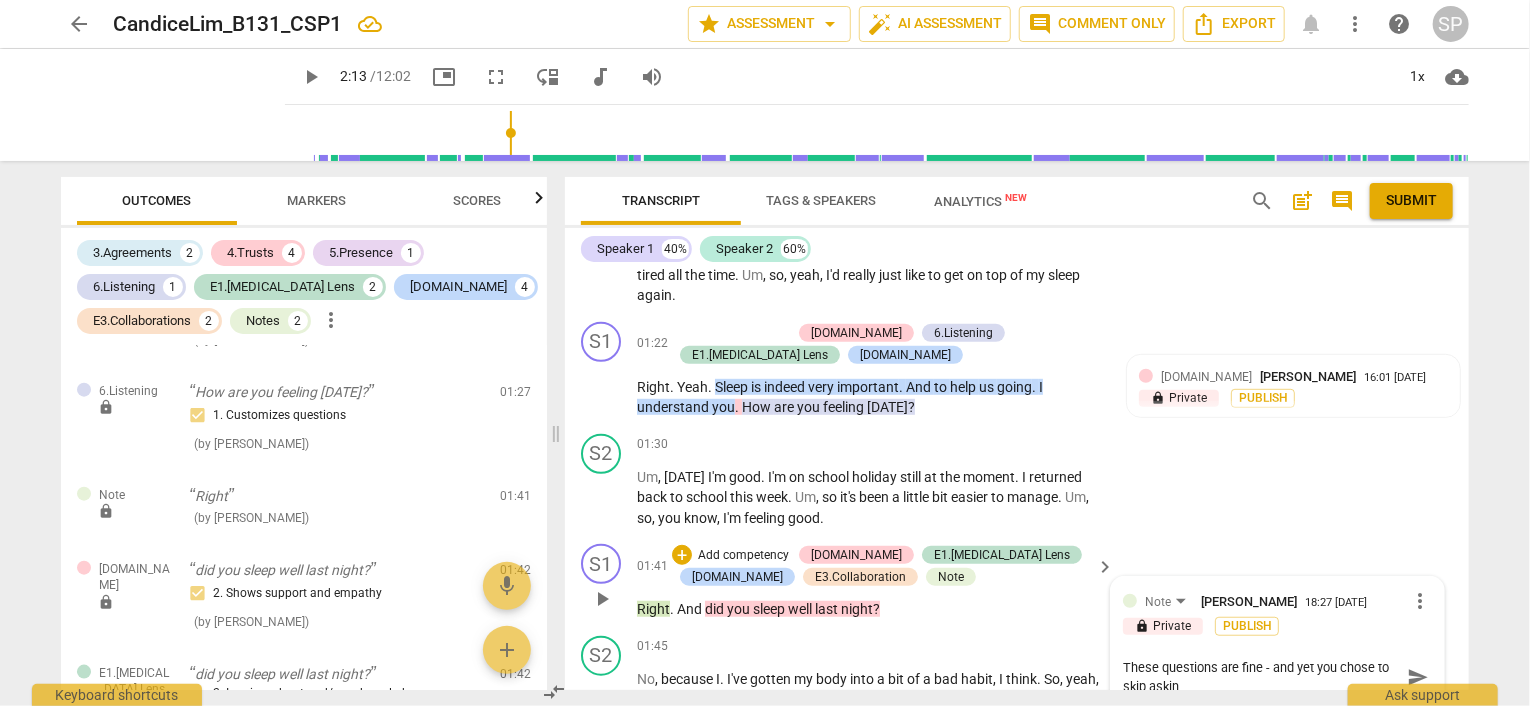 type on "These questions are fine - and yet you chose to skip asking" 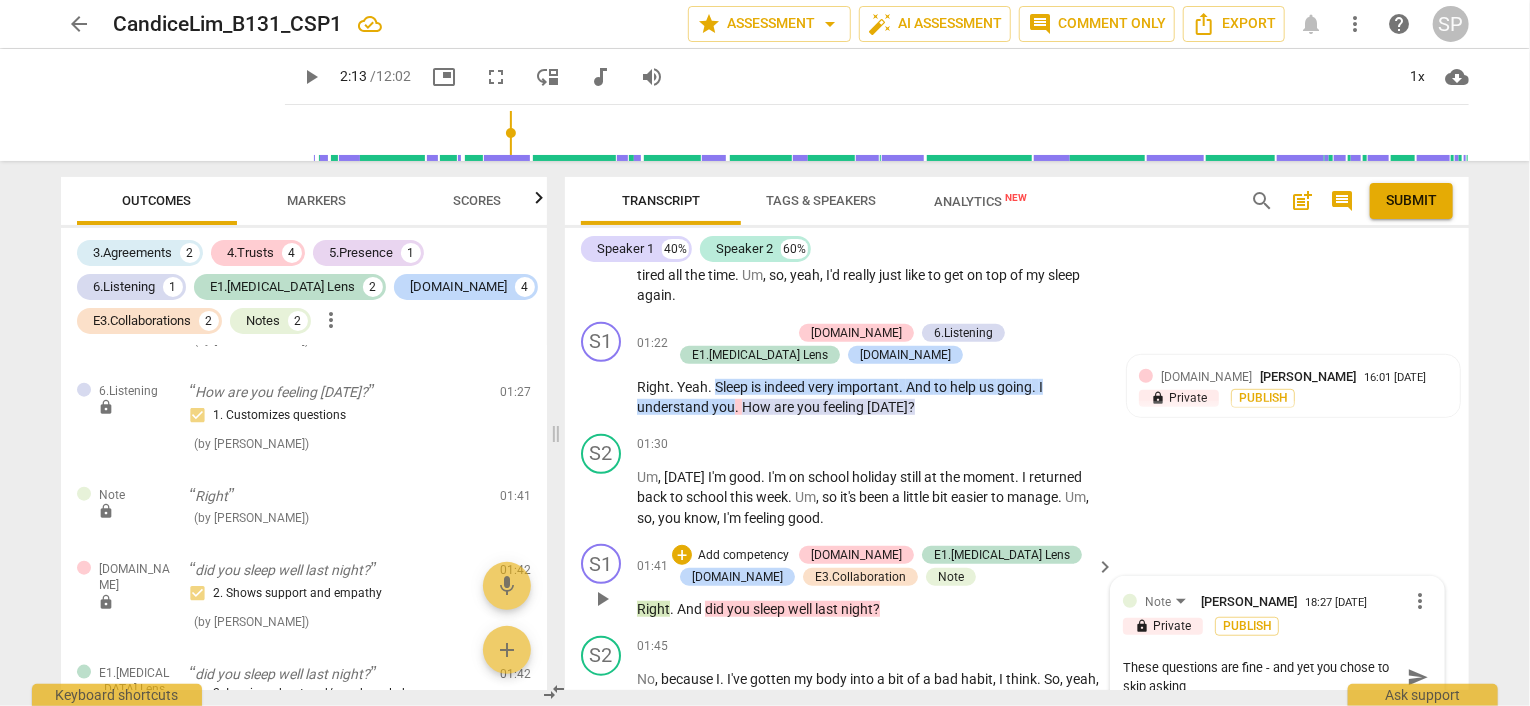 type on "These questions are fine - and yet you chose to skip asking" 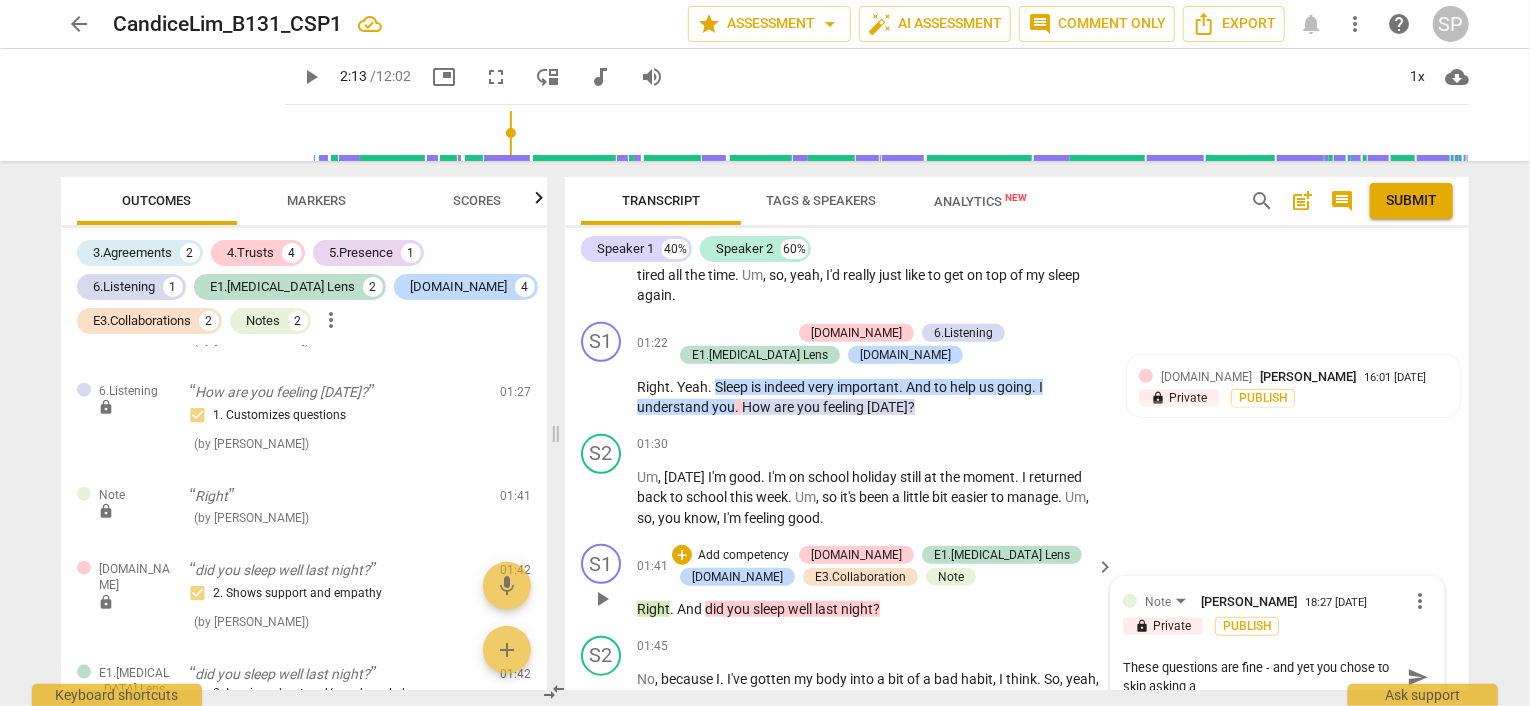 type on "These questions are fine - and yet you chose to skip asking ab" 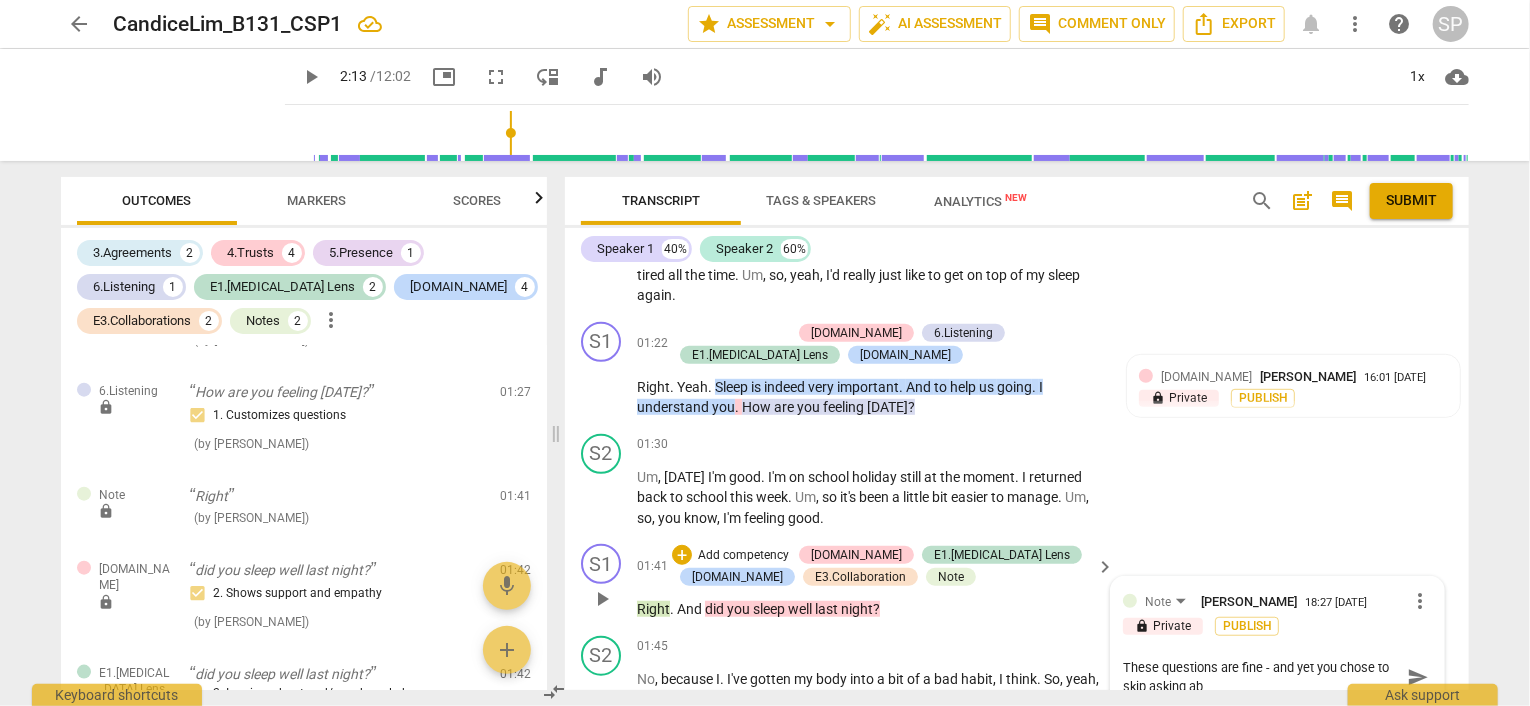 type on "These questions are fine - and yet you chose to skip asking a" 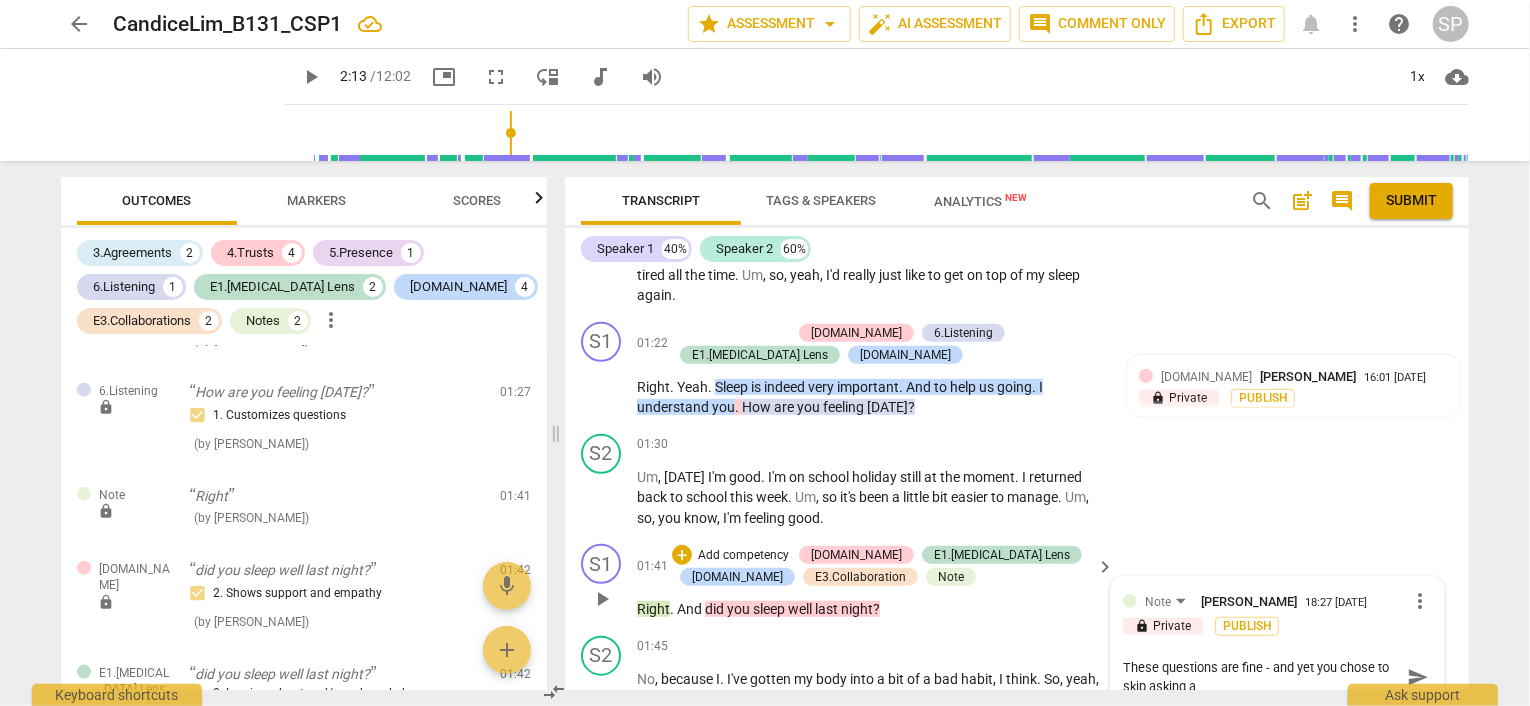 type on "These questions are fine - and yet you chose to skip asking" 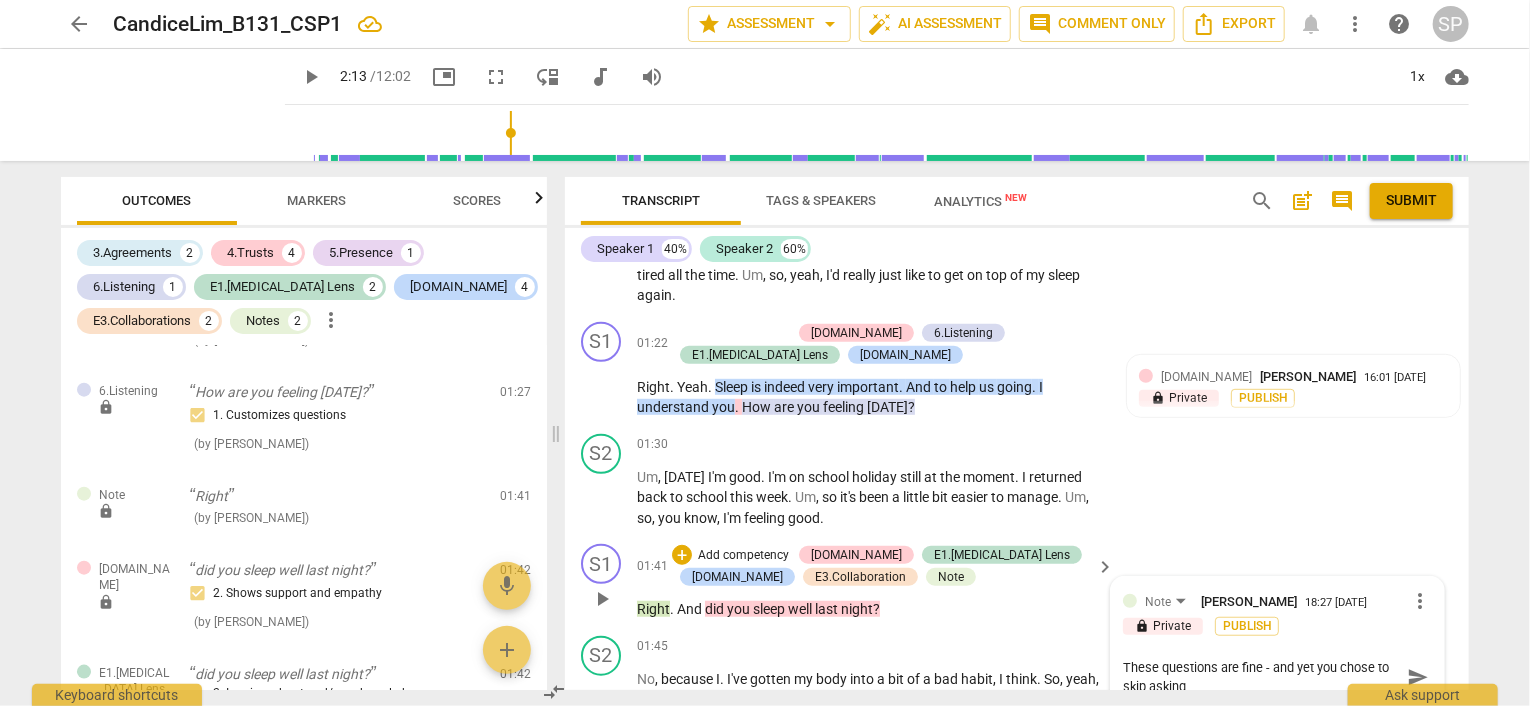 type on "These questions are fine - and yet you chose to skip asking a" 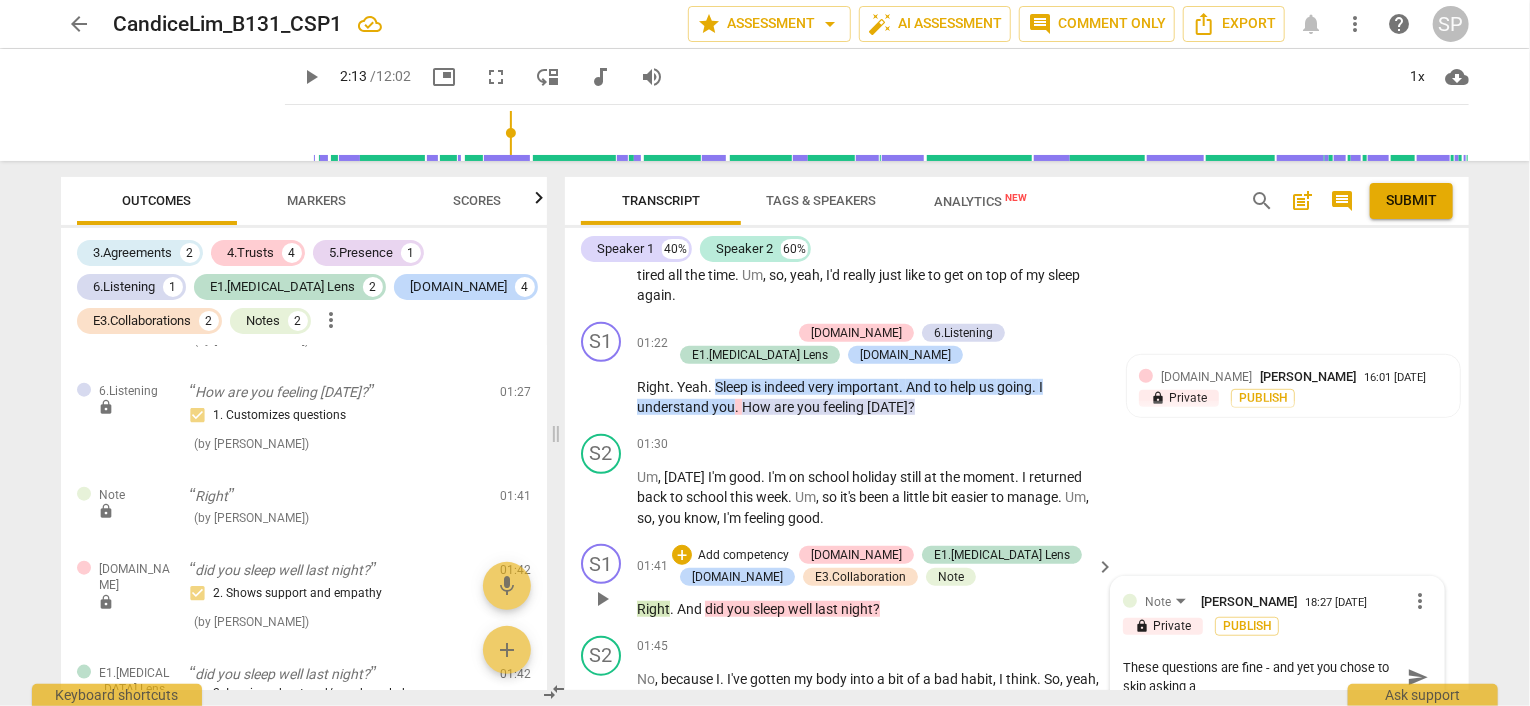 type on "These questions are fine - and yet you chose to skip asking ab" 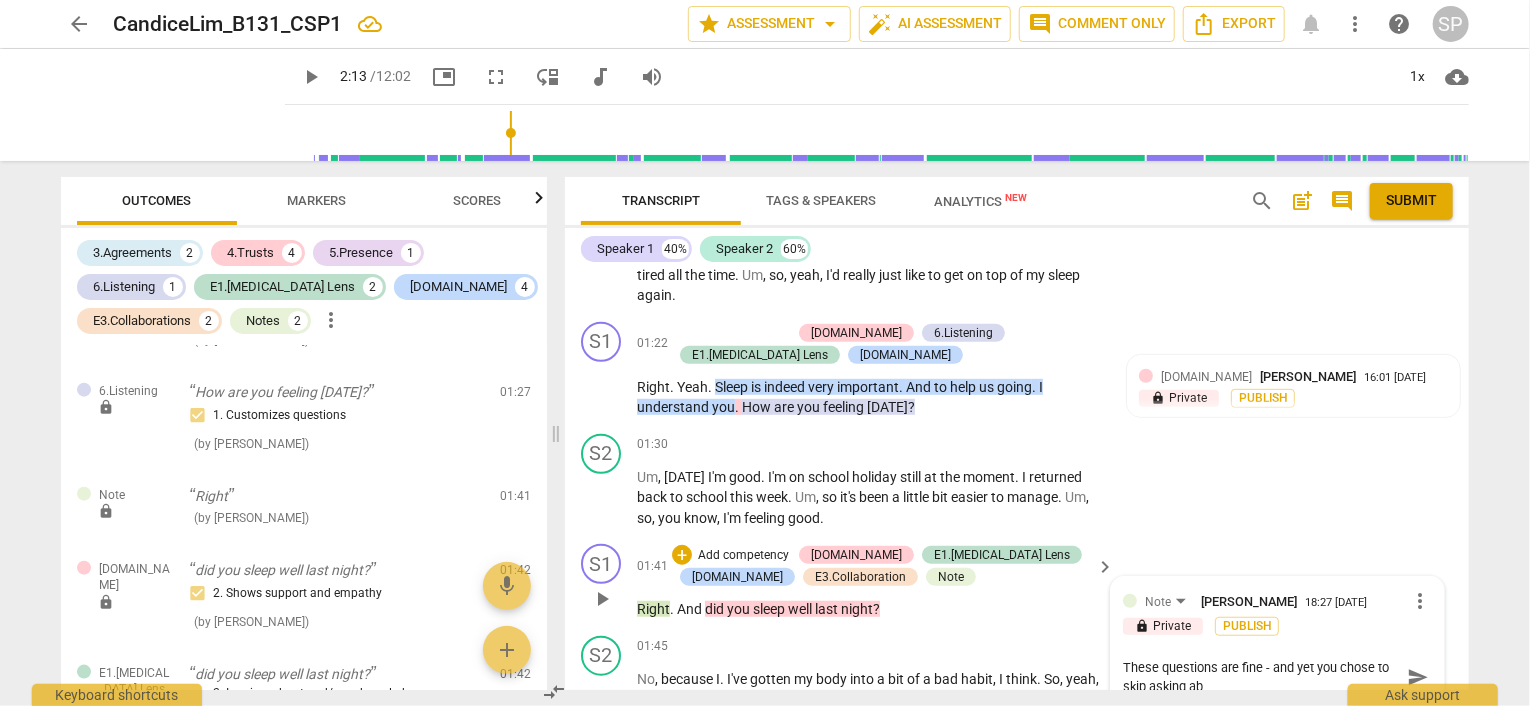 type on "These questions are fine - and yet you chose to skip asking abo" 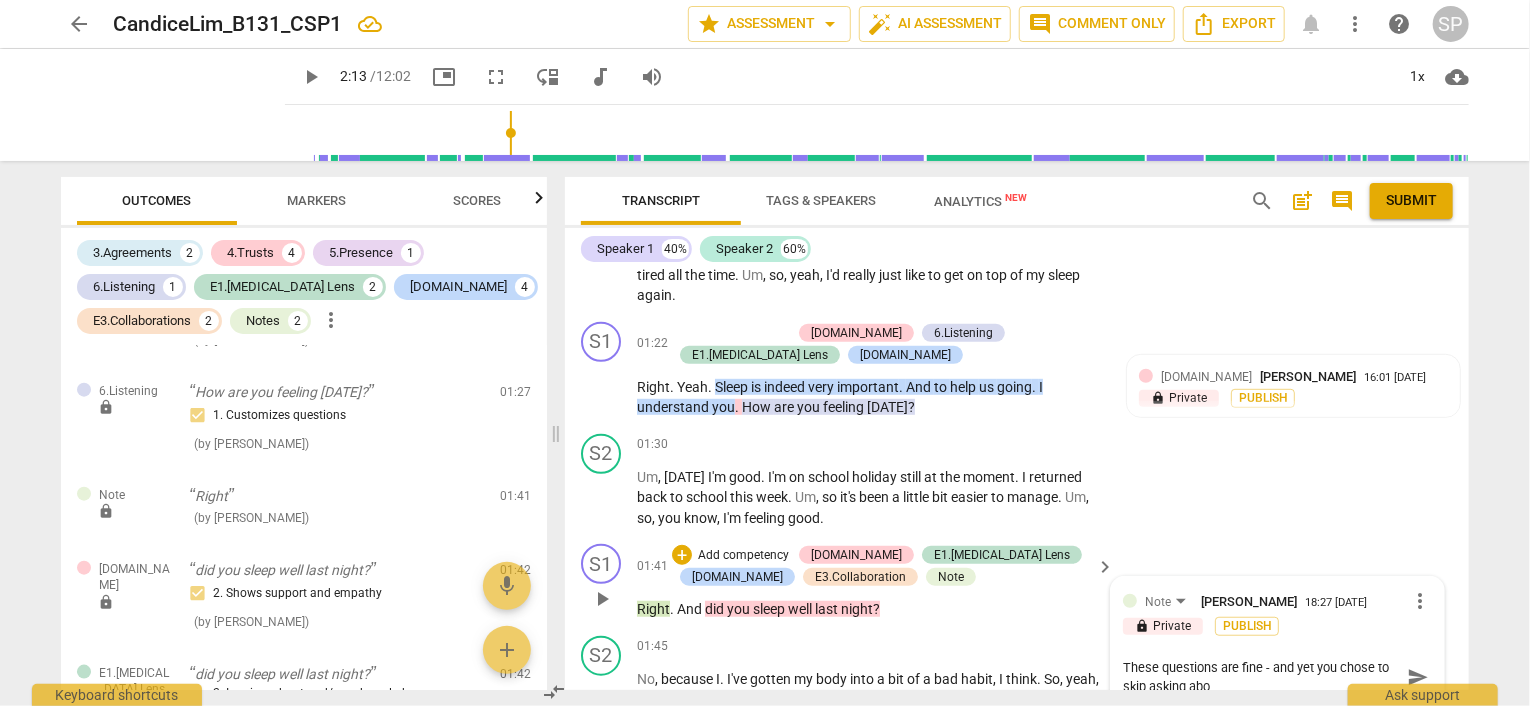 type on "These questions are fine - and yet you chose to skip asking abou" 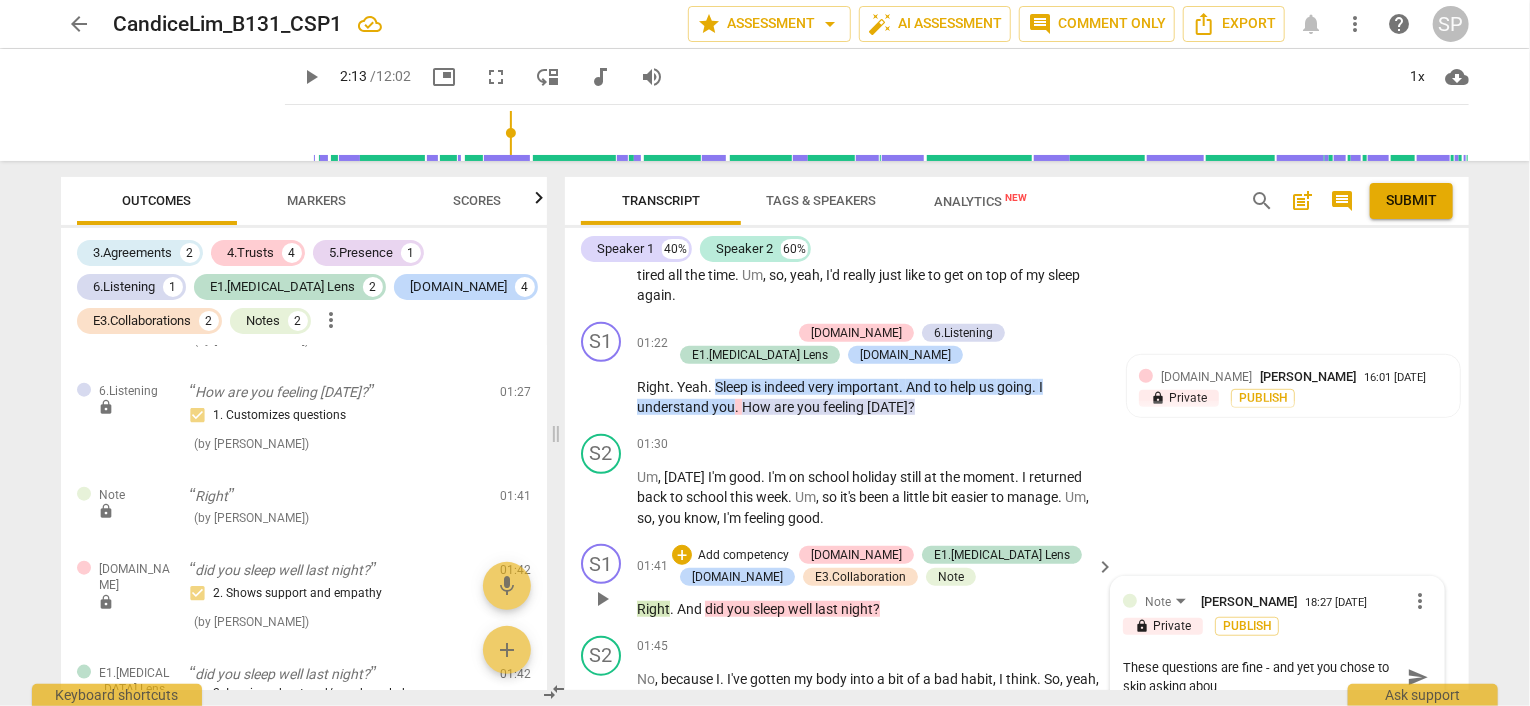 type on "These questions are fine - and yet you chose to skip asking about" 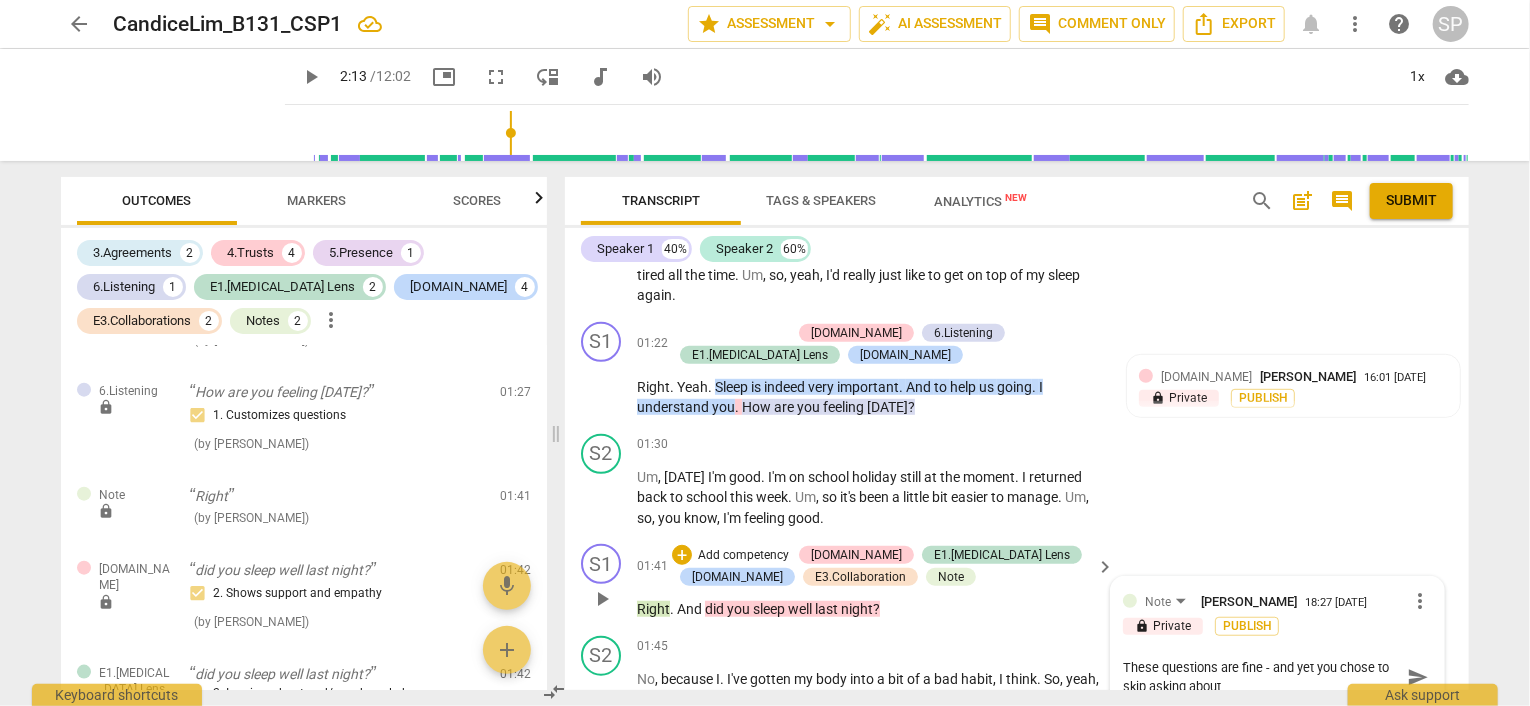 type on "These questions are fine - and yet you chose to skip asking aboutw" 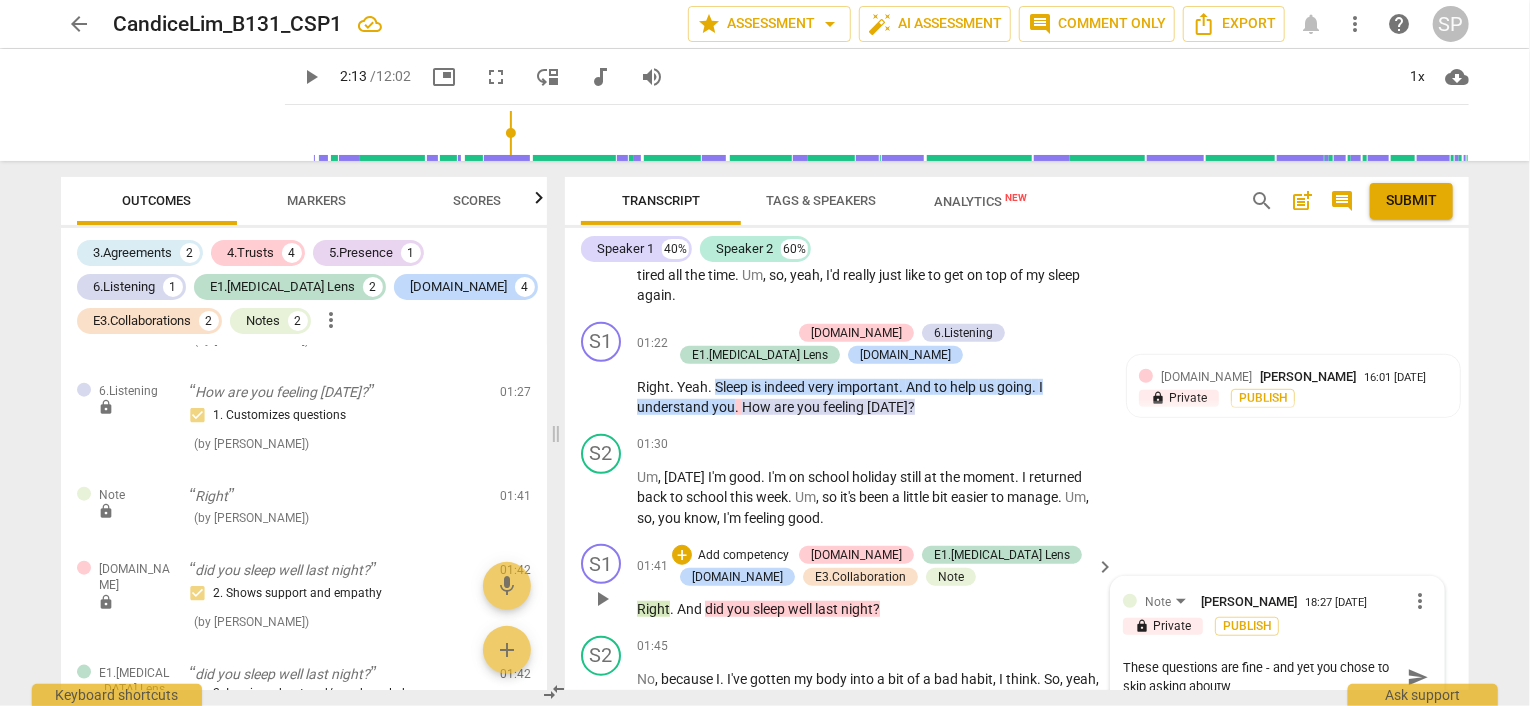 type on "These questions are fine - and yet you chose to skip asking about" 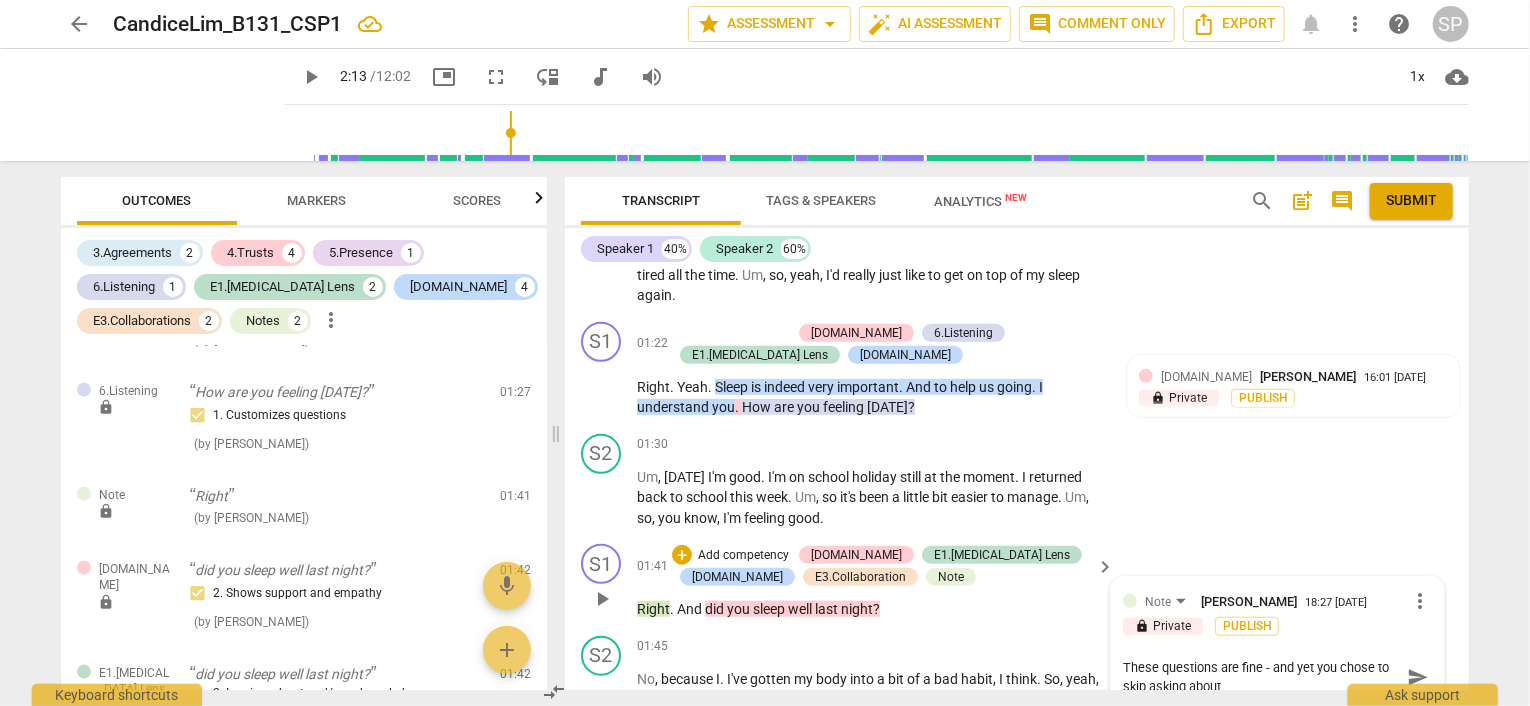 type on "These questions are fine - and yet you chose to skip asking about" 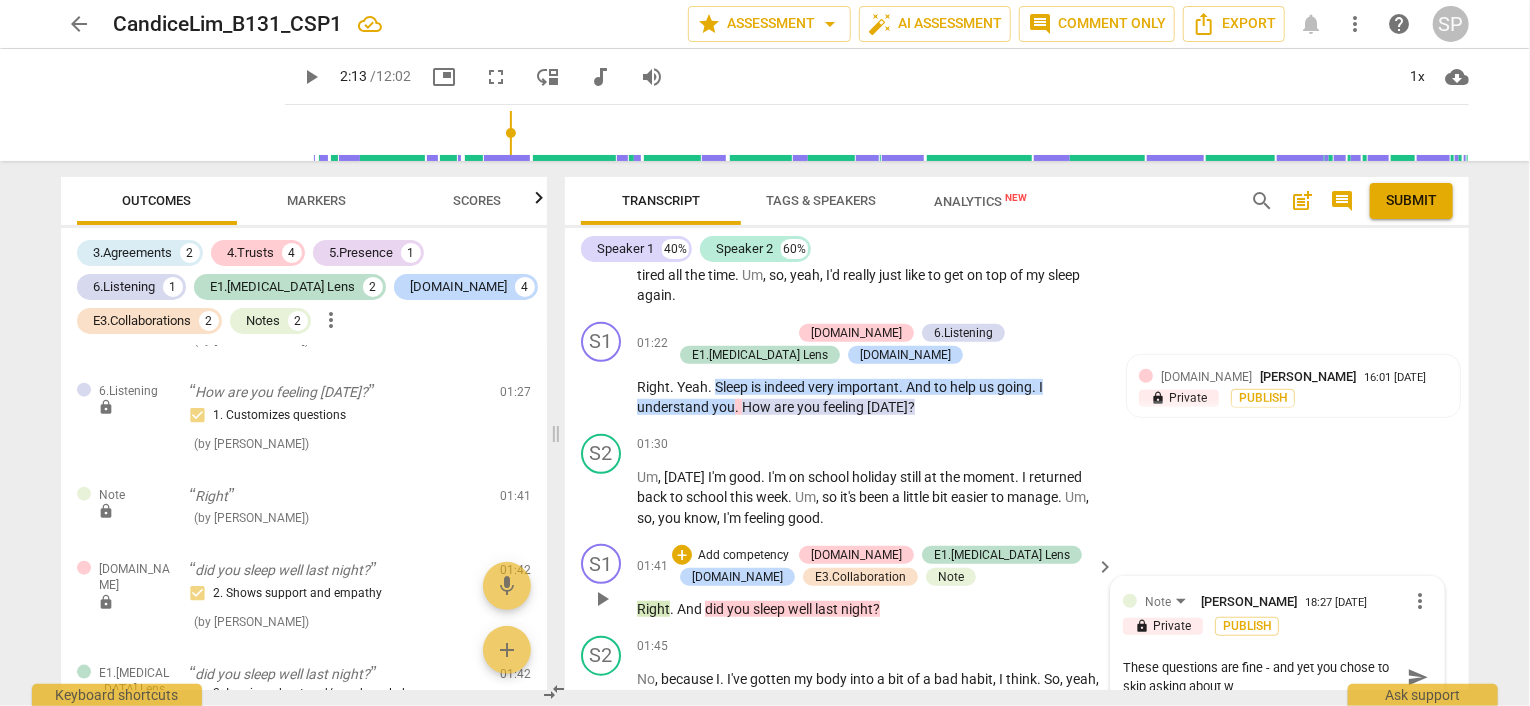 type on "These questions are fine - and yet you chose to skip asking about wh" 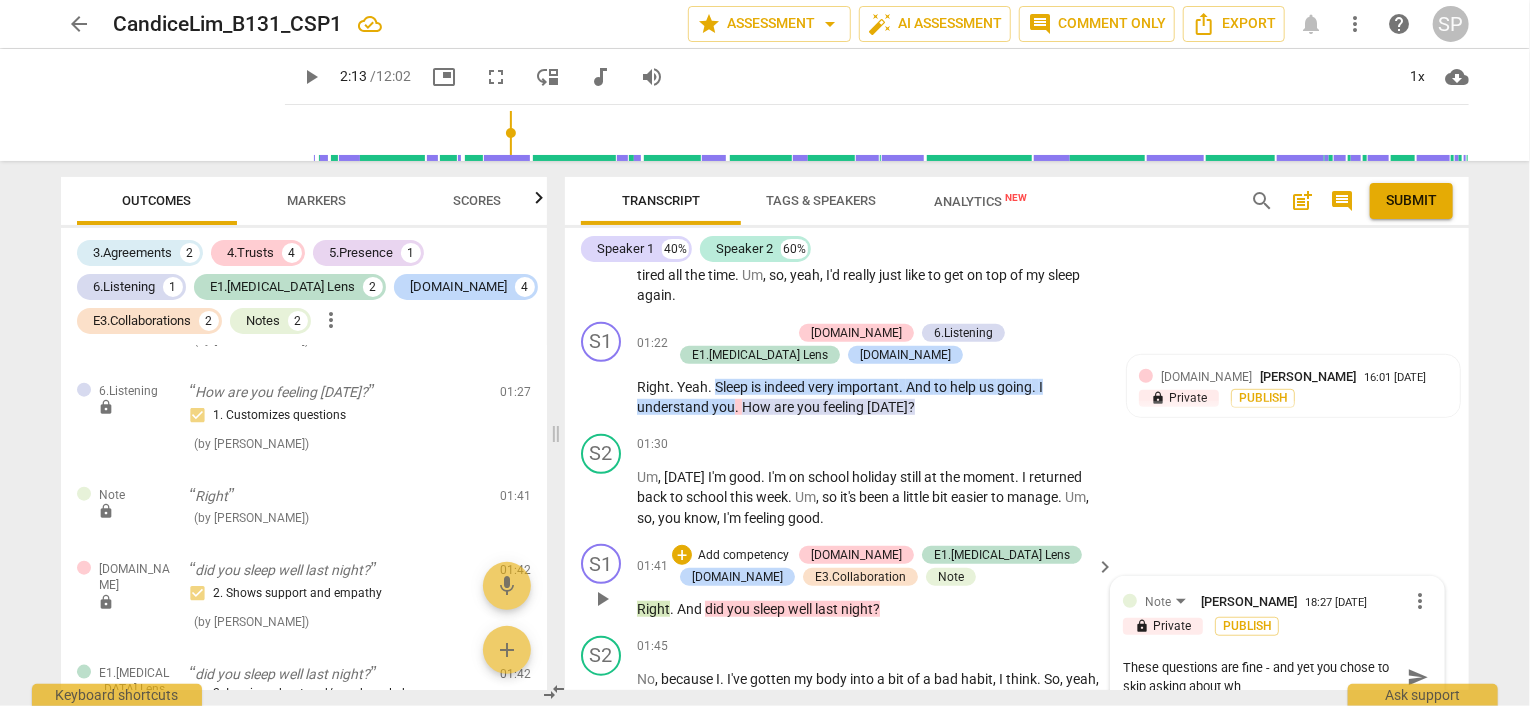 type on "These questions are fine - and yet you chose to skip asking about wha" 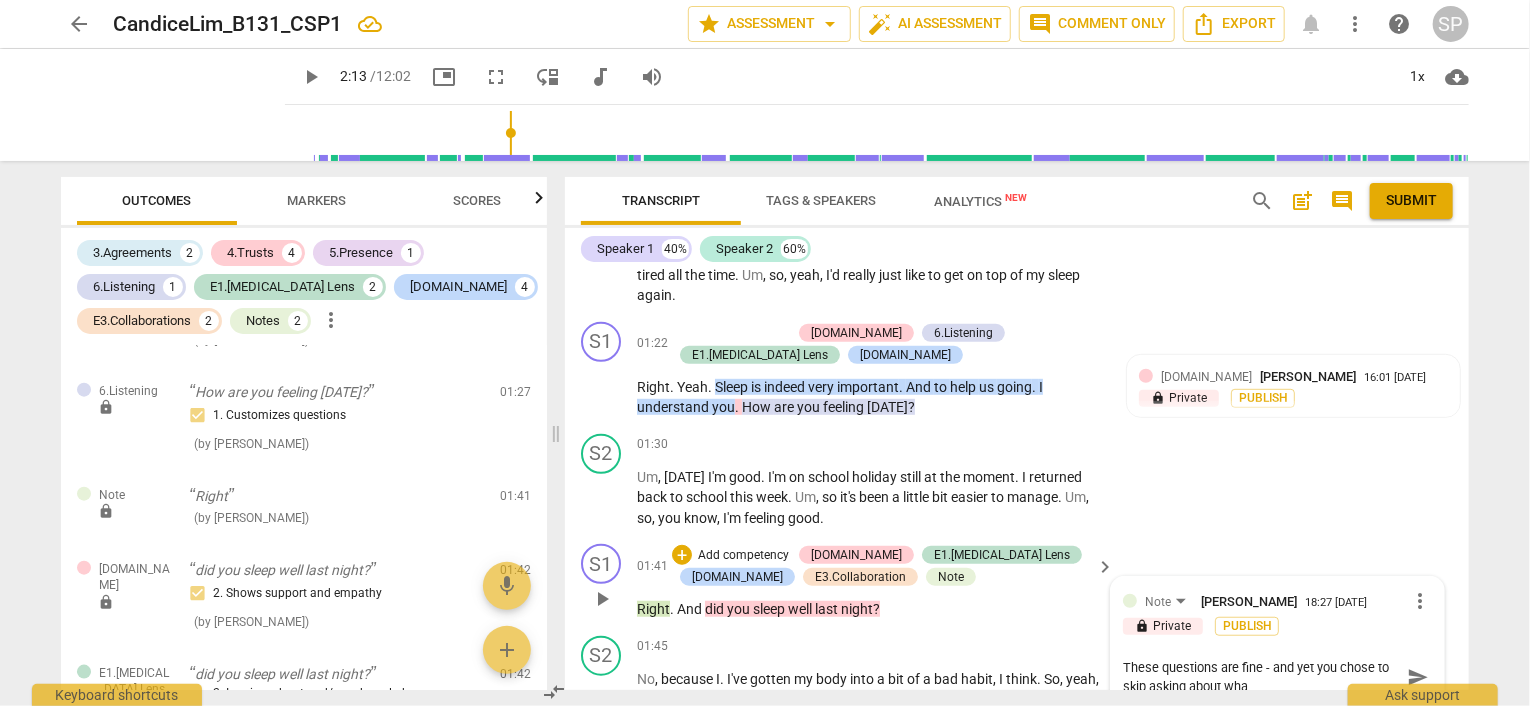 type on "These questions are fine - and yet you chose to skip asking about what" 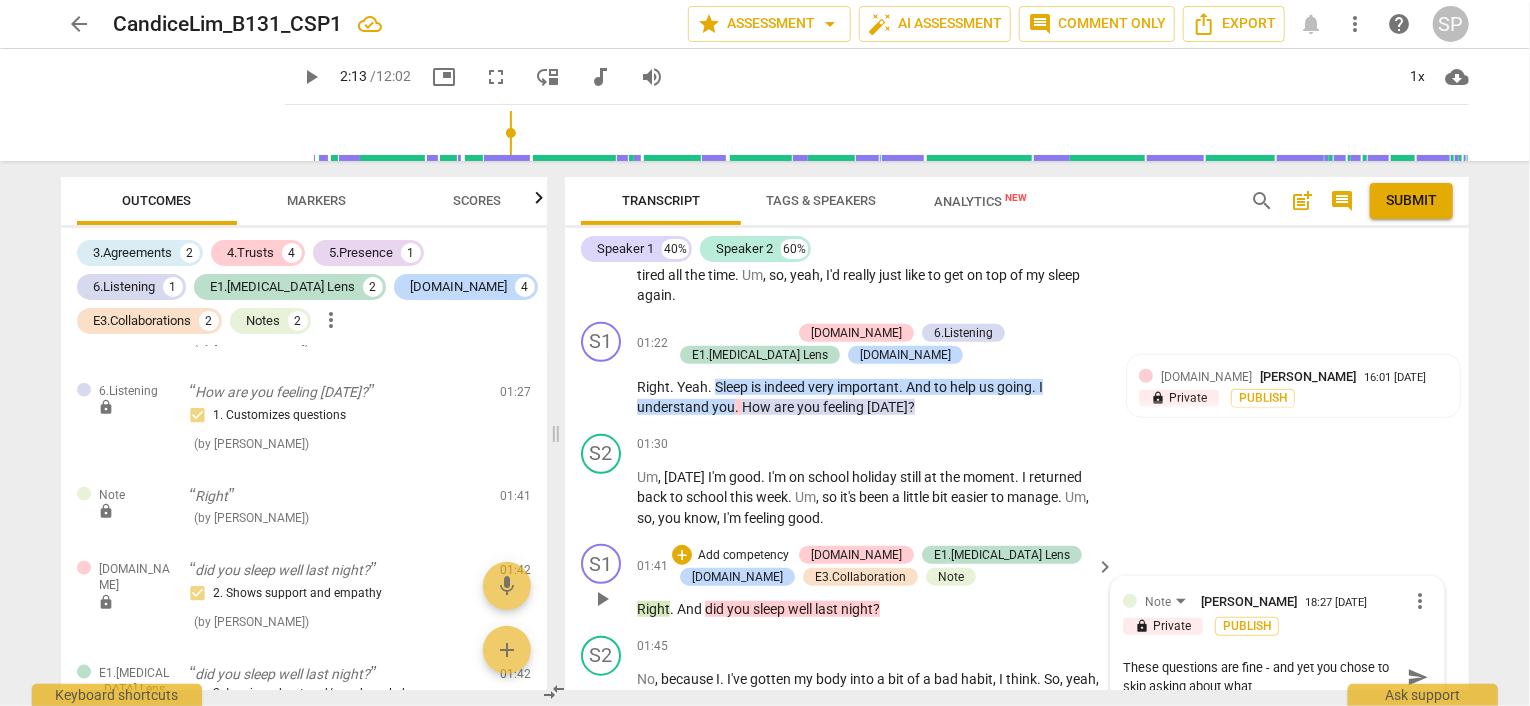 type on "These questions are fine - and yet you chose to skip asking about what'" 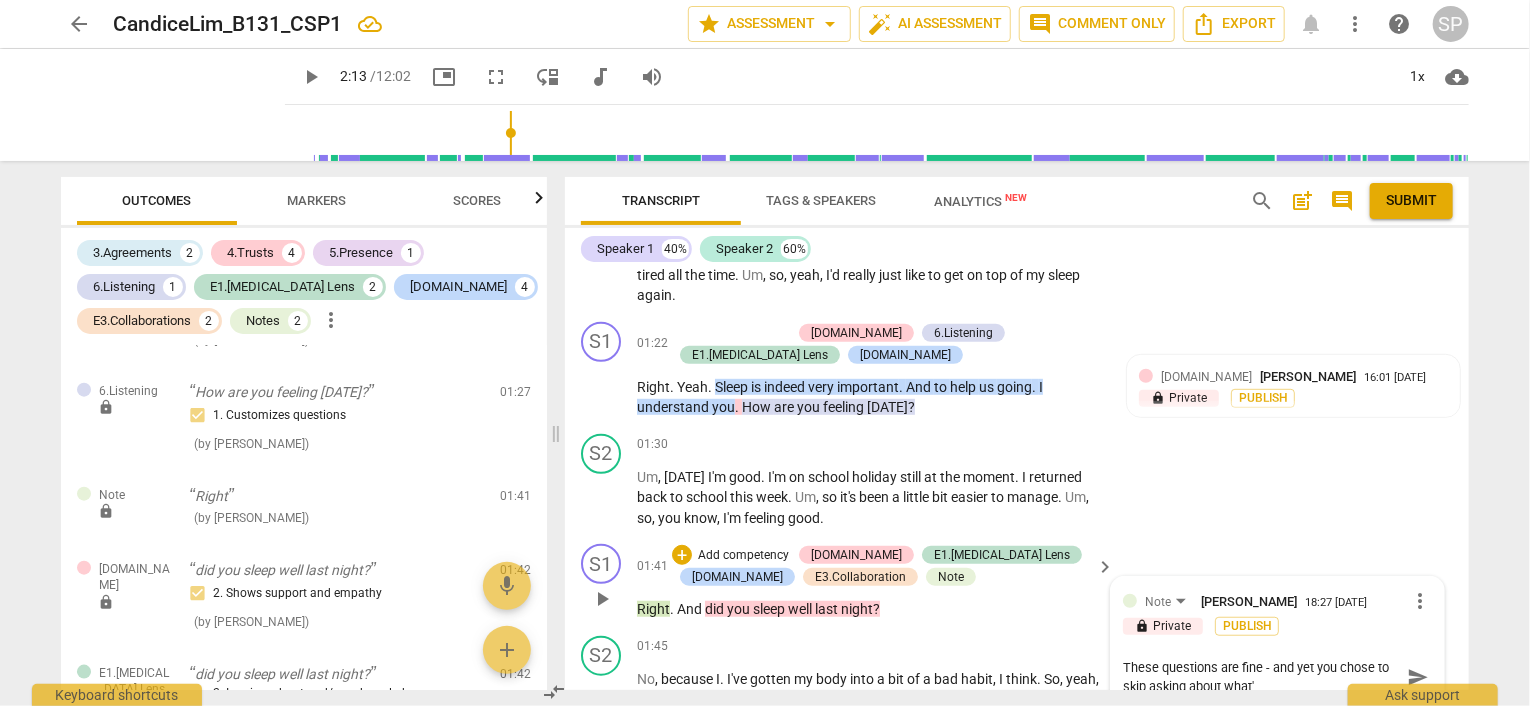 type on "These questions are fine - and yet you chose to skip asking about what's" 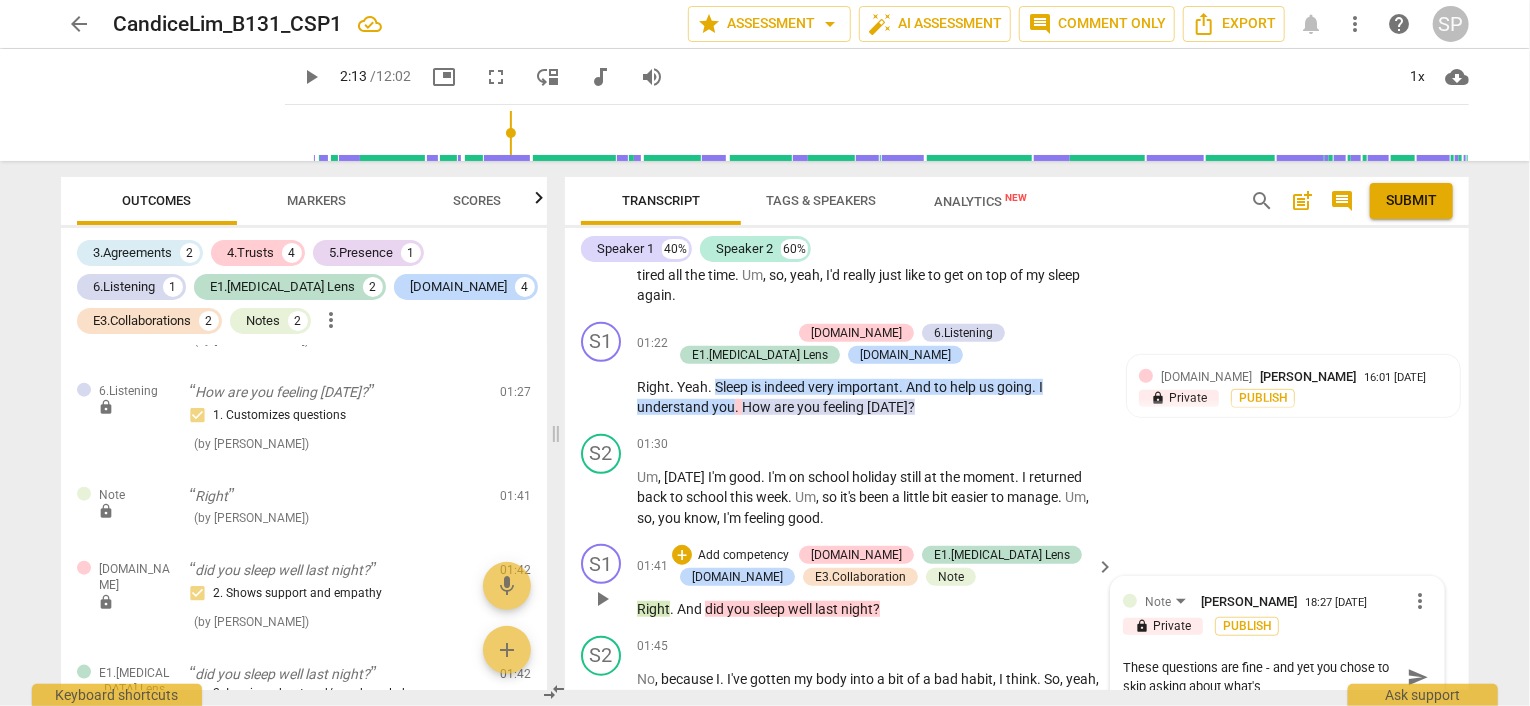 type on "These questions are fine - and yet you chose to skip asking about what's" 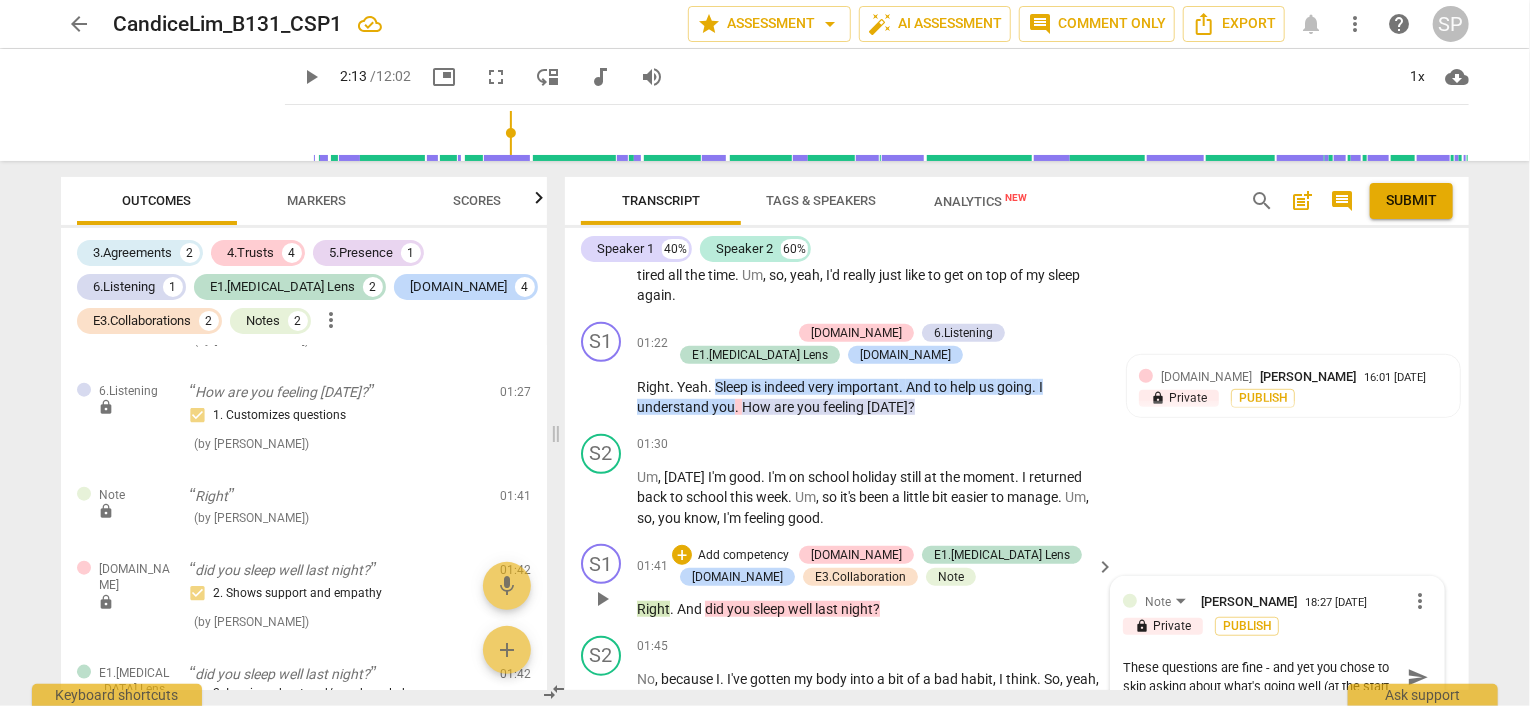 scroll, scrollTop: 16, scrollLeft: 0, axis: vertical 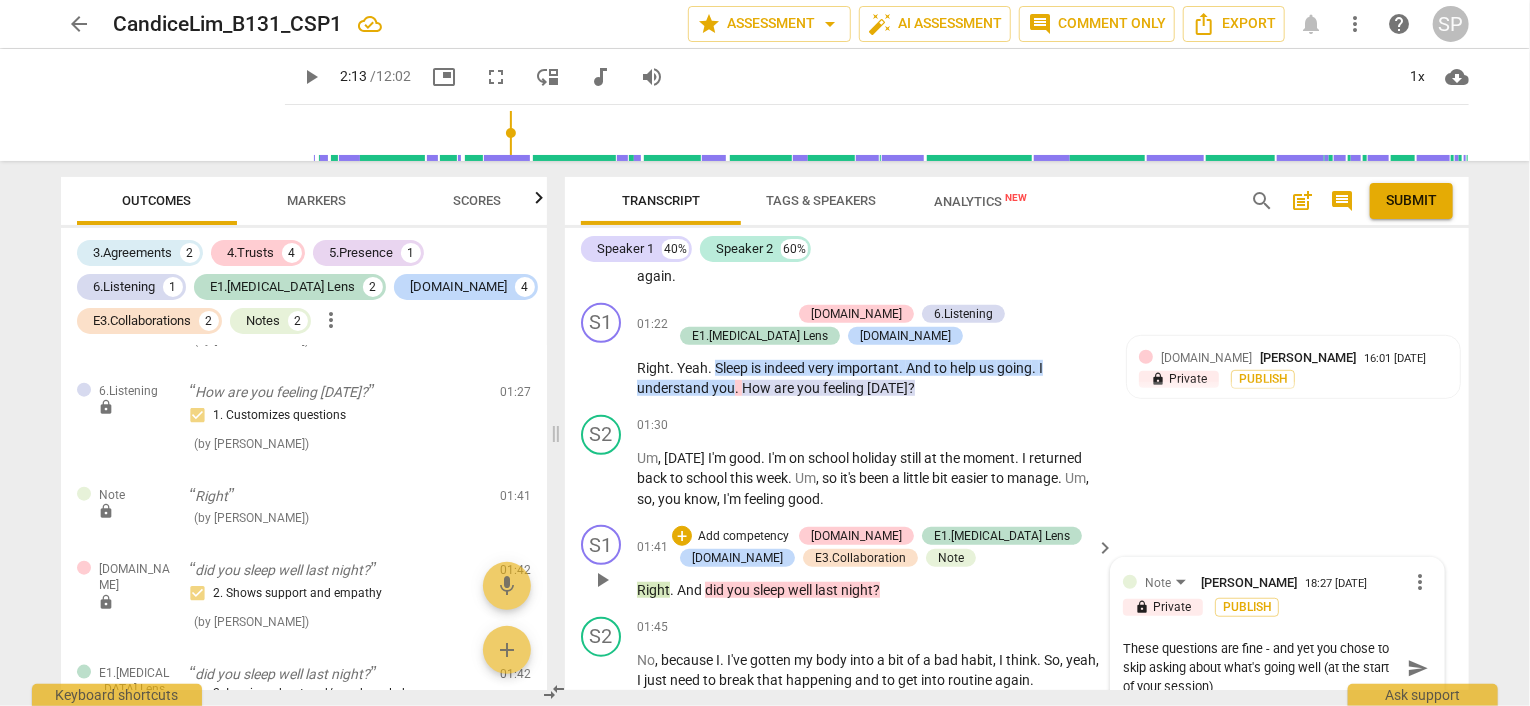 click on "These questions are fine - and yet you chose to skip asking about what's going well (at the start of your session)" at bounding box center (1261, 667) 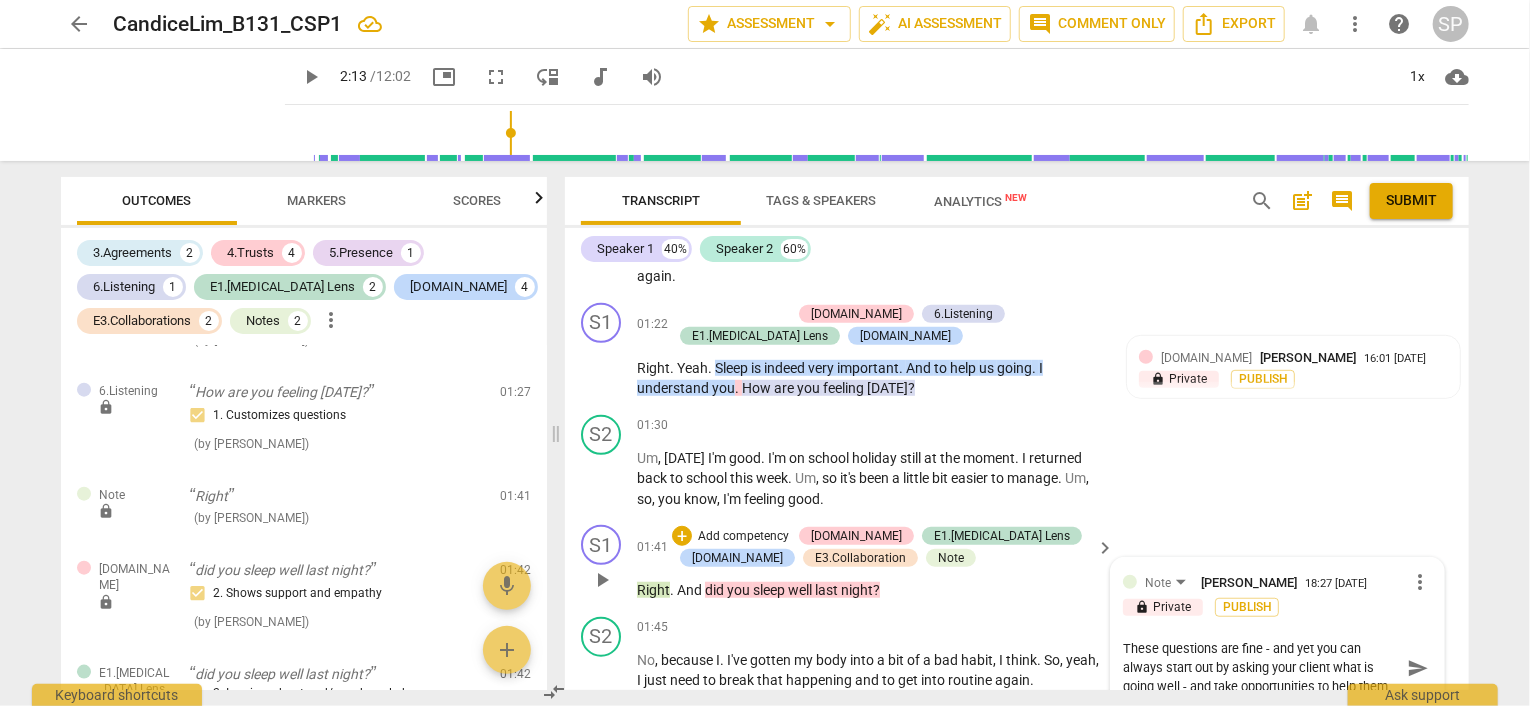 scroll, scrollTop: 17, scrollLeft: 0, axis: vertical 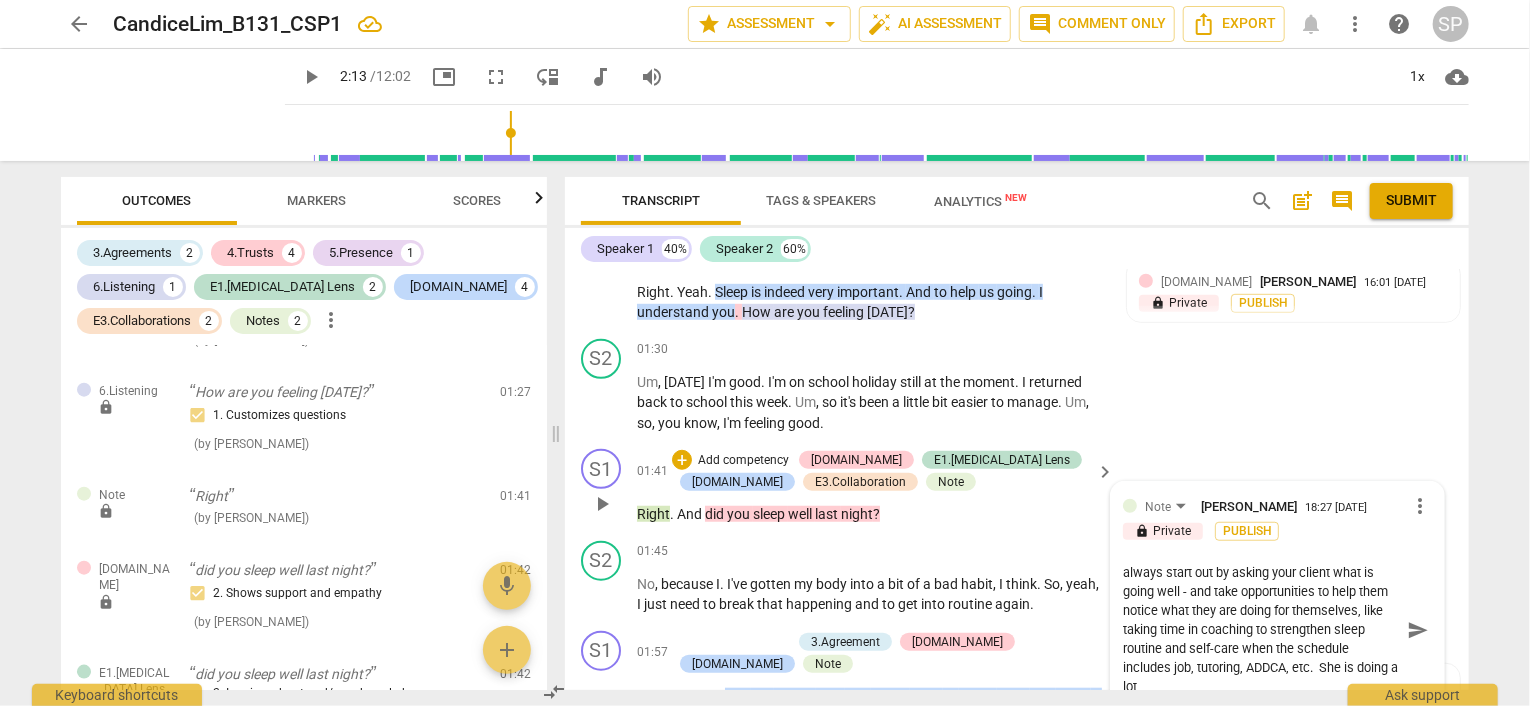 click on "These questions are fine - and yet you can always start out by asking your client what is going well - and take opportunities to help them notice what they are doing for themselves, like taking time in coaching to strengthen sleep routine and self-care when the schedule includes job, tutoring, ADDCA, etc.  She is doing a lot" at bounding box center (1261, 629) 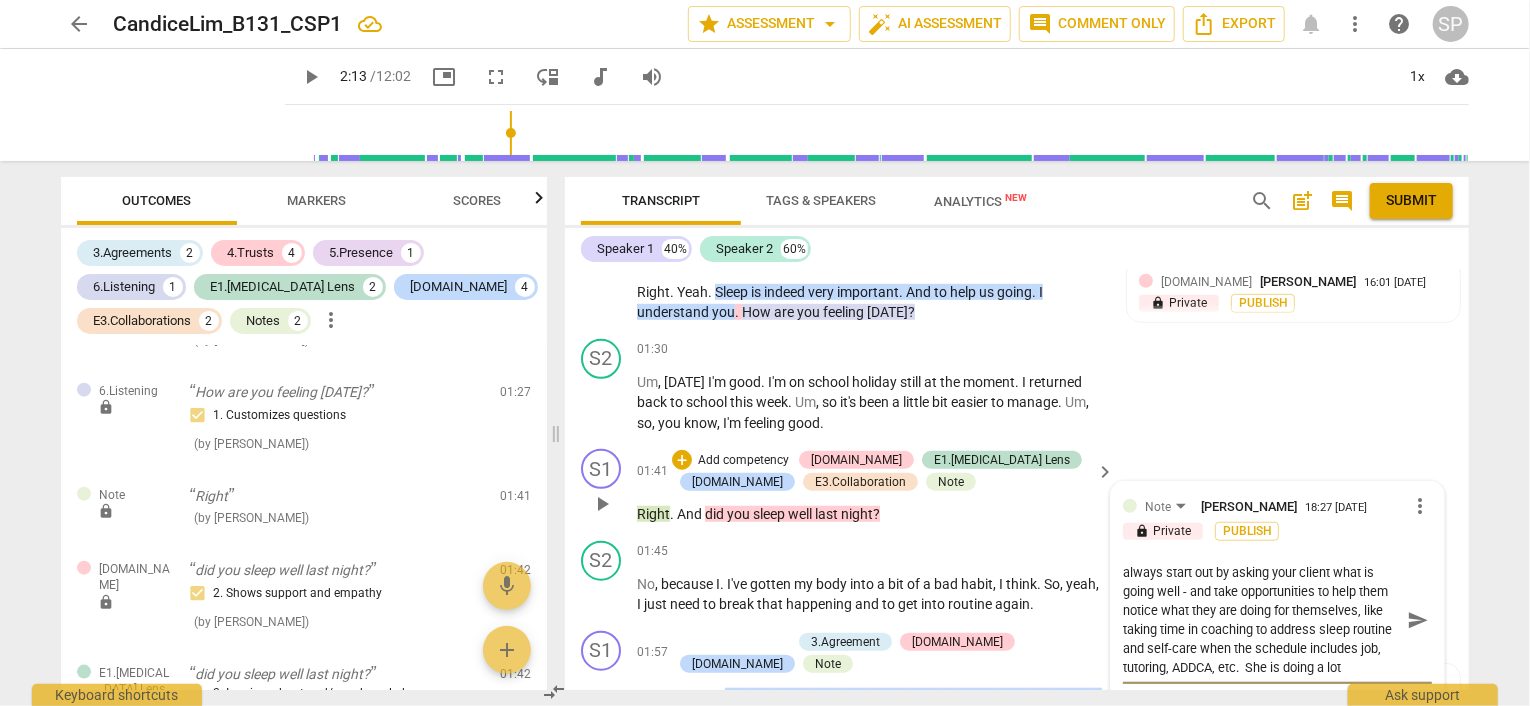 scroll, scrollTop: 19, scrollLeft: 0, axis: vertical 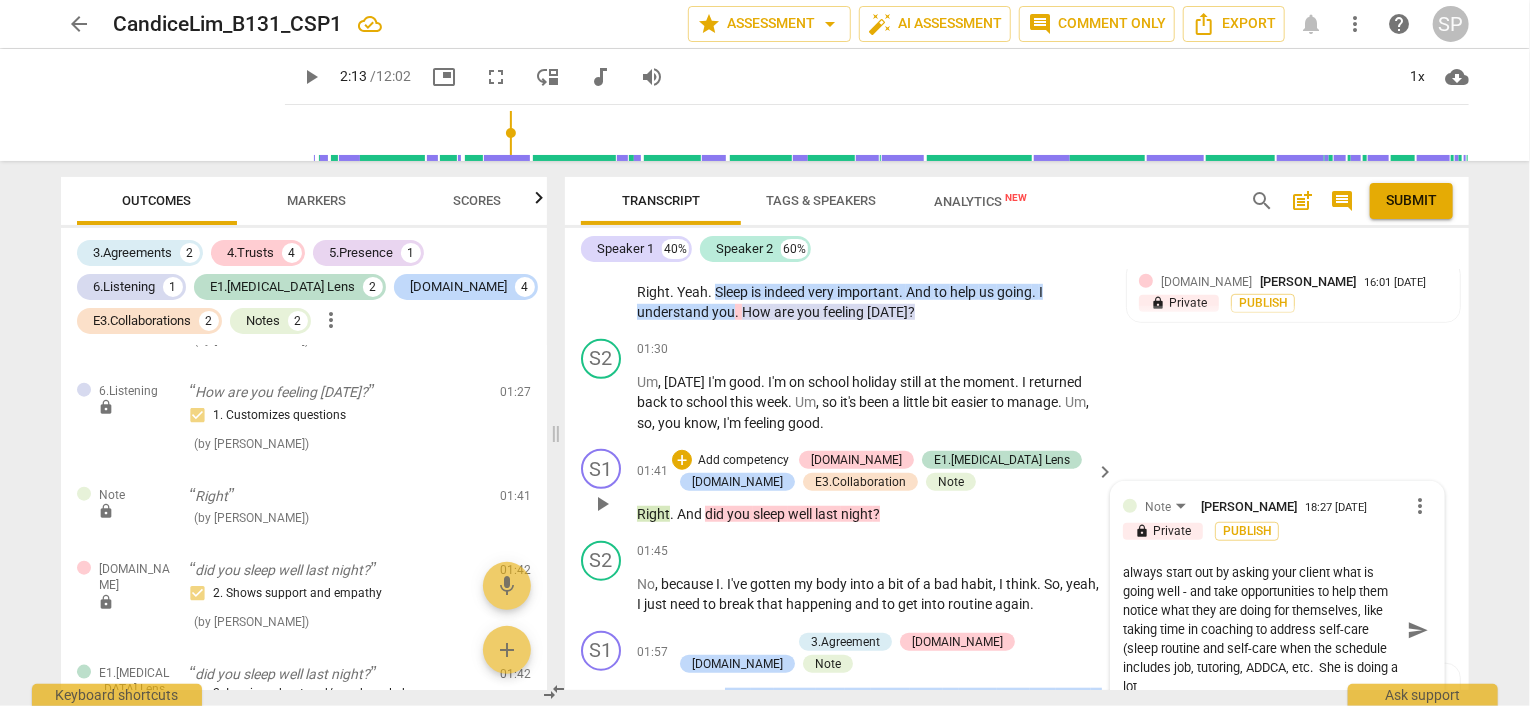 click on "These questions are fine - and yet you can always start out by asking your client what is going well - and take opportunities to help them notice what they are doing for themselves, like taking time in coaching to address self-care (sleep routine and self-care when the schedule includes job, tutoring, ADDCA, etc.  She is doing a lot" at bounding box center [1261, 629] 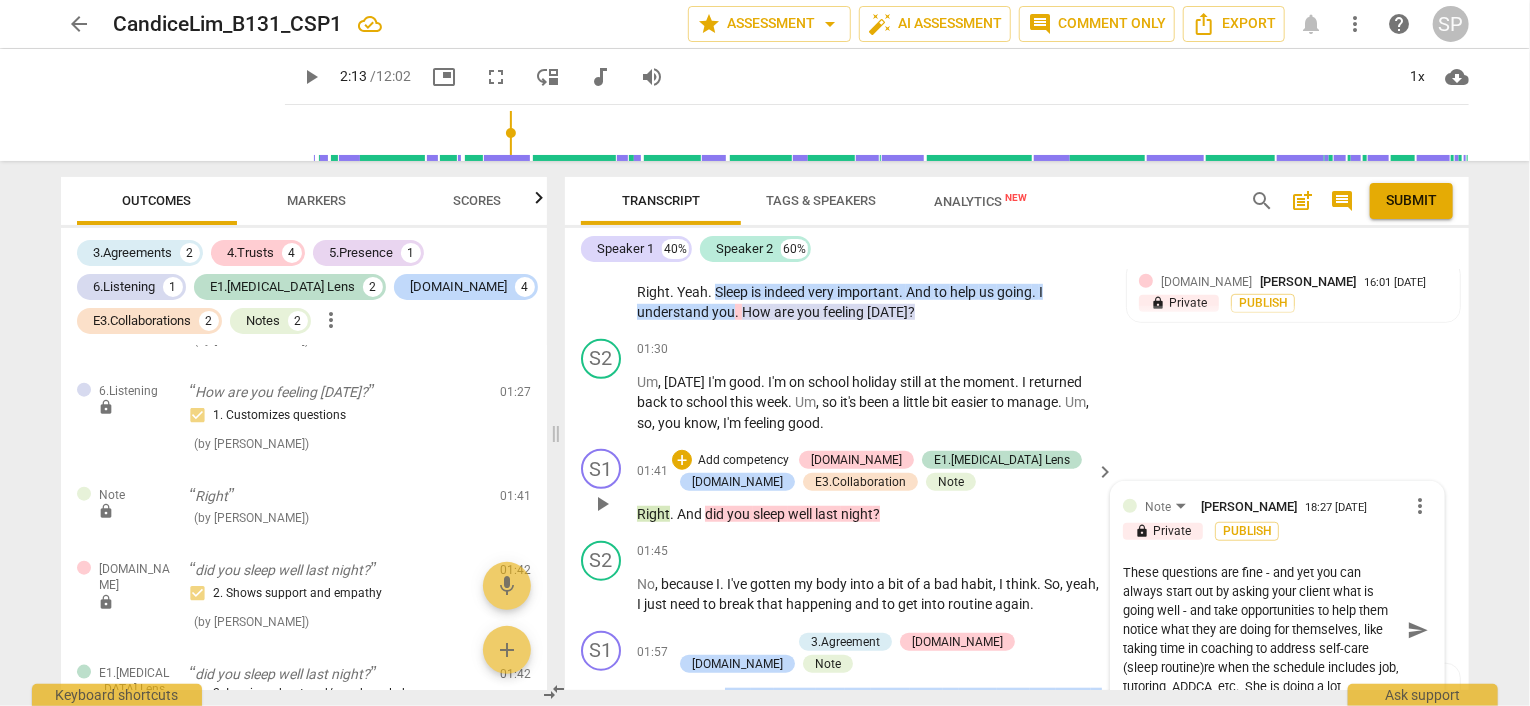 scroll, scrollTop: 36, scrollLeft: 0, axis: vertical 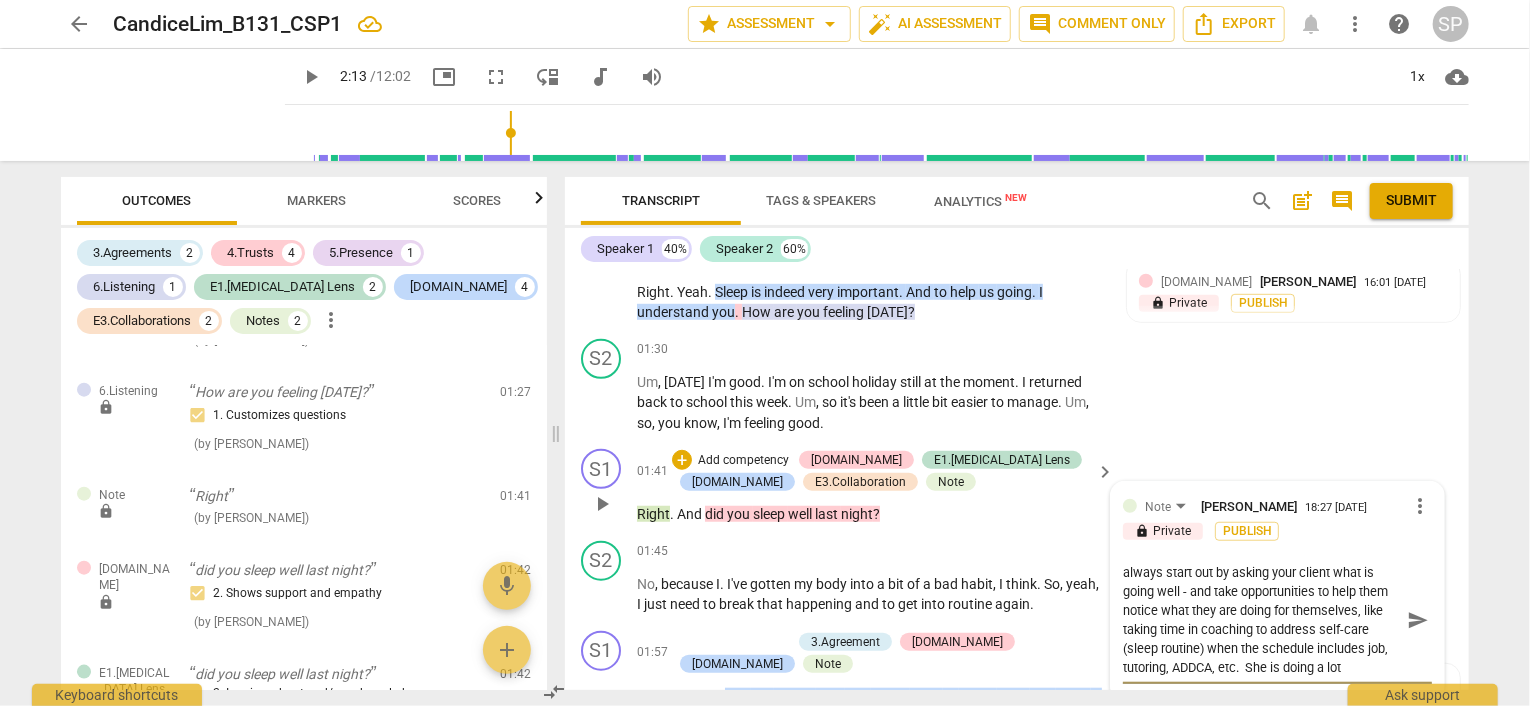 click on "These questions are fine - and yet you can always start out by asking your client what is going well - and take opportunities to help them notice what they are doing for themselves, like taking time in coaching to address self-care (sleep routine) when the schedule includes job, tutoring, ADDCA, etc.  She is doing a lot" at bounding box center [1261, 620] 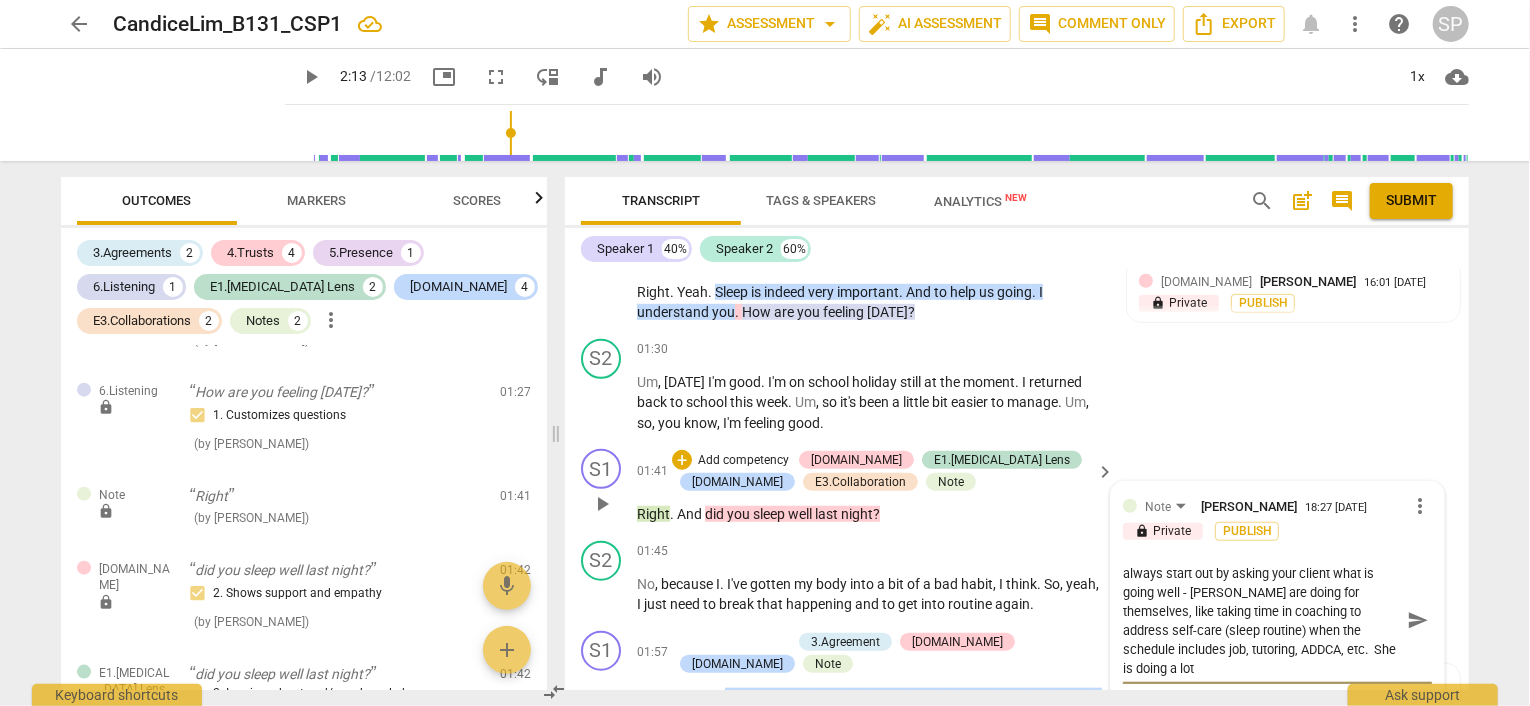 scroll, scrollTop: 0, scrollLeft: 0, axis: both 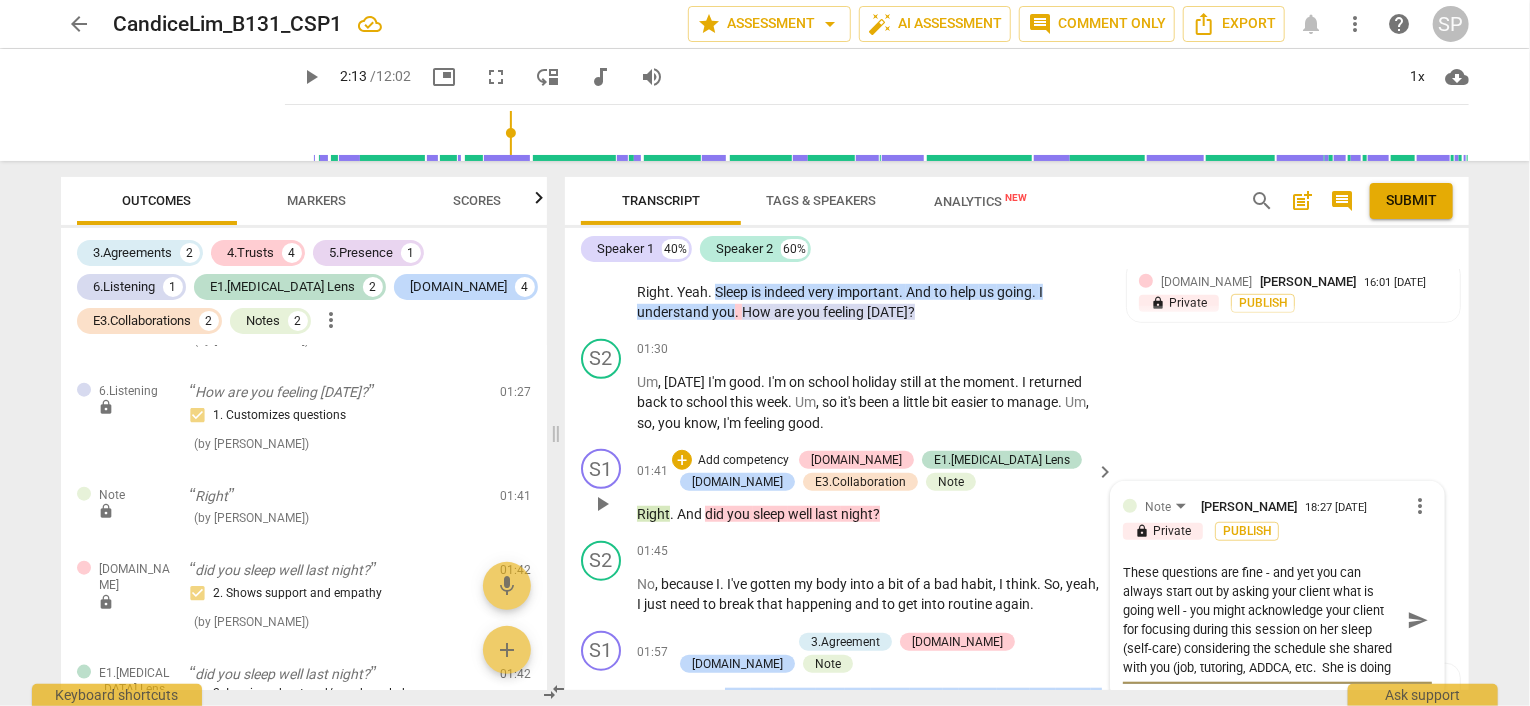click on "These questions are fine - and yet you can always start out by asking your client what is going well - you might acknowledge your client for focusing during this session on her sleep (self-care) considering the schedule she shared with you (job, tutoring, ADDCA, etc.  She is doing a lot" at bounding box center (1261, 620) 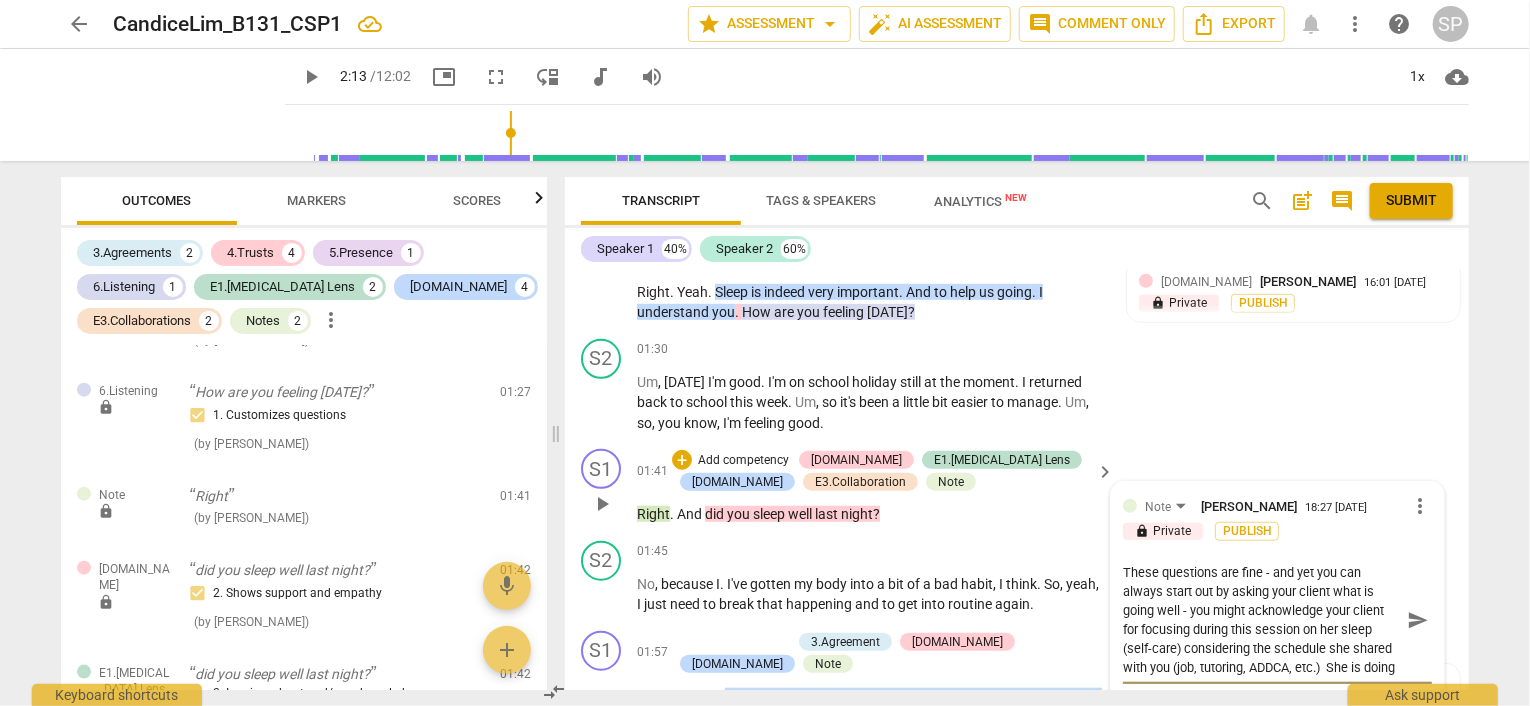 scroll, scrollTop: 18, scrollLeft: 0, axis: vertical 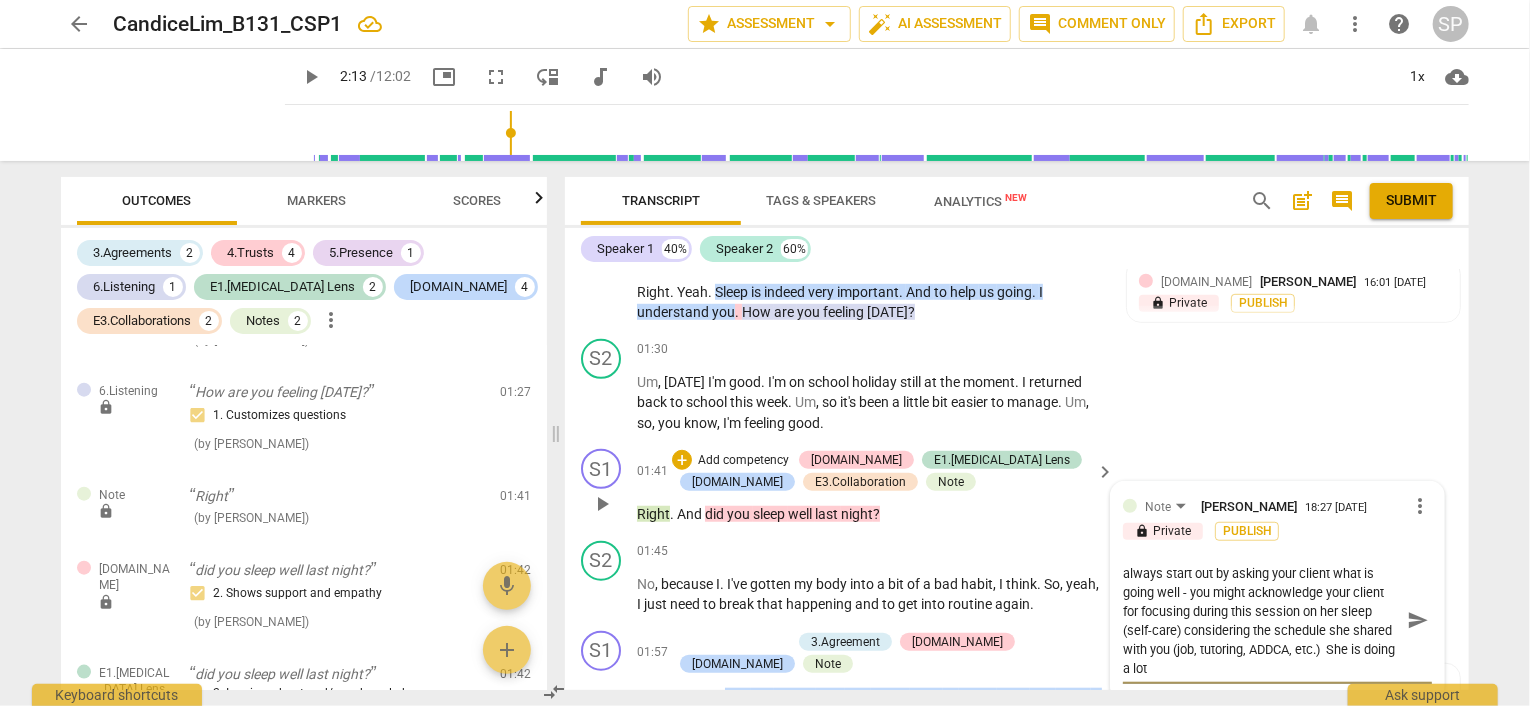 click on "These questions are fine - and yet you can always start out by asking your client what is going well - you might acknowledge your client for focusing during this session on her sleep (self-care) considering the schedule she shared with you (job, tutoring, ADDCA, etc.)  She is doing a lot" at bounding box center (1261, 620) 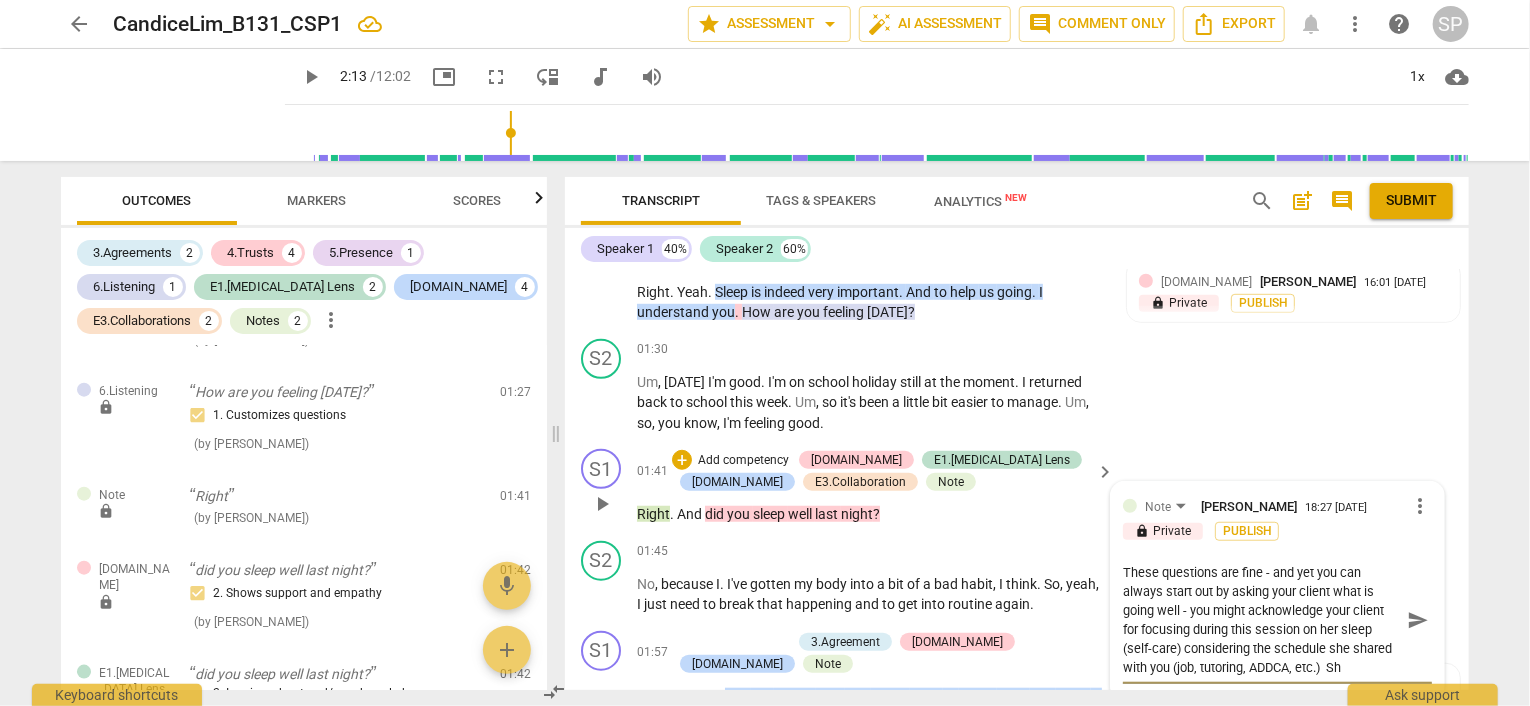scroll, scrollTop: 0, scrollLeft: 0, axis: both 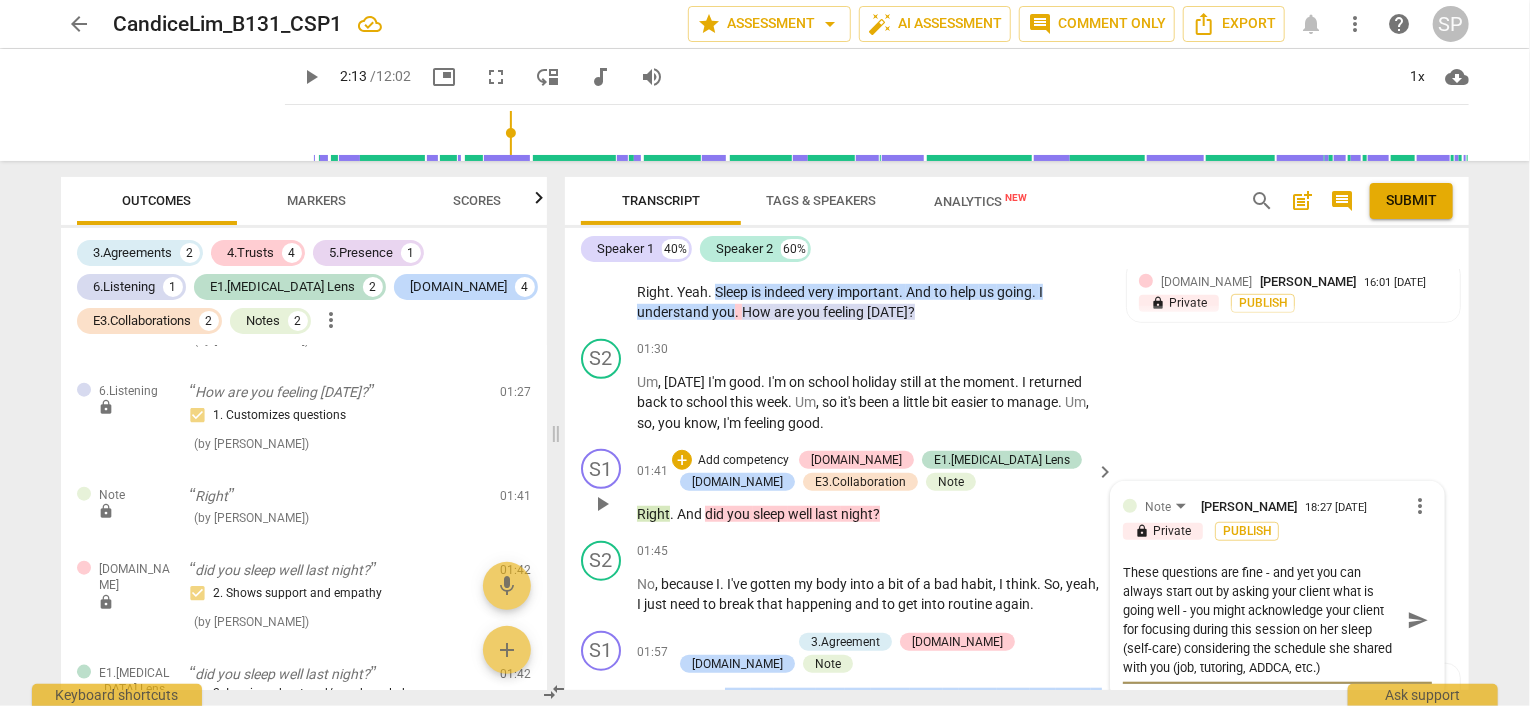 click on "These questions are fine - and yet you can always start out by asking your client what is going well - you might acknowledge your client for focusing during this session on her sleep (self-care) considering the schedule she shared with you (job, tutoring, ADDCA, etc.)" at bounding box center [1261, 620] 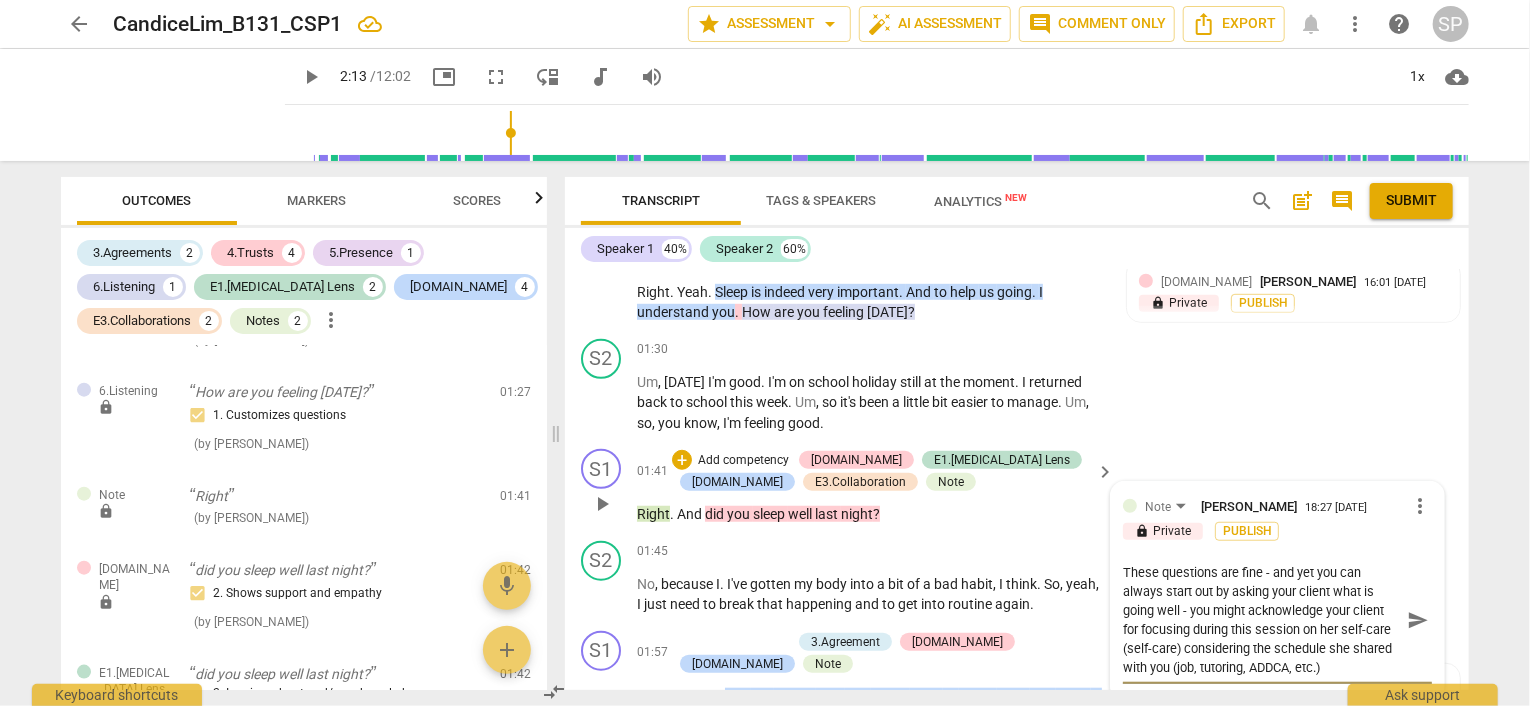 click on "These questions are fine - and yet you can always start out by asking your client what is going well - you might acknowledge your client for focusing during this session on her self-care (self-care) considering the schedule she shared with you (job, tutoring, ADDCA, etc.)" at bounding box center (1261, 620) 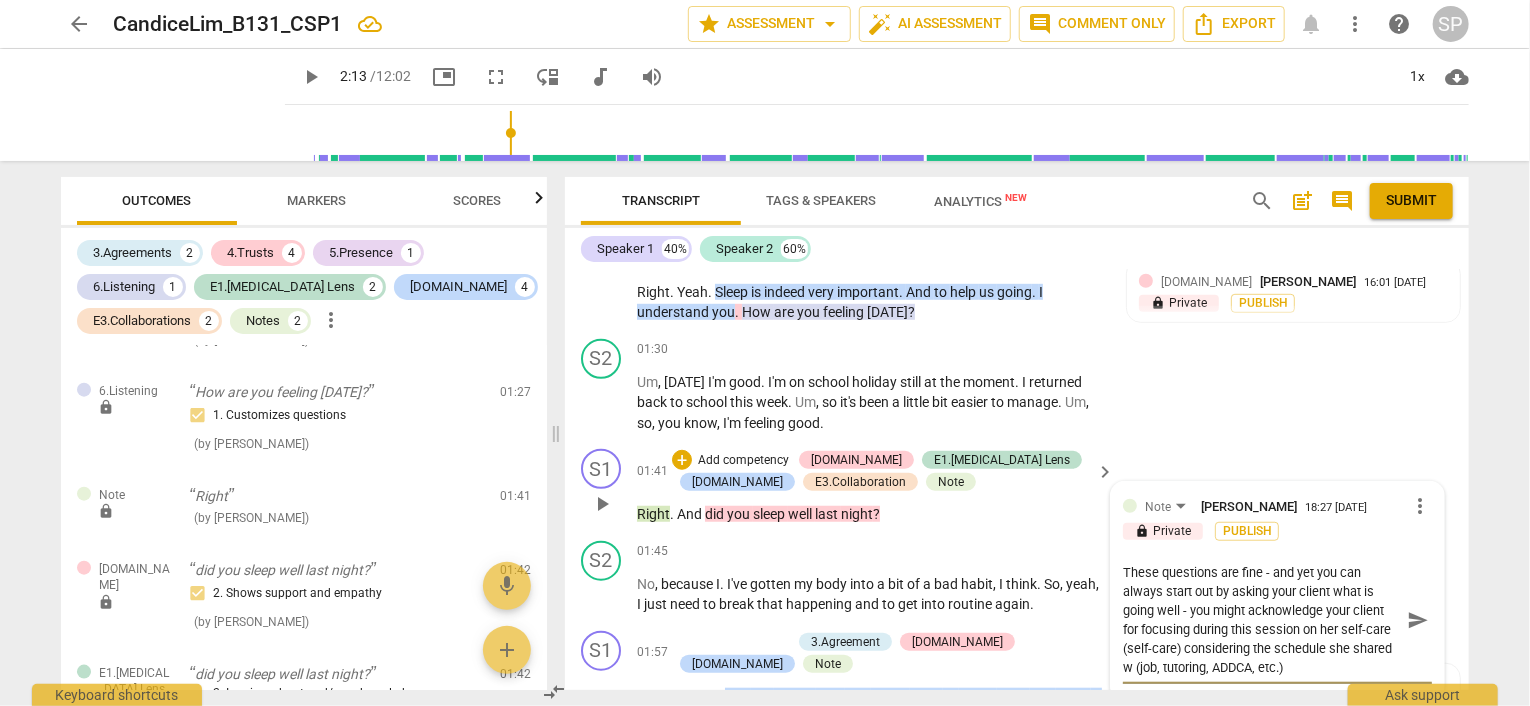 scroll, scrollTop: 16, scrollLeft: 0, axis: vertical 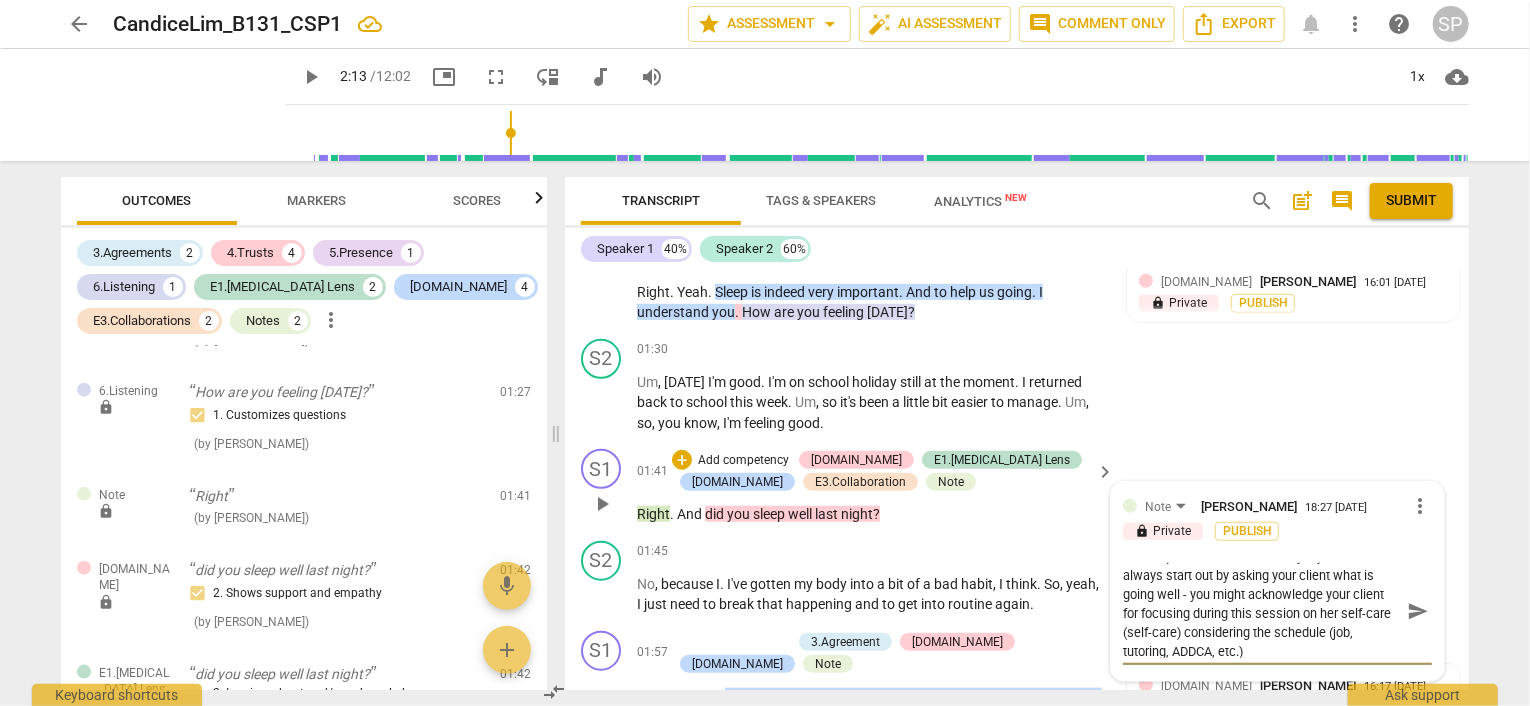 click on "These questions are fine - and yet you can always start out by asking your client what is going well - you might acknowledge your client for focusing during this session on her self-care (self-care) considering the schedule (job, tutoring, ADDCA, etc.)" at bounding box center [1261, 610] 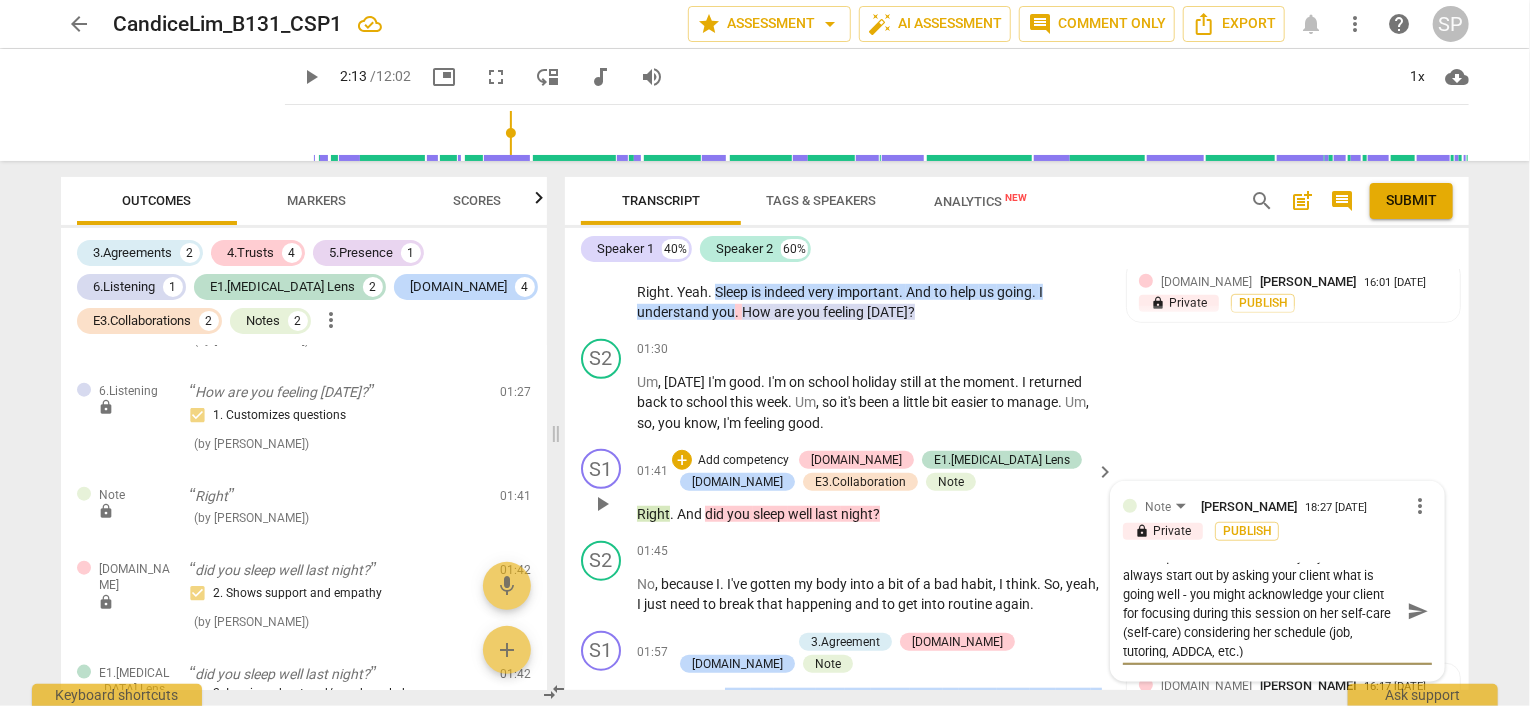 click on "These questions are fine - and yet you can always start out by asking your client what is going well - you might acknowledge your client for focusing during this session on her self-care (self-care) considering her schedule (job, tutoring, ADDCA, etc.)" at bounding box center (1261, 610) 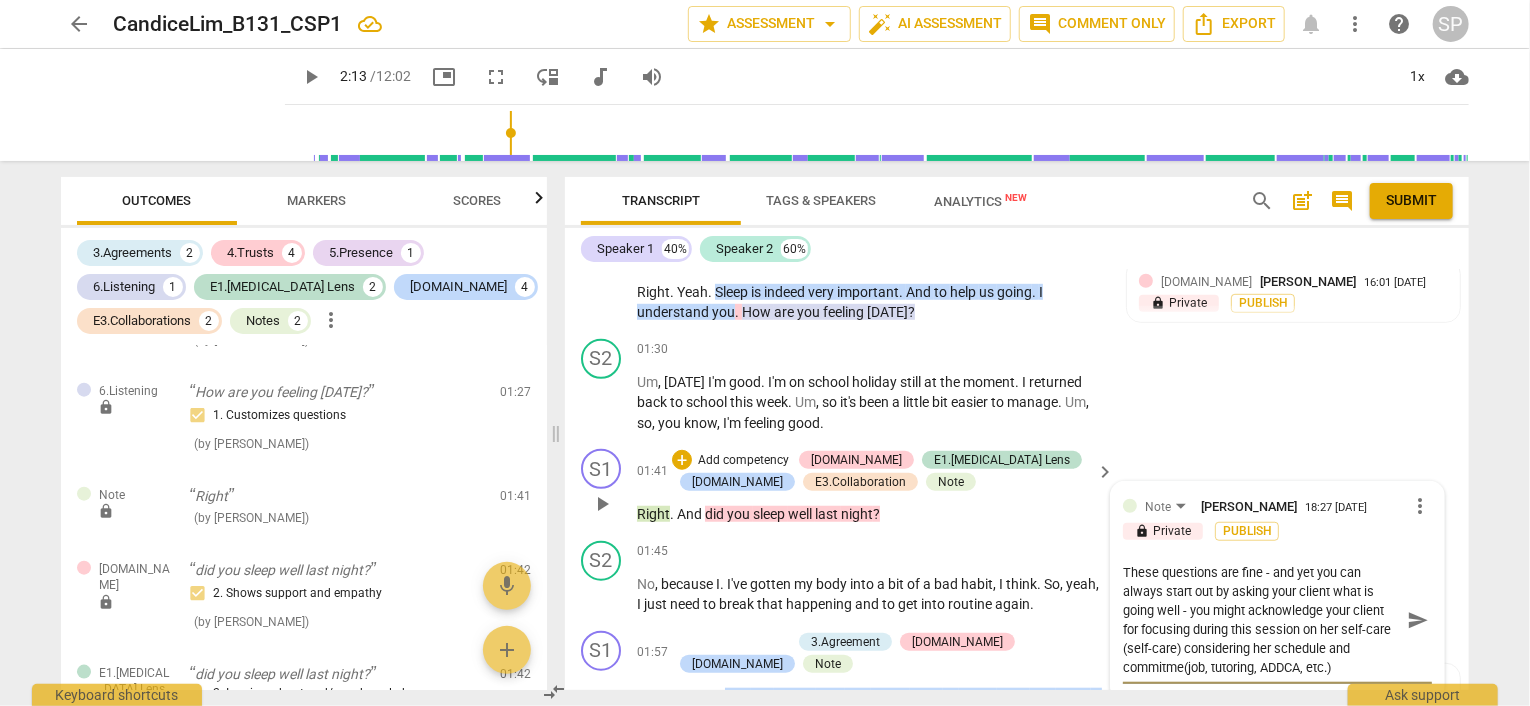 scroll, scrollTop: 0, scrollLeft: 0, axis: both 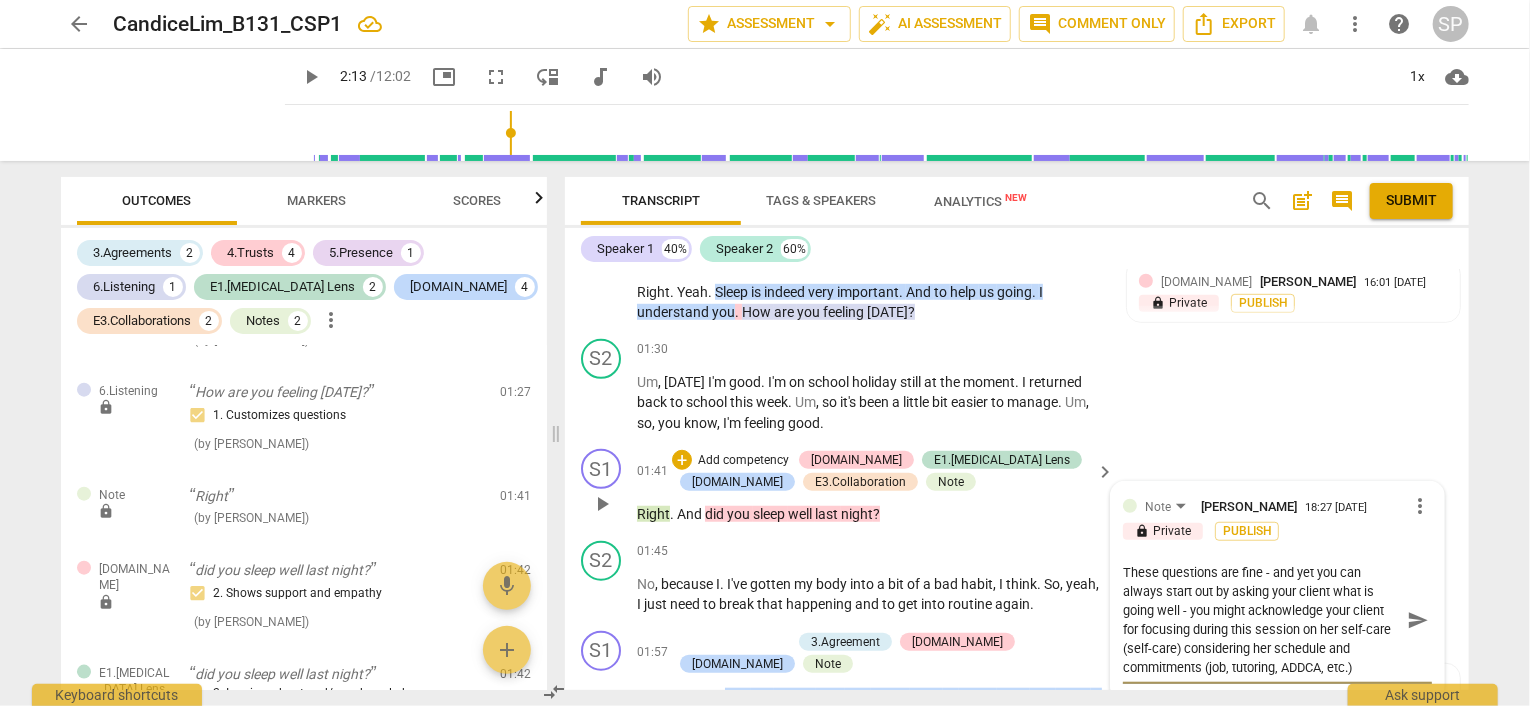 click on "These questions are fine - and yet you can always start out by asking your client what is going well - you might acknowledge your client for focusing during this session on her self-care (self-care) considering her schedule and commitments (job, tutoring, ADDCA, etc.)" at bounding box center [1261, 620] 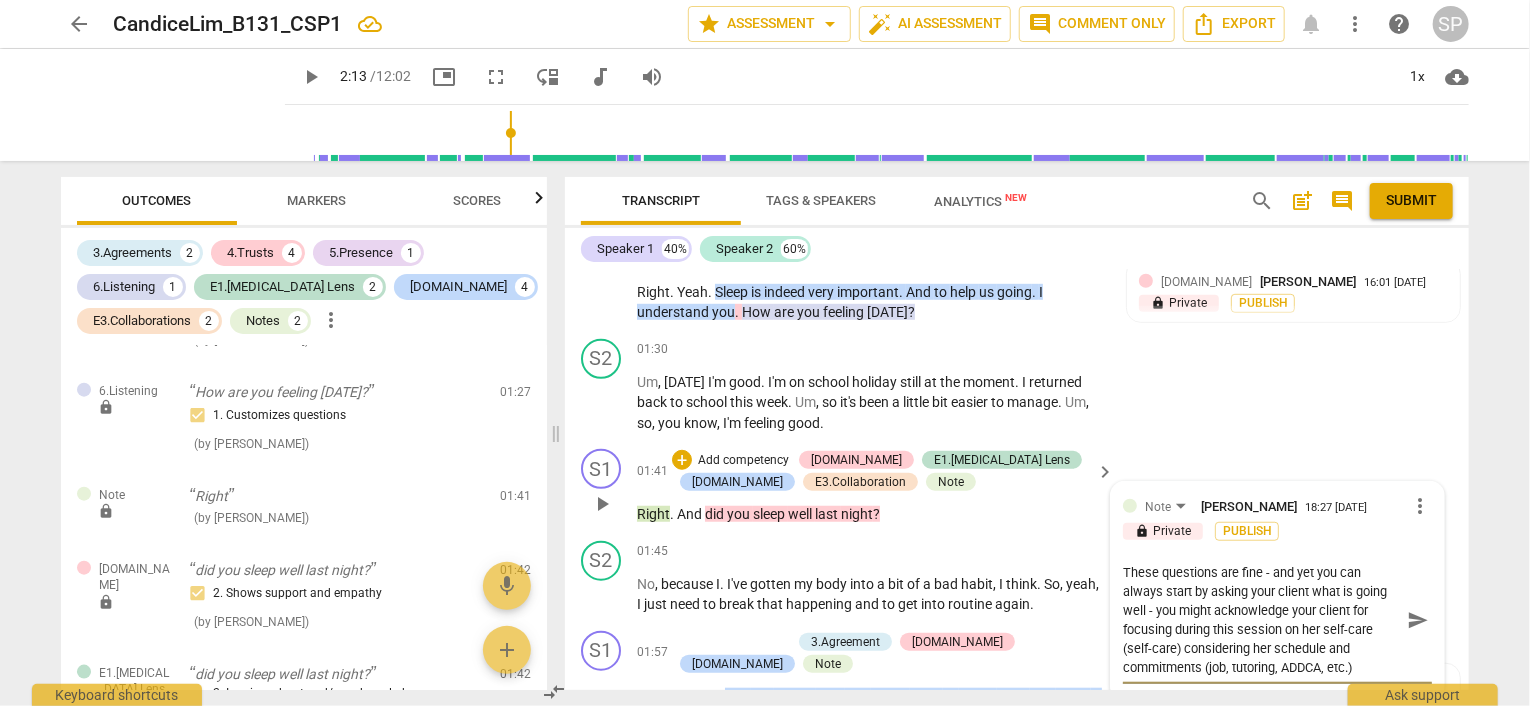 click on "These questions are fine - and yet you can always start by asking your client what is going well - you might acknowledge your client for focusing during this session on her self-care (self-care) considering her schedule and commitments (job, tutoring, ADDCA, etc.)" at bounding box center [1261, 620] 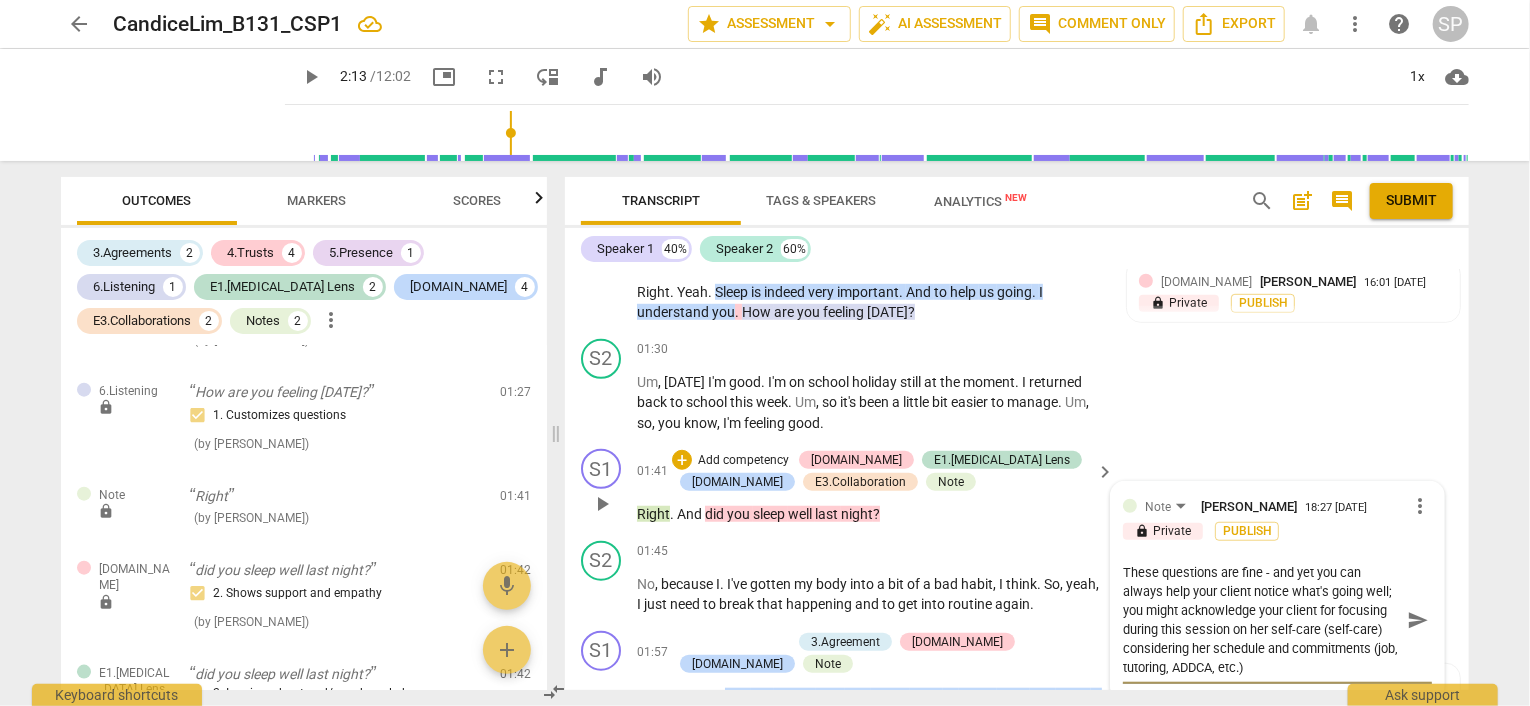click on "send" at bounding box center (1418, 620) 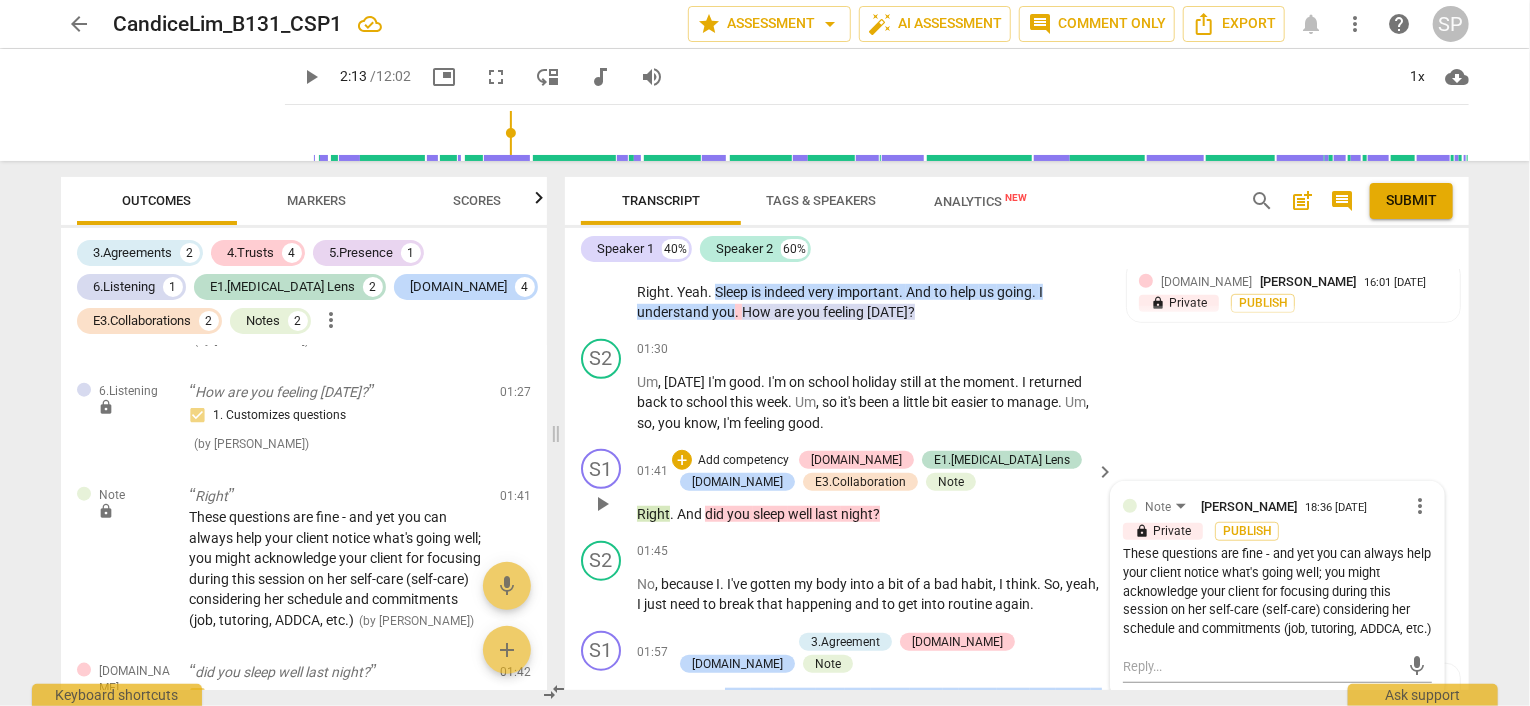 click on "more_vert" at bounding box center [1420, 506] 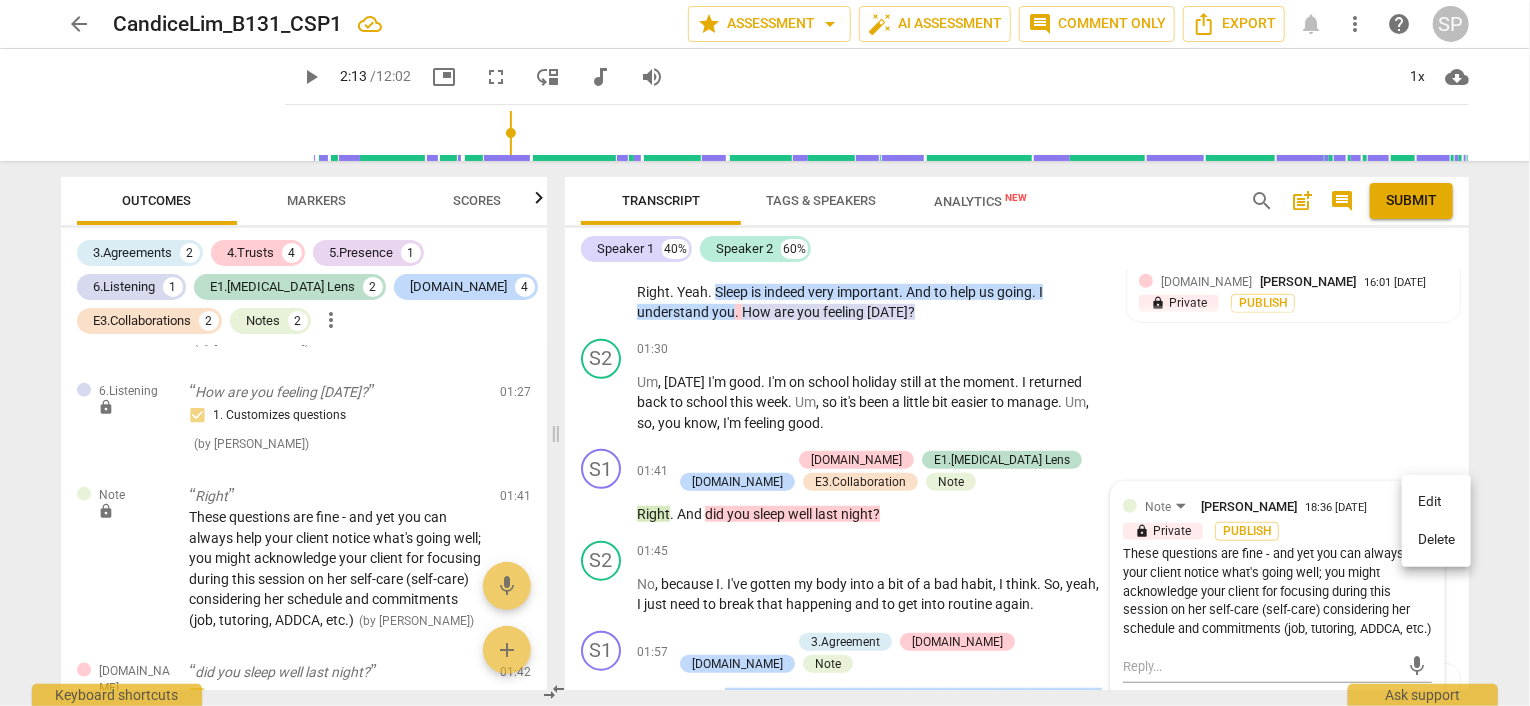 click on "Edit" at bounding box center [1436, 502] 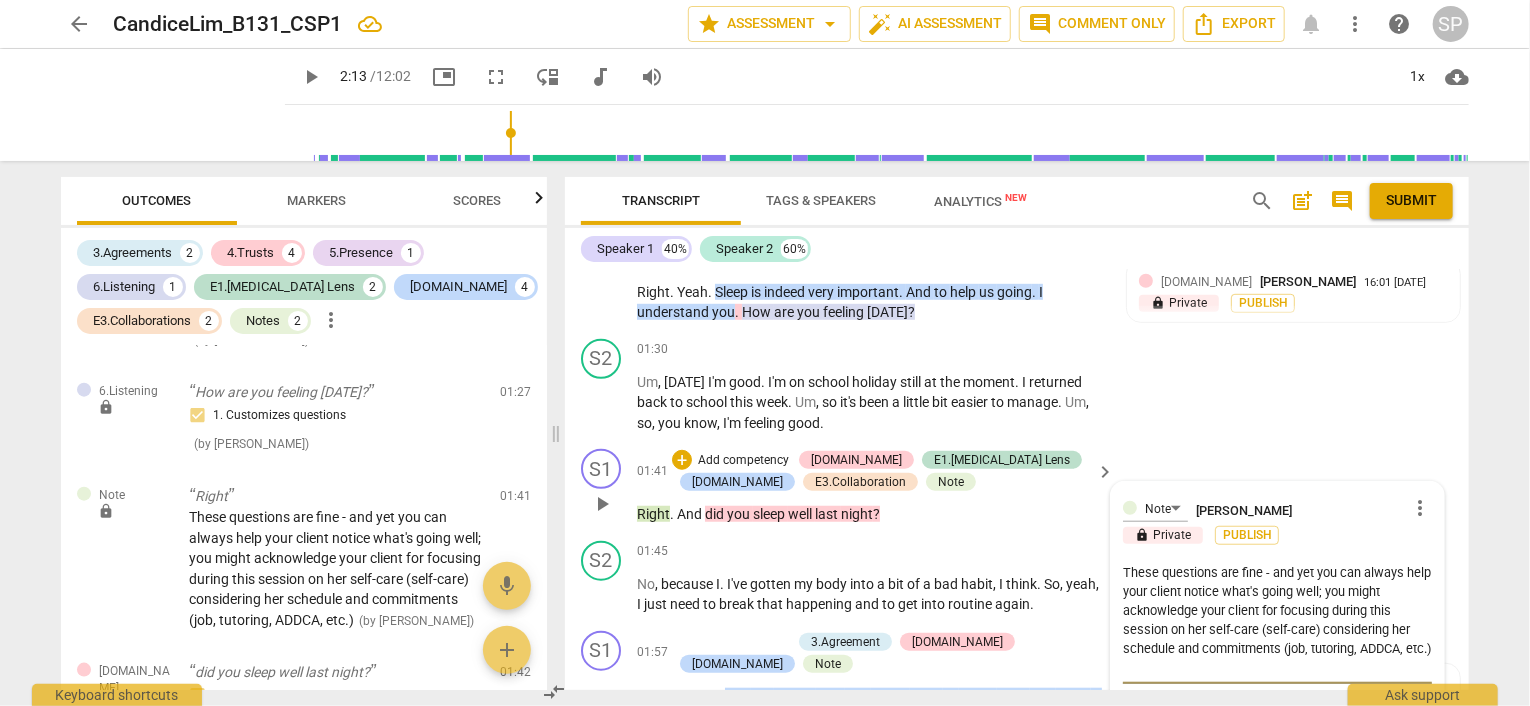 click on "These questions are fine - and yet you can always help your client notice what's going well; you might acknowledge your client for focusing during this session on her self-care (self-care) considering her schedule and commitments (job, tutoring, ADDCA, etc.)" at bounding box center (1277, 620) 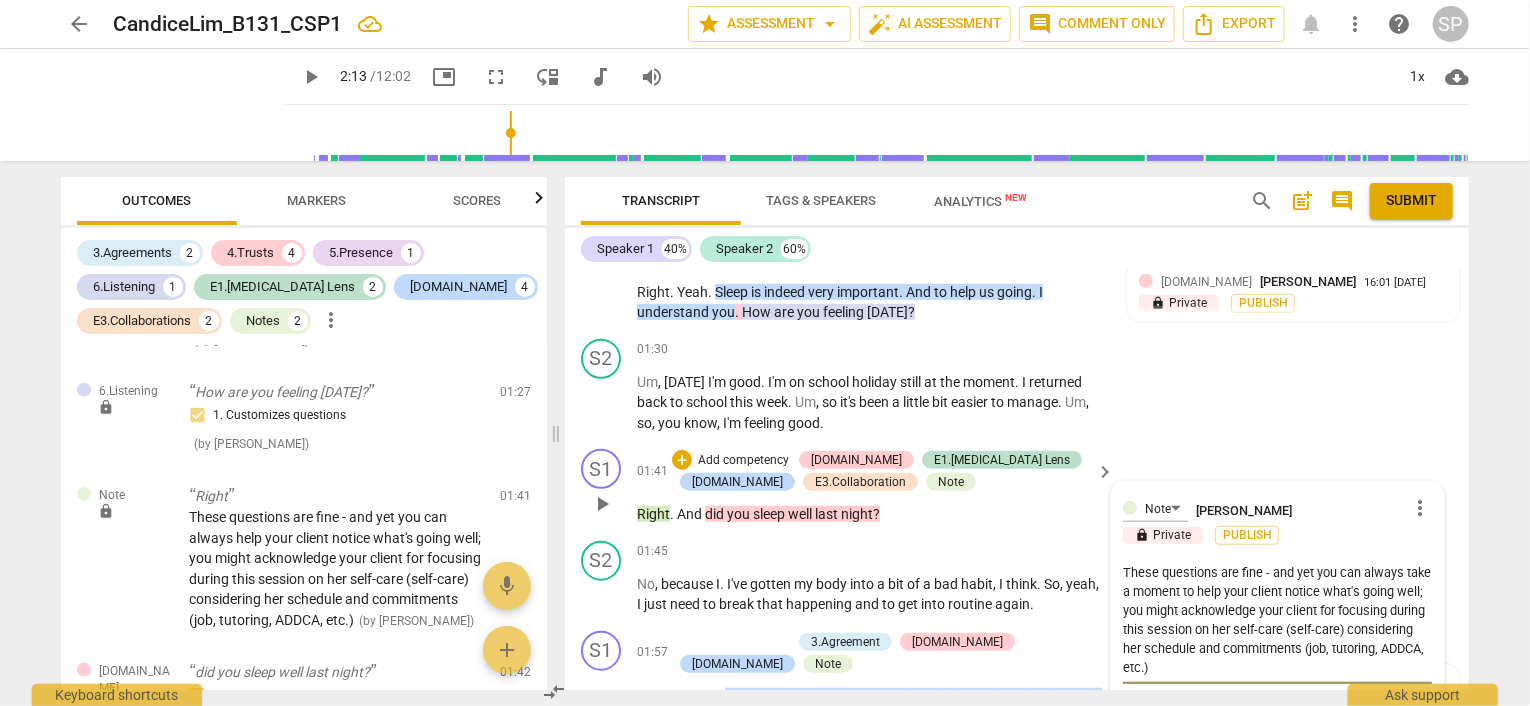click on "more_vert" at bounding box center [1420, 508] 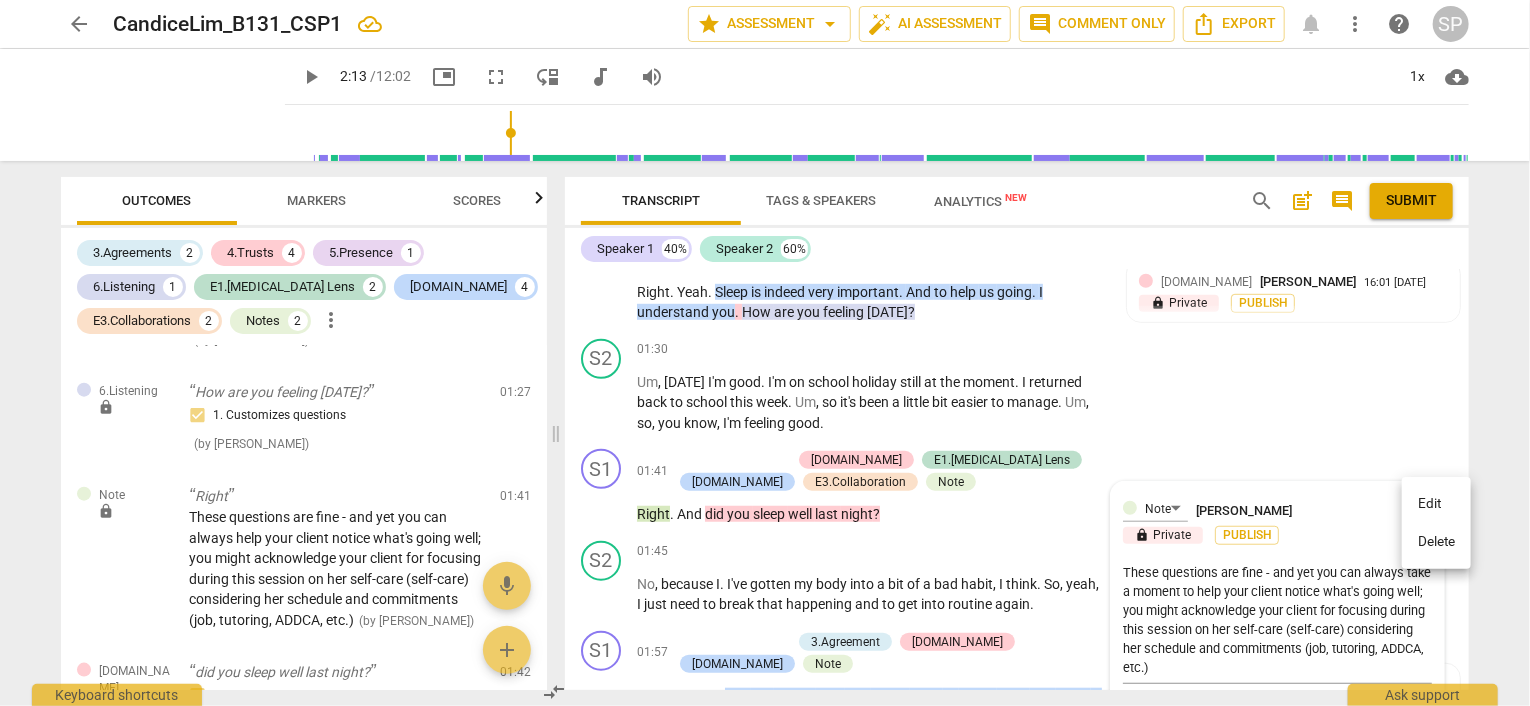 click on "Edit" at bounding box center [1436, 504] 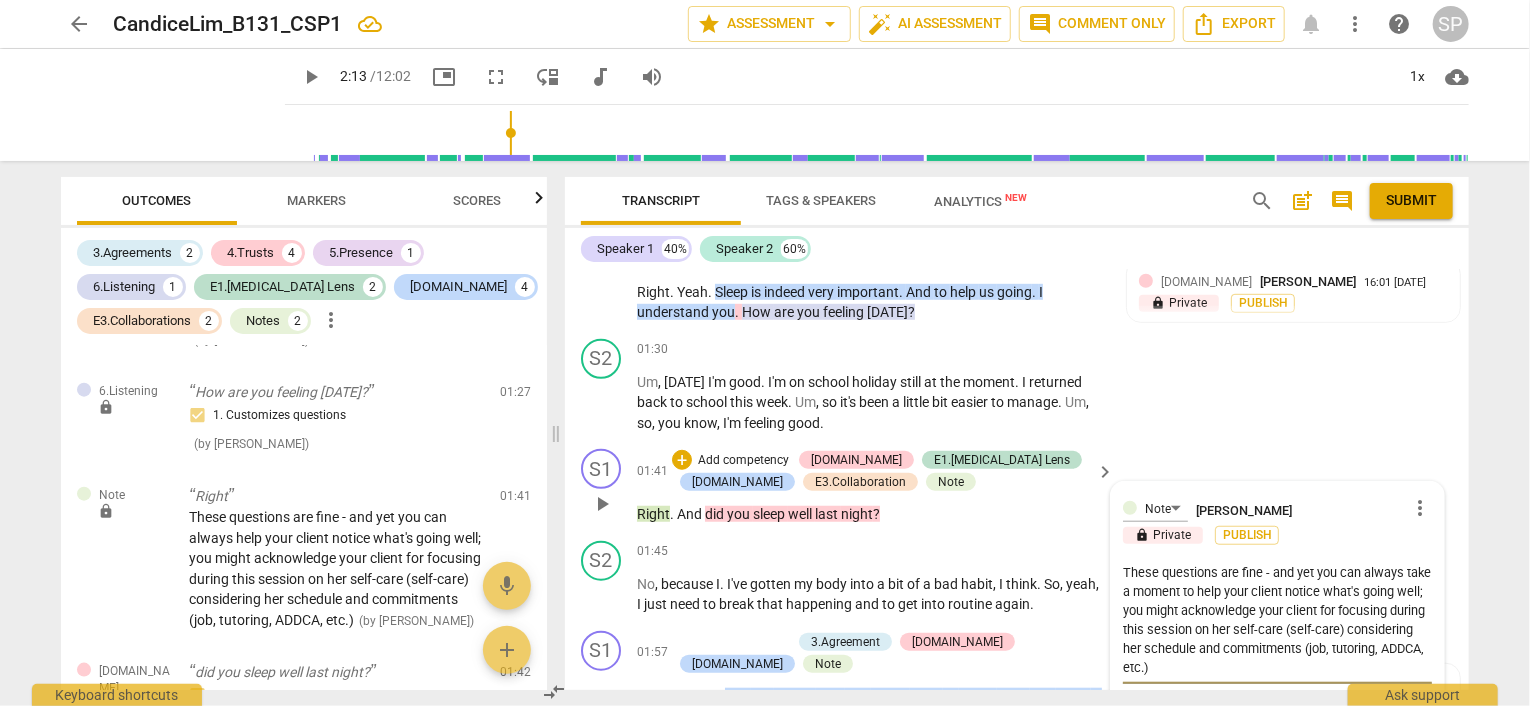 click on "These questions are fine - and yet you can always take a moment to help your client notice what's going well; you might acknowledge your client for focusing during this session on her self-care (self-care) considering her schedule and commitments (job, tutoring, ADDCA, etc.)" at bounding box center (1277, 620) 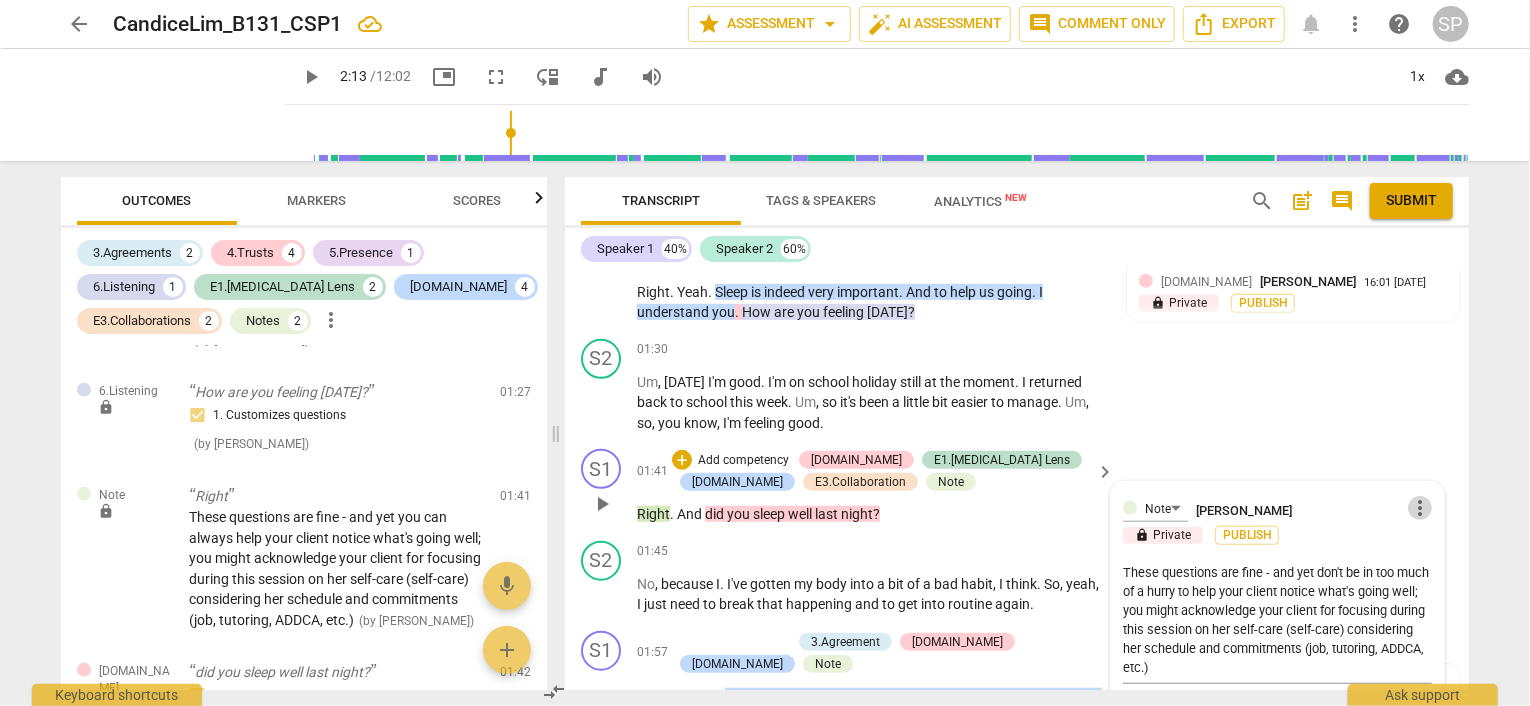 click on "more_vert" at bounding box center [1420, 508] 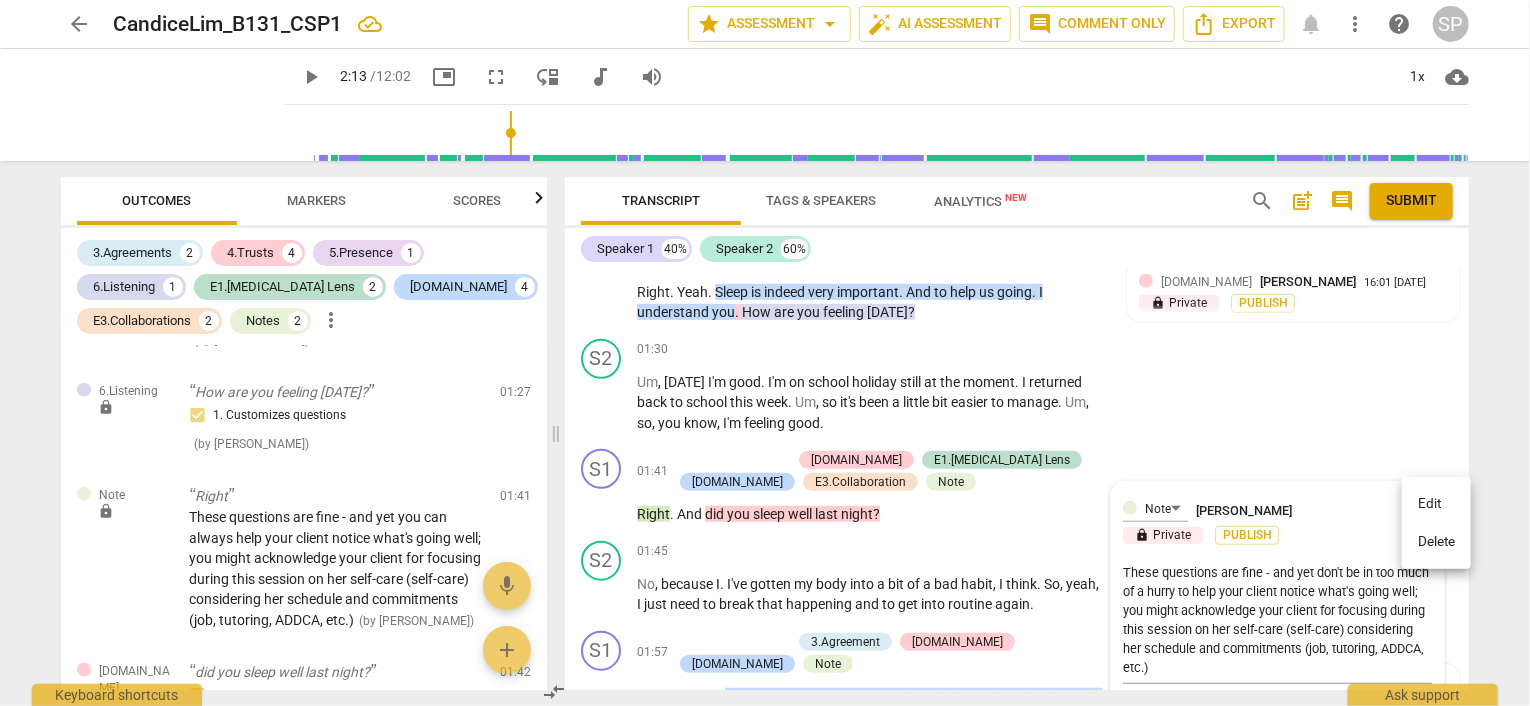 click on "Edit" at bounding box center (1436, 504) 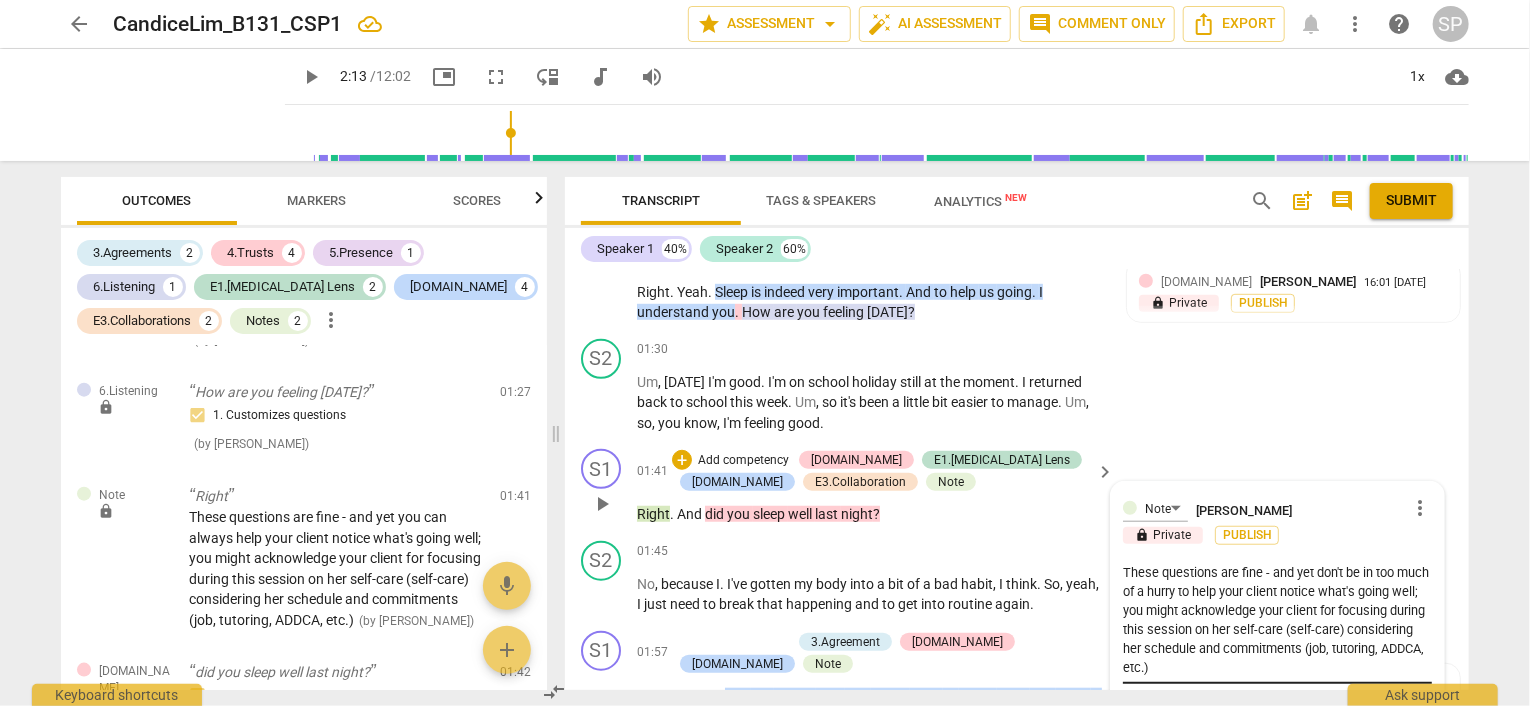 click on "These questions are fine - and yet don't be in too much of a hurry to help your client notice what's going well; you might acknowledge your client for focusing during this session on her self-care (self-care) considering her schedule and commitments (job, tutoring, ADDCA, etc.)" at bounding box center (1277, 620) 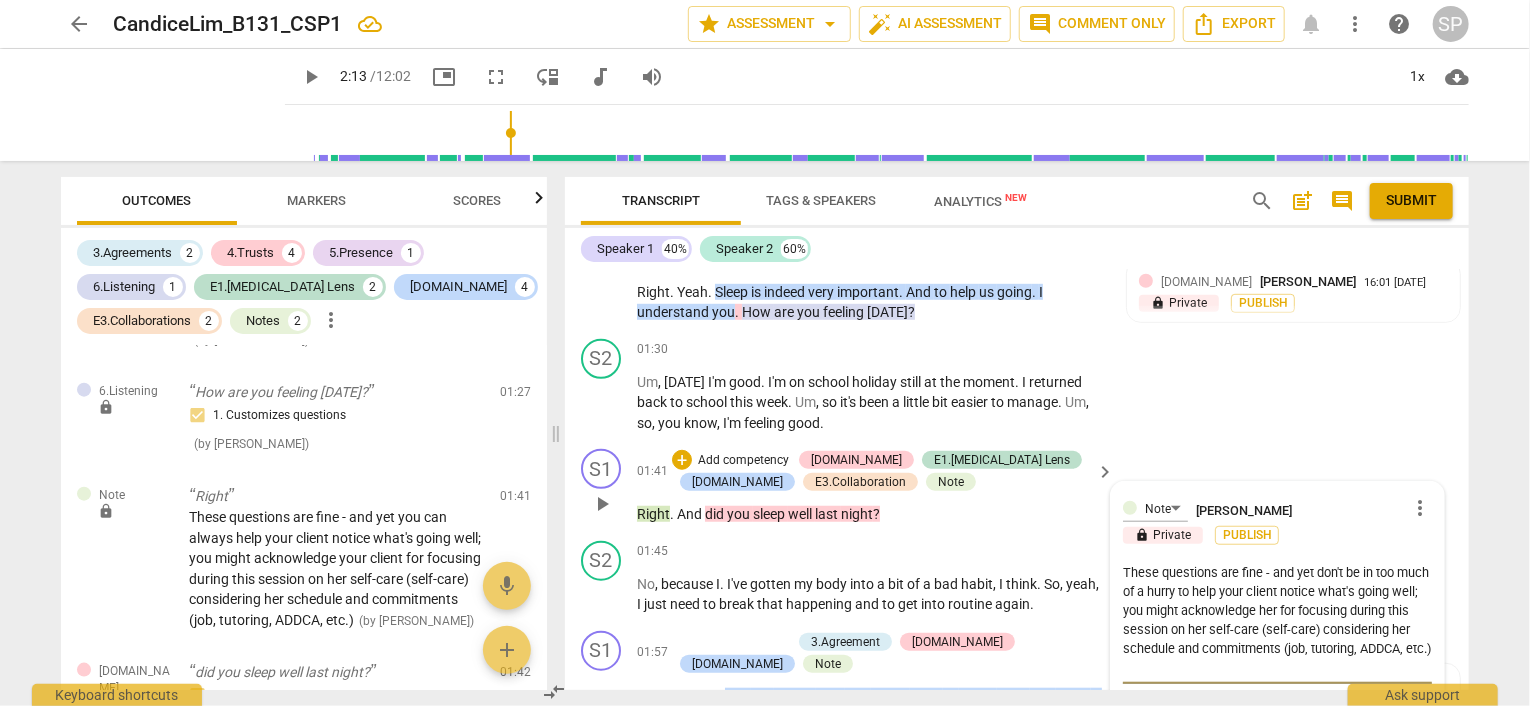 click on "These questions are fine - and yet don't be in too much of a hurry to help your client notice what's going well; you might acknowledge her for focusing during this session on her self-care (self-care) considering her schedule and commitments (job, tutoring, ADDCA, etc.)" at bounding box center [1277, 620] 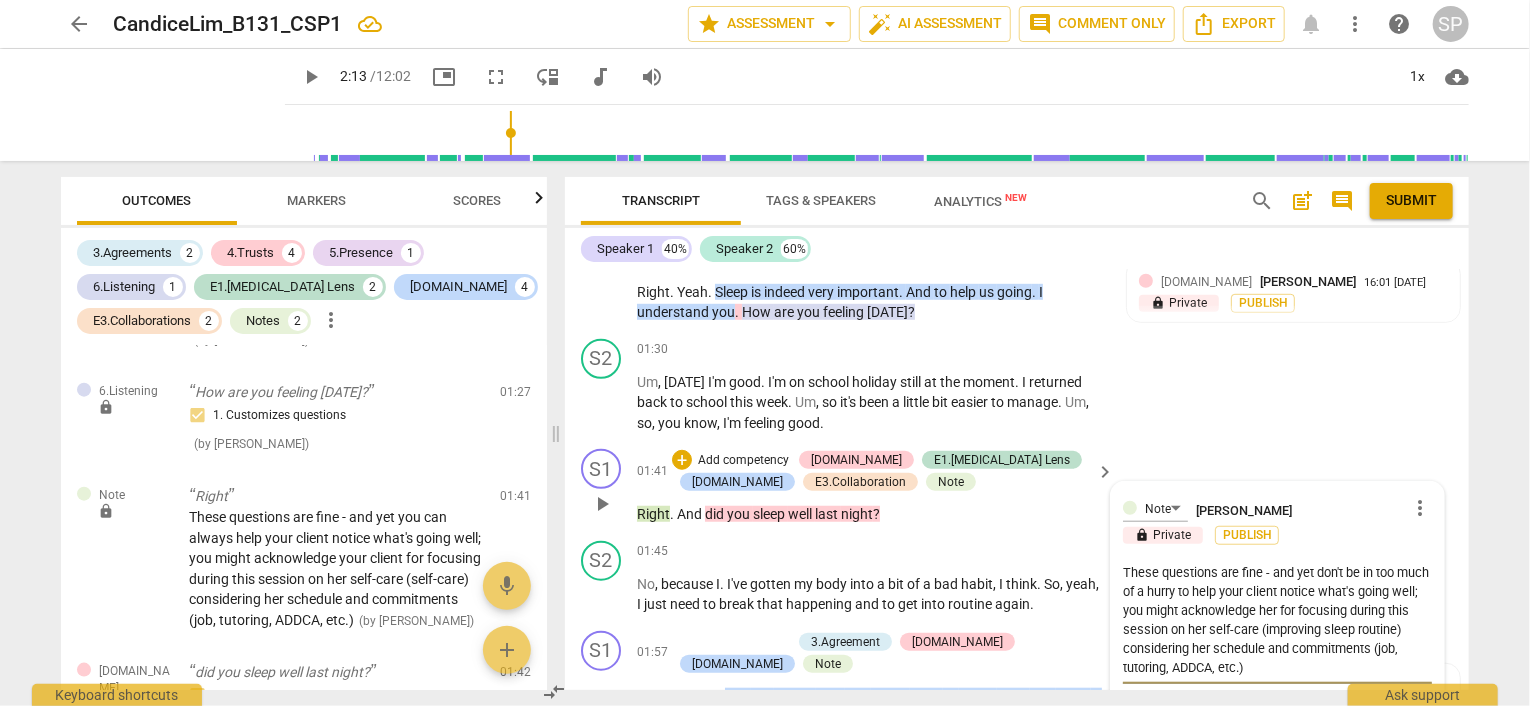 click on "These questions are fine - and yet don't be in too much of a hurry to help your client notice what's going well; you might acknowledge her for focusing during this session on her self-care (improving sleep routine) considering her schedule and commitments (job, tutoring, ADDCA, etc.)" at bounding box center [1277, 620] 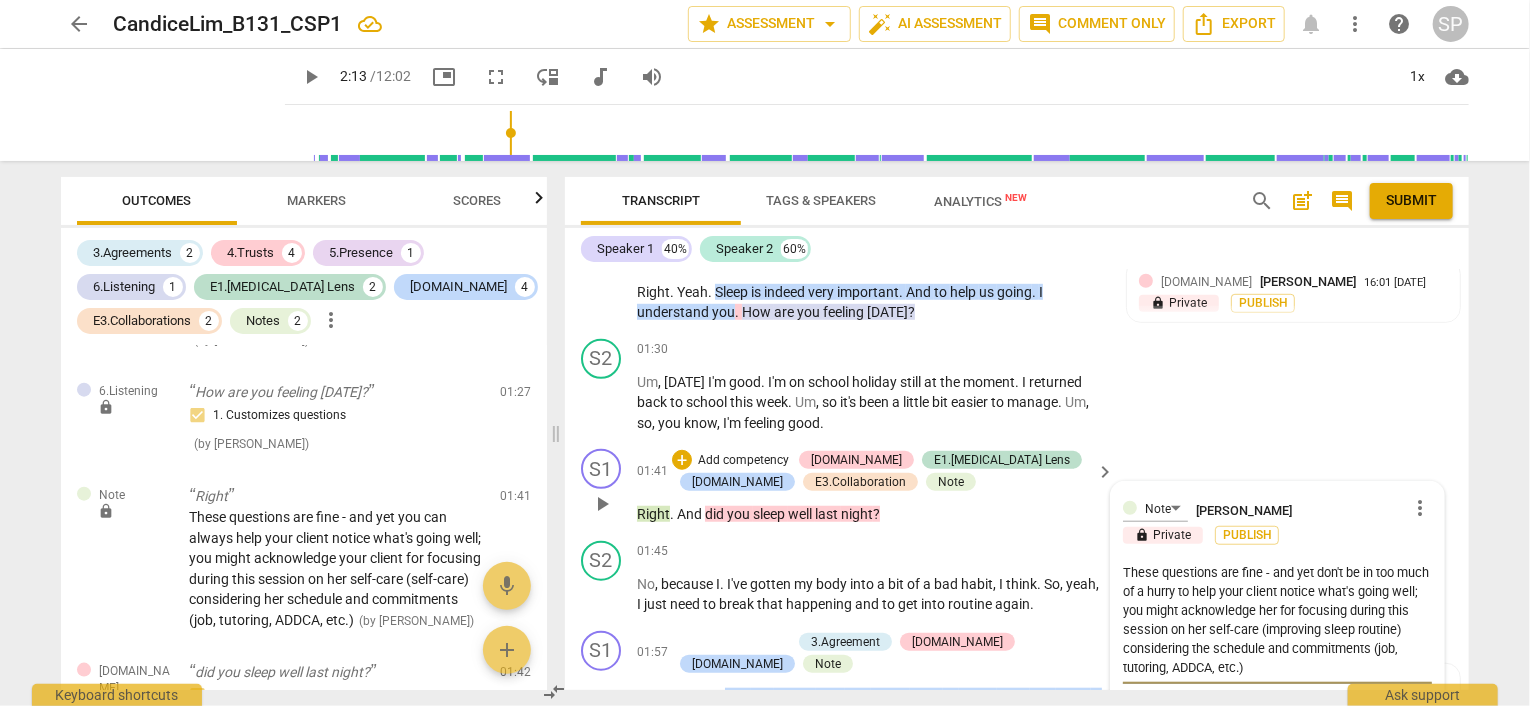 click on "These questions are fine - and yet don't be in too much of a hurry to help your client notice what's going well; you might acknowledge her for focusing during this session on her self-care (improving sleep routine) considering the schedule and commitments (job, tutoring, ADDCA, etc.)" at bounding box center (1277, 620) 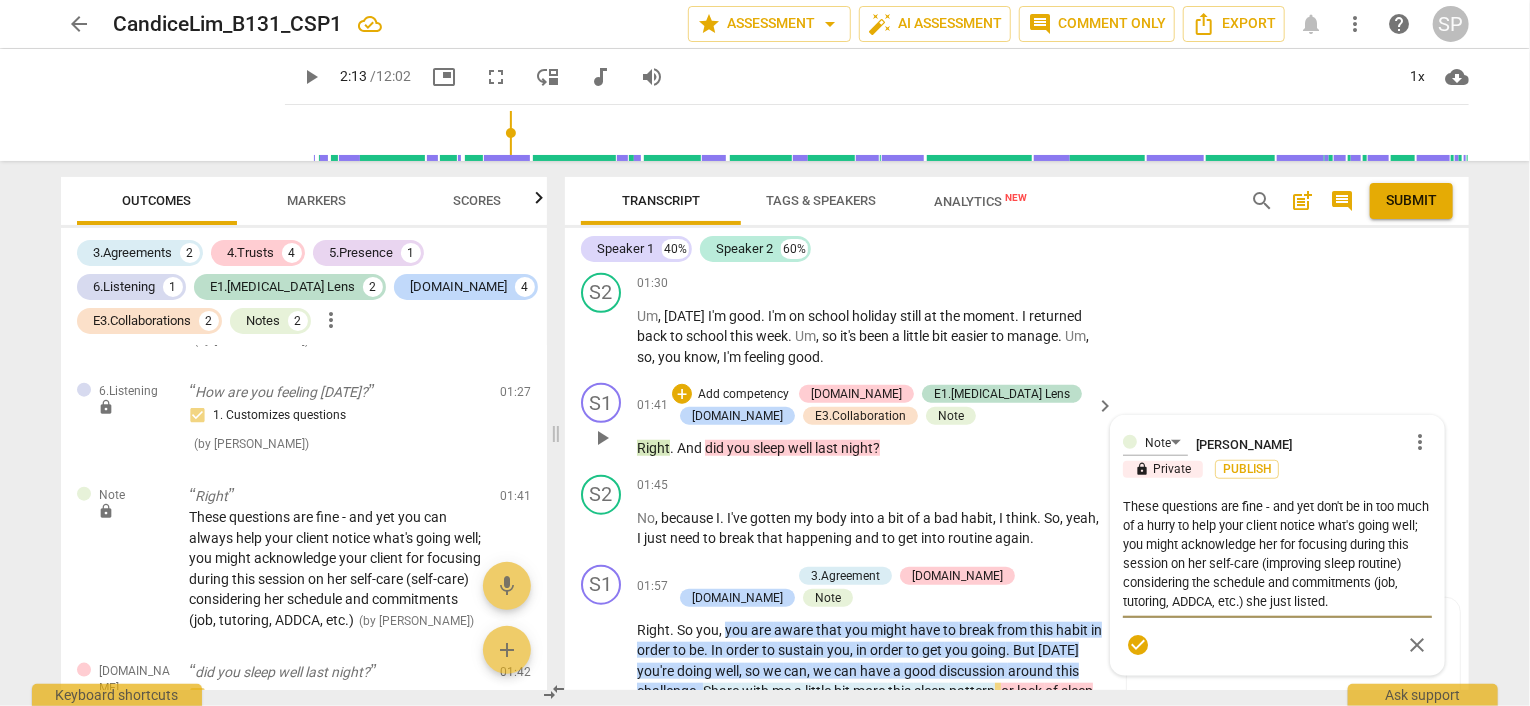 scroll, scrollTop: 849, scrollLeft: 0, axis: vertical 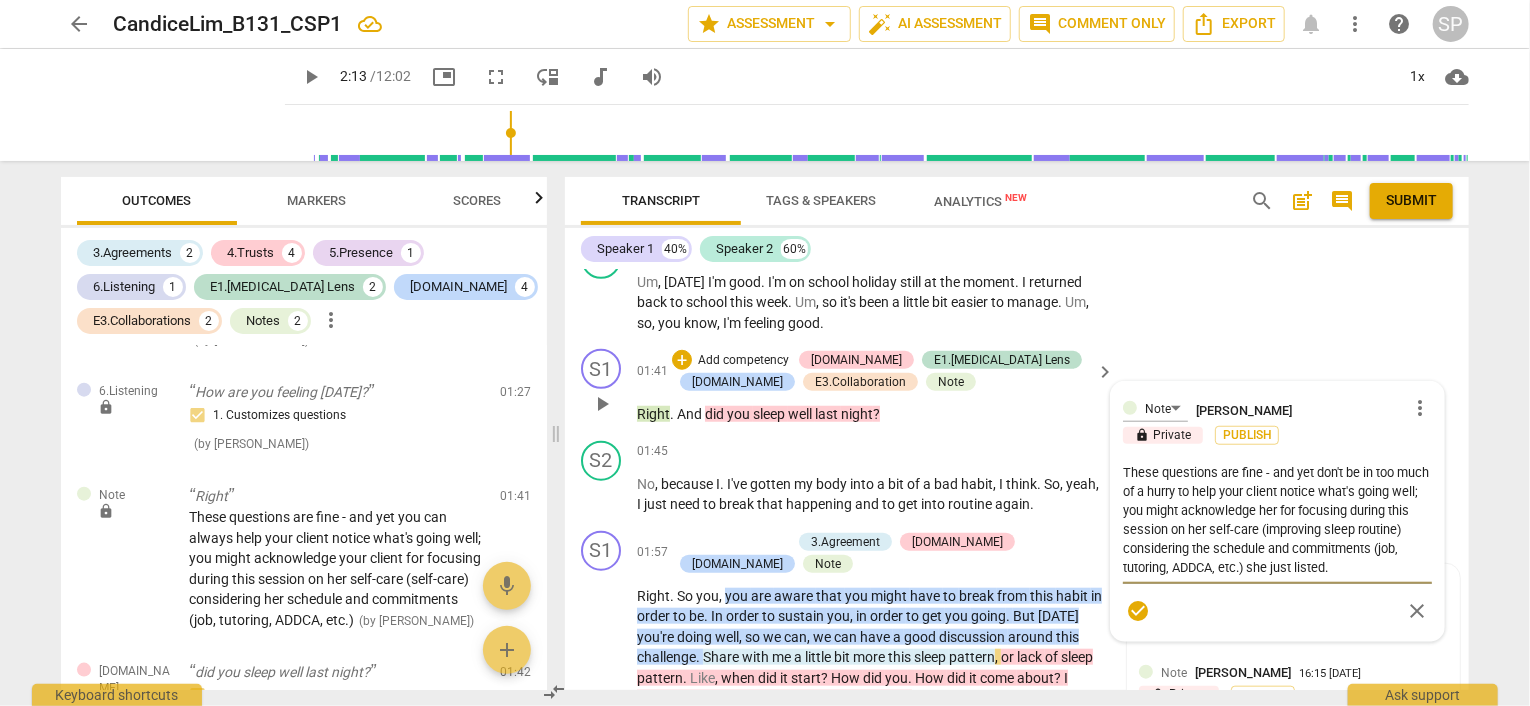 click on "These questions are fine - and yet don't be in too much of a hurry to help your client notice what's going well; you might acknowledge her for focusing during this session on her self-care (improving sleep routine) considering the schedule and commitments (job, tutoring, ADDCA, etc.) she just listed." at bounding box center (1277, 520) 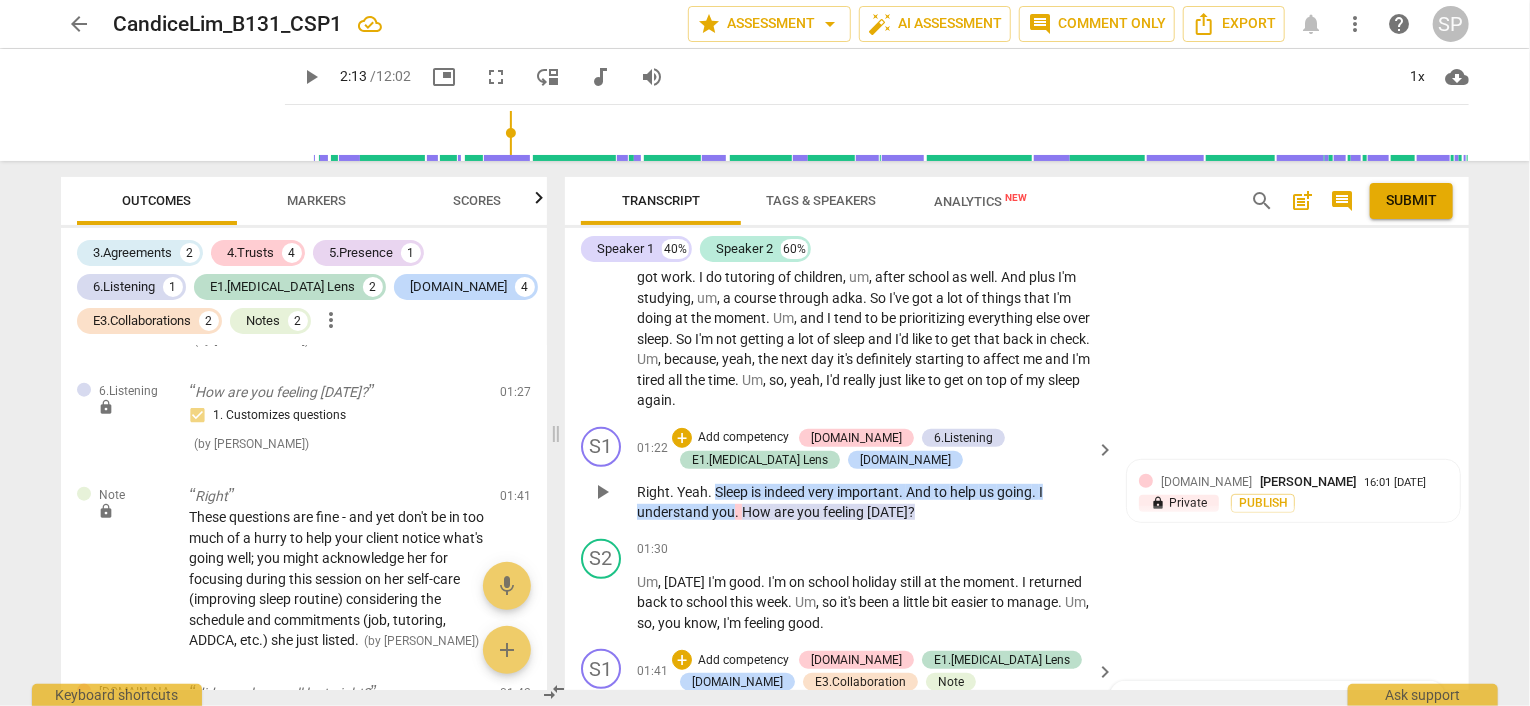 scroll, scrollTop: 749, scrollLeft: 0, axis: vertical 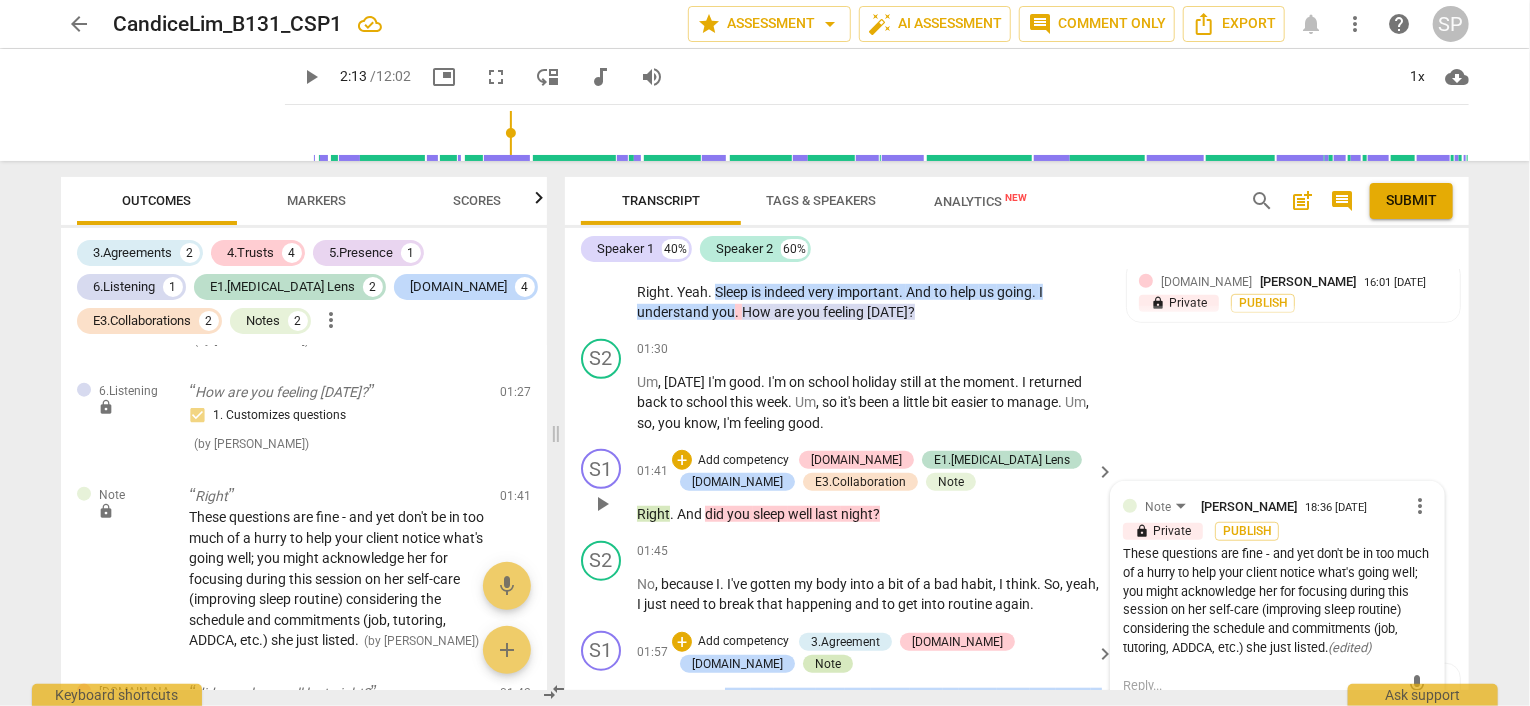 click on "Note" at bounding box center [828, 664] 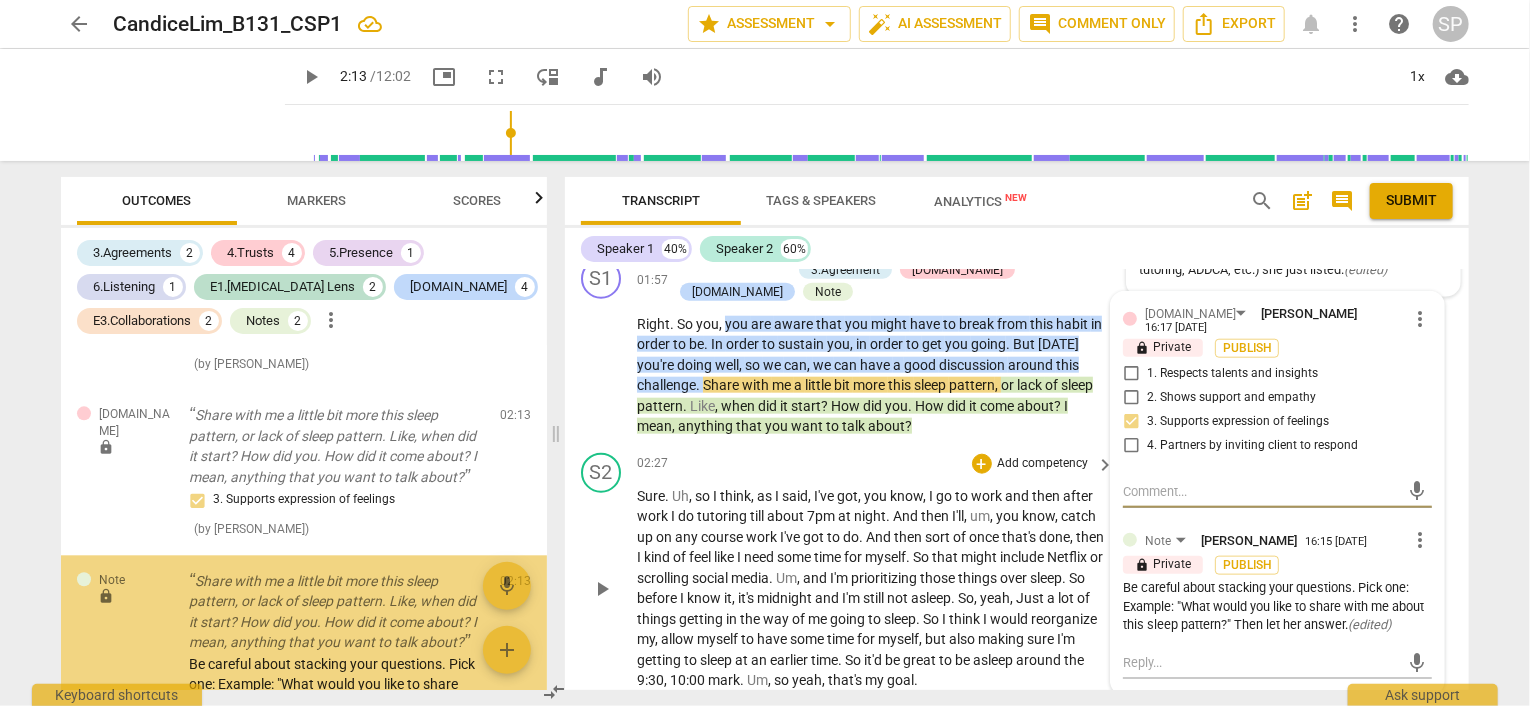 scroll, scrollTop: 2571, scrollLeft: 0, axis: vertical 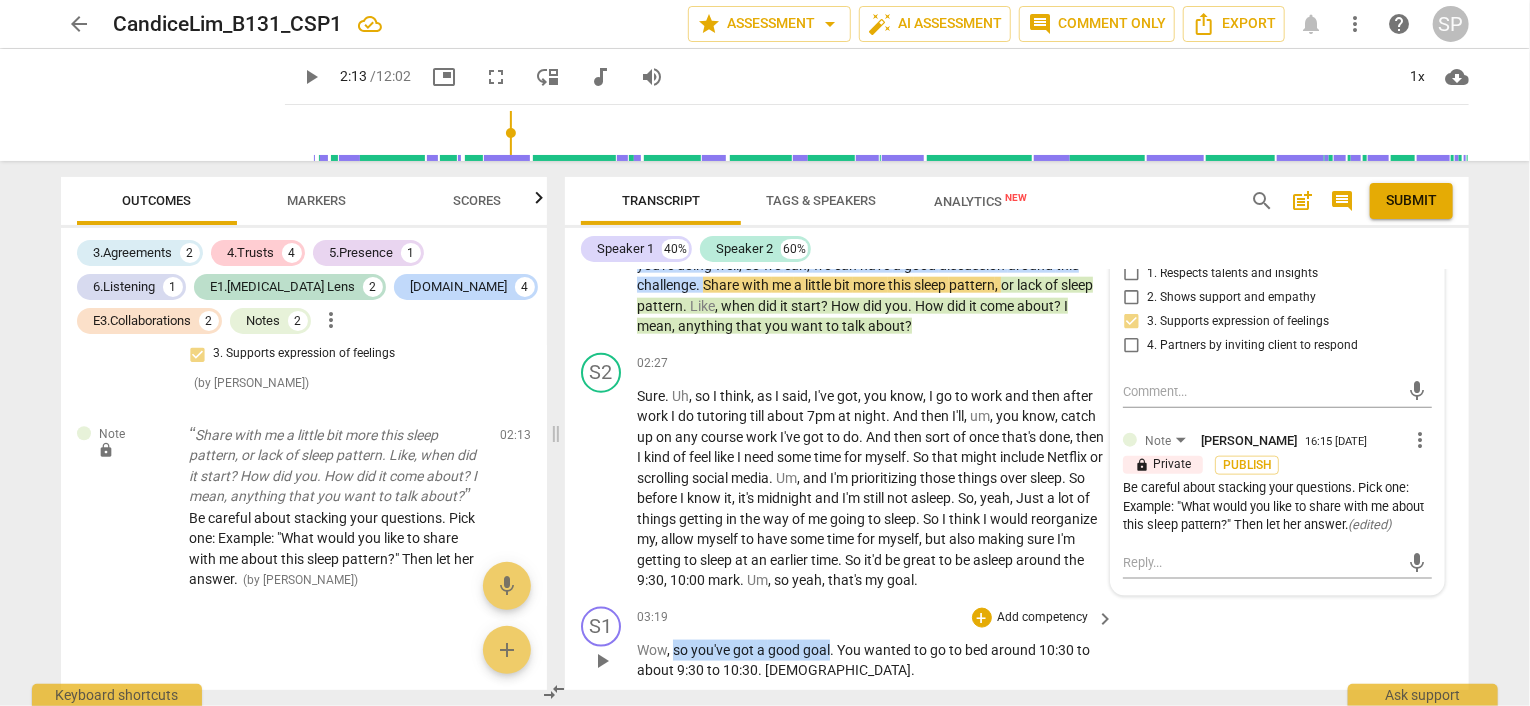 drag, startPoint x: 672, startPoint y: 644, endPoint x: 830, endPoint y: 645, distance: 158.00316 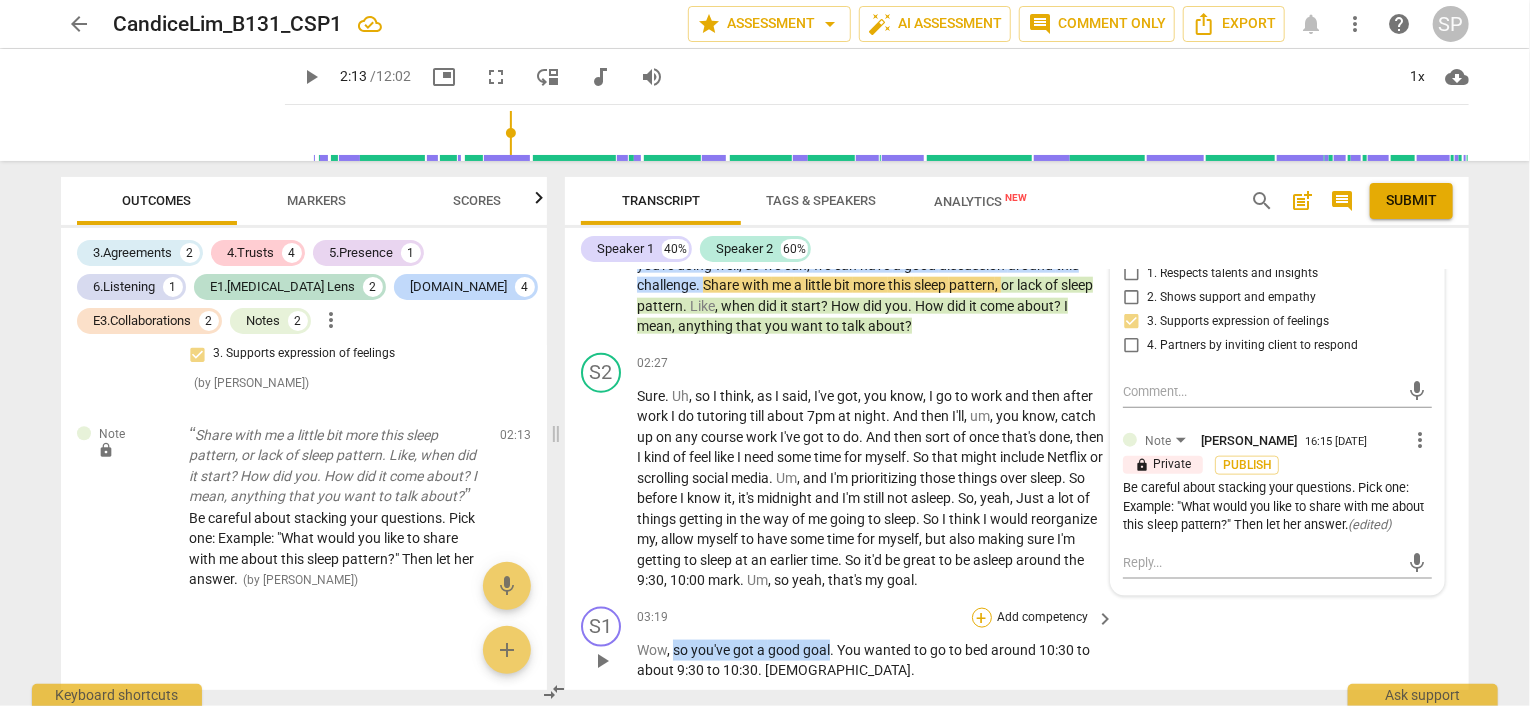 click on "+" at bounding box center (982, 618) 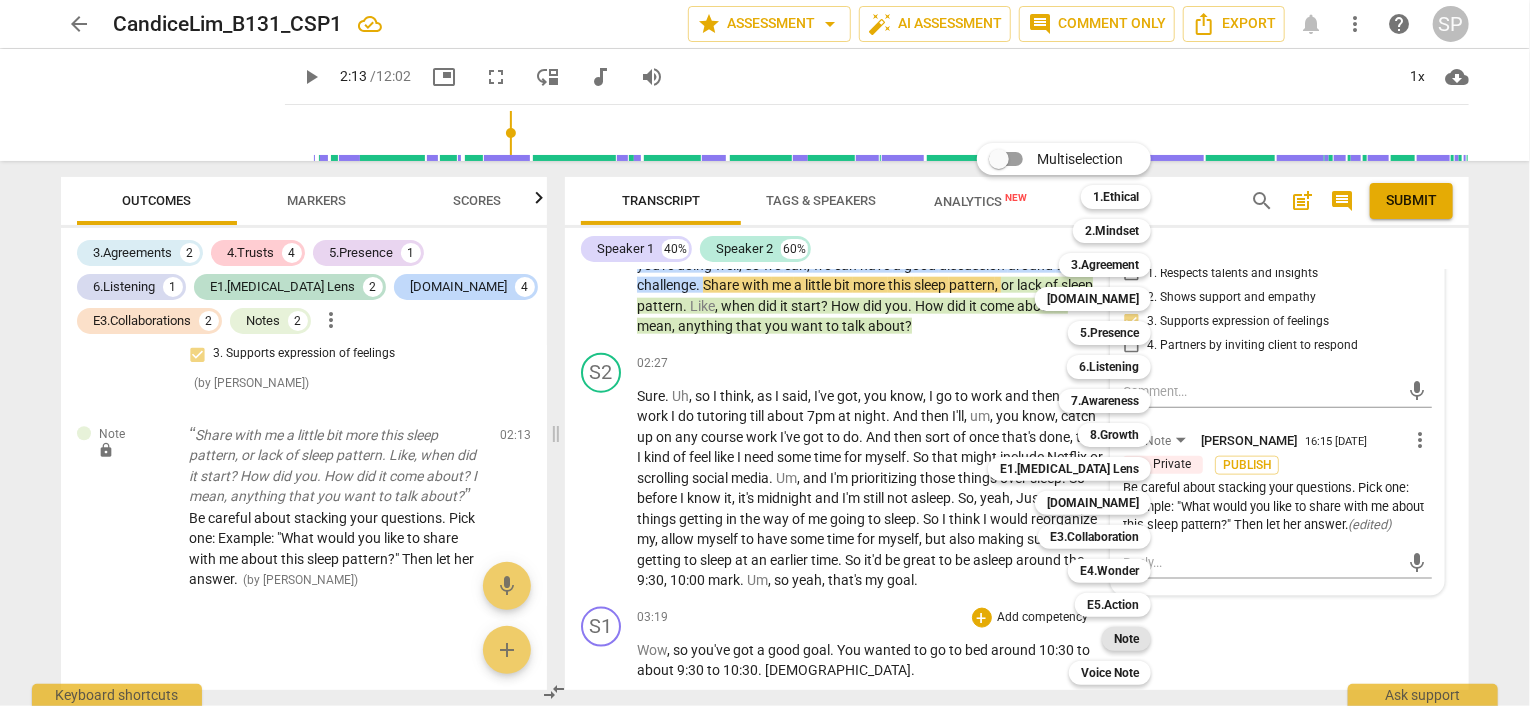 click on "Note" at bounding box center [1126, 639] 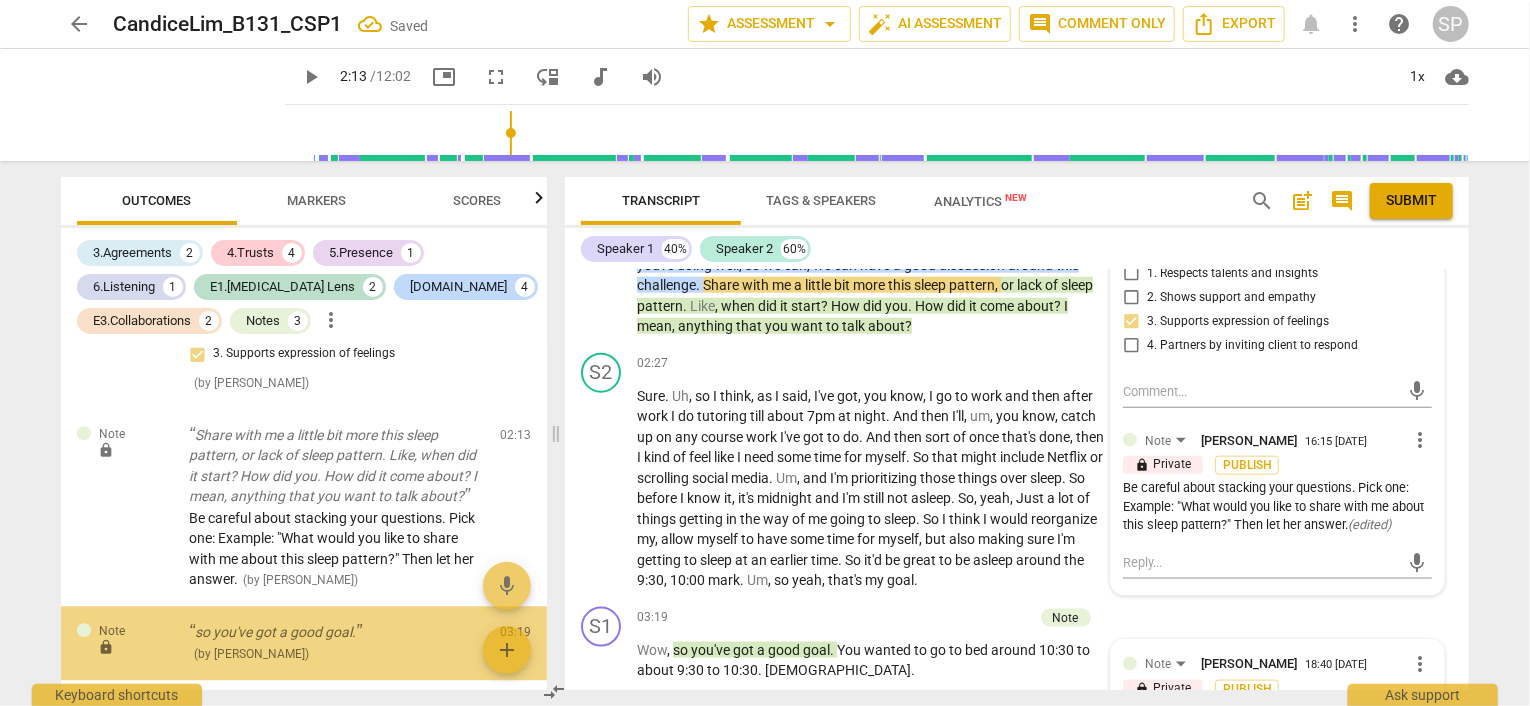 scroll, scrollTop: 1468, scrollLeft: 0, axis: vertical 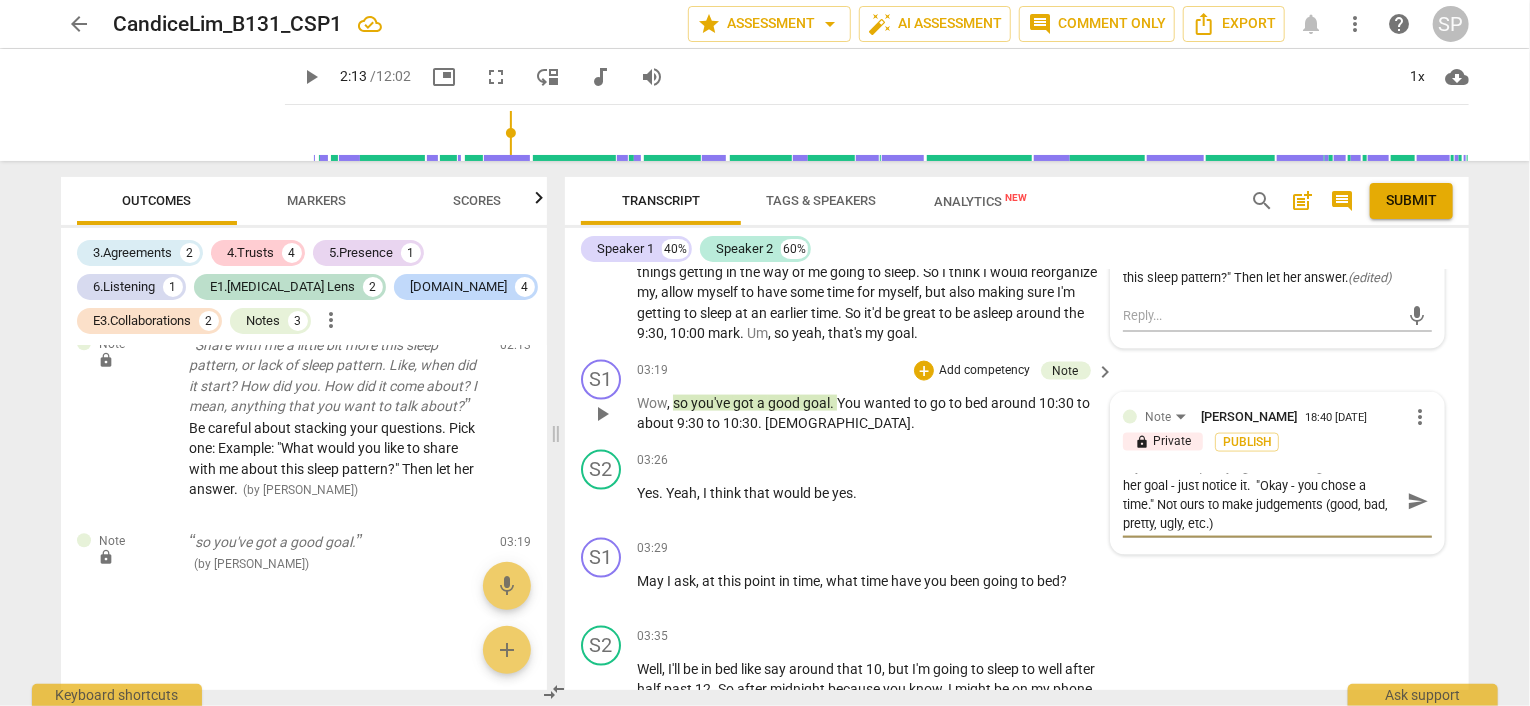 click on "Try to avoid "qualifying" or attaching a decision to her goal - just notice it.  "Okay - you chose a time." Not ours to make judgements (good, bad, pretty, ugly, etc.)" at bounding box center (1261, 502) 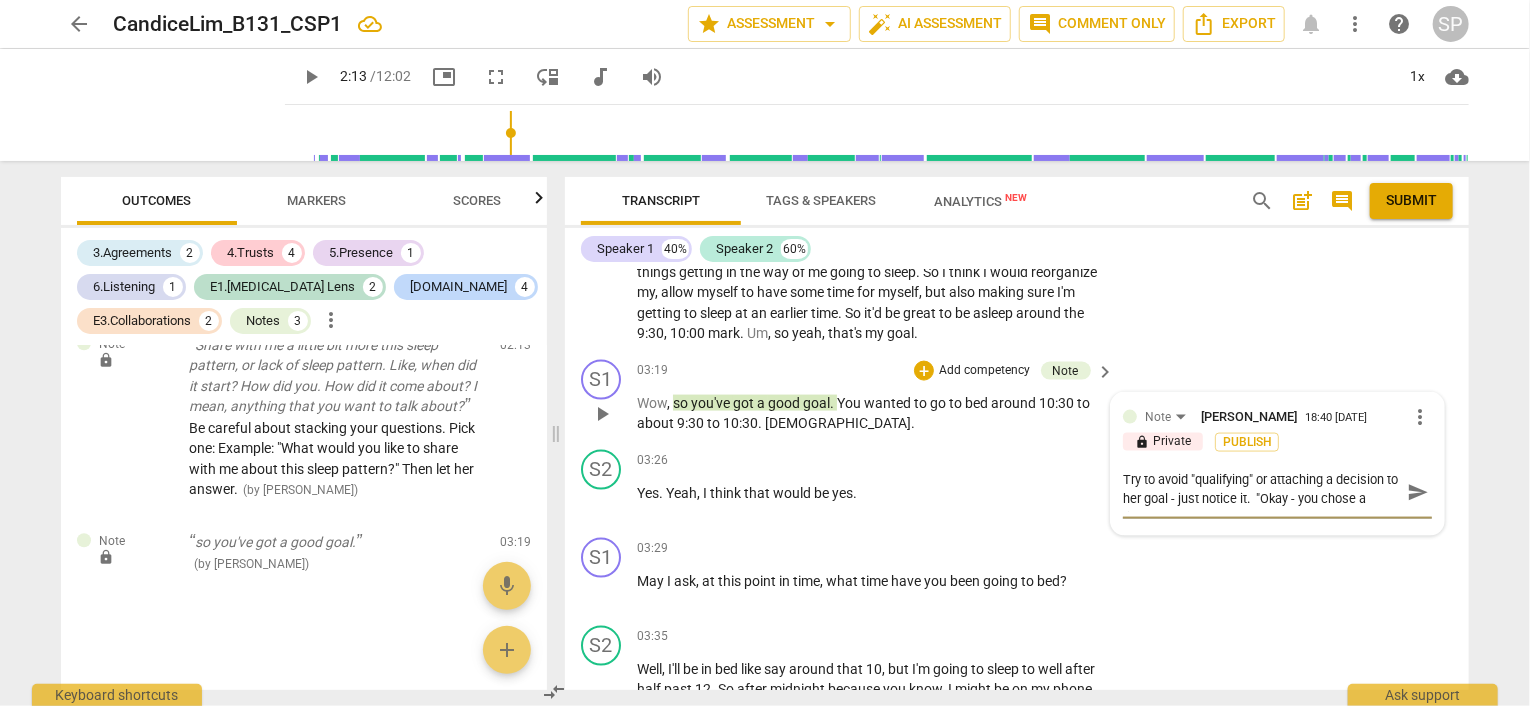 scroll, scrollTop: 0, scrollLeft: 0, axis: both 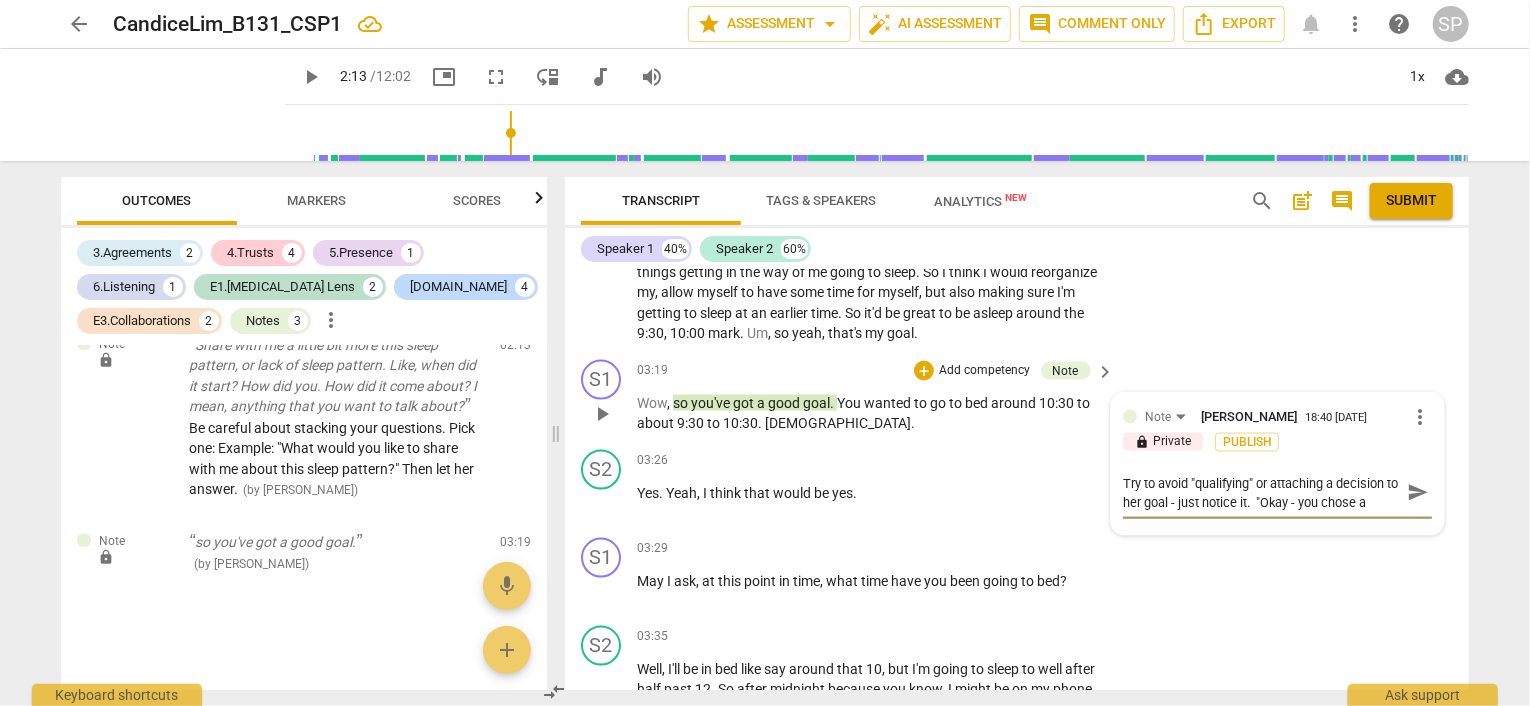 click on "Try to avoid "qualifying" or attaching a decision to her goal - just notice it.  "Okay - you chose a time."" at bounding box center (1261, 493) 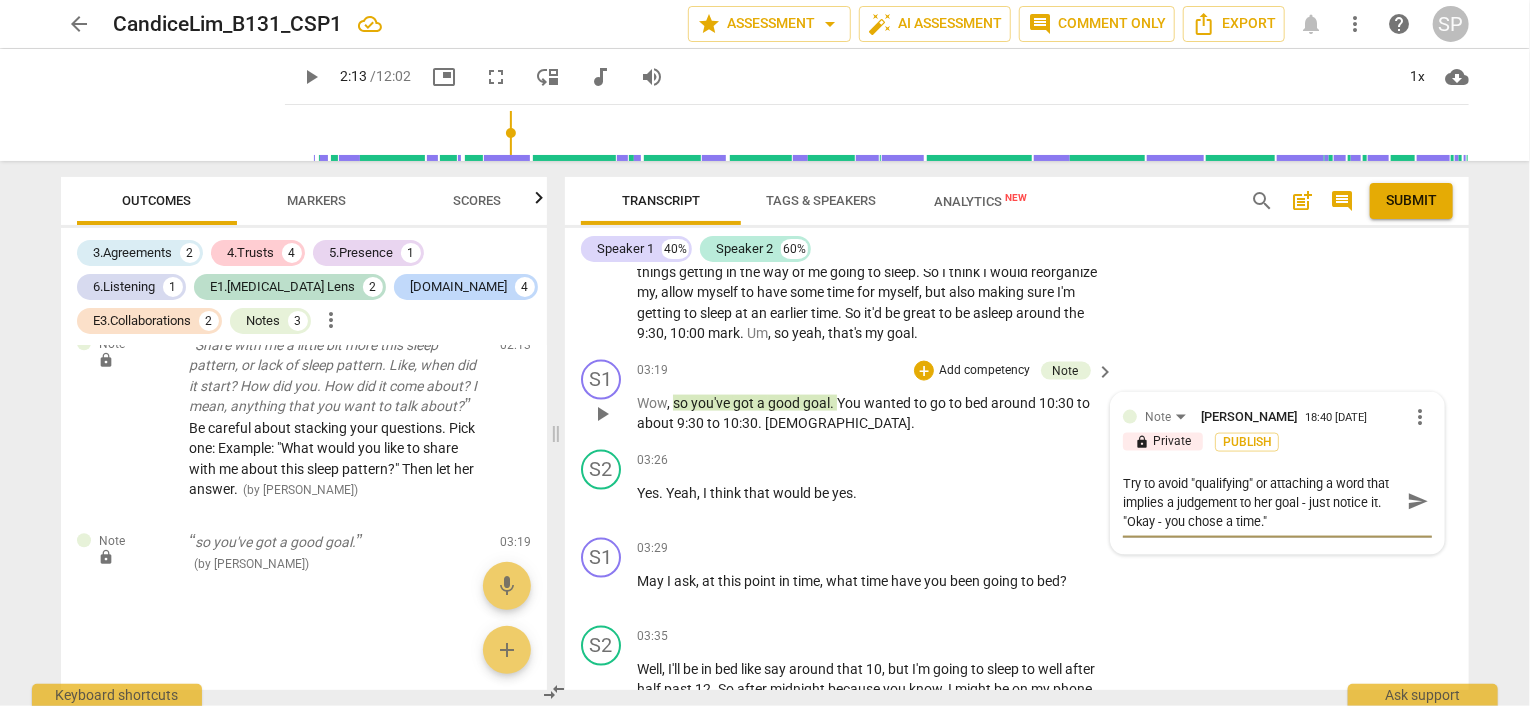 click on "Try to avoid "qualifying" or attaching a word that implies a judgement to her goal - just notice it.  "Okay - you chose a time."" at bounding box center (1261, 502) 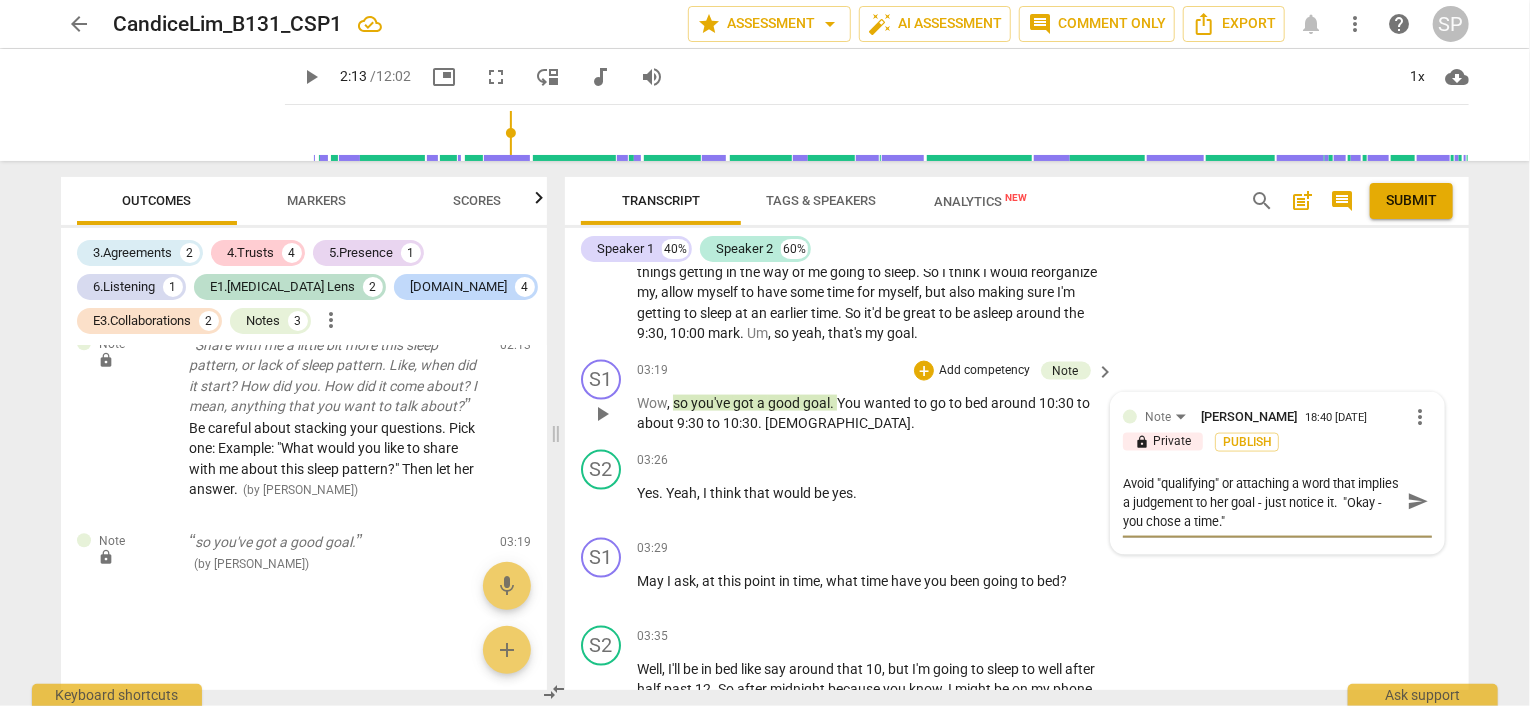 click on "Avoid "qualifying" or attaching a word that implies a judgement to her goal - just notice it.  "Okay - you chose a time."" at bounding box center [1261, 502] 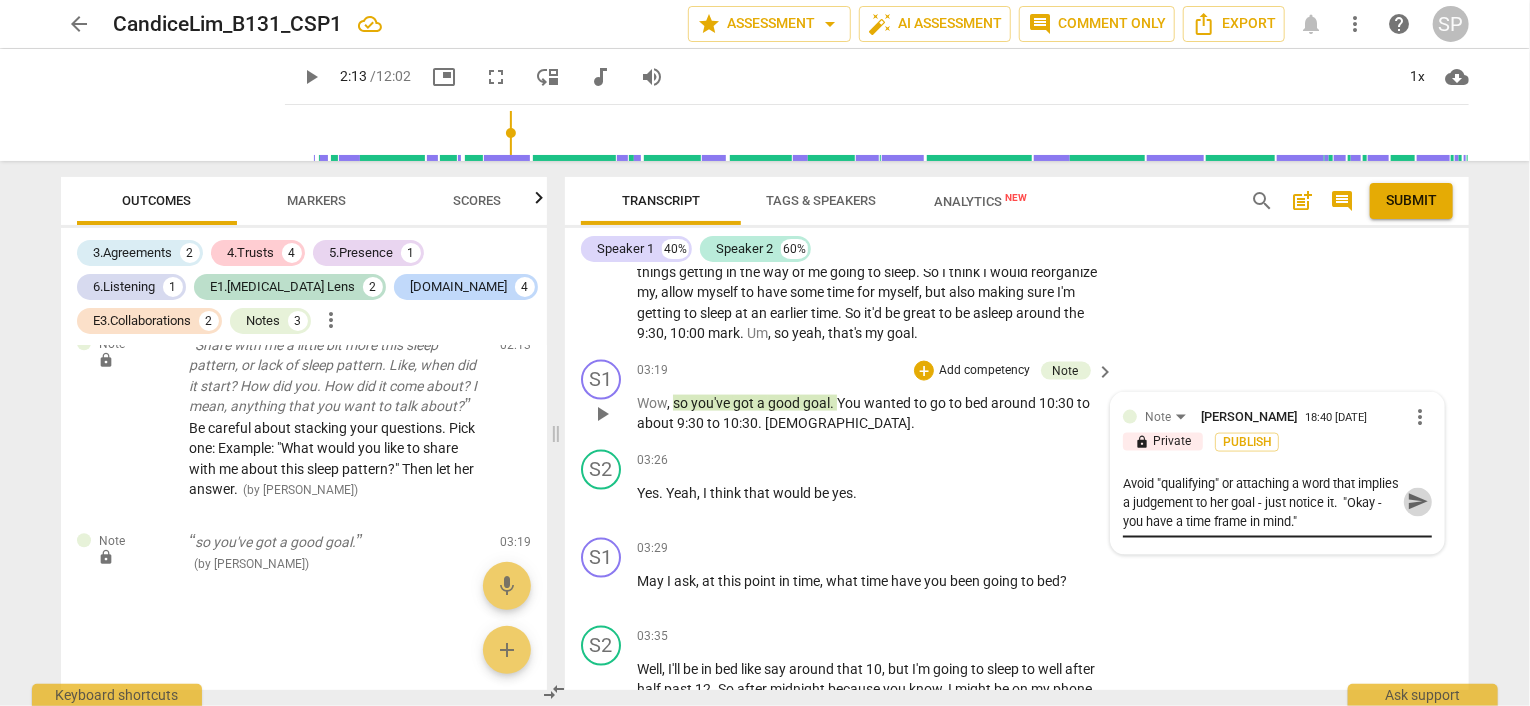 click on "send" at bounding box center (1418, 502) 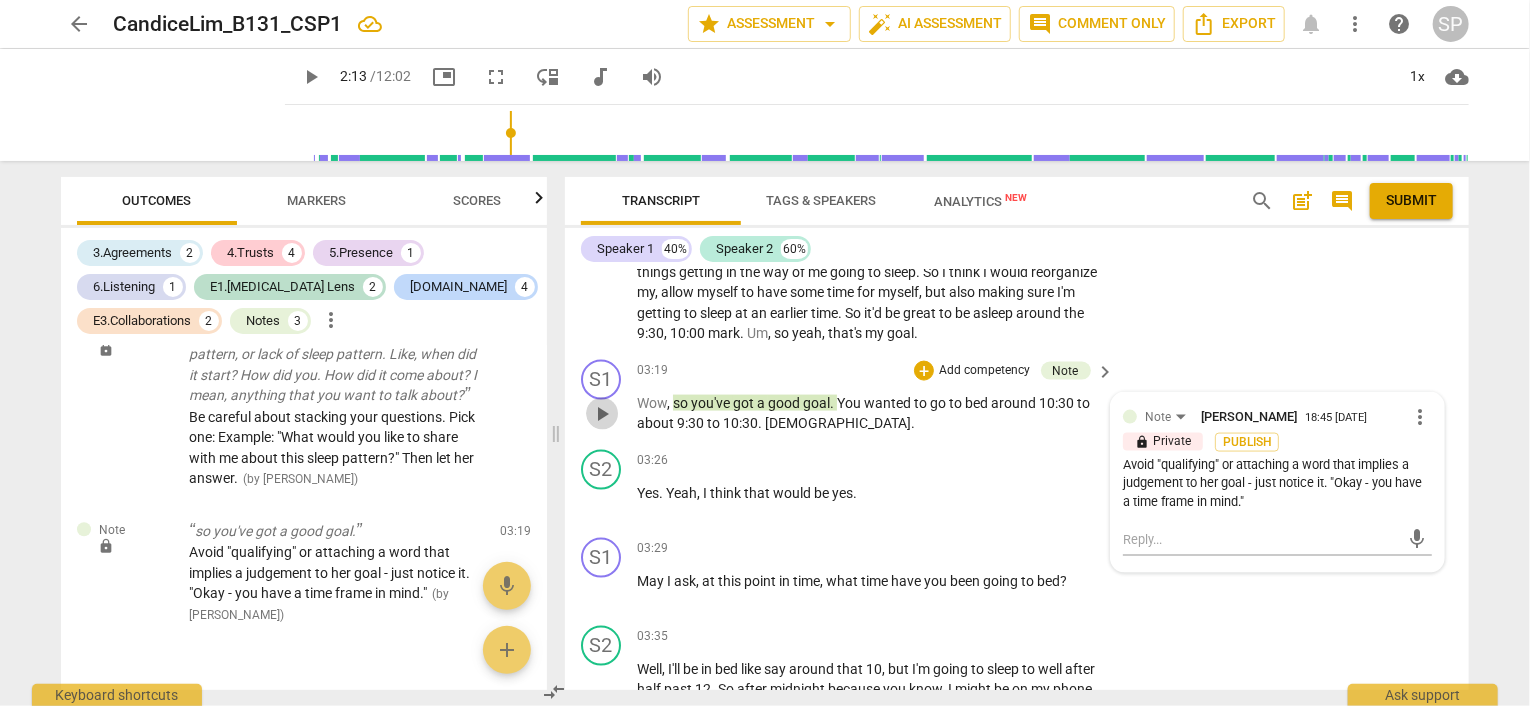 click on "play_arrow" at bounding box center (602, 414) 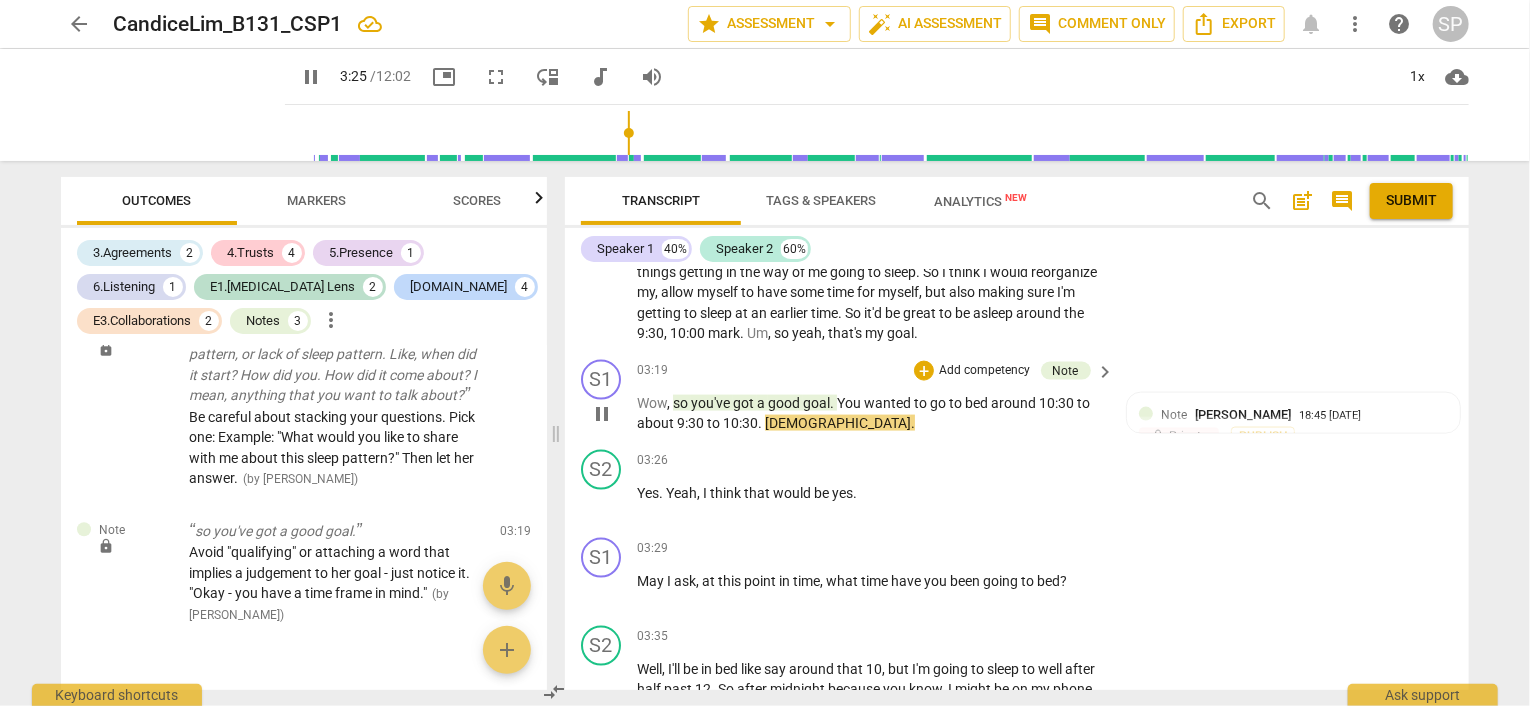 click on "pause" at bounding box center [602, 414] 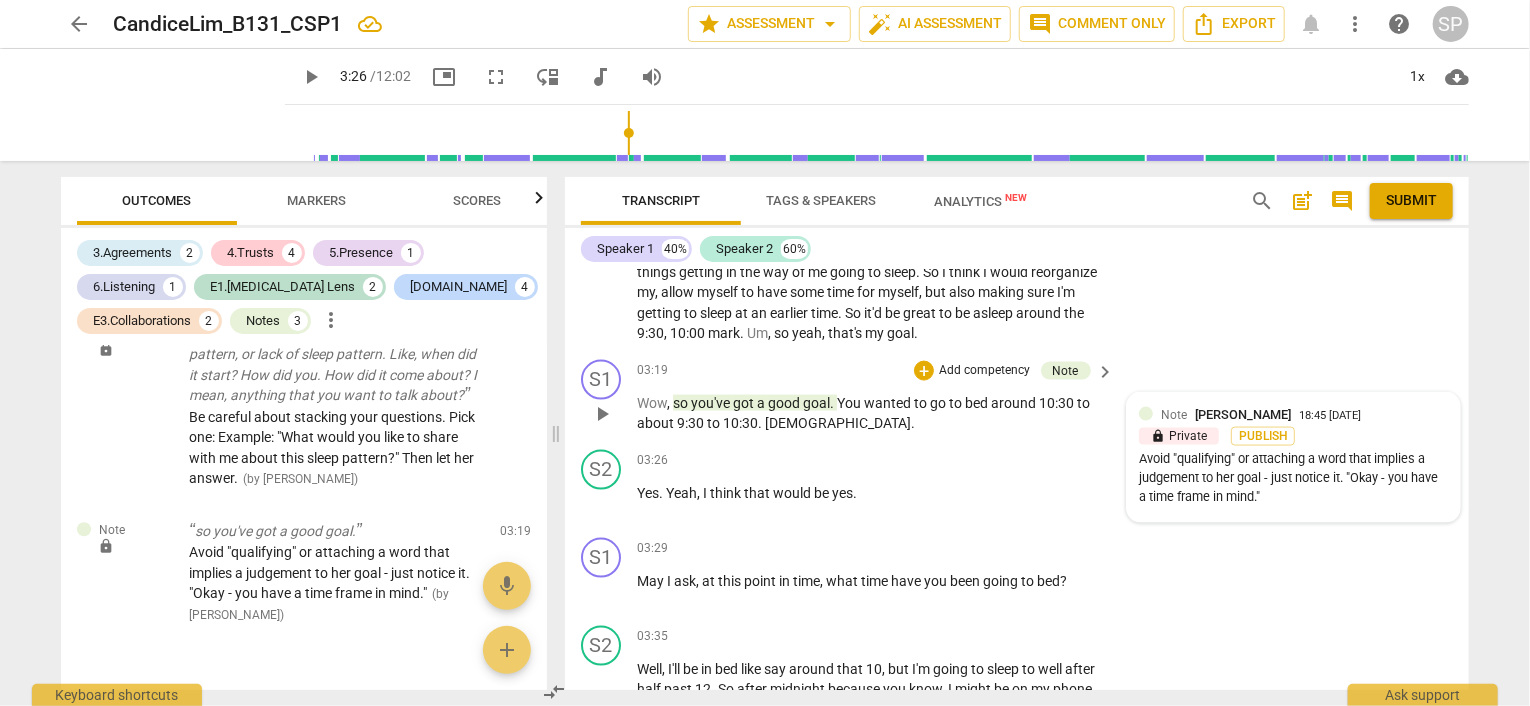 click on "Avoid "qualifying" or attaching a word that implies a judgement to her goal - just notice it.  "Okay - you have a time frame in mind."" at bounding box center [1293, 478] 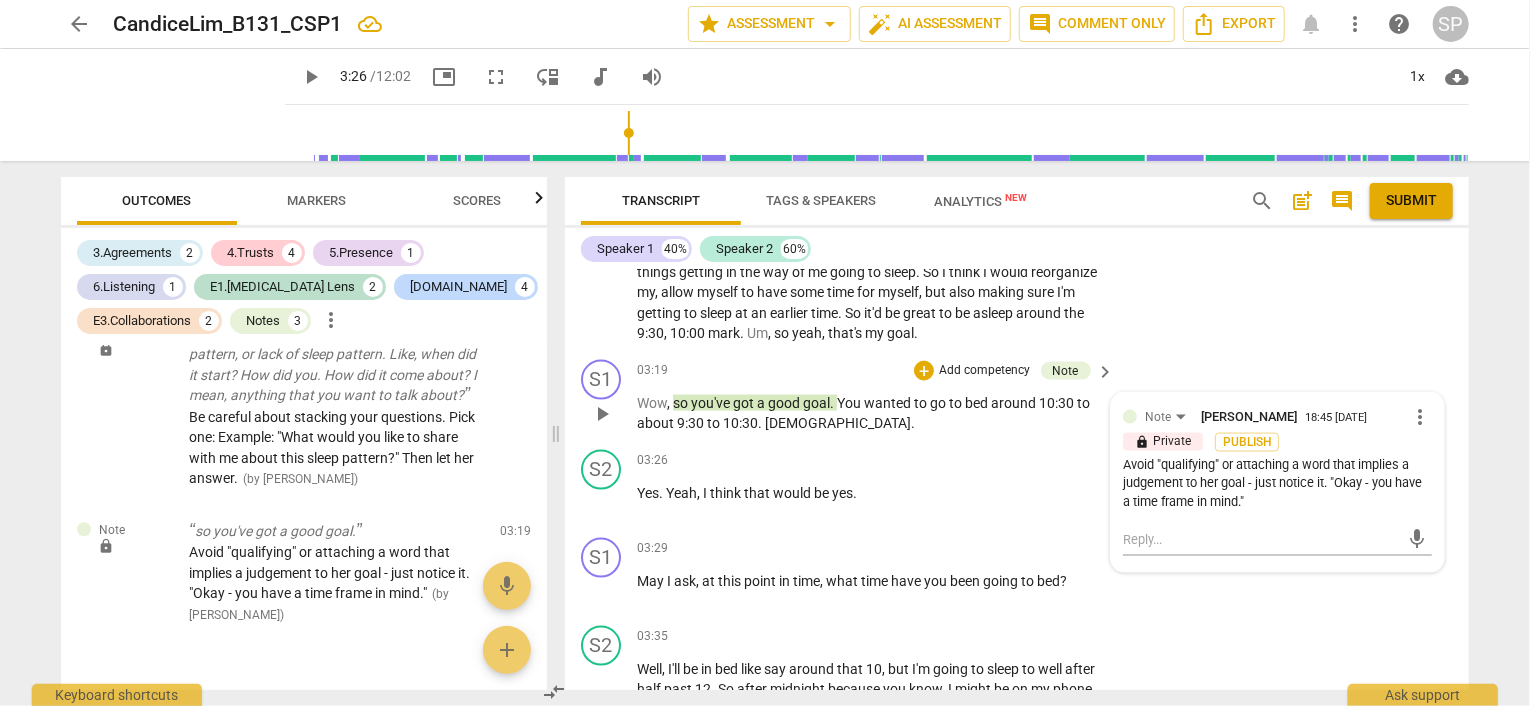 click on "Avoid "qualifying" or attaching a word that implies a judgement to her goal - just notice it.  "Okay - you have a time frame in mind."" at bounding box center (1277, 484) 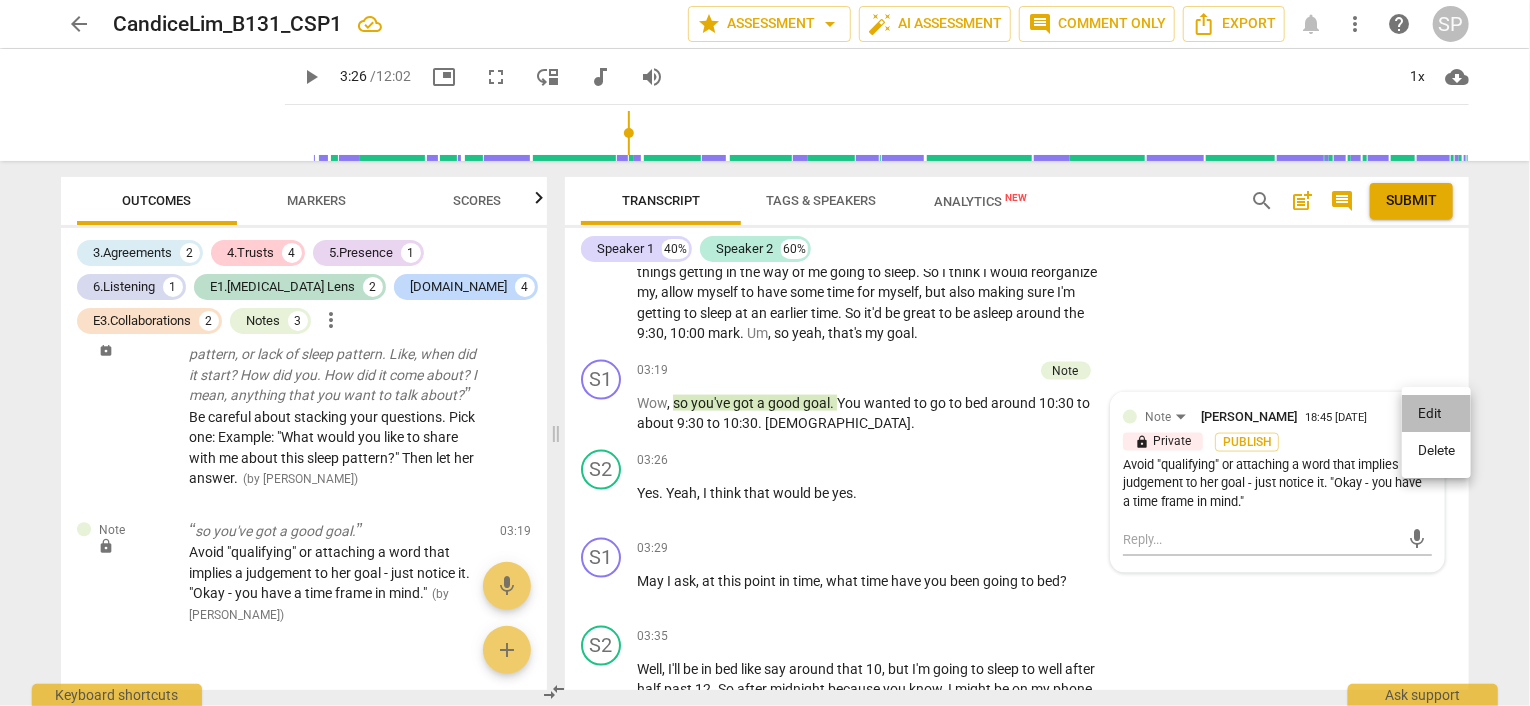 click on "Edit" at bounding box center [1436, 414] 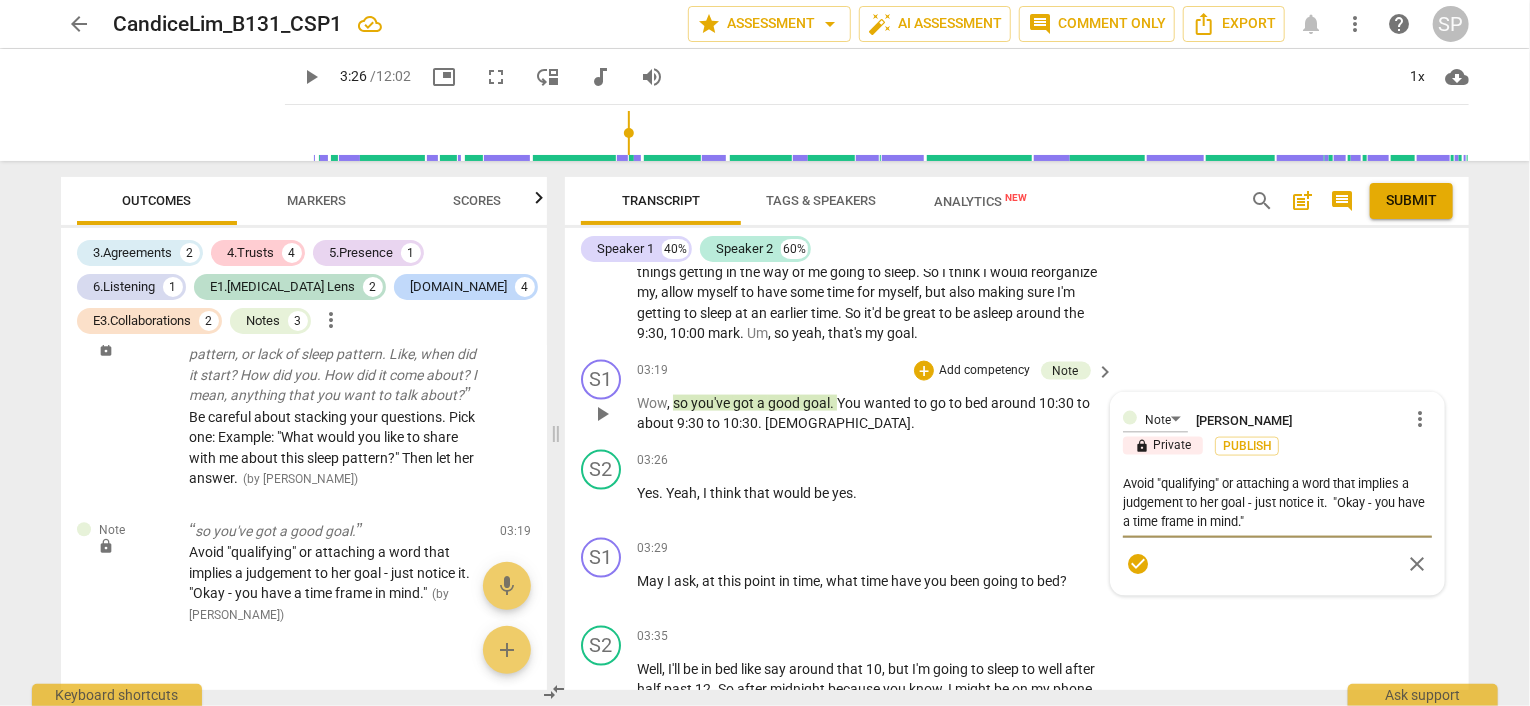 click on "Avoid "qualifying" or attaching a word that implies a judgement to her goal - just notice it.  "Okay - you have a time frame in mind."" at bounding box center (1277, 502) 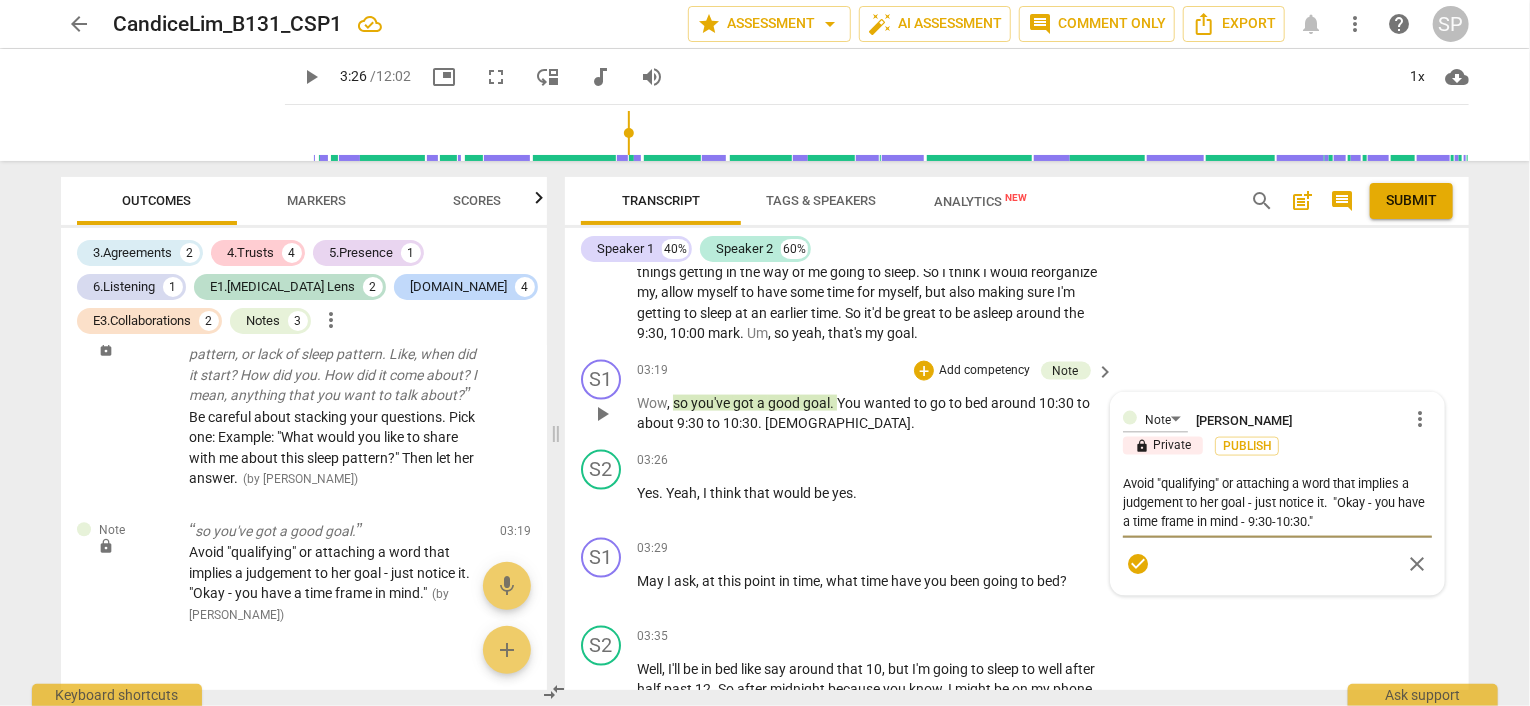 click on "check_circle" at bounding box center [1138, 564] 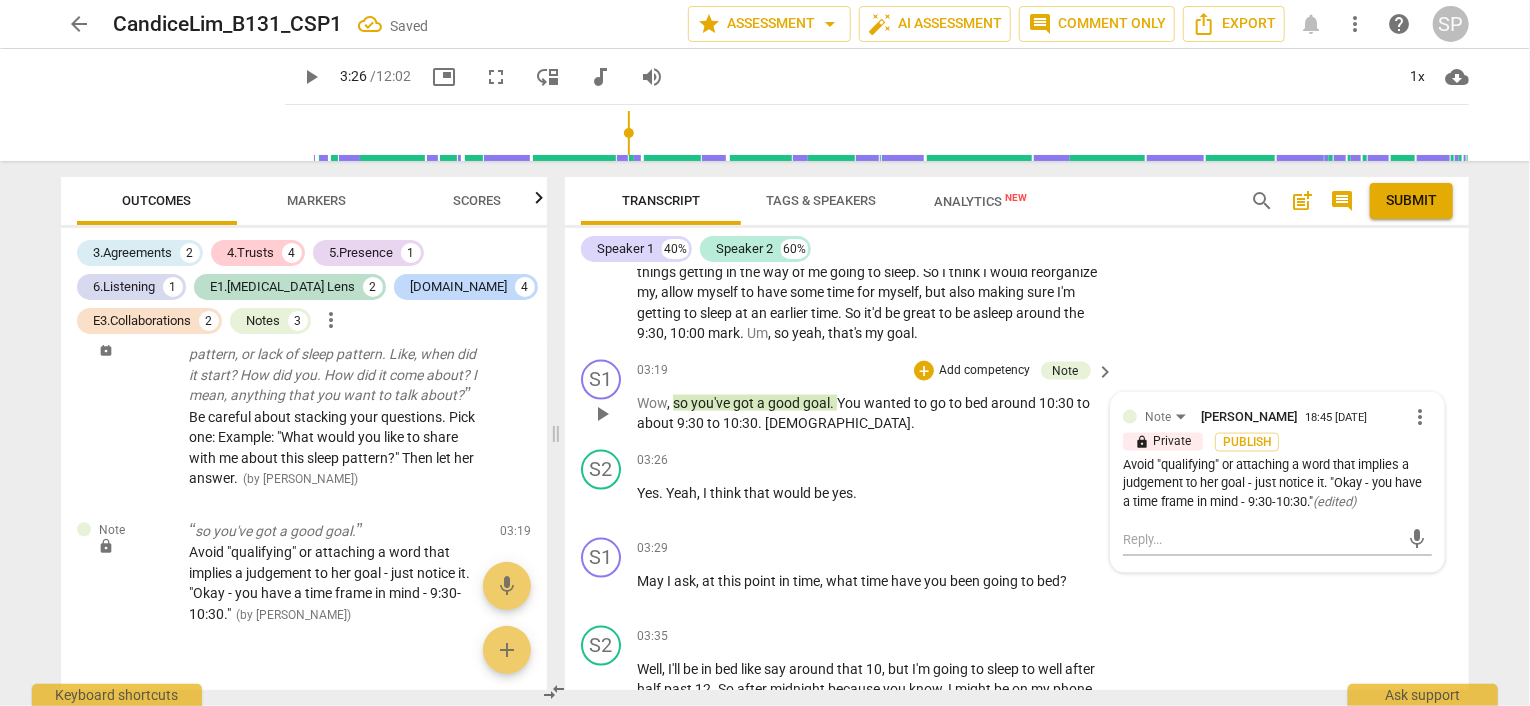 click on "more_vert" at bounding box center (1420, 417) 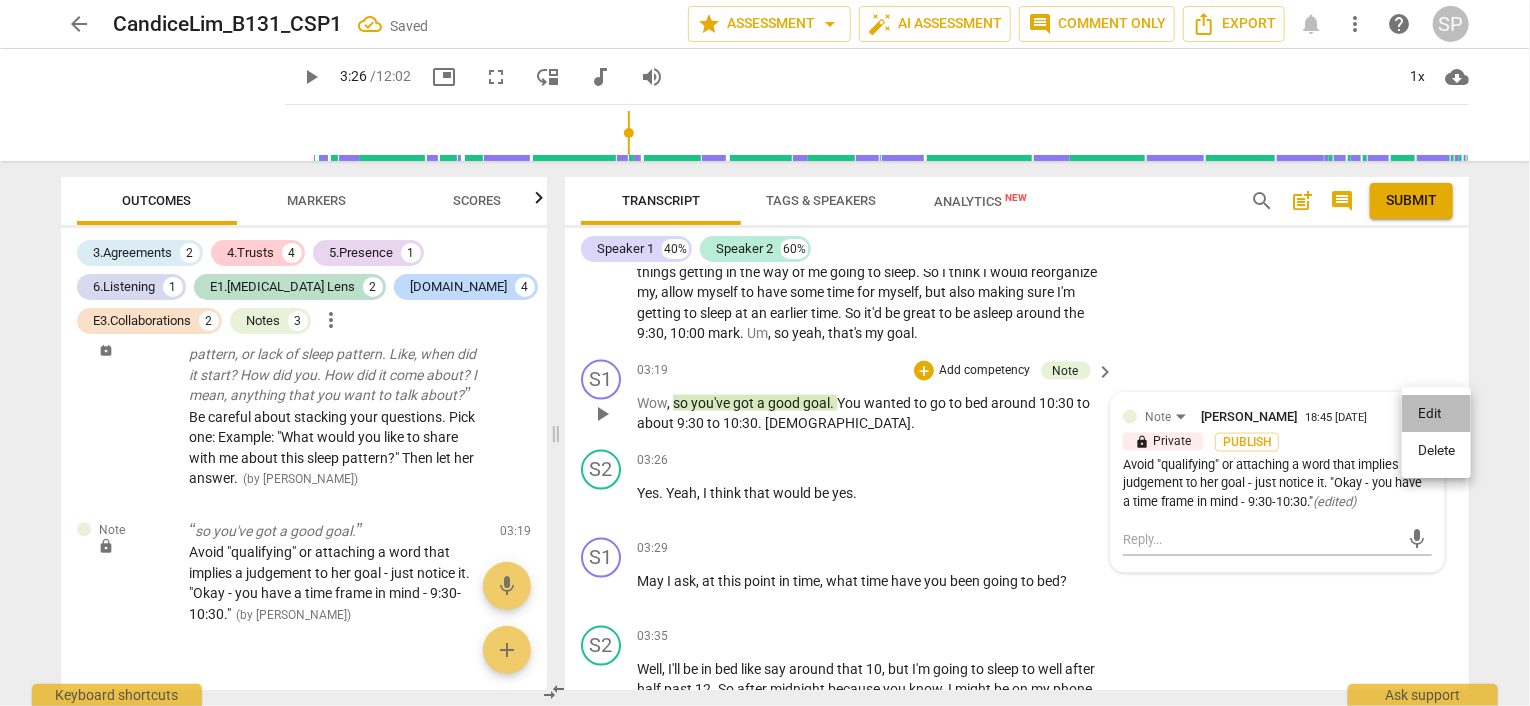 click on "Edit" at bounding box center (1436, 414) 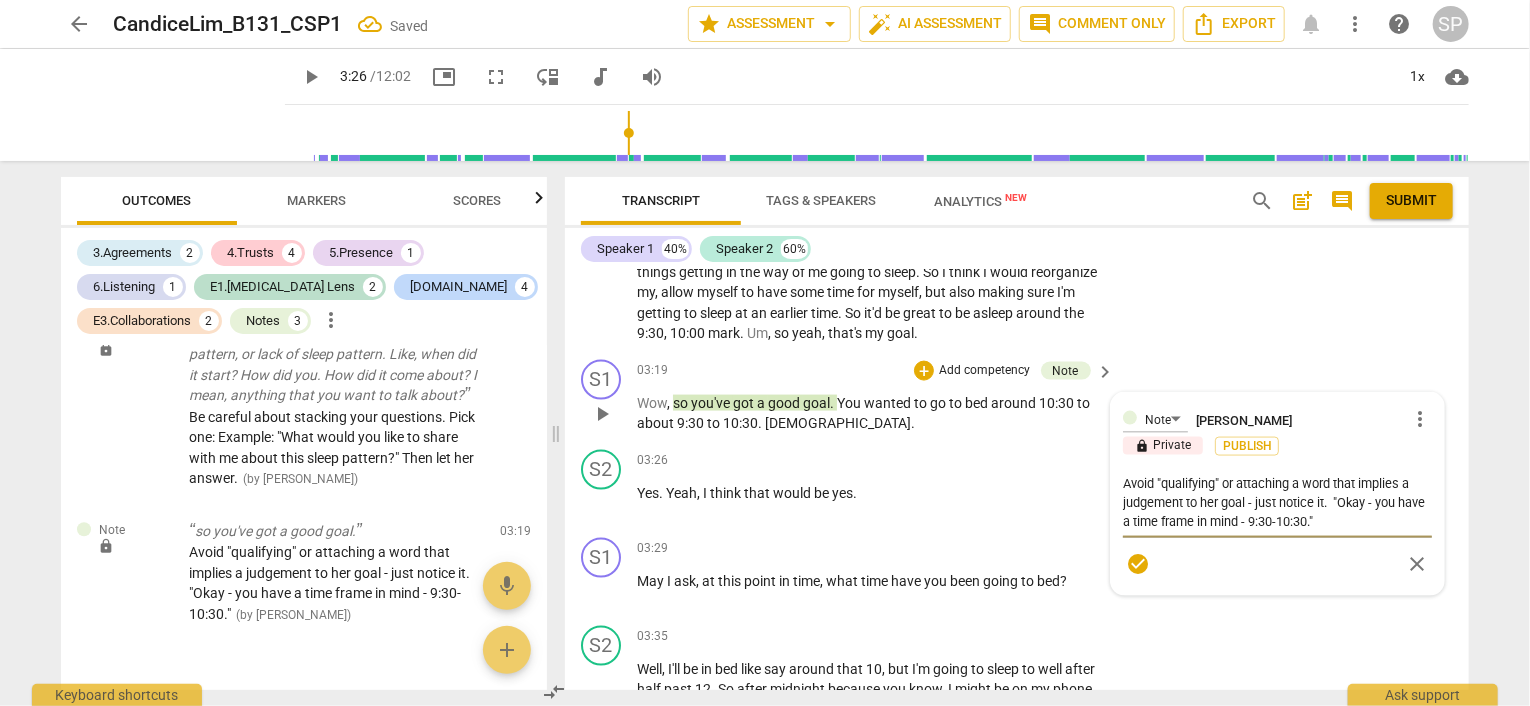 click on "Avoid "qualifying" or attaching a word that implies a judgement to her goal - just notice it.  "Okay - you have a time frame in mind - 9:30-10:30."" at bounding box center [1277, 502] 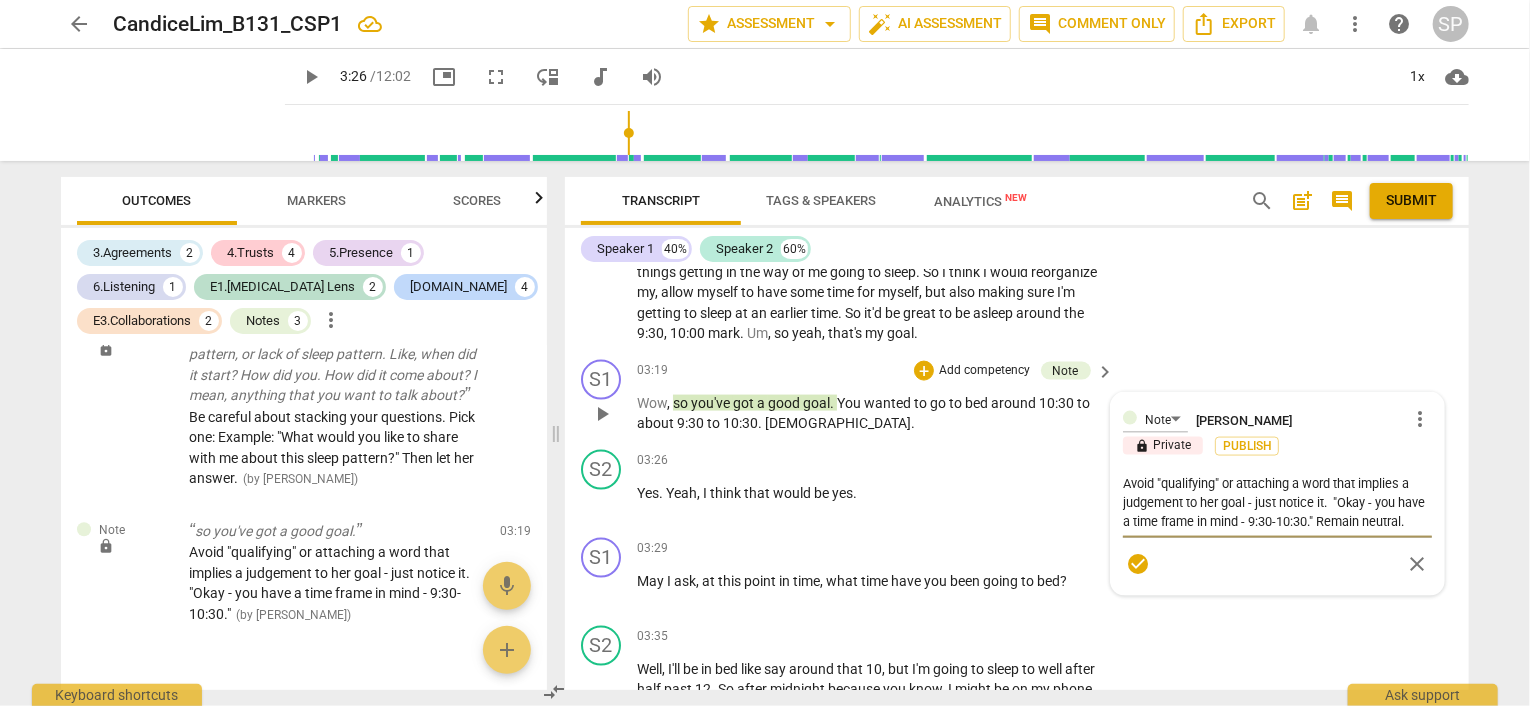 click on "check_circle" at bounding box center (1138, 564) 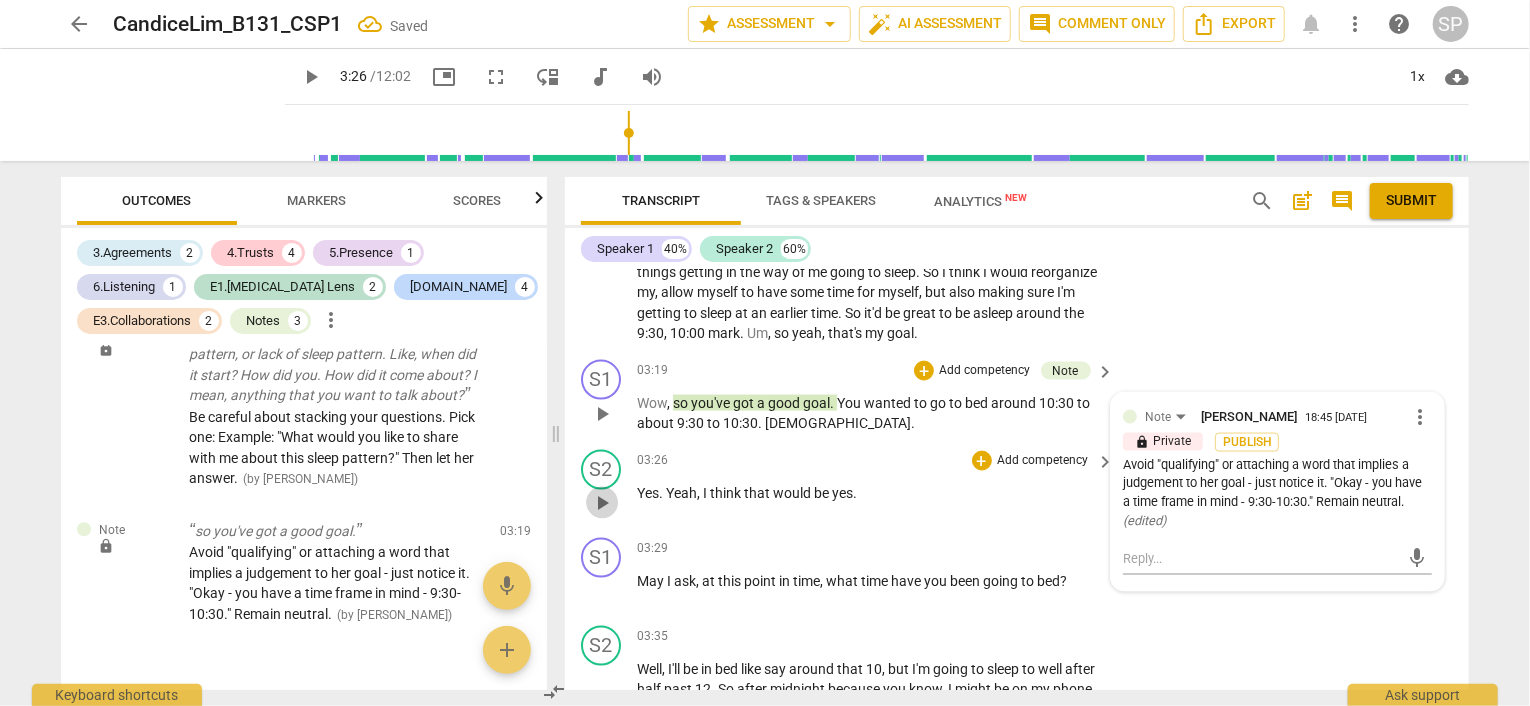 click on "play_arrow" at bounding box center (602, 503) 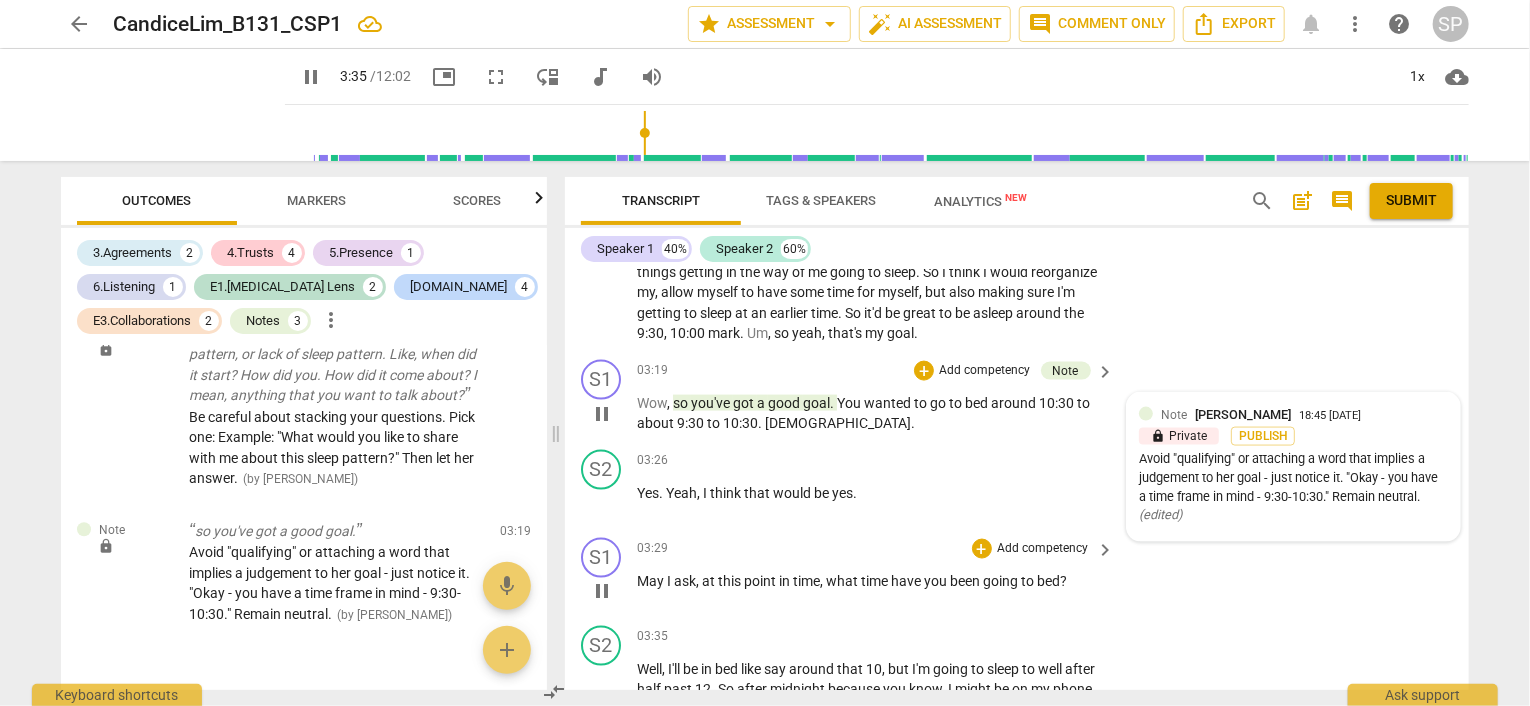 click on "pause" at bounding box center [602, 591] 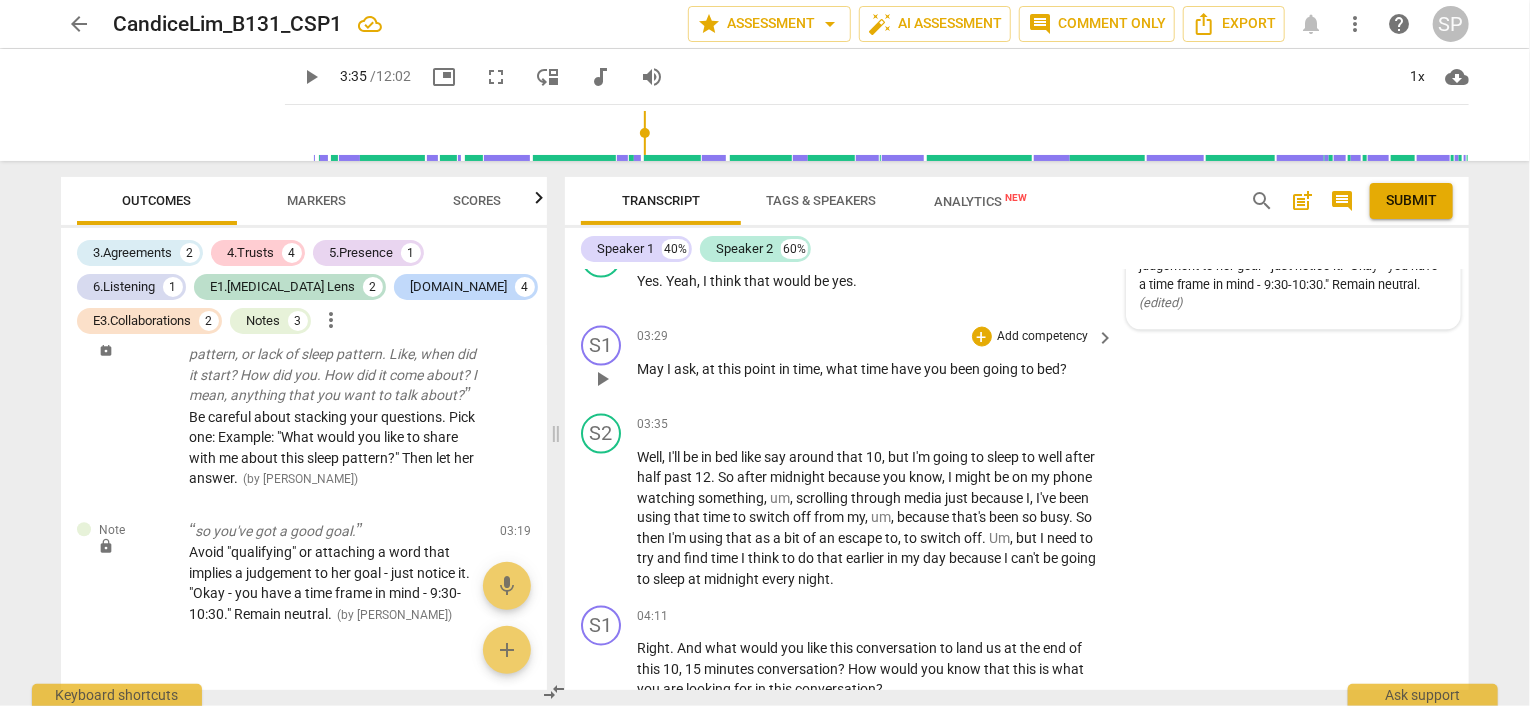 scroll, scrollTop: 1668, scrollLeft: 0, axis: vertical 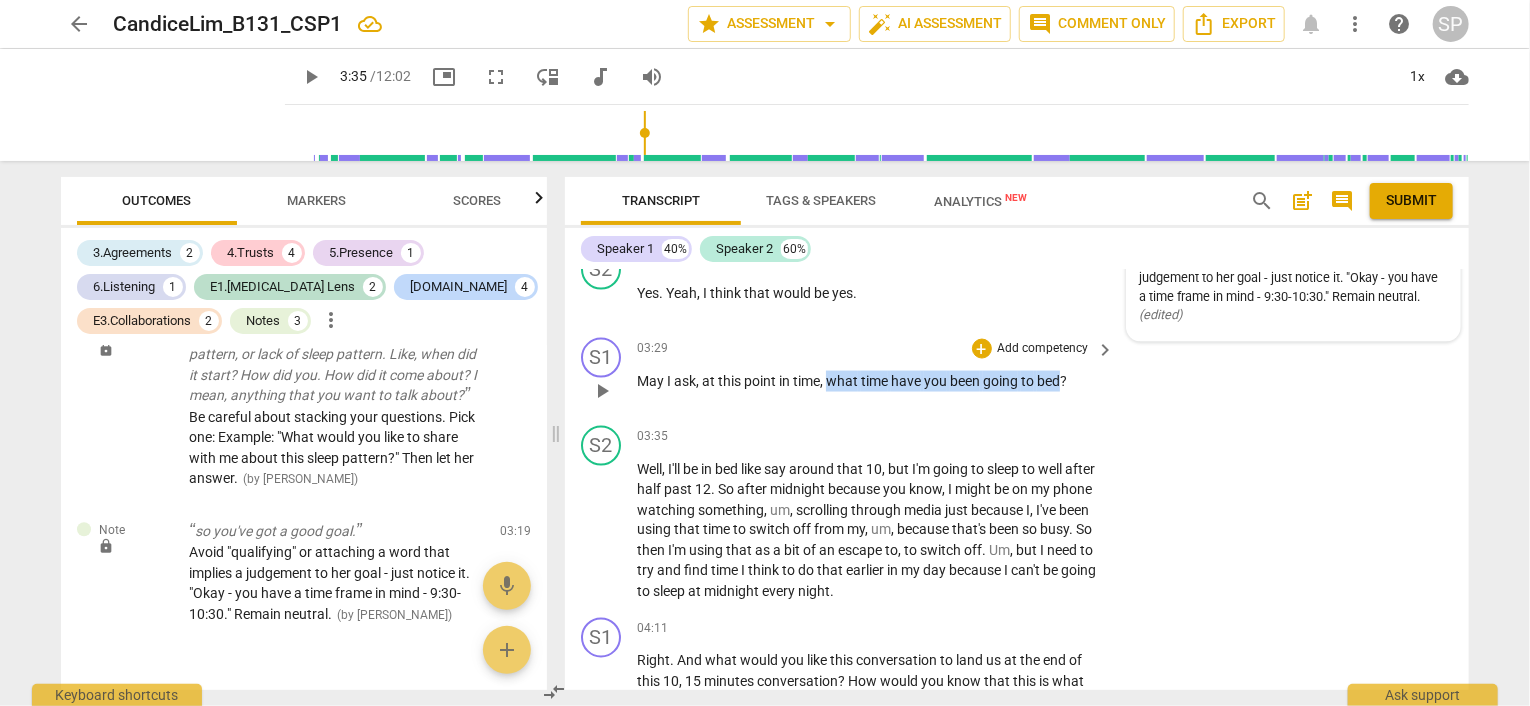 drag, startPoint x: 827, startPoint y: 377, endPoint x: 1059, endPoint y: 390, distance: 232.36394 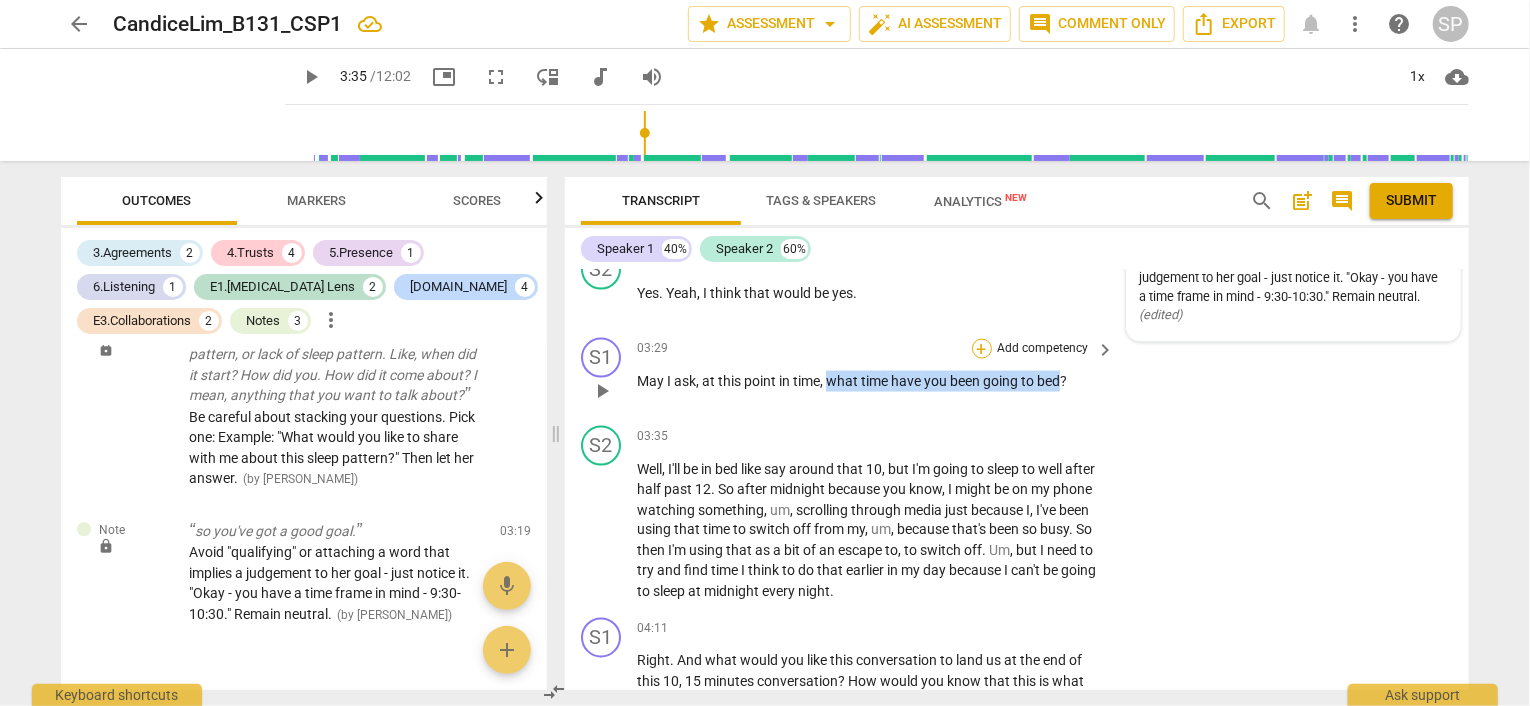 click on "+" at bounding box center [982, 349] 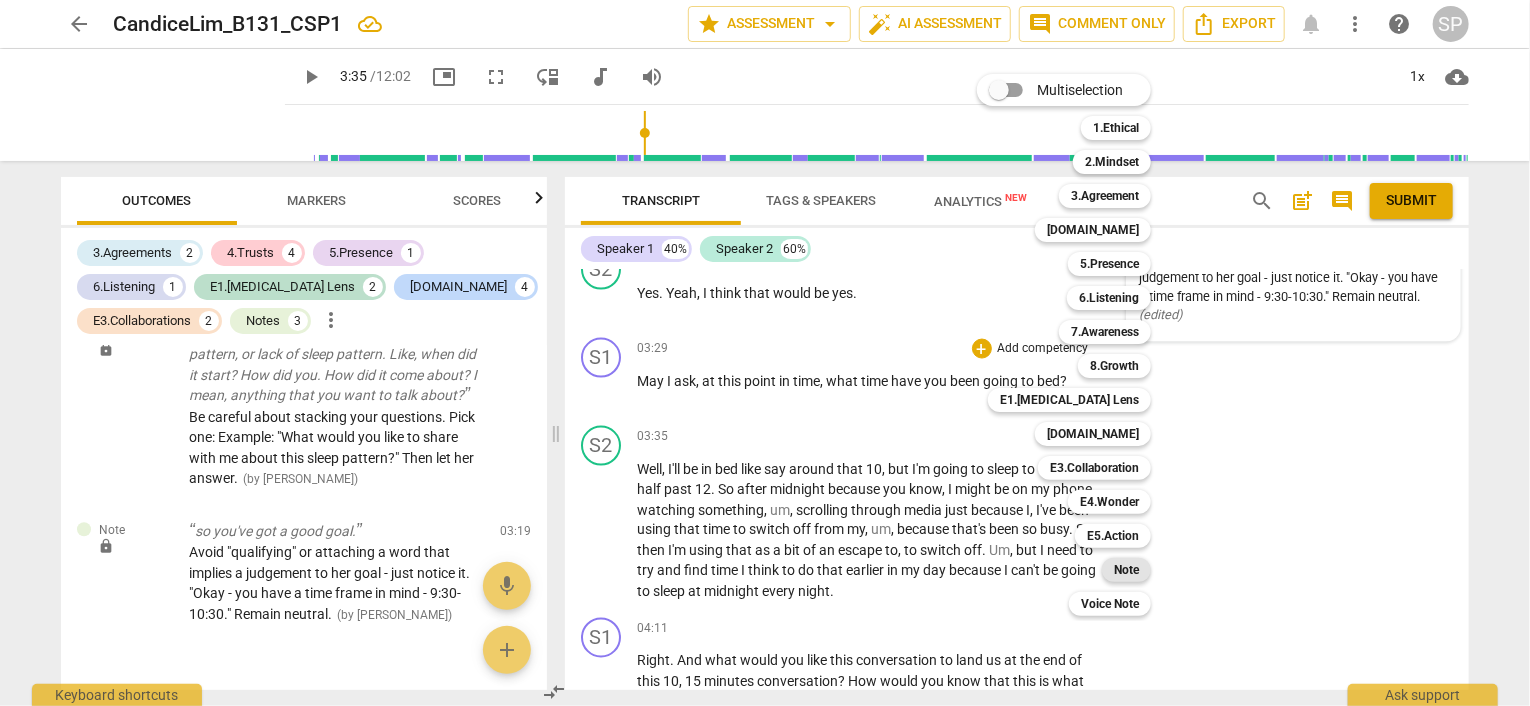 click on "Note" at bounding box center (1126, 570) 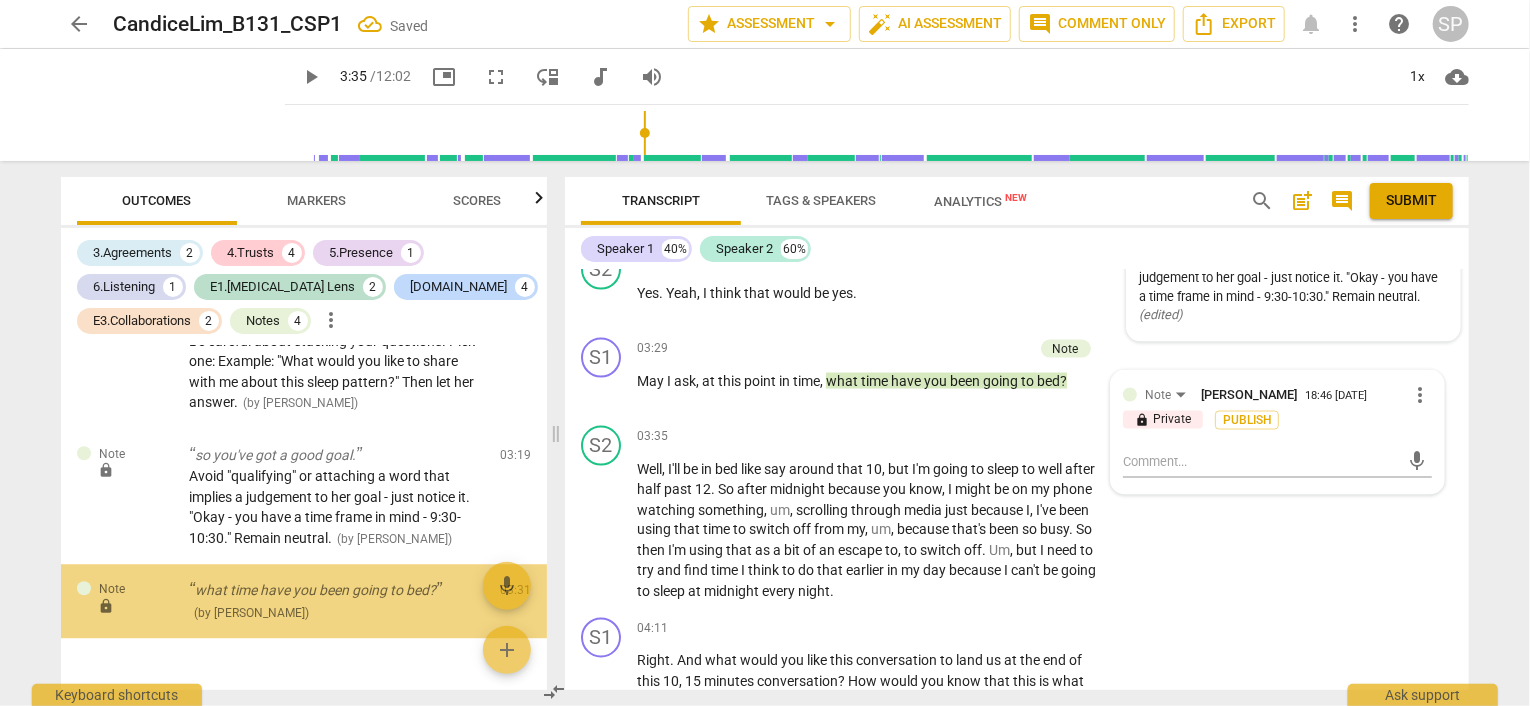 scroll, scrollTop: 2807, scrollLeft: 0, axis: vertical 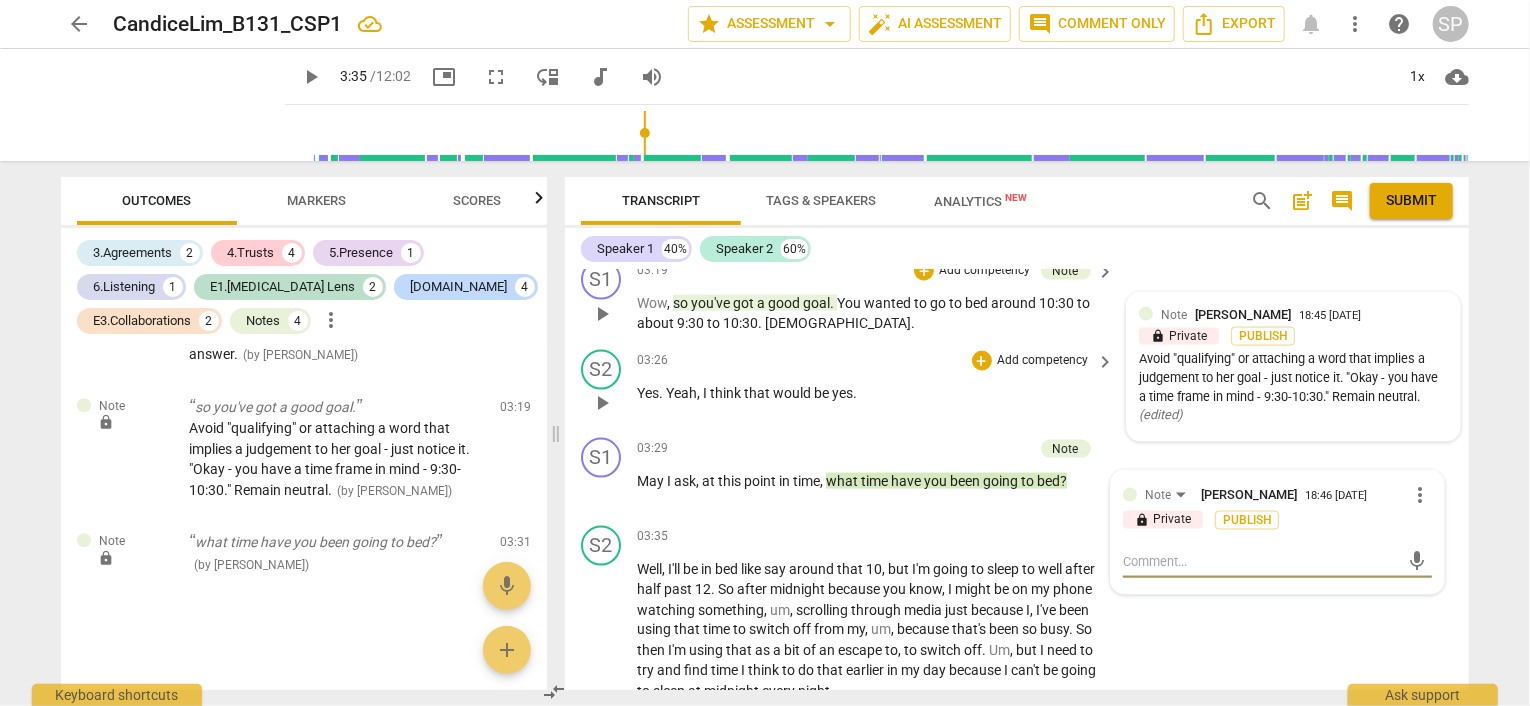 click on "play_arrow" at bounding box center (602, 403) 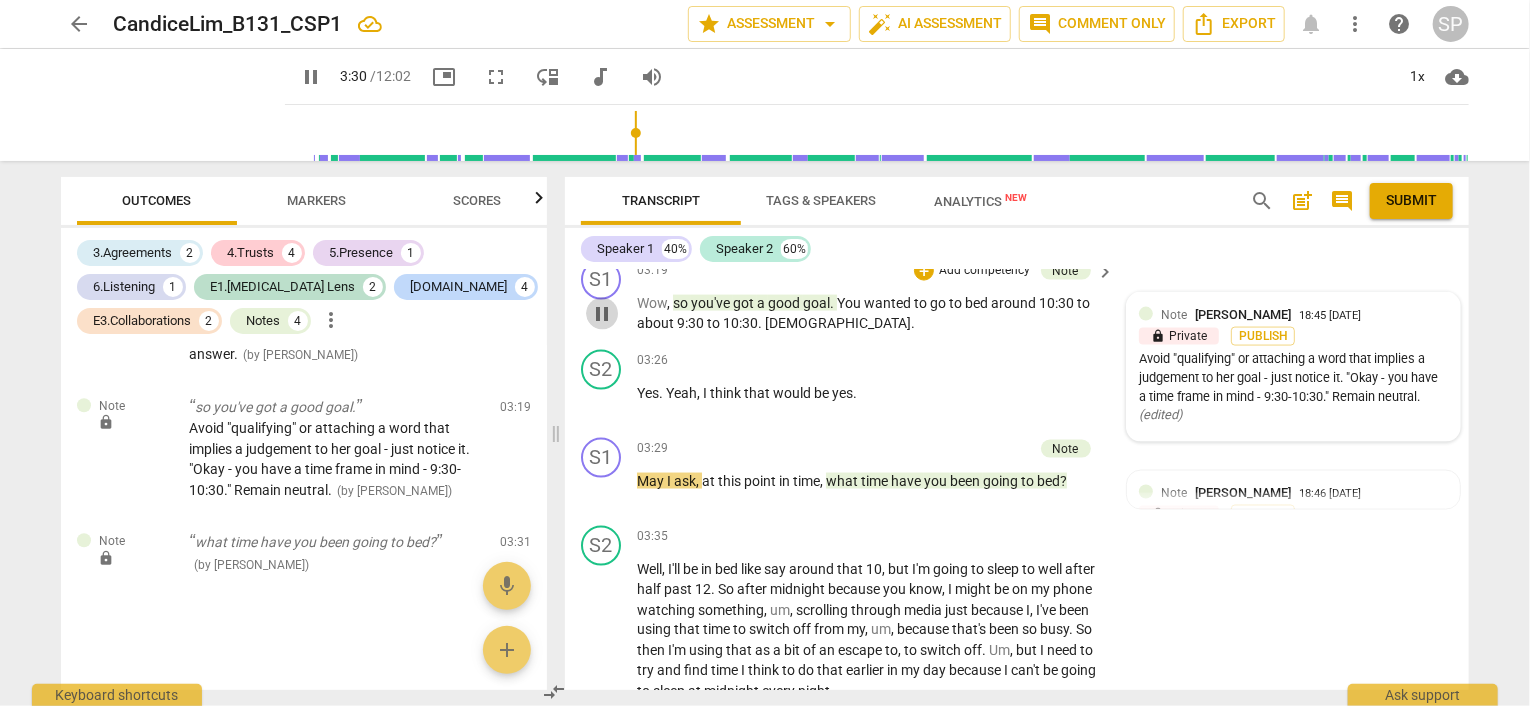 click on "pause" at bounding box center [602, 314] 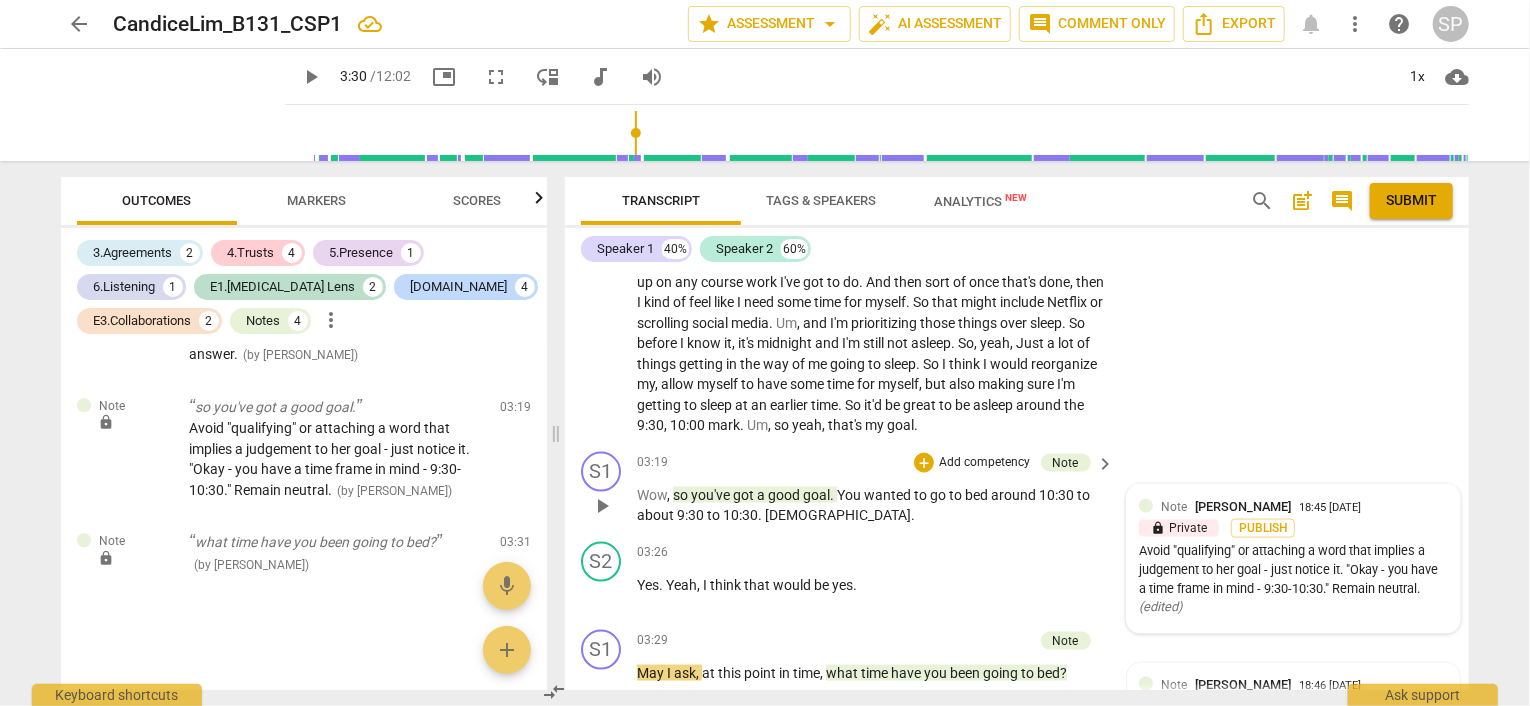 scroll, scrollTop: 1368, scrollLeft: 0, axis: vertical 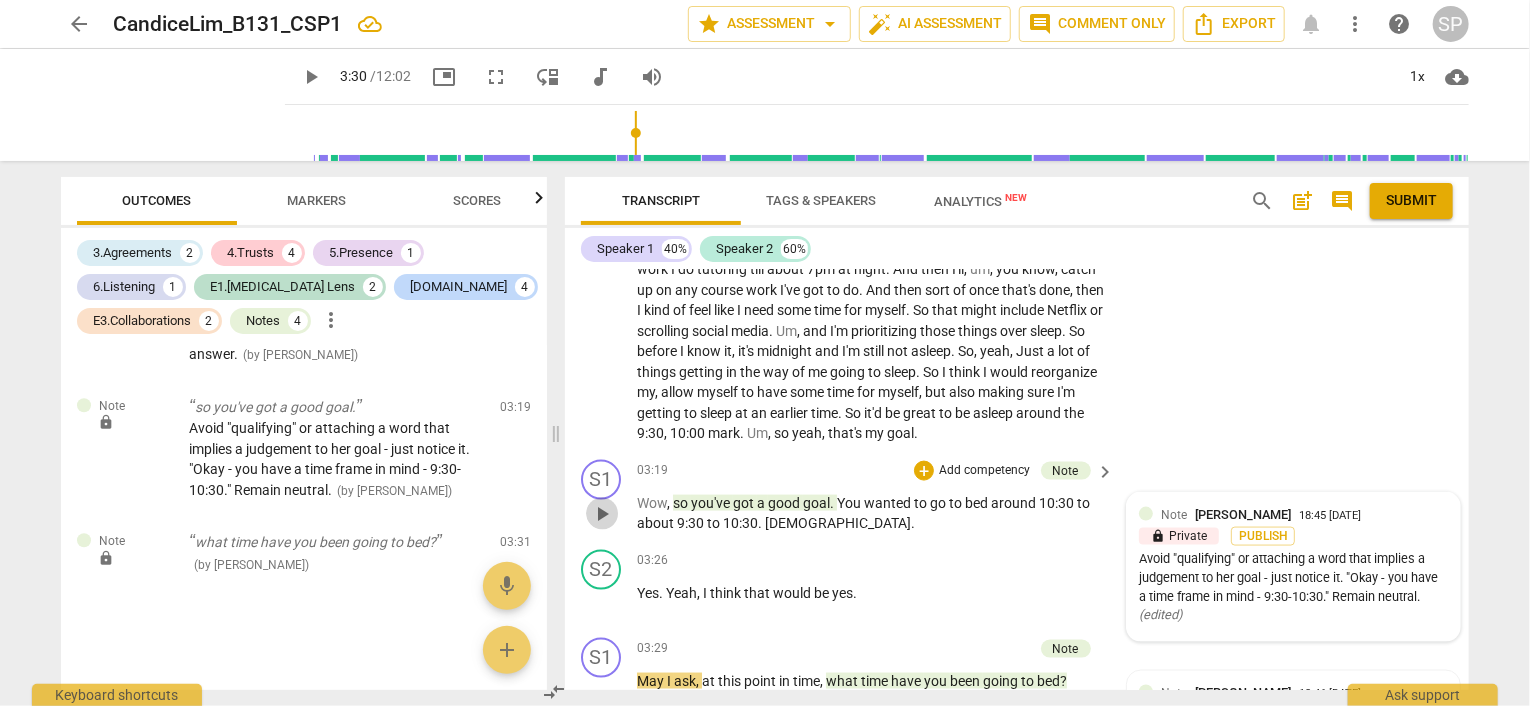 click on "play_arrow" at bounding box center [602, 514] 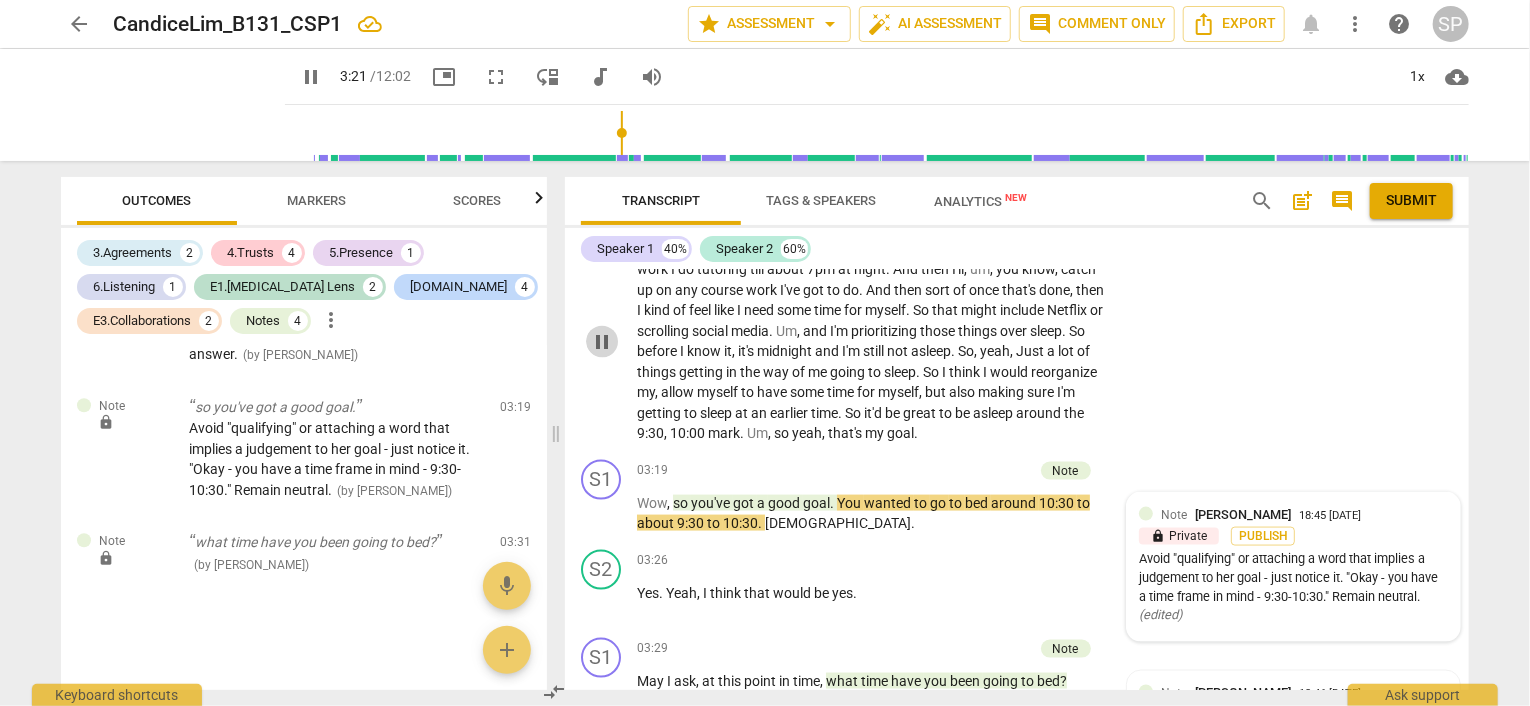click on "pause" at bounding box center (602, 342) 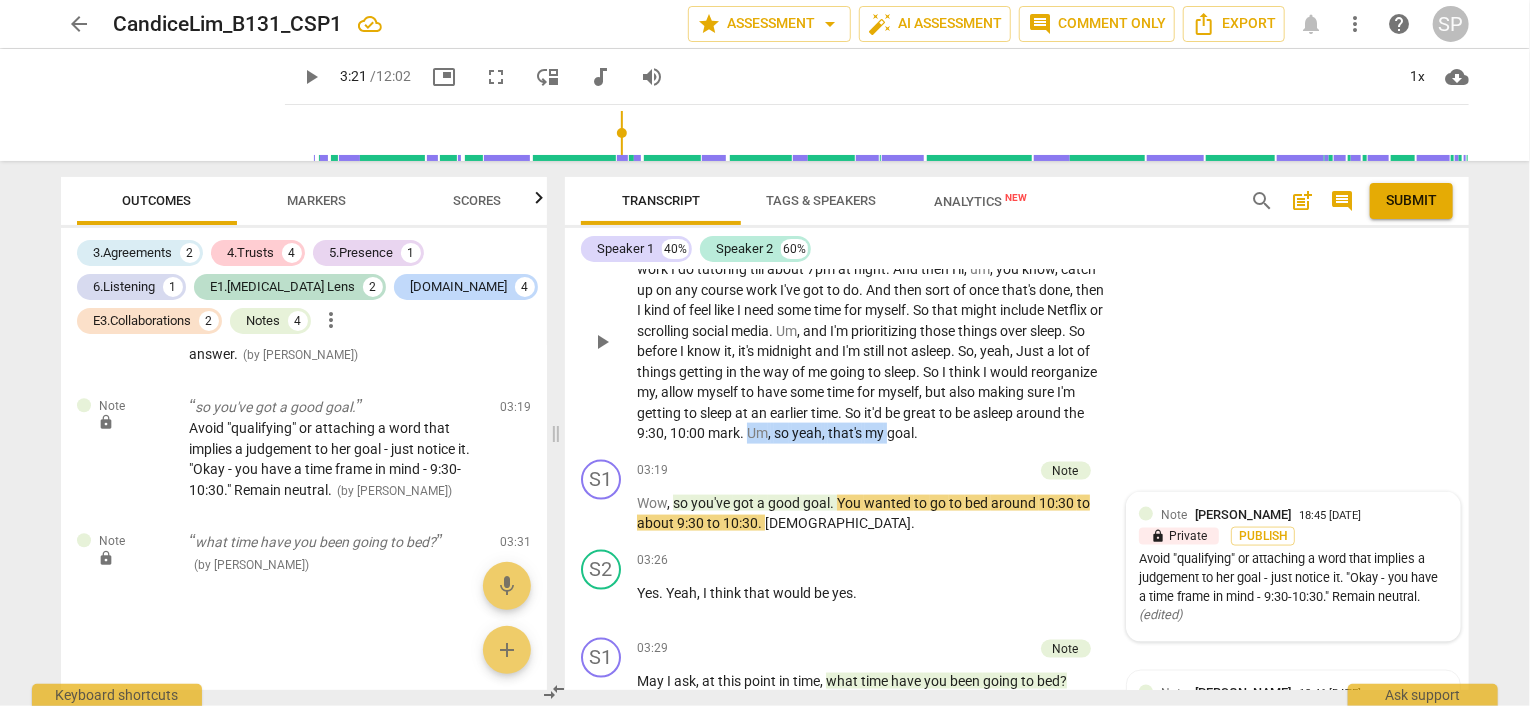 drag, startPoint x: 864, startPoint y: 427, endPoint x: 1005, endPoint y: 433, distance: 141.12761 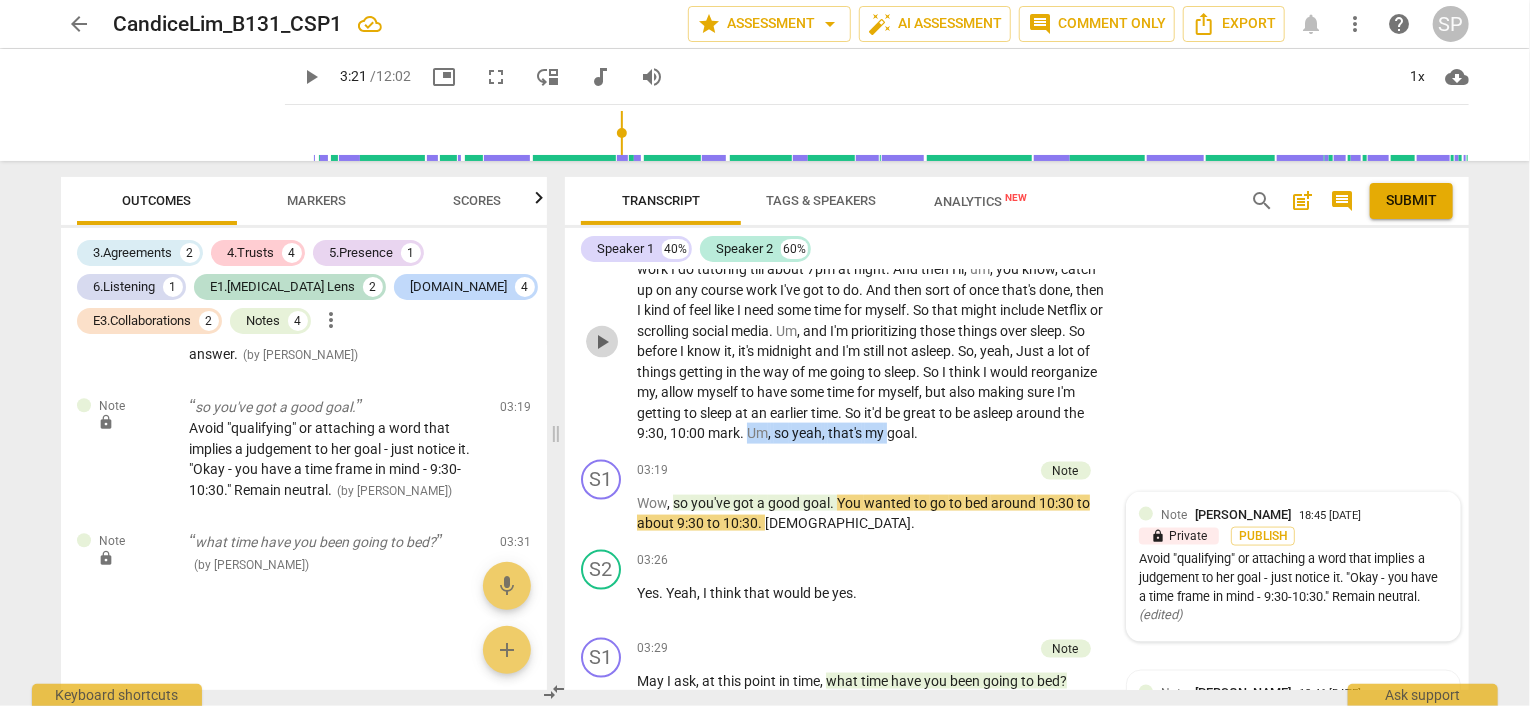 click on "play_arrow" at bounding box center [602, 342] 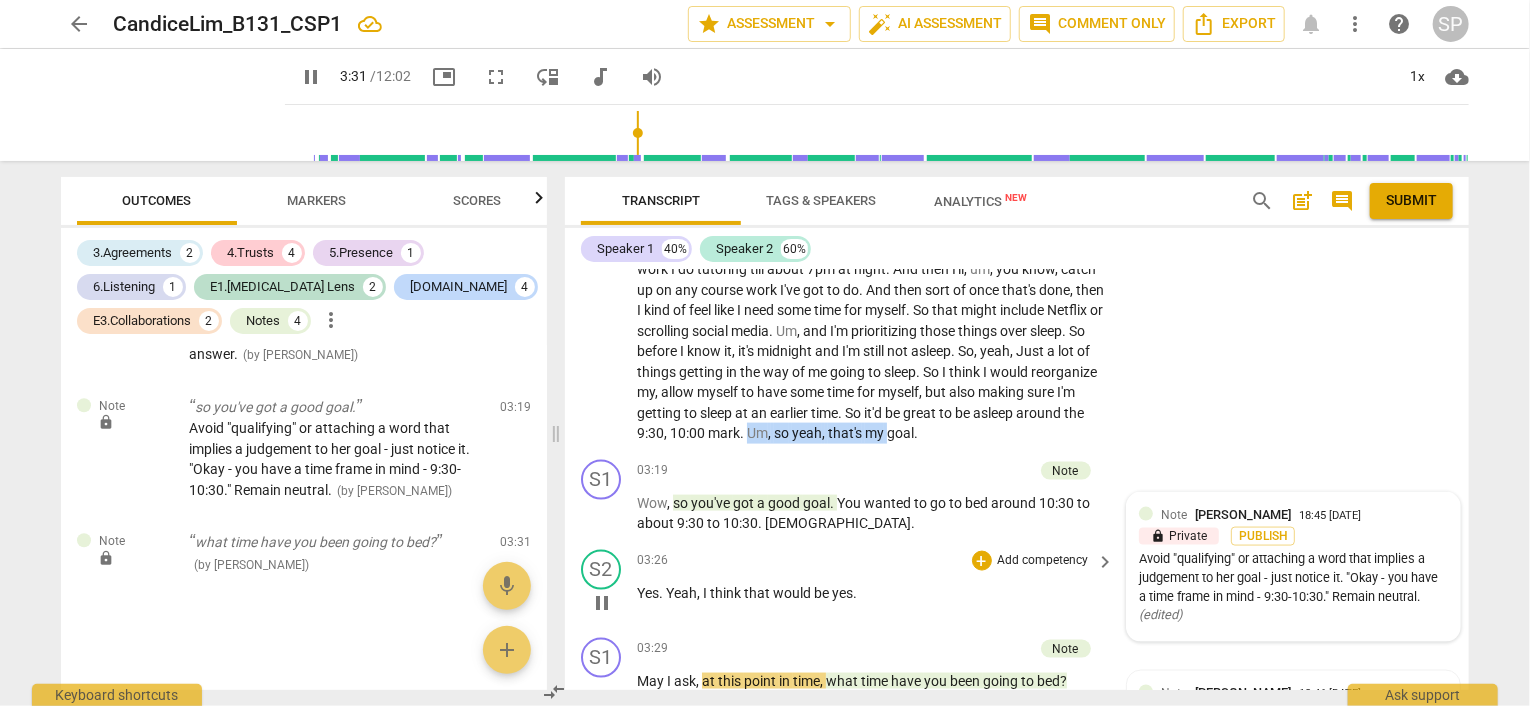 click on "pause" at bounding box center [602, 603] 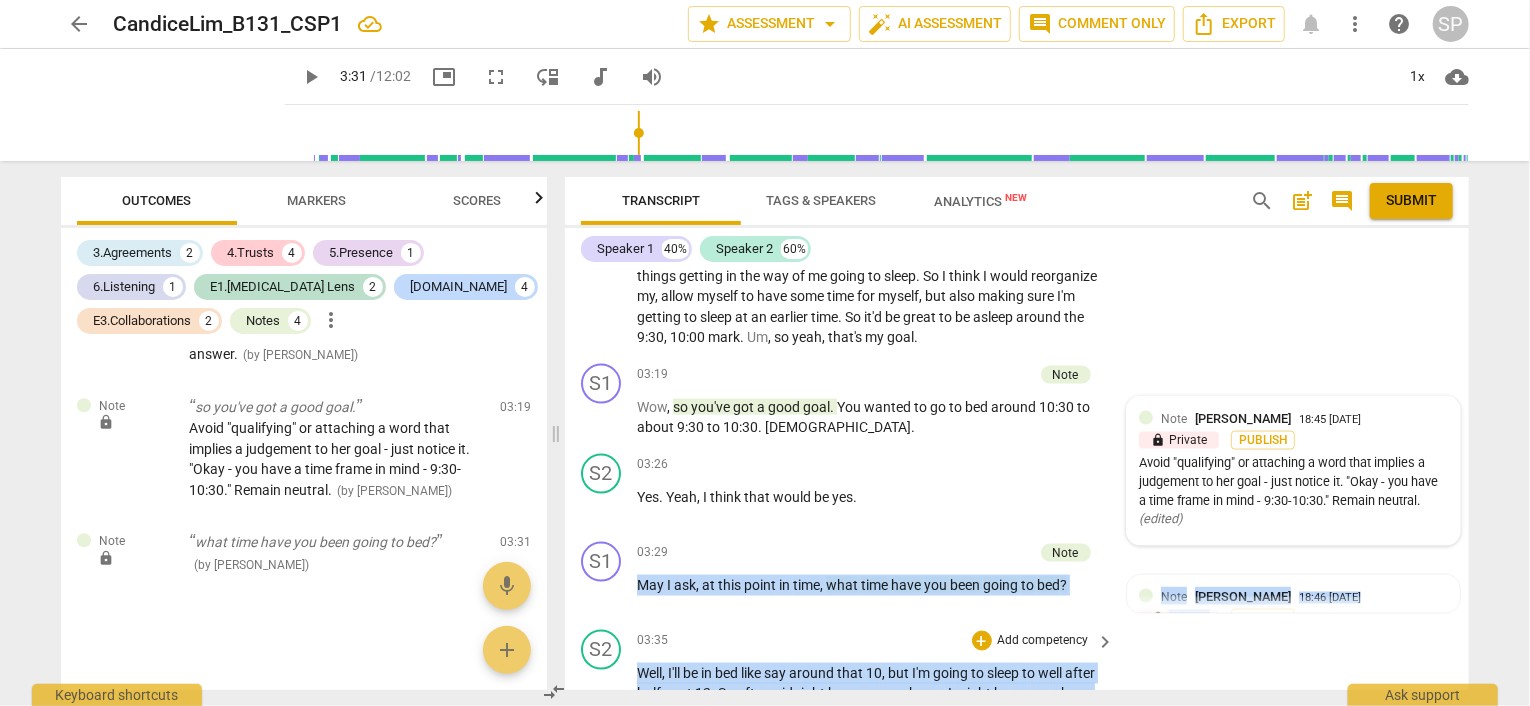 drag, startPoint x: 633, startPoint y: 675, endPoint x: 680, endPoint y: 680, distance: 47.26521 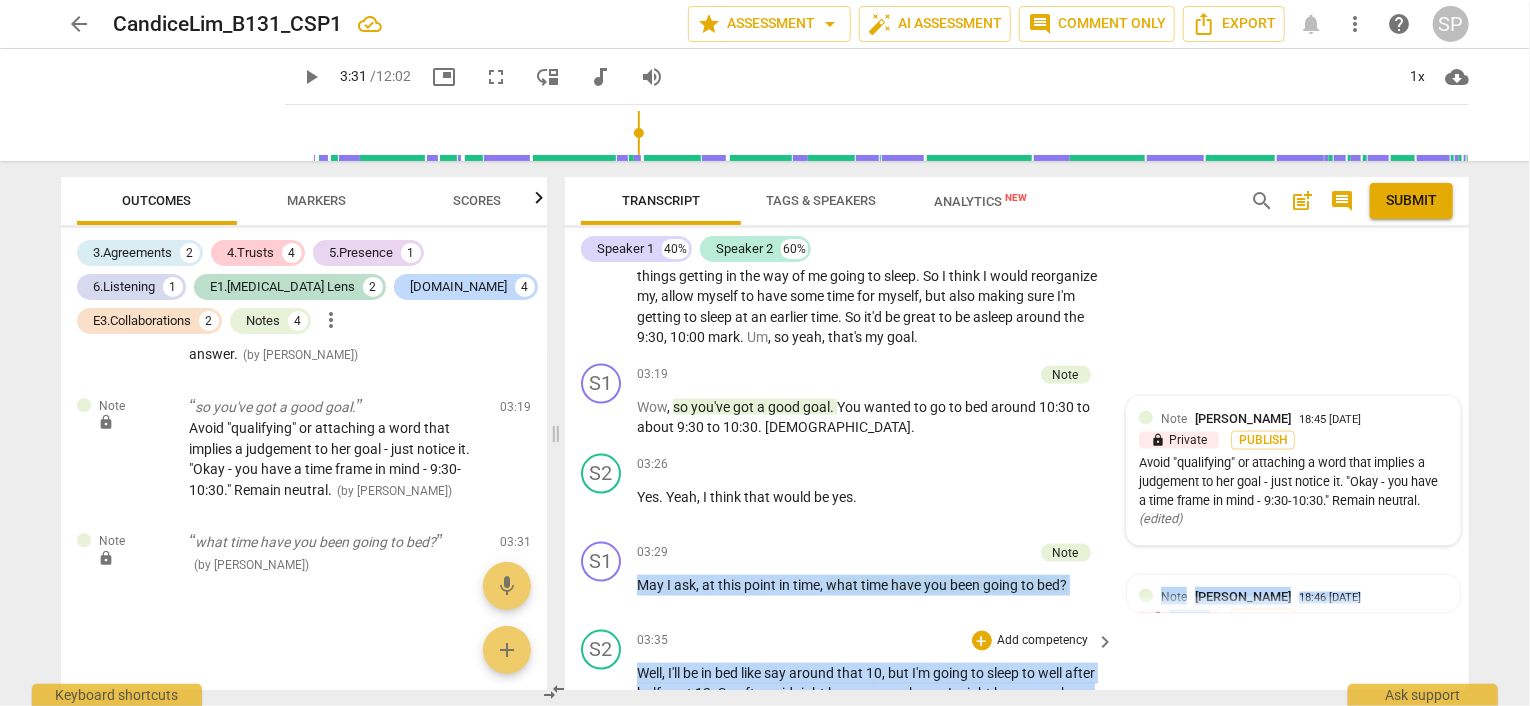 click on "S1 play_arrow pause 00:12 + Add competency keyboard_arrow_right Hi . S2 play_arrow pause 00:15 + Add competency keyboard_arrow_right Okay . S1 play_arrow pause 00:16 + Add competency [DOMAIN_NAME] keyboard_arrow_right Okay .   All   right .   So ,   [PERSON_NAME] ,   thanks   for   being   here . [DOMAIN_NAME] [PERSON_NAME] 18:22 [DATE] lock Private Publish 1. Respects talents and insights S2 play_arrow pause 00:23 + Add competency keyboard_arrow_right And .   Yeah ,   no ,   go   ahead .   I   was   going   to   say ,   my   pleasure . S1 play_arrow pause 00:28 + Add competency 3.Agreement 5.Presence [DOMAIN_NAME] E3.Collaboration keyboard_arrow_right Now ,   in   the   next   15   minutes ,   um ,   I   just   wanted   to   know ,   like ,   what .   What   would   you   like   us   to   focus   on ?   M .   Uh ,   in   [DATE]   conversation ,   Um ,   I . [DOMAIN_NAME] [PERSON_NAME] 18:23 [DATE] lock Private Publish 7. Identifies and explores outcomes E3.Collaboration [PERSON_NAME] 15:59 [DATE] lock Private Publish S2 pause" at bounding box center [1017, 480] 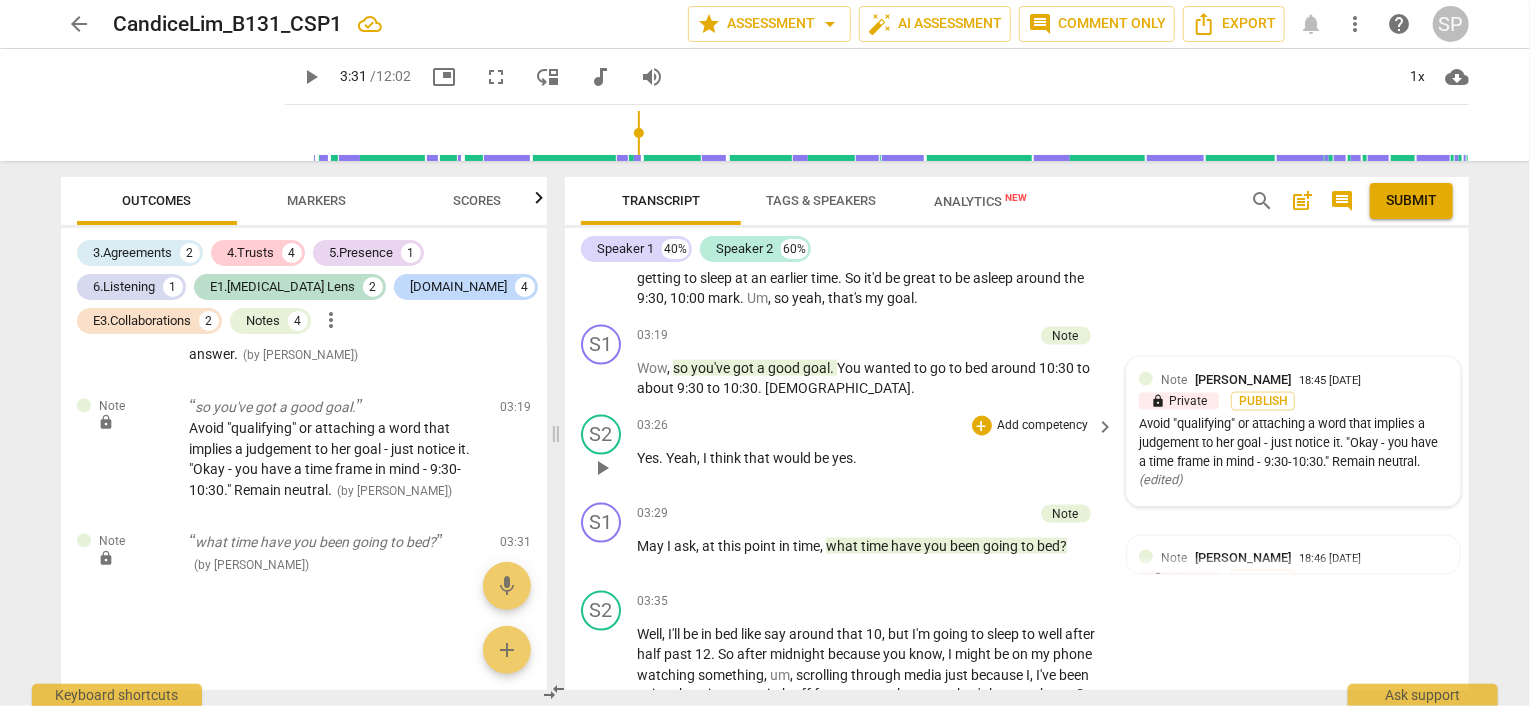 click on "S2 play_arrow pause 03:26 + Add competency keyboard_arrow_right Yes .   Yeah ,   I   think   that   would   be   yes ." at bounding box center [1017, 451] 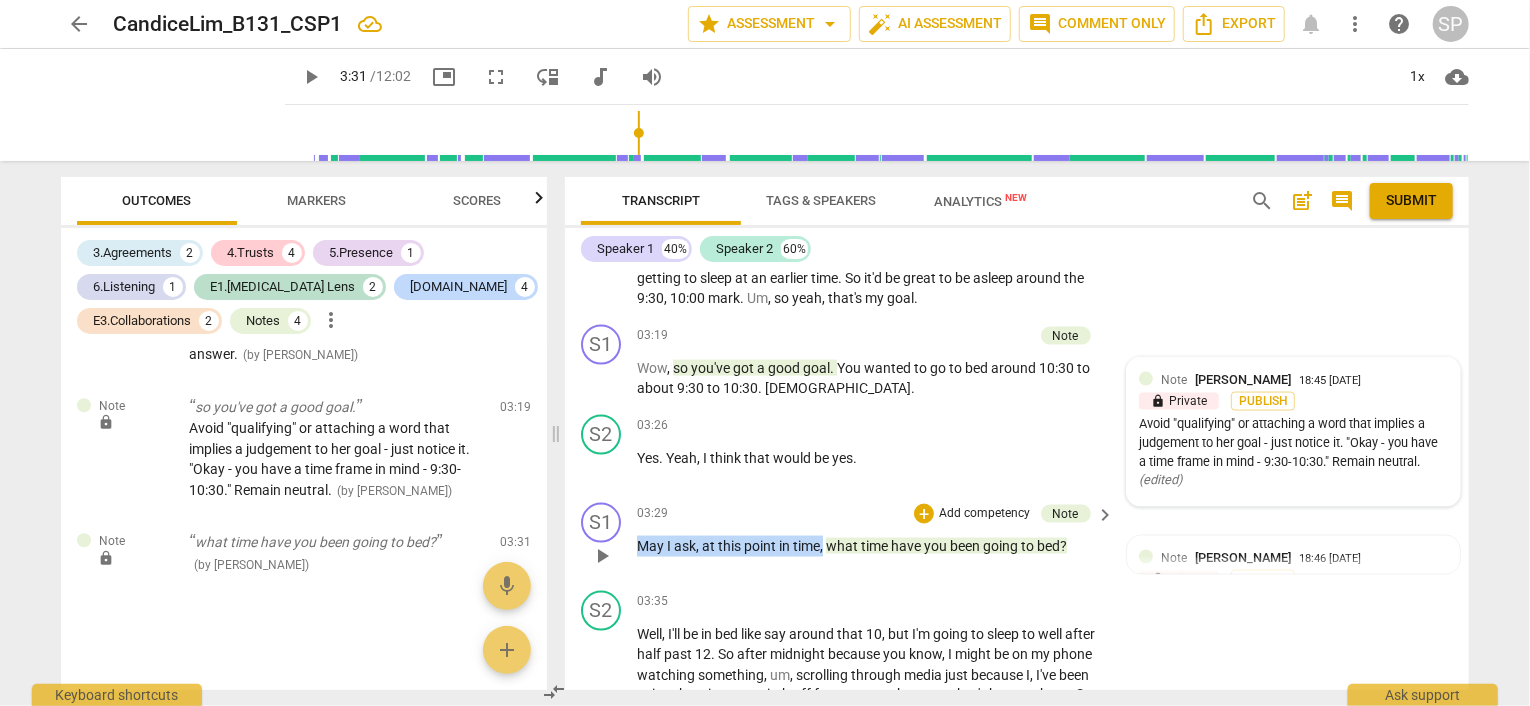 drag, startPoint x: 634, startPoint y: 540, endPoint x: 823, endPoint y: 549, distance: 189.21416 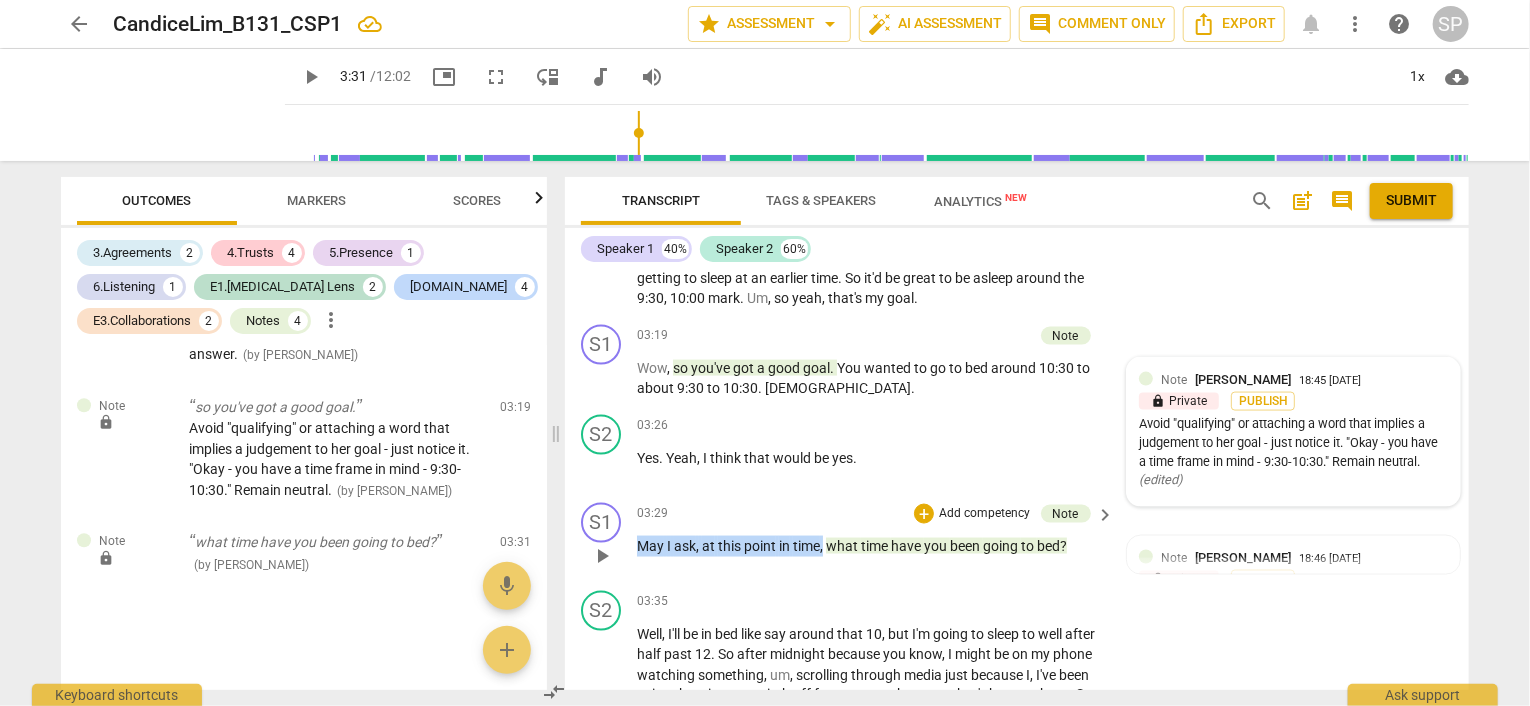 click on "S1 play_arrow pause 03:29 + Add competency Note keyboard_arrow_right May   I   ask ,   at   this   point   in   time ,   what   time   have   you   been   going   to   bed ? Note [PERSON_NAME] 18:46 [DATE] lock Private Publish" at bounding box center (1017, 539) 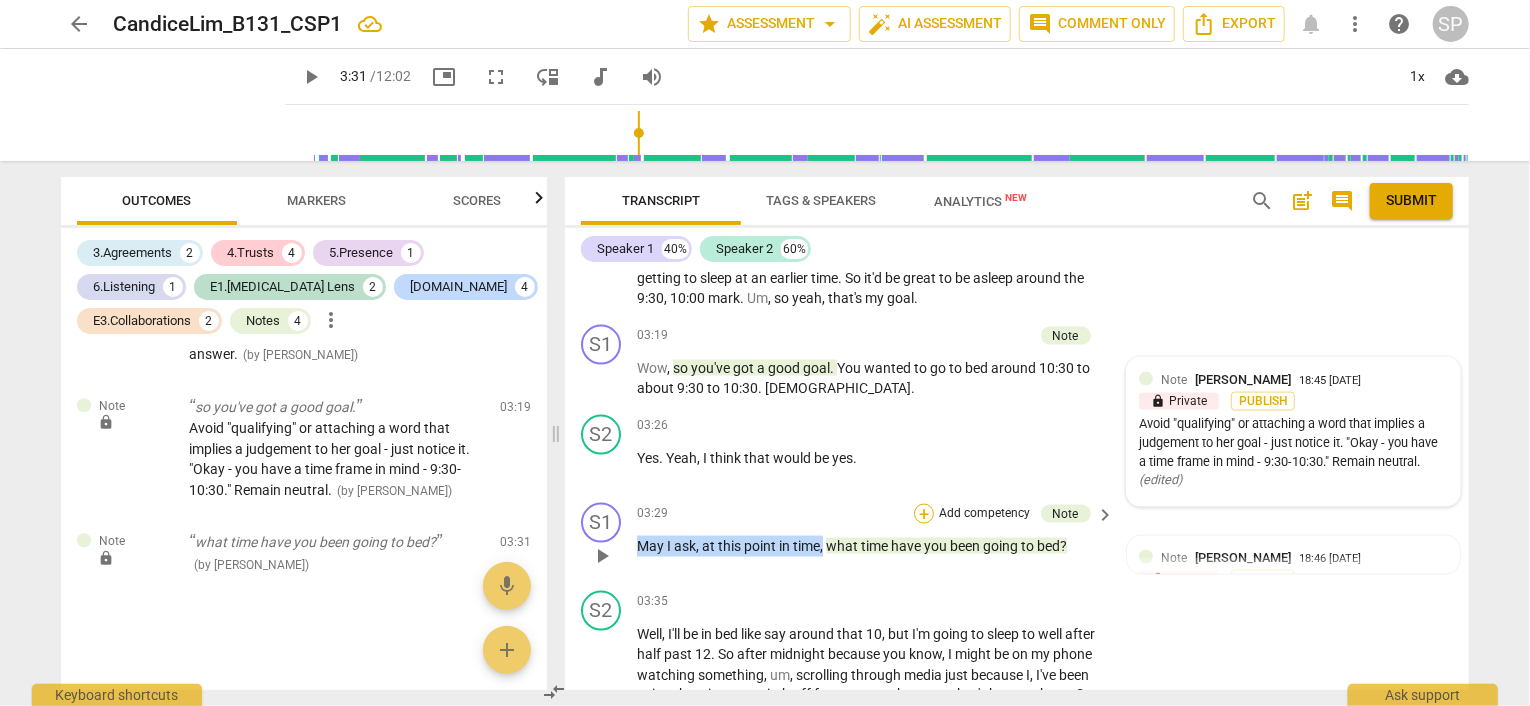 click on "+" at bounding box center (924, 514) 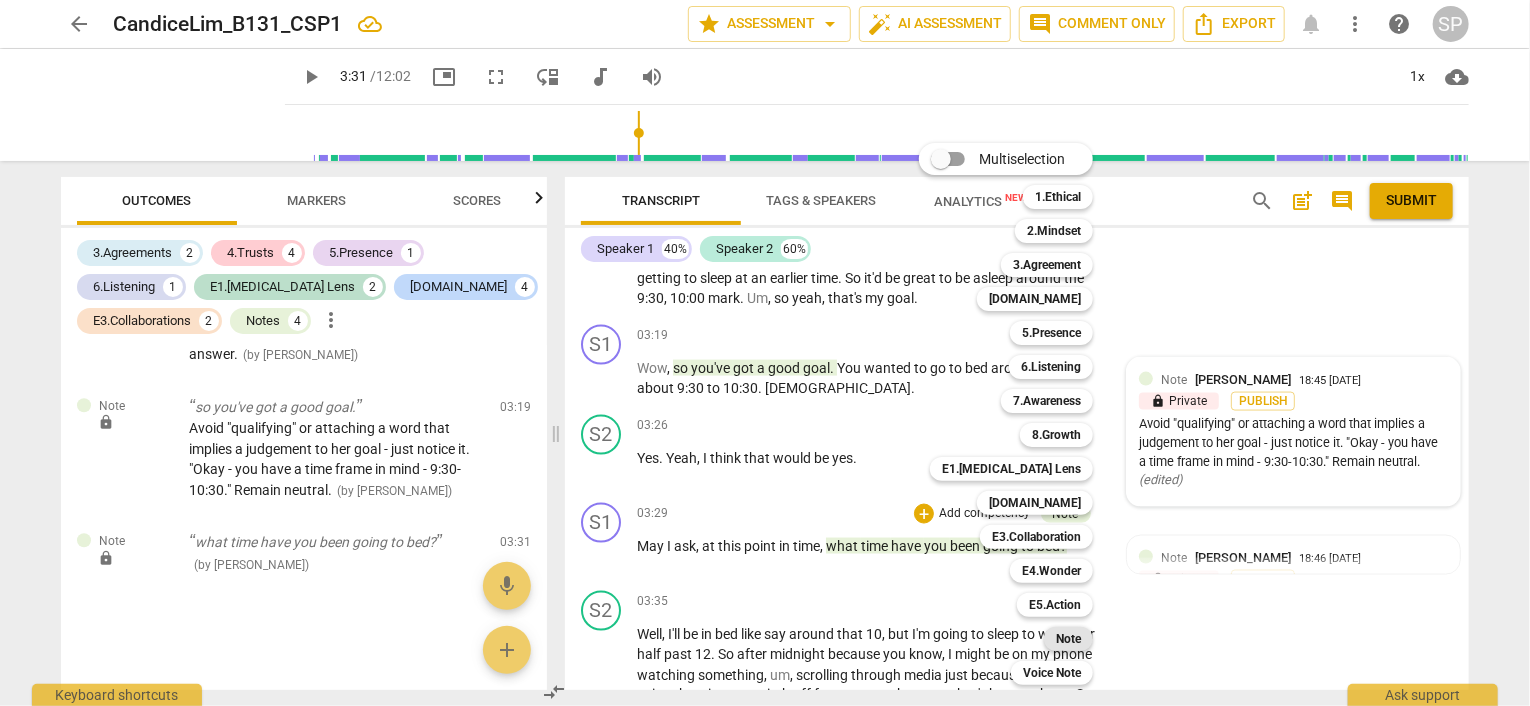 click on "Note" at bounding box center [1068, 639] 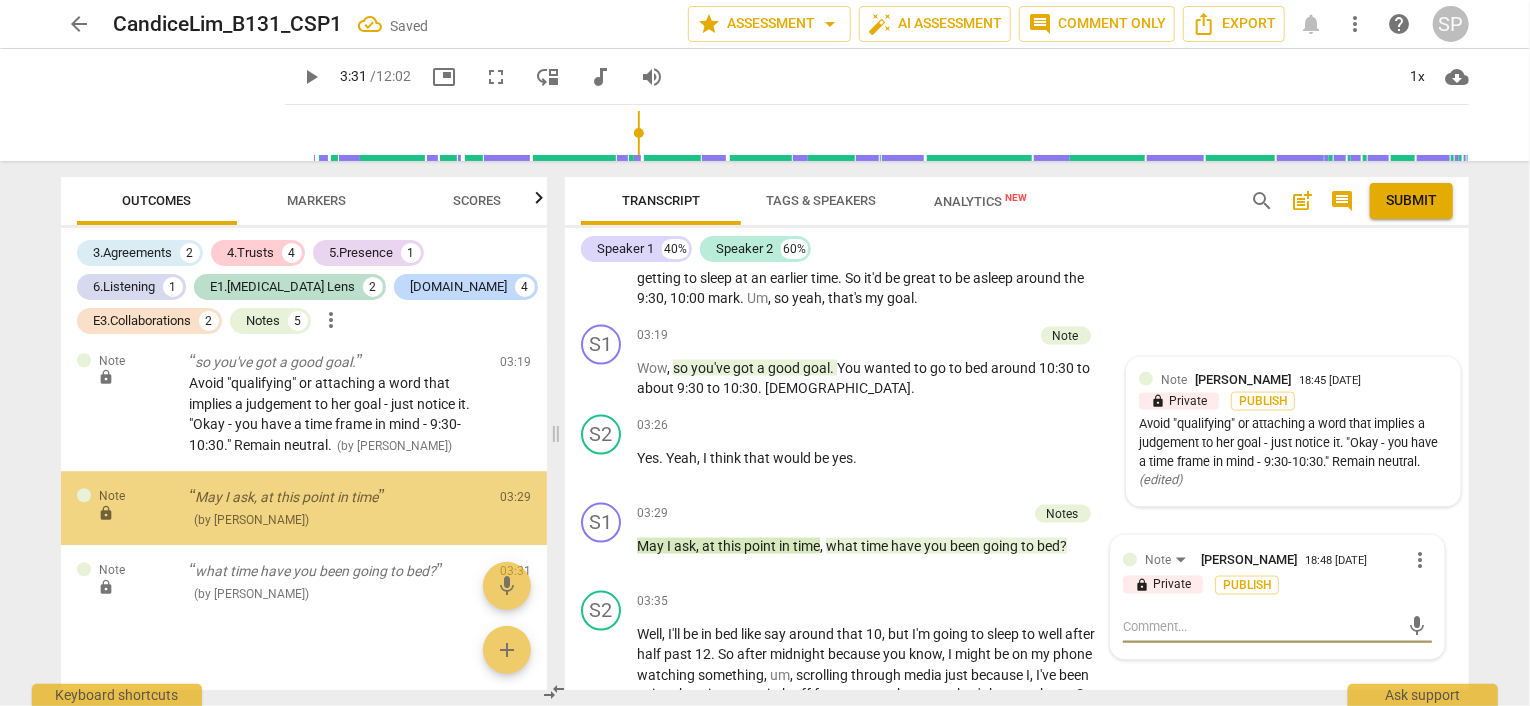 scroll, scrollTop: 2842, scrollLeft: 0, axis: vertical 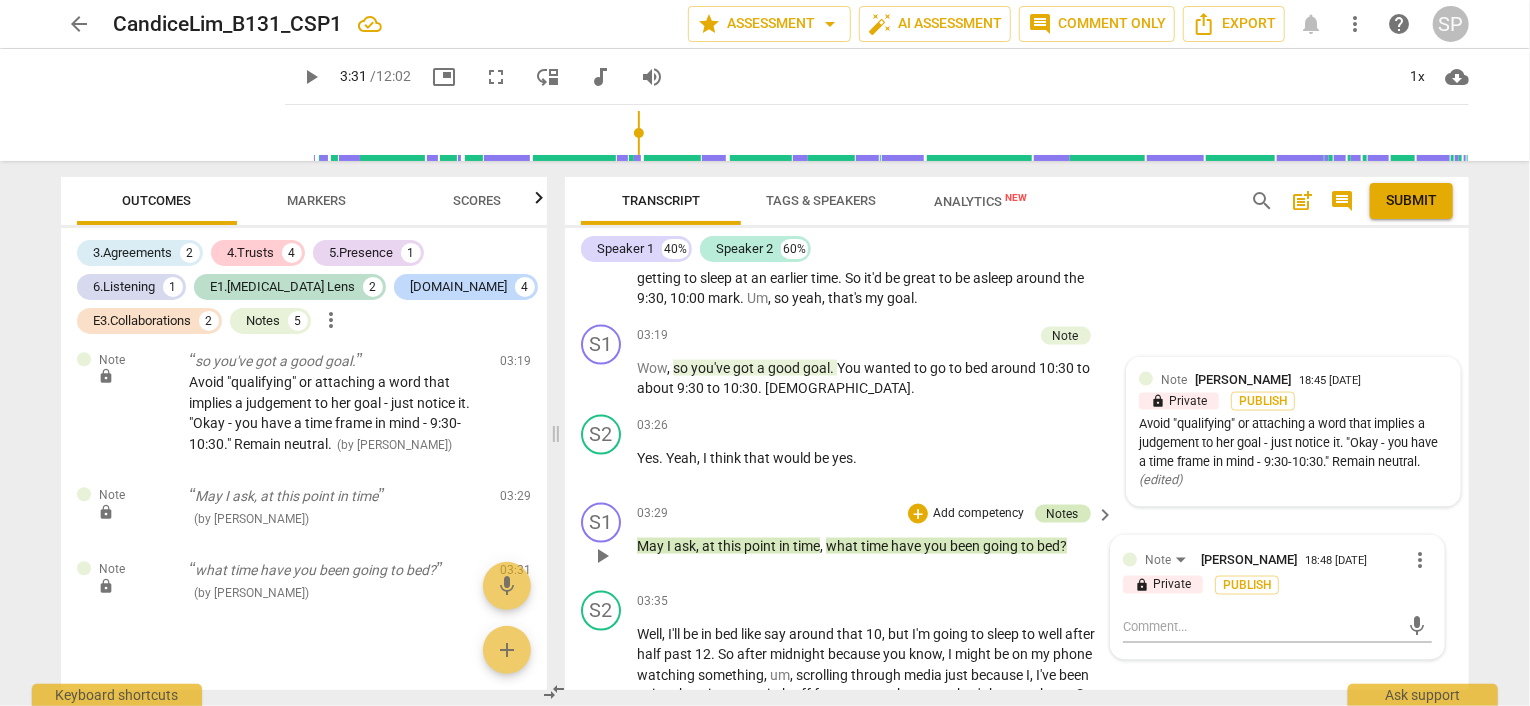 click on "Notes" at bounding box center (1063, 514) 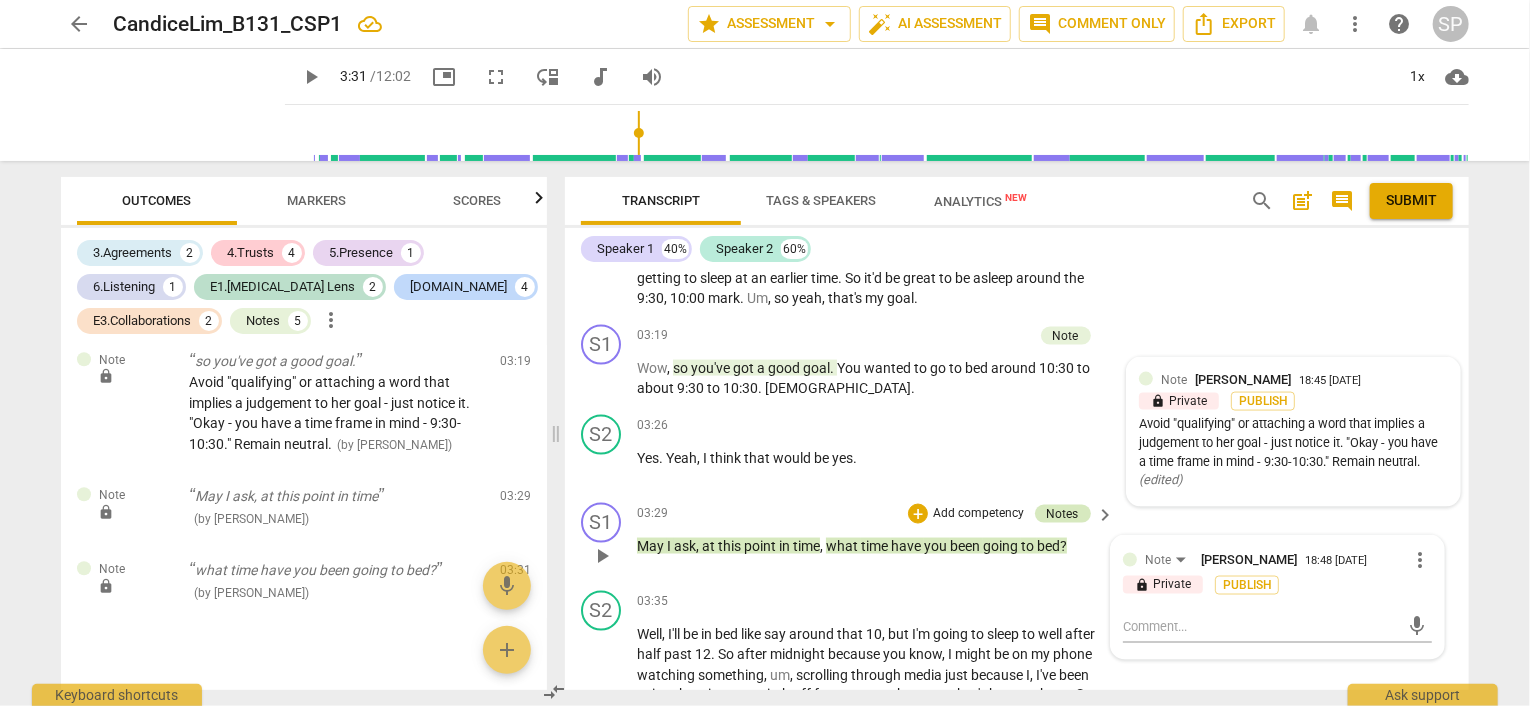 scroll, scrollTop: 2881, scrollLeft: 0, axis: vertical 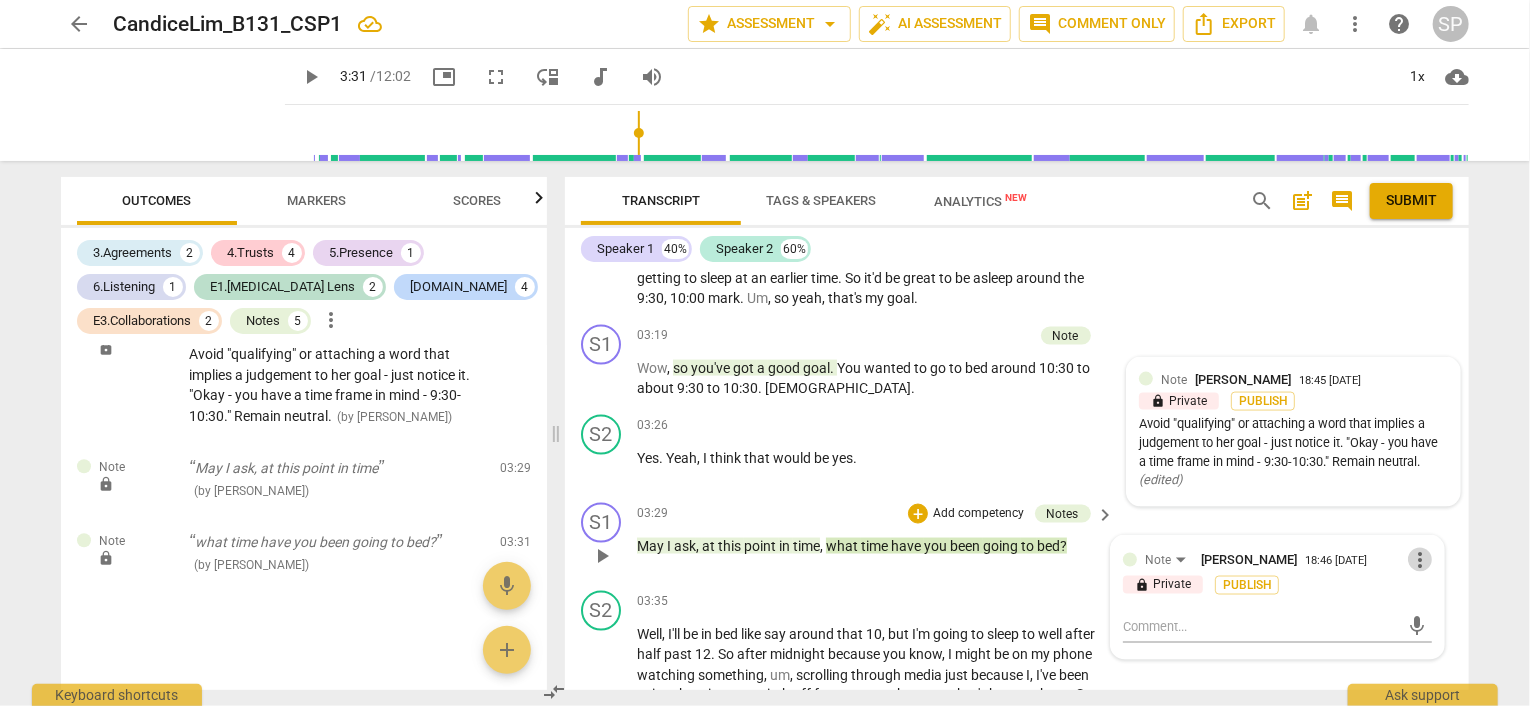 click on "more_vert" at bounding box center (1420, 560) 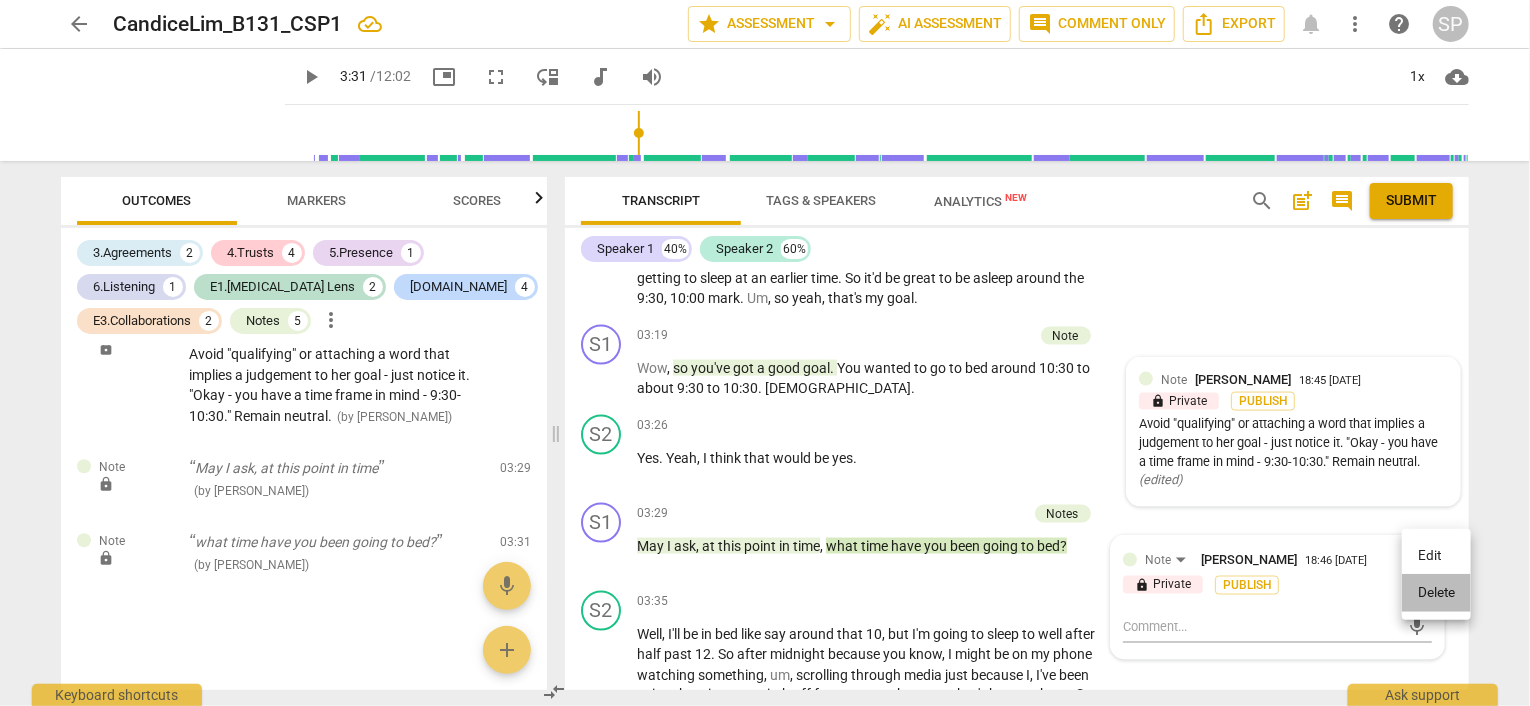 click on "Delete" at bounding box center [1436, 593] 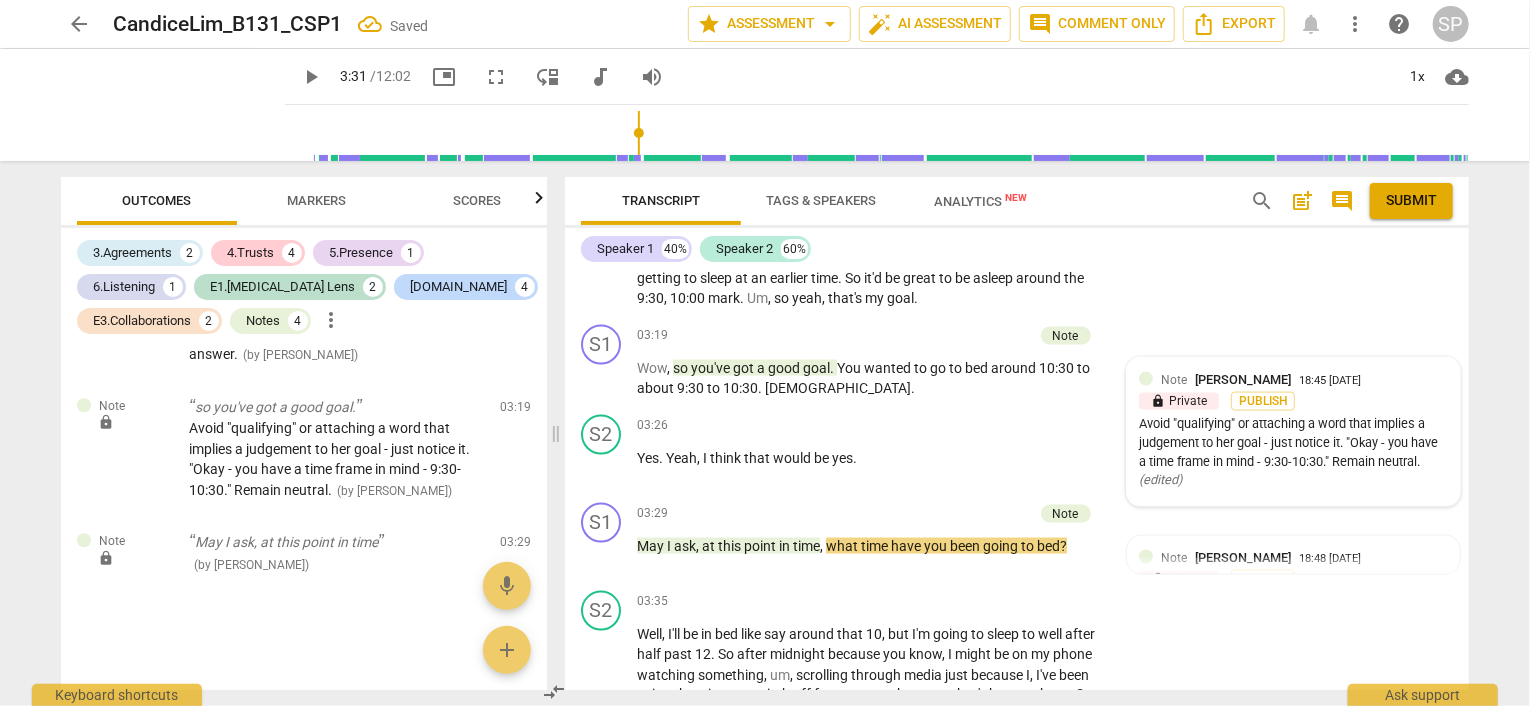 scroll, scrollTop: 2807, scrollLeft: 0, axis: vertical 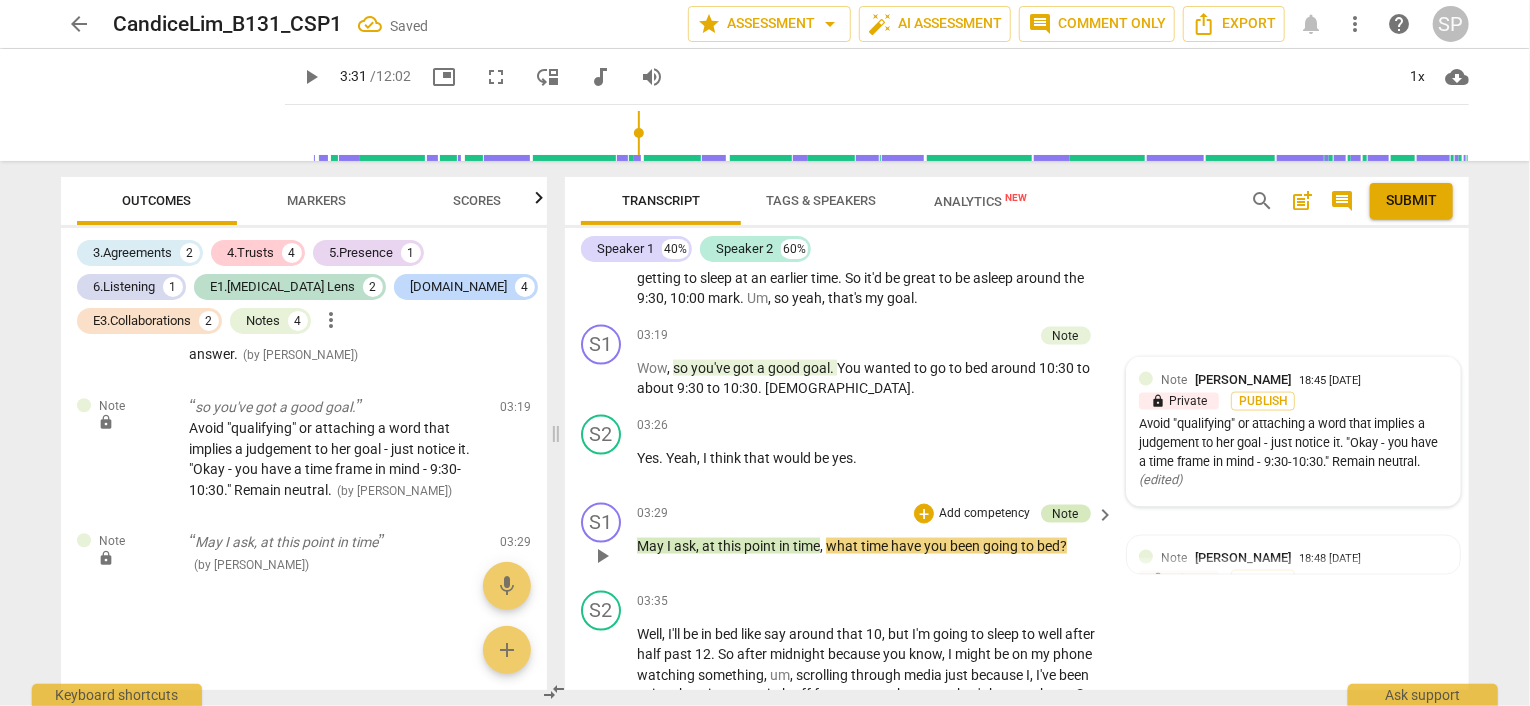 click on "Note" at bounding box center (1066, 514) 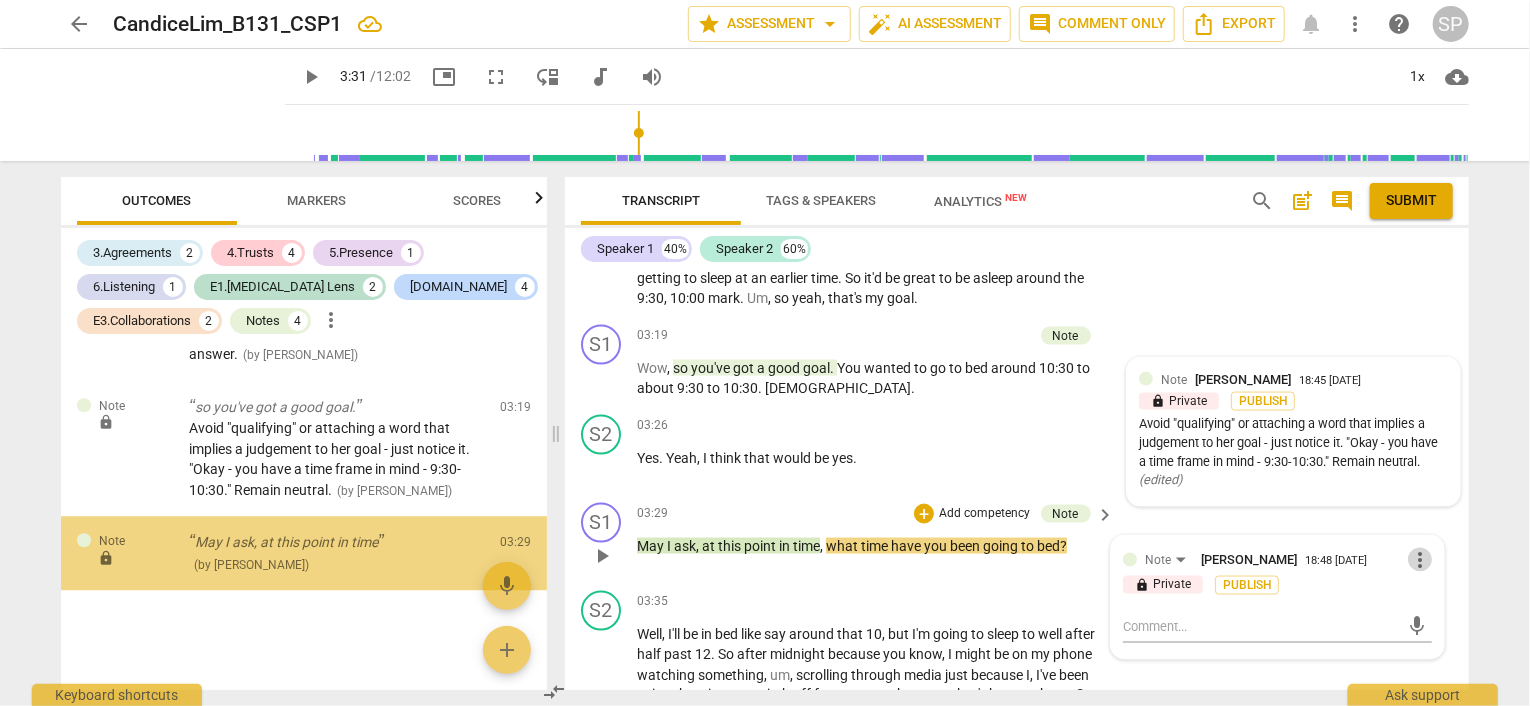 click on "more_vert" at bounding box center [1420, 560] 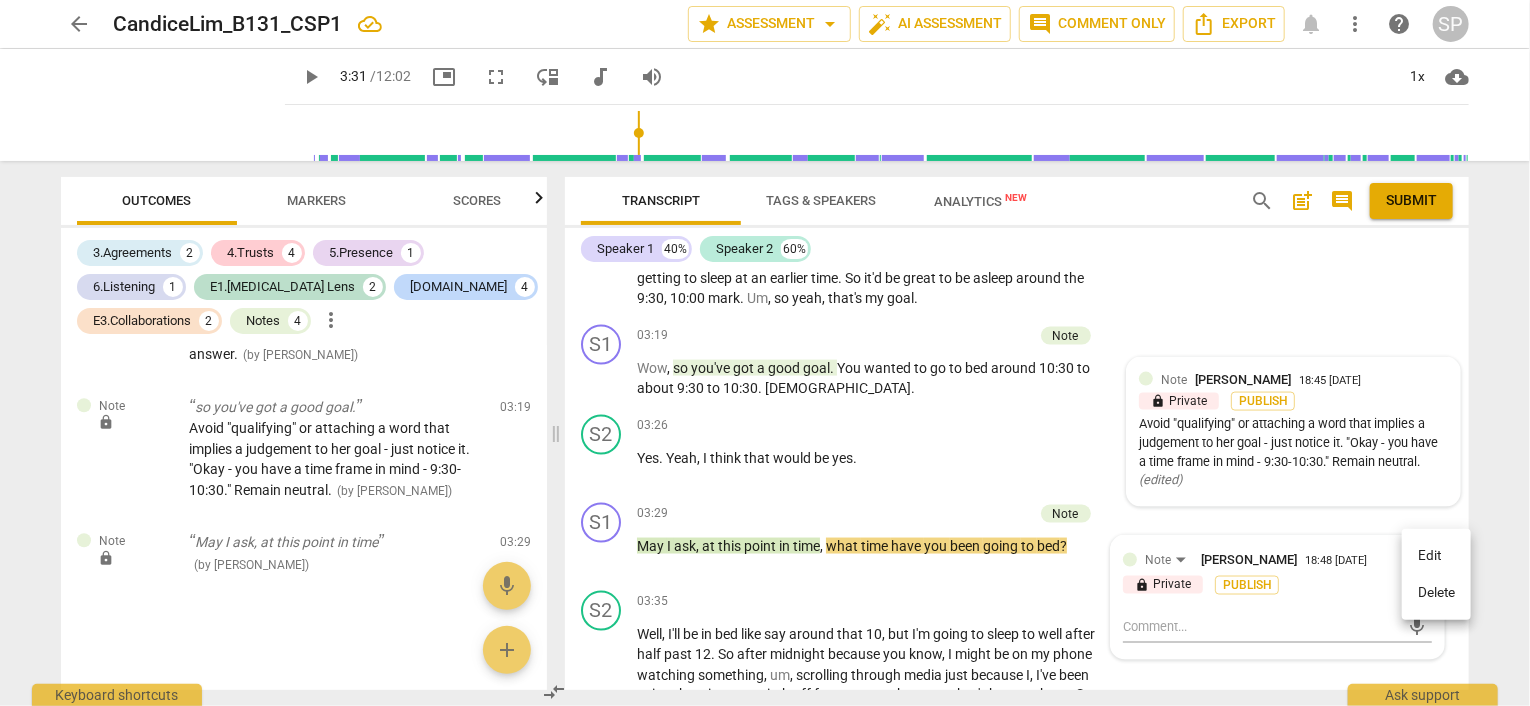 click on "Edit" at bounding box center [1436, 556] 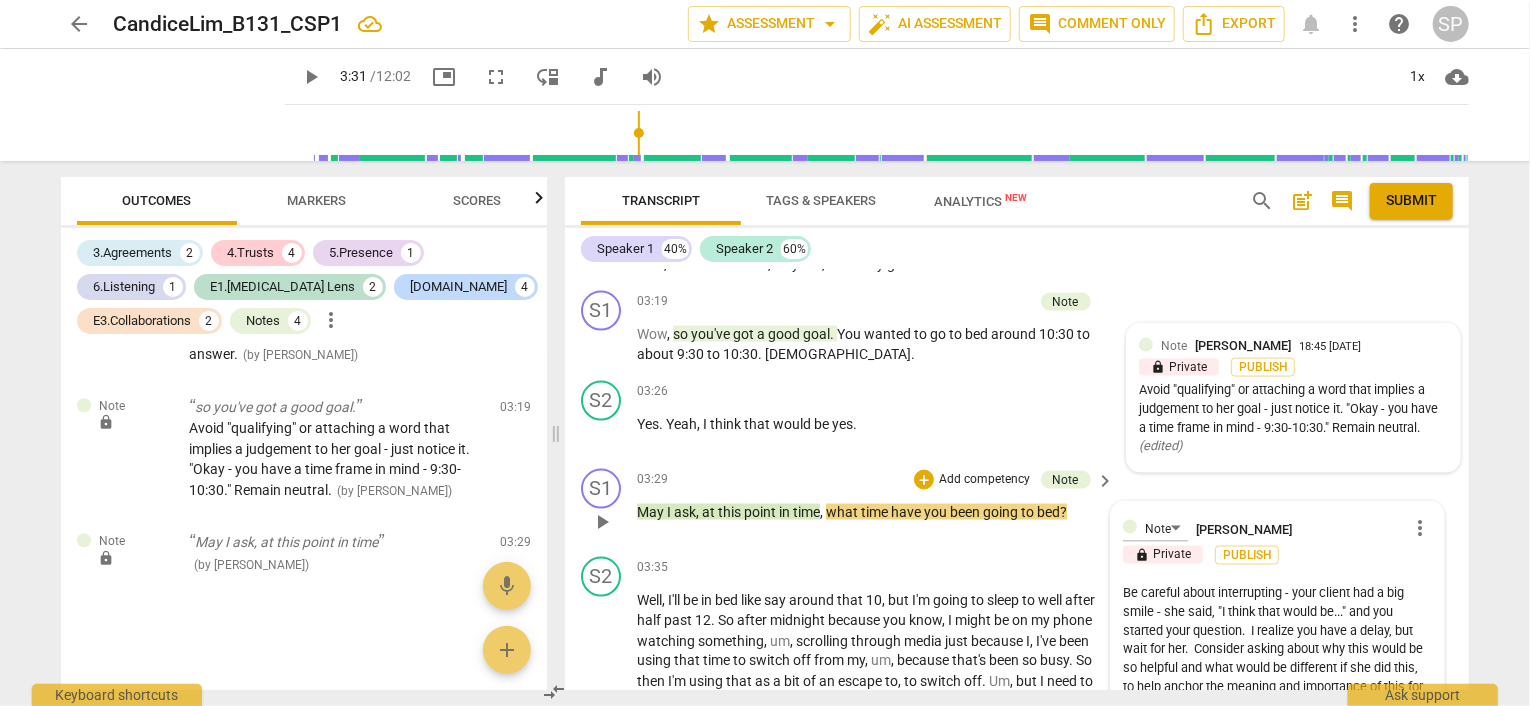 scroll, scrollTop: 1556, scrollLeft: 0, axis: vertical 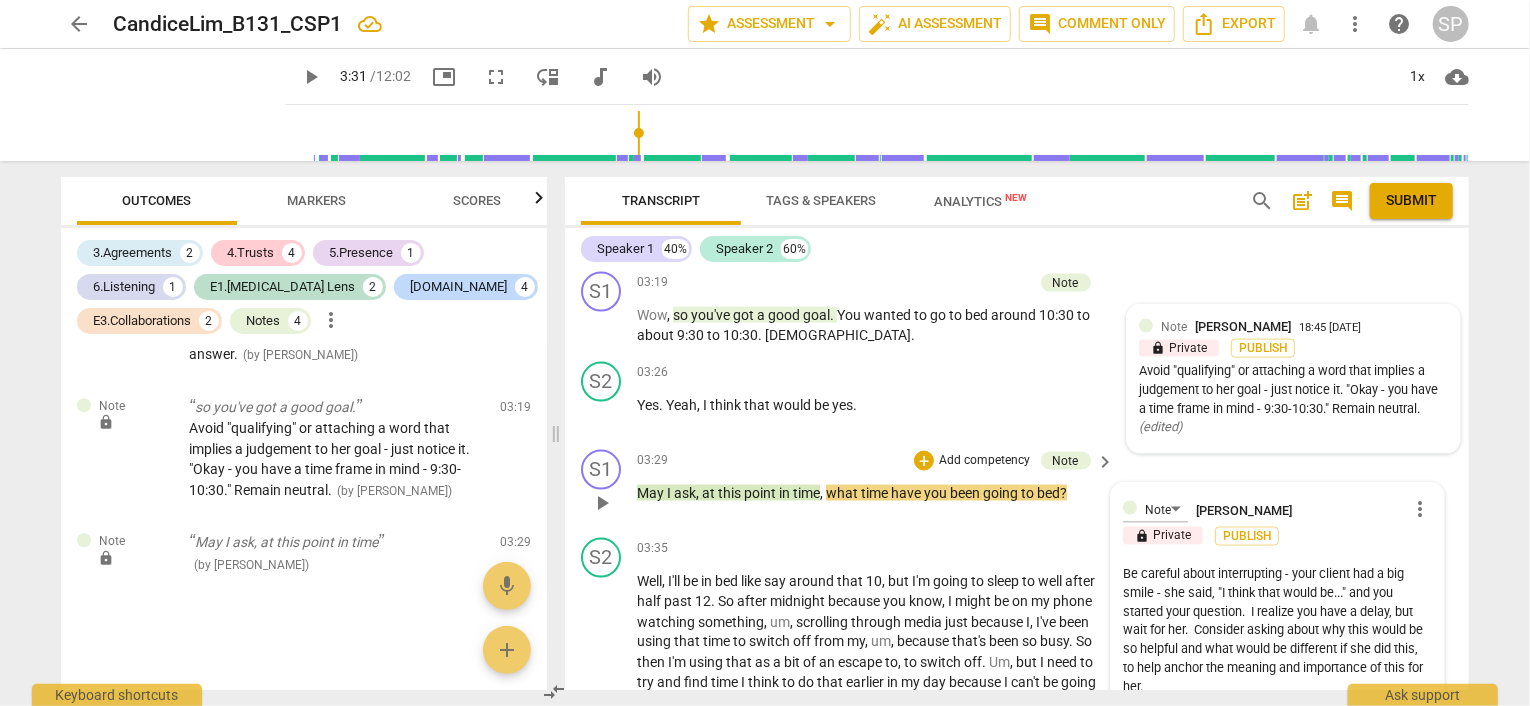 click on "Be careful about interrupting - your client had a big smile - she said, "I think that would be..." and you started your question.  I realize you have a delay, but wait for her.  Consider asking about why this would be so helpful and what would be different if she did this, to help anchor the meaning and importance of this for her." at bounding box center (1277, 630) 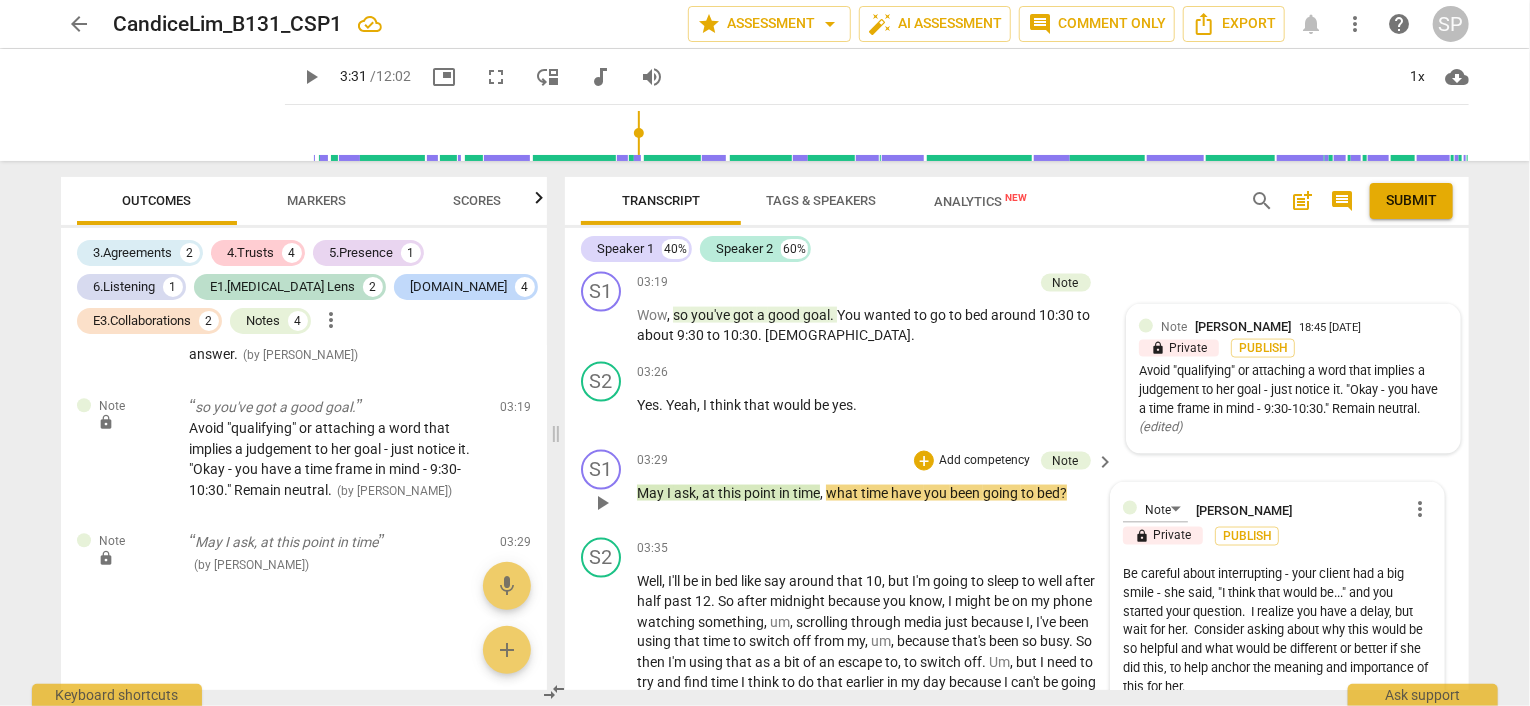 click on "Be careful about interrupting - your client had a big smile - she said, "I think that would be..." and you started your question.  I realize you have a delay, but wait for her.  Consider asking about why this would be so helpful and what would be different or better if she did this, to help anchor the meaning and importance of this for her." at bounding box center (1277, 630) 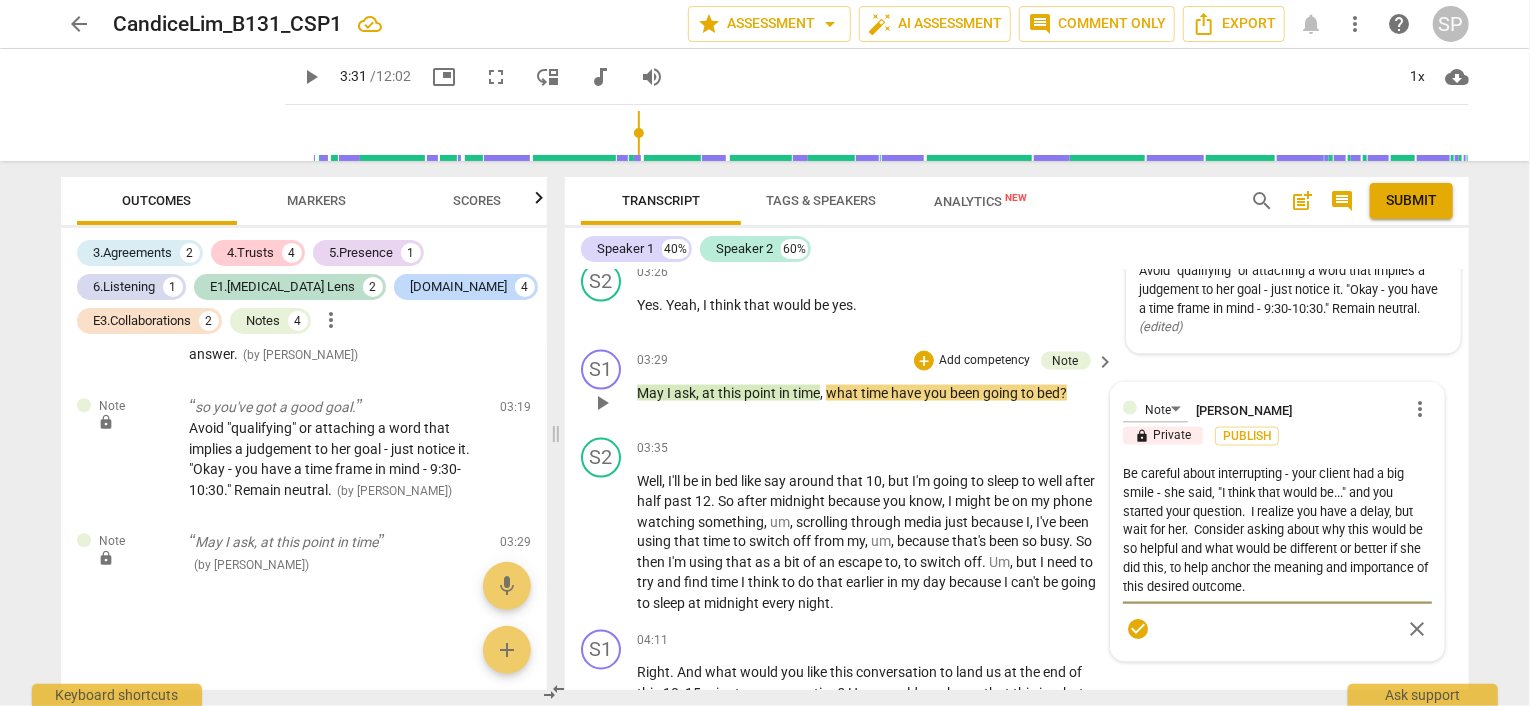 scroll, scrollTop: 1656, scrollLeft: 0, axis: vertical 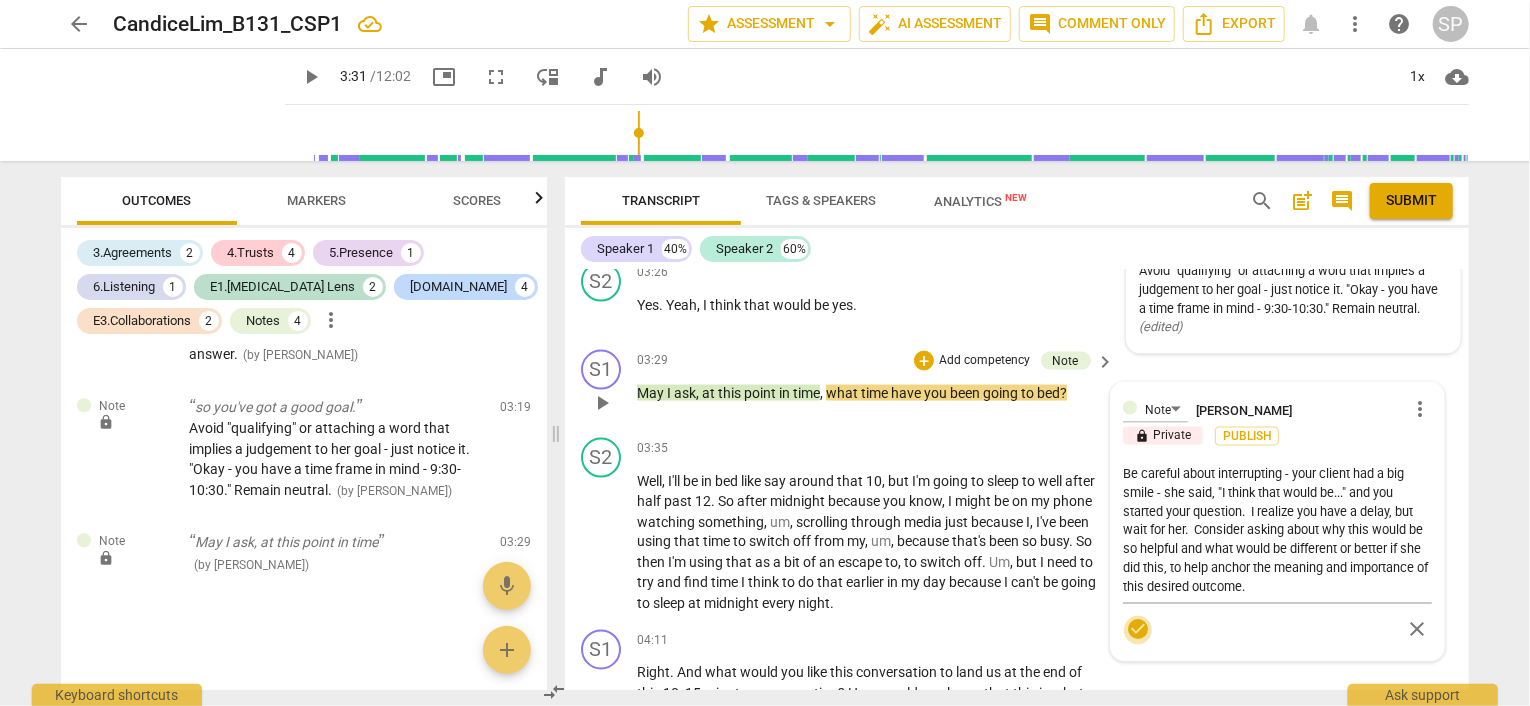 click on "check_circle" at bounding box center (1138, 630) 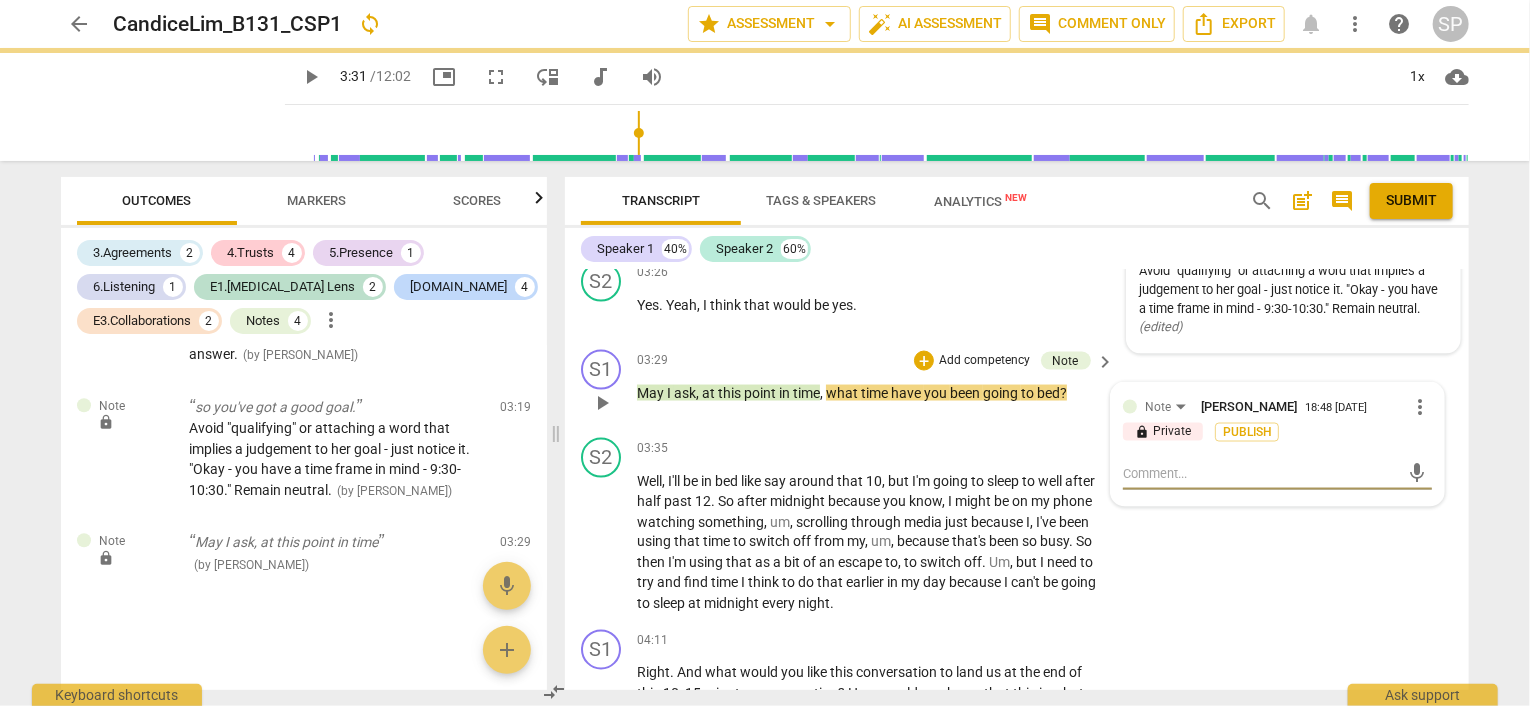 scroll, scrollTop: 2881, scrollLeft: 0, axis: vertical 